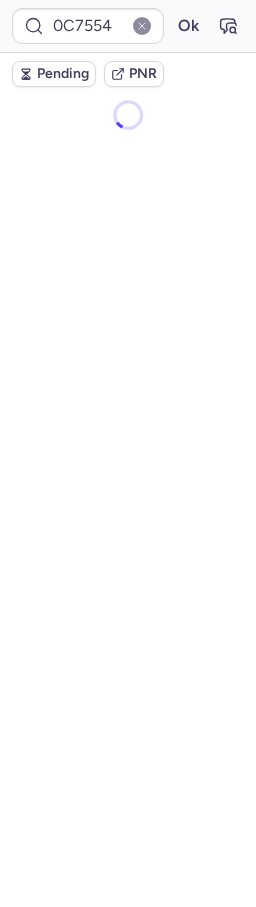 scroll, scrollTop: 0, scrollLeft: 0, axis: both 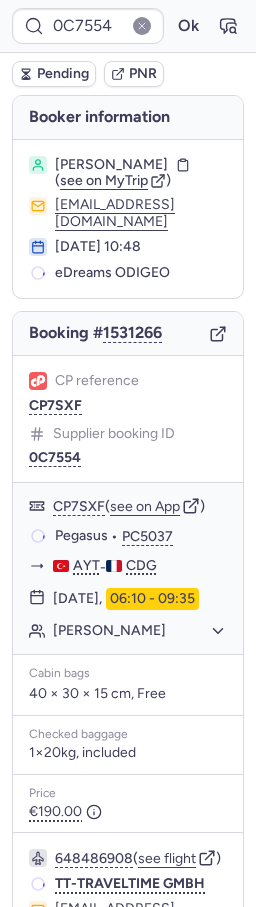 type on "CPFRXA" 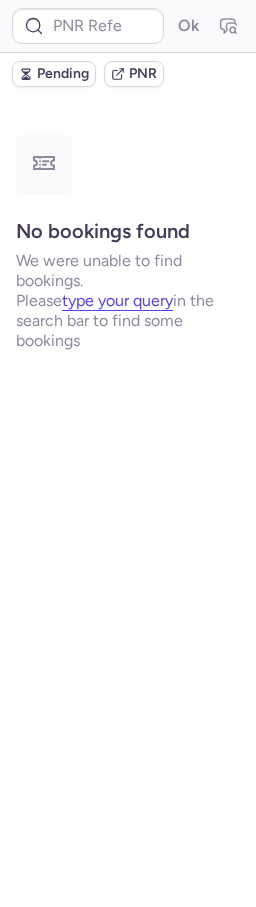type on "CPHCBJ" 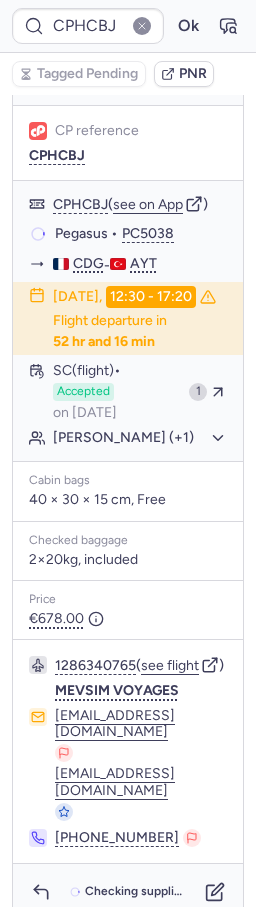 scroll, scrollTop: 266, scrollLeft: 0, axis: vertical 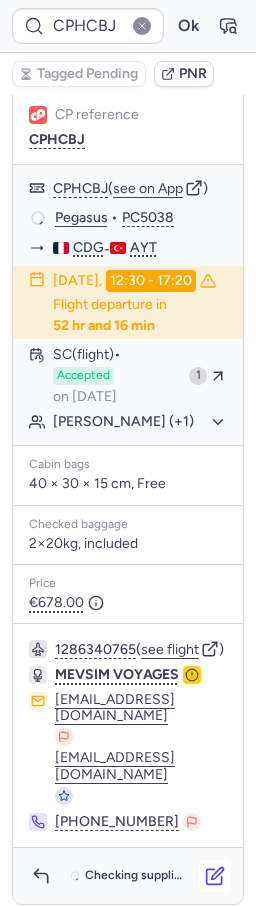 click 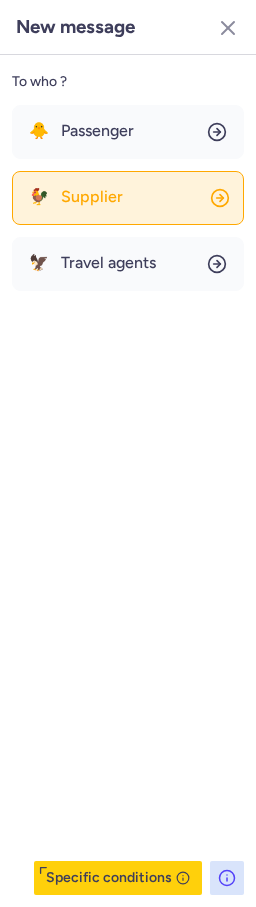click on "Supplier" at bounding box center [92, 197] 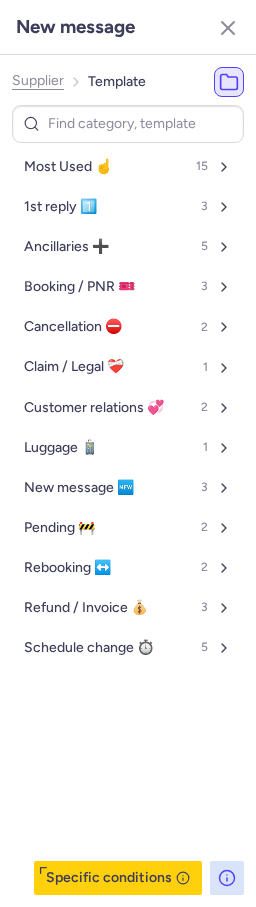 click on "Most Used ☝️ 15" at bounding box center (128, 167) 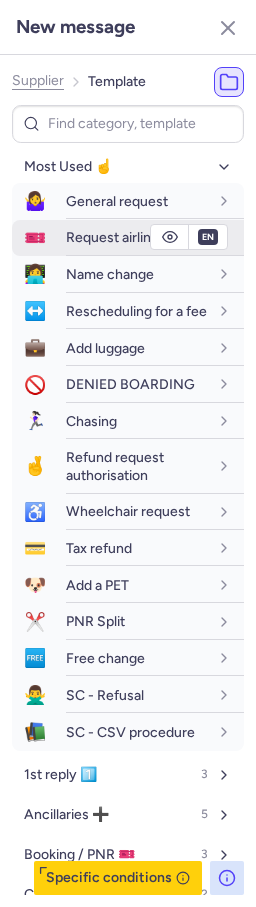 click on "Request airline PNR" at bounding box center [128, 237] 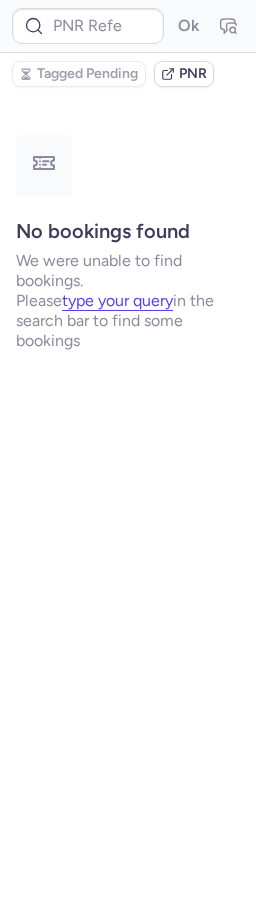 scroll, scrollTop: 0, scrollLeft: 0, axis: both 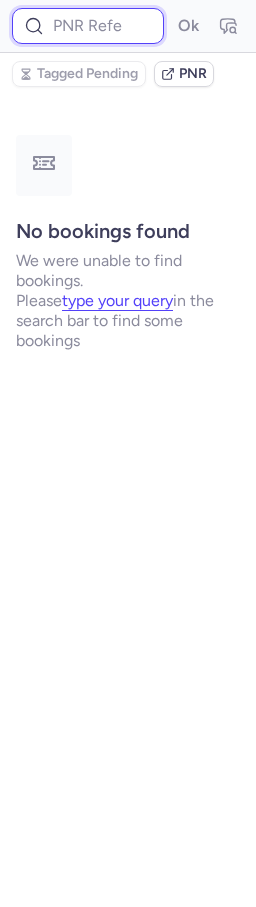 click at bounding box center [88, 26] 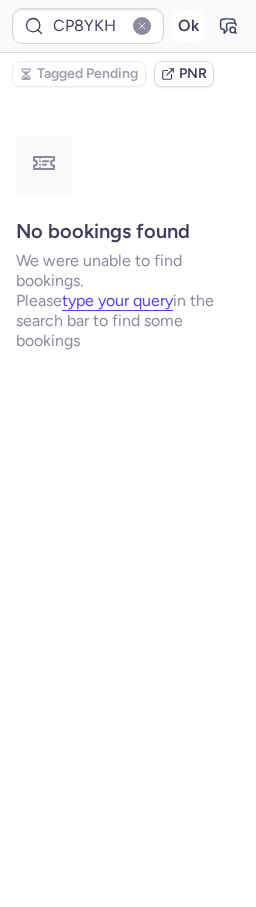 click on "Ok" at bounding box center (188, 26) 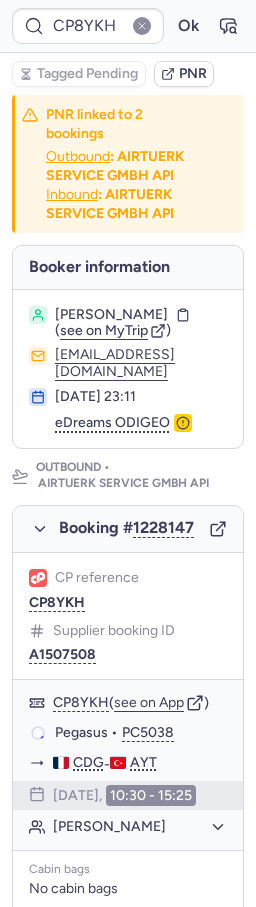 scroll, scrollTop: 1452, scrollLeft: 0, axis: vertical 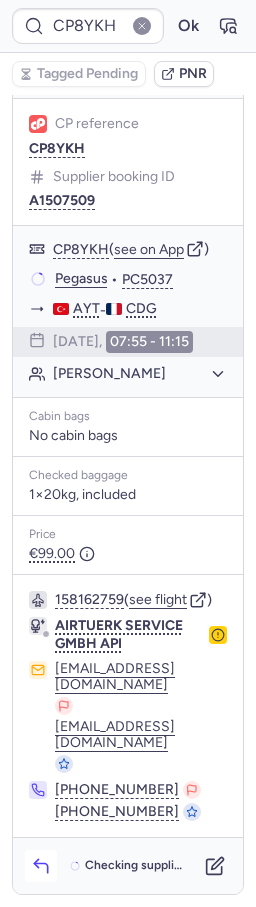 click on "Checking supplier's conditions..." at bounding box center (128, 866) 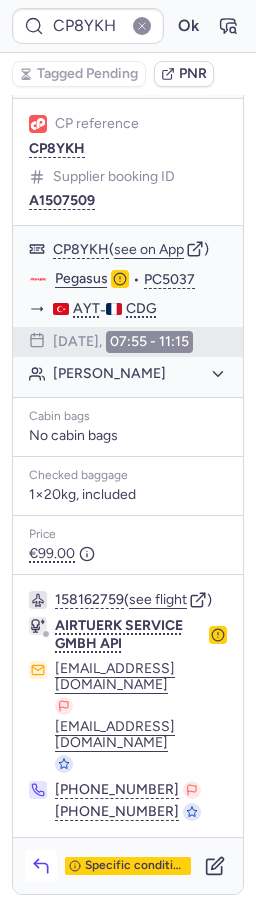 click 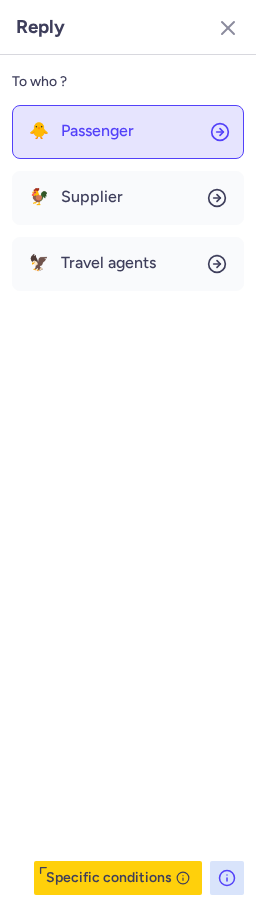 click on "🐥 Passenger" 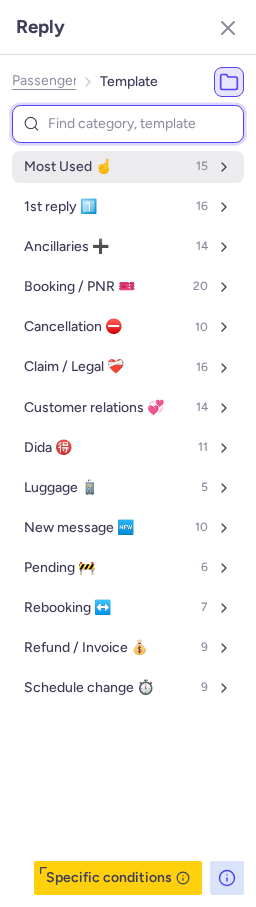 click on "Most Used ☝️ 15" at bounding box center [128, 167] 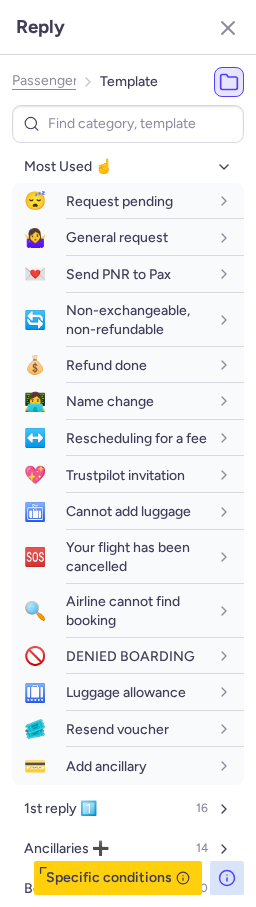 click on "Passenger" 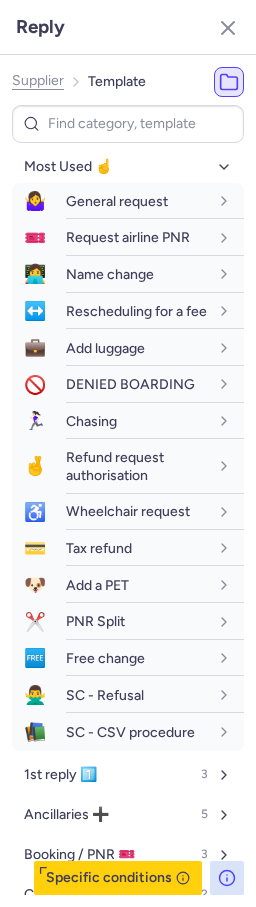 click on "Supplier" 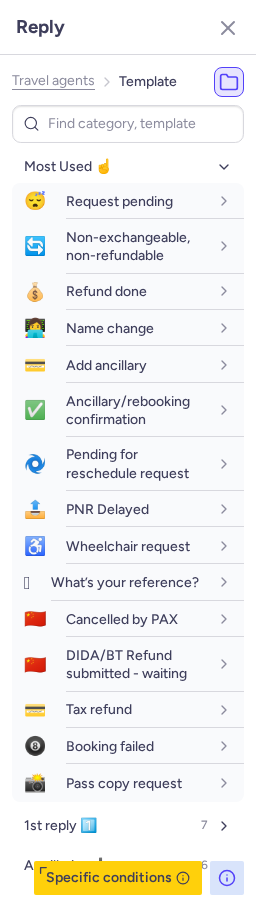 click on "Travel agents" 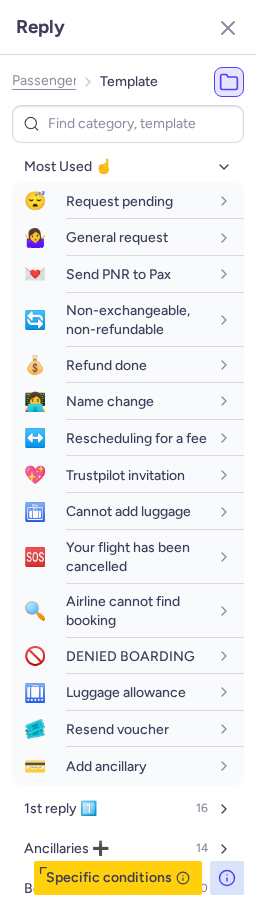 click on "Passenger" 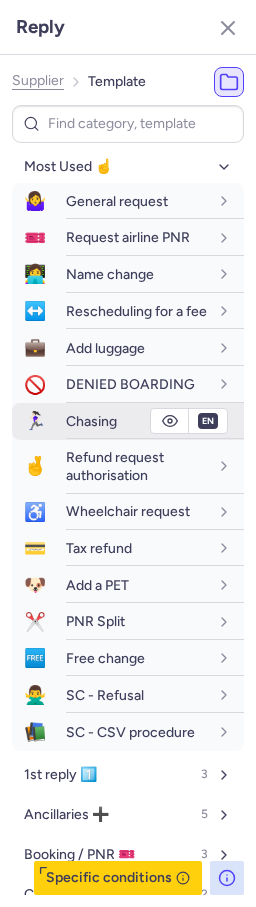 click on "Chasing" at bounding box center [91, 421] 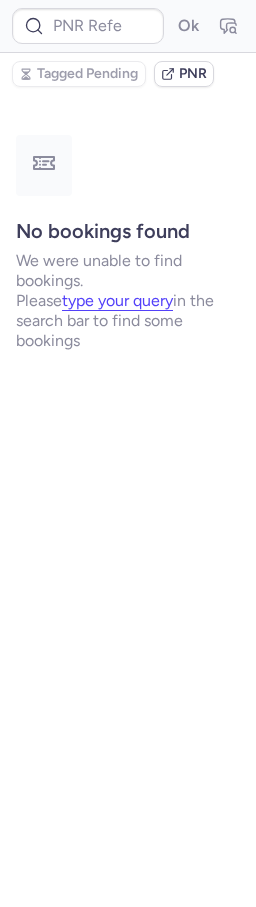 scroll, scrollTop: 0, scrollLeft: 0, axis: both 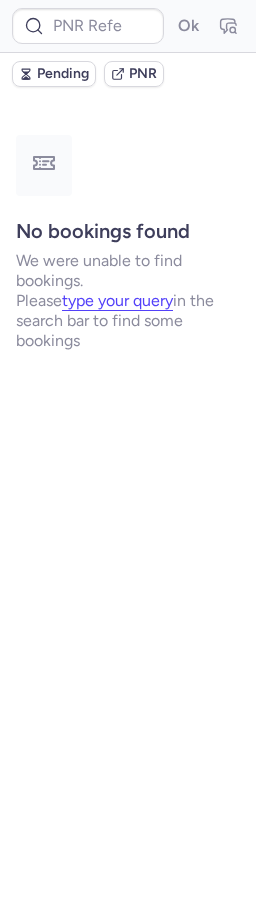 click on "Pending" at bounding box center (63, 74) 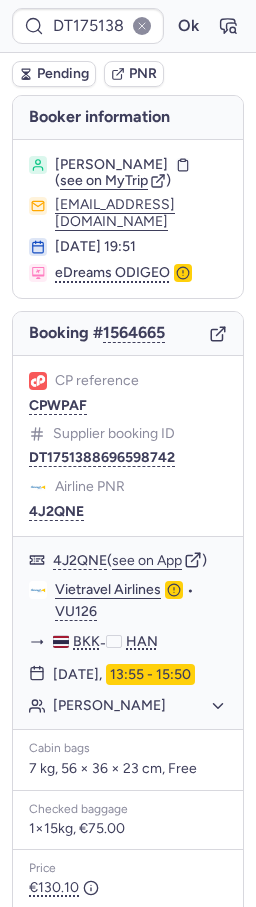 type on "CPGTXM" 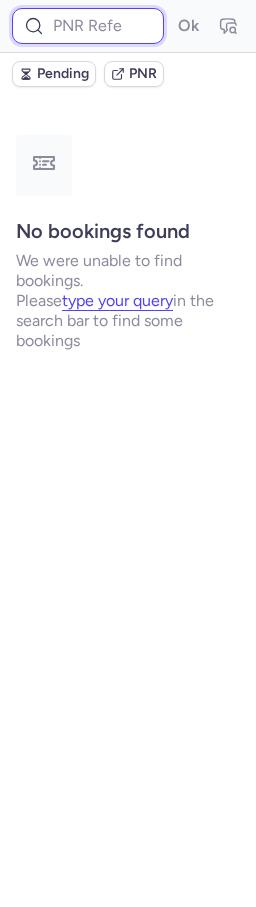click at bounding box center [88, 26] 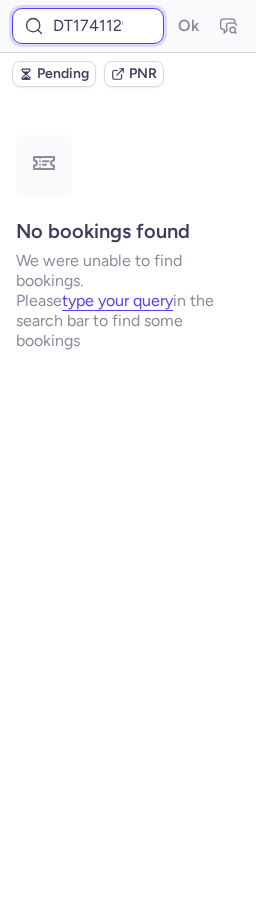 scroll, scrollTop: 0, scrollLeft: 84, axis: horizontal 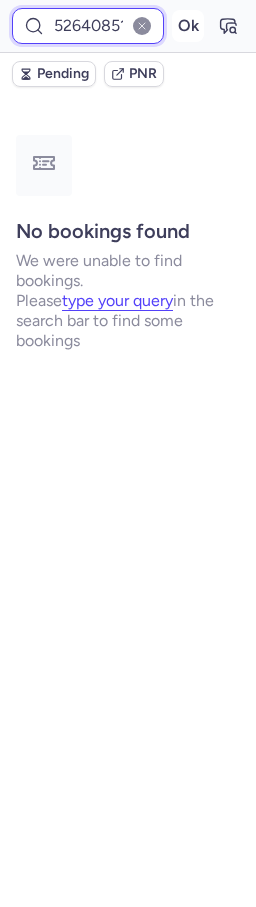 type on "DT1741129152640851" 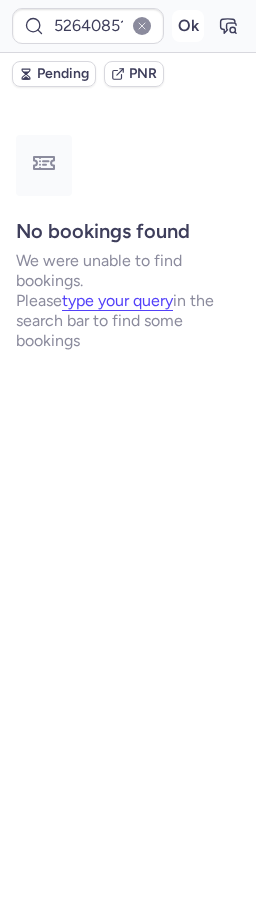 click on "Ok" at bounding box center (188, 26) 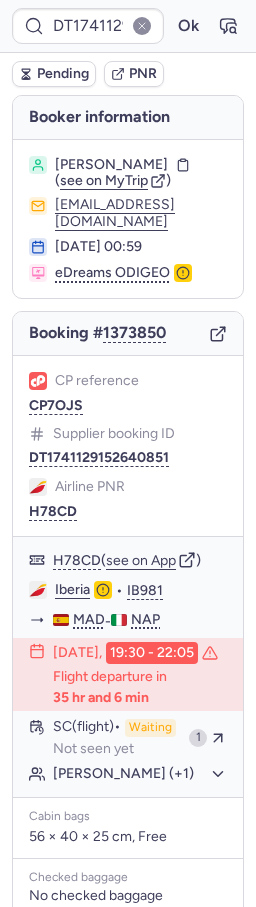 click on "PNR" at bounding box center (134, 74) 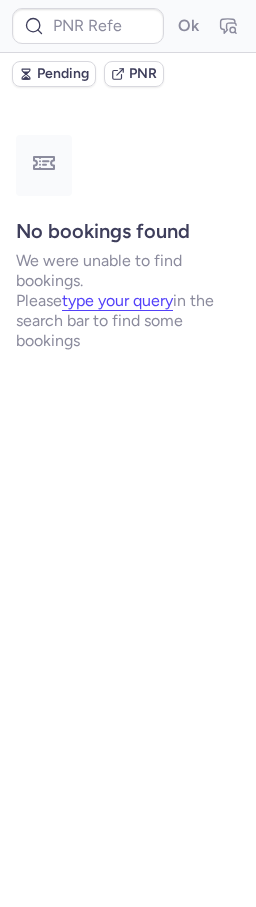 type on "CPJJED" 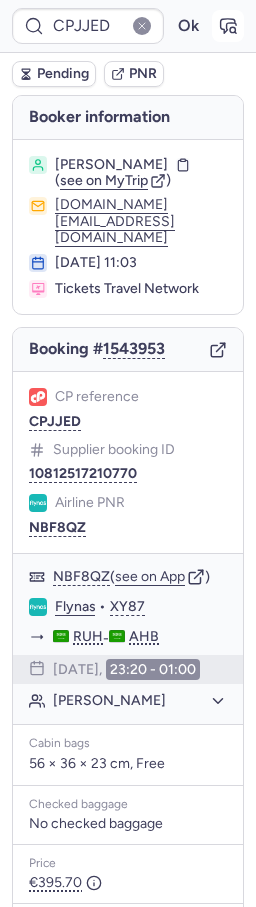 click on "CPJJED  Ok" at bounding box center [128, 26] 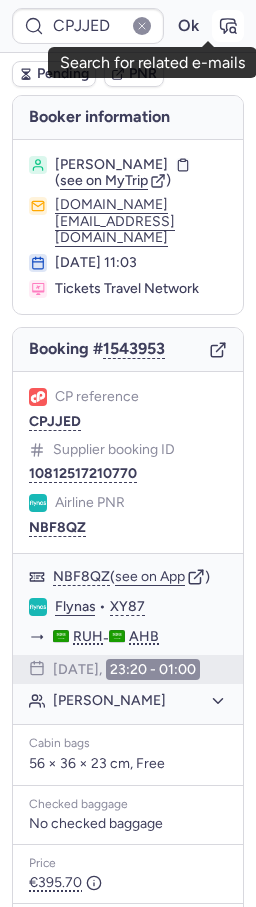 click at bounding box center [228, 26] 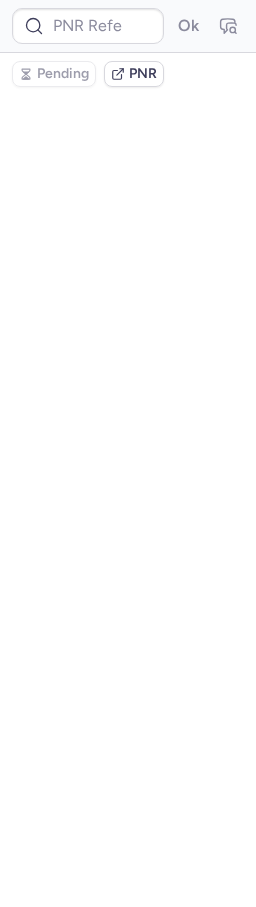 type on "CPJJED" 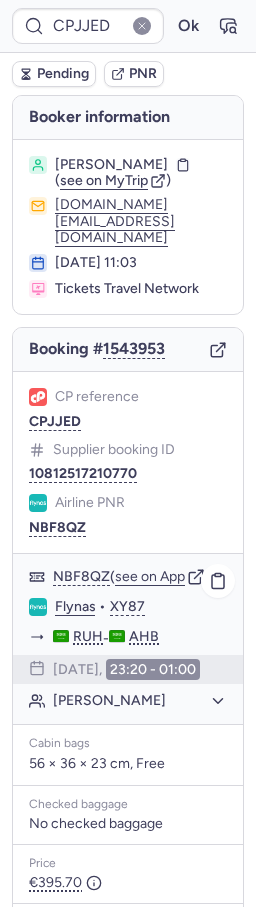 scroll, scrollTop: 403, scrollLeft: 0, axis: vertical 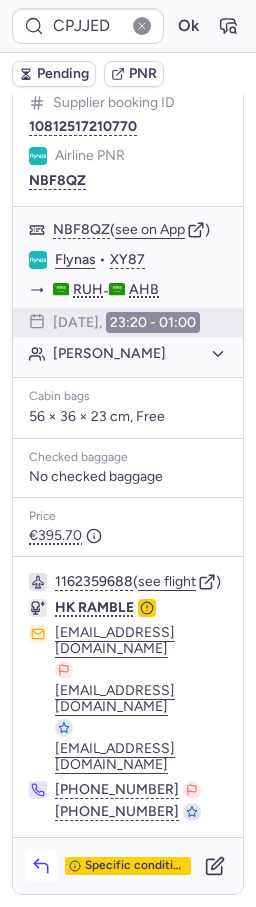 click at bounding box center [41, 866] 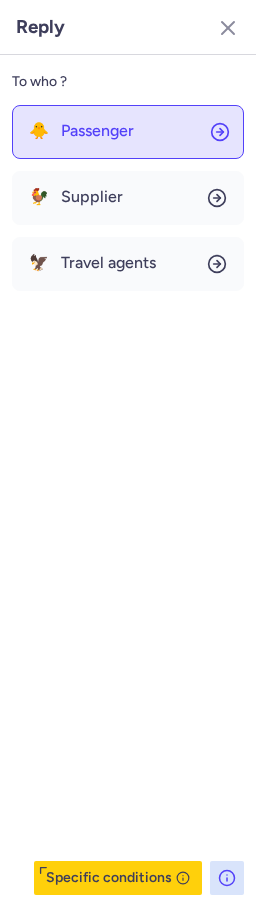 click on "🐥 Passenger" 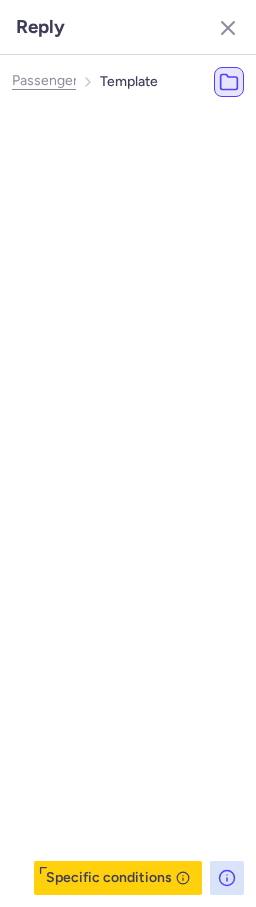 select on "en" 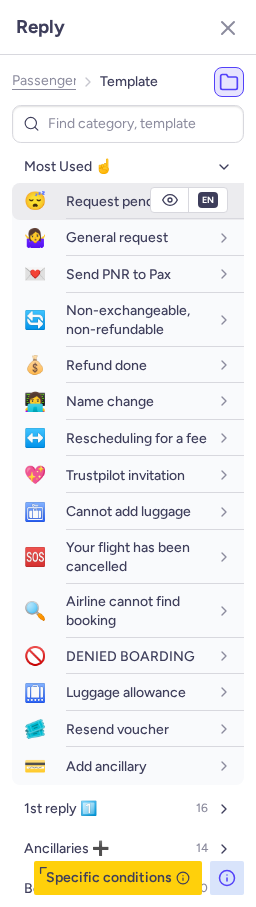 click on "Request pending" at bounding box center [119, 201] 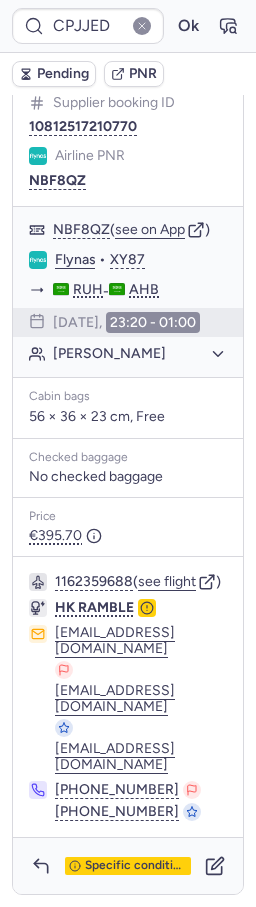click on "Pending" at bounding box center [63, 74] 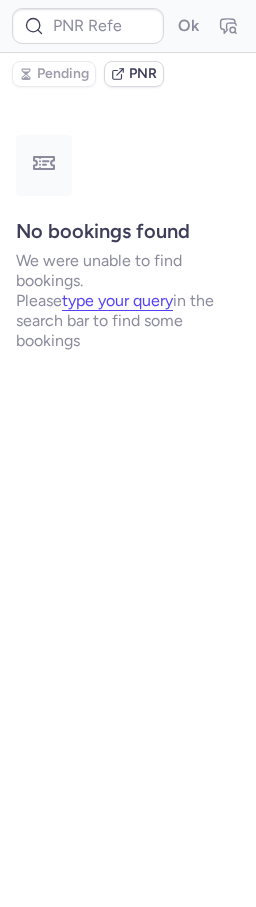 scroll, scrollTop: 0, scrollLeft: 0, axis: both 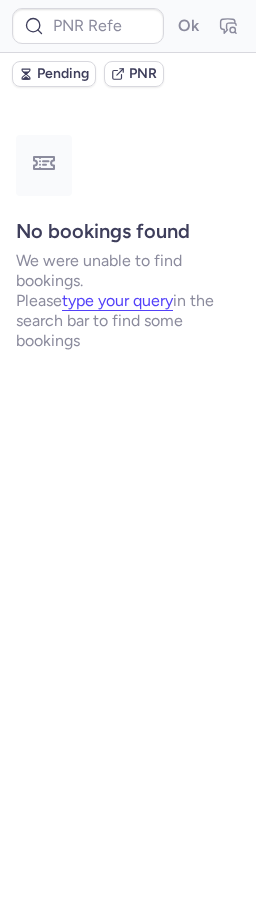type on "CPGBE8" 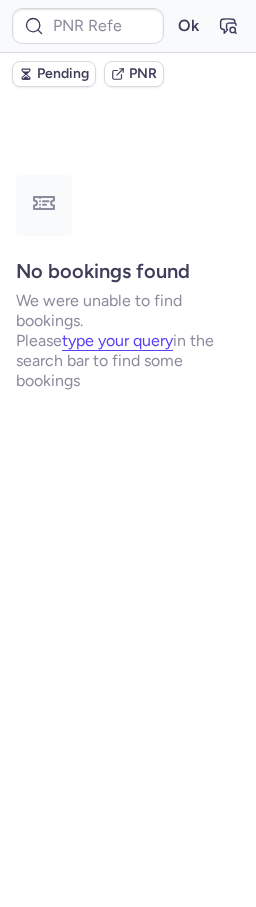 type on "CPGBE8" 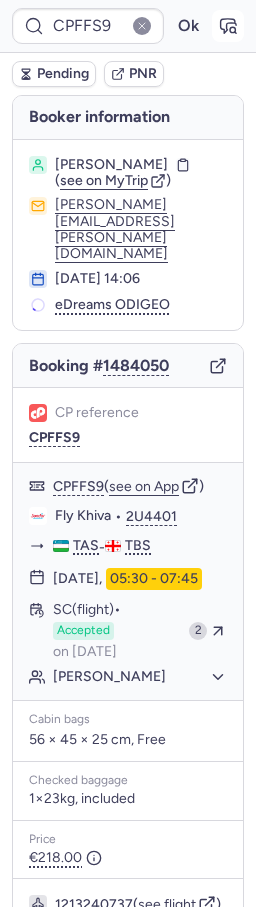 click at bounding box center (228, 26) 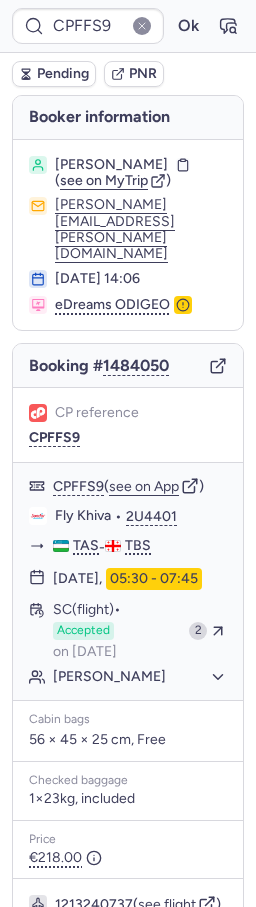 click on "Pending" at bounding box center (63, 74) 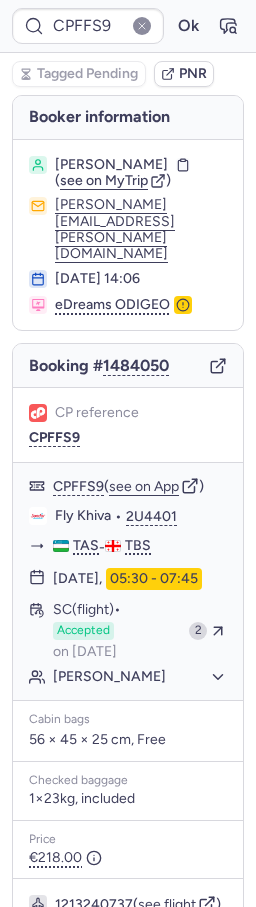 type on "CPGBE8" 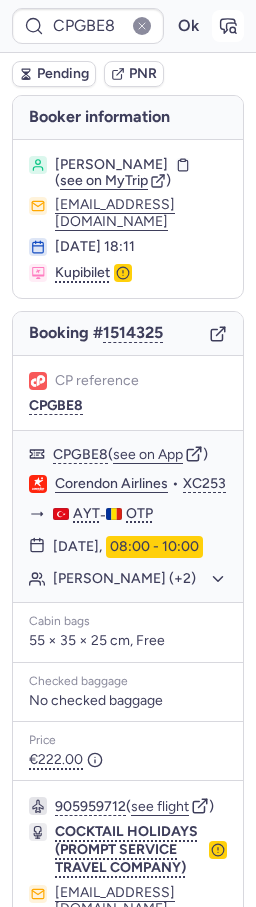 click 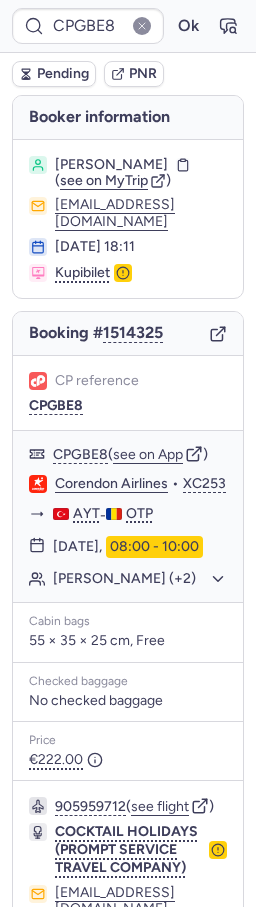 click on "PNR" at bounding box center [143, 74] 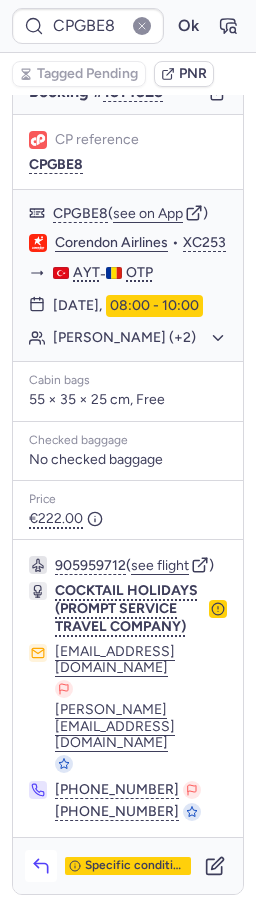scroll, scrollTop: 313, scrollLeft: 0, axis: vertical 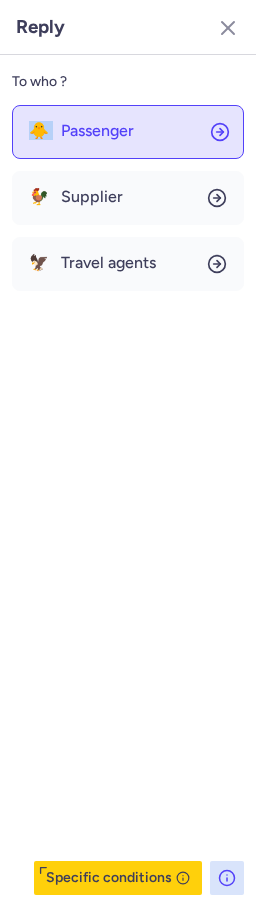 click on "To who ? 🐥 Passenger 🐓 Supplier 🦅 Travel agents  Specific conditions" 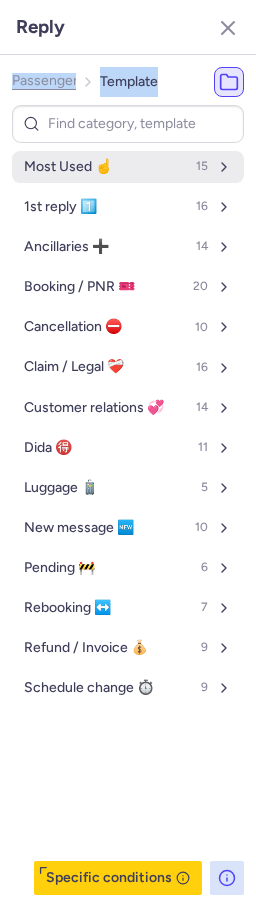 click on "Most Used ☝️ 15" at bounding box center (128, 167) 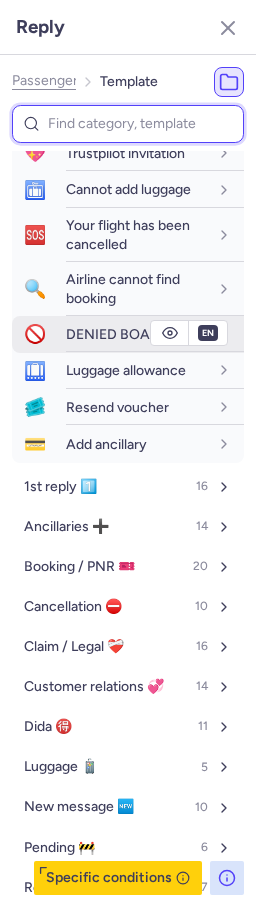 scroll, scrollTop: 502, scrollLeft: 0, axis: vertical 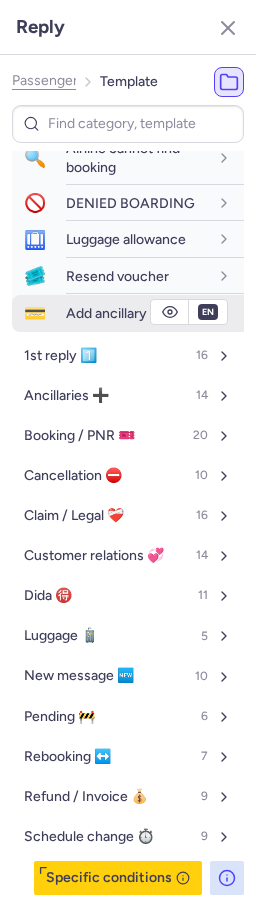 click on "Add ancillary" at bounding box center (155, 313) 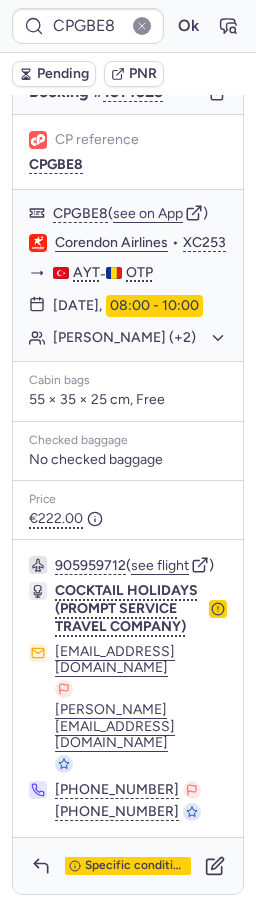 type on "CP9UW2" 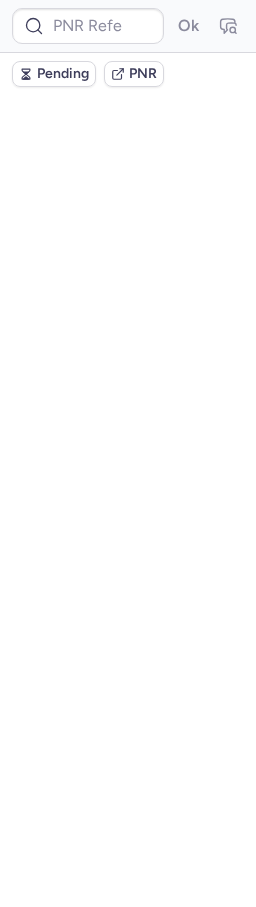 scroll, scrollTop: 0, scrollLeft: 0, axis: both 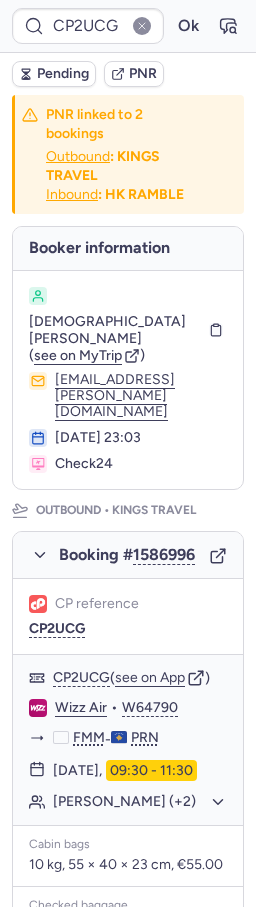 type on "CP9UW2" 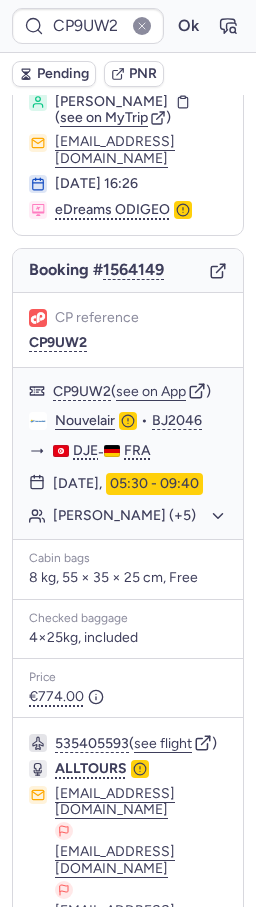 scroll, scrollTop: 251, scrollLeft: 0, axis: vertical 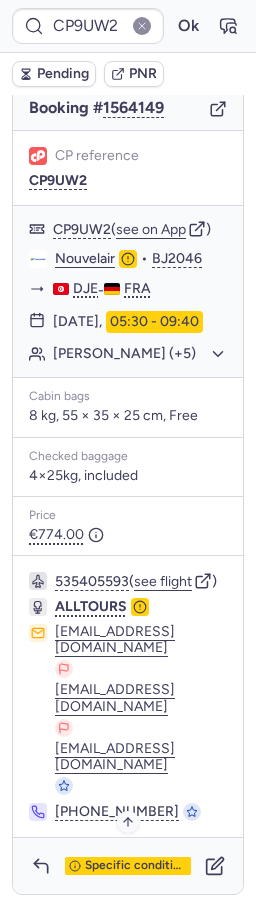 click on "Specific conditions" at bounding box center (136, 866) 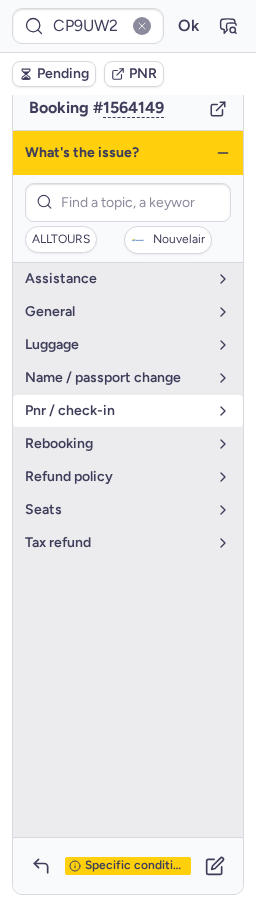 click on "pnr / check-in" at bounding box center (116, 411) 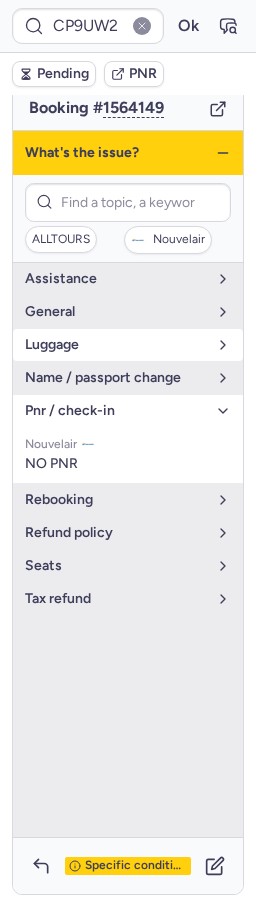 click on "luggage" at bounding box center [116, 345] 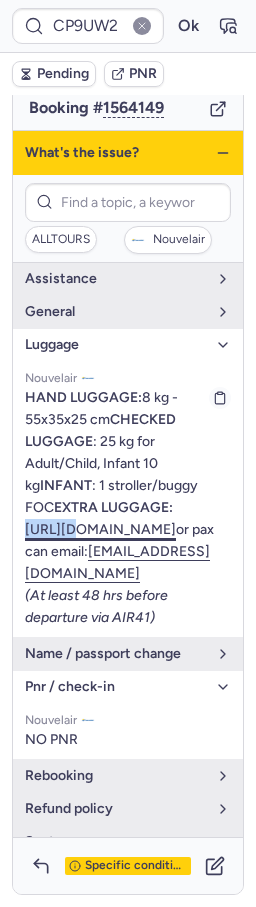 drag, startPoint x: 18, startPoint y: 565, endPoint x: 65, endPoint y: 575, distance: 48.052055 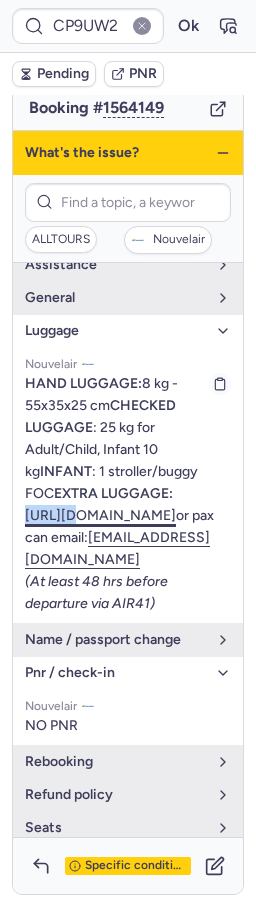 scroll, scrollTop: 126, scrollLeft: 0, axis: vertical 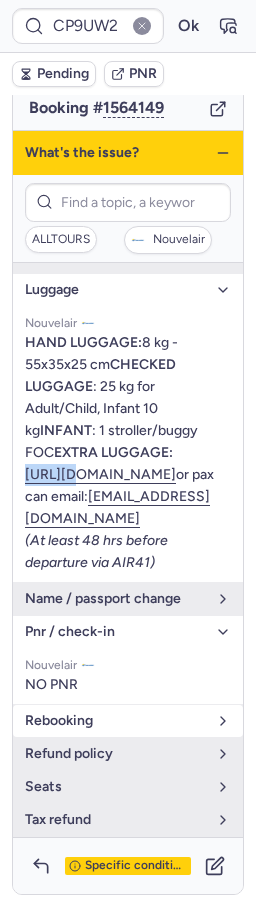 click on "rebooking" at bounding box center (116, 721) 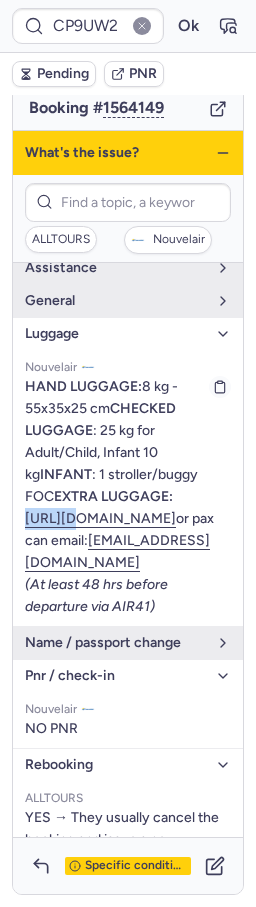 scroll, scrollTop: 0, scrollLeft: 0, axis: both 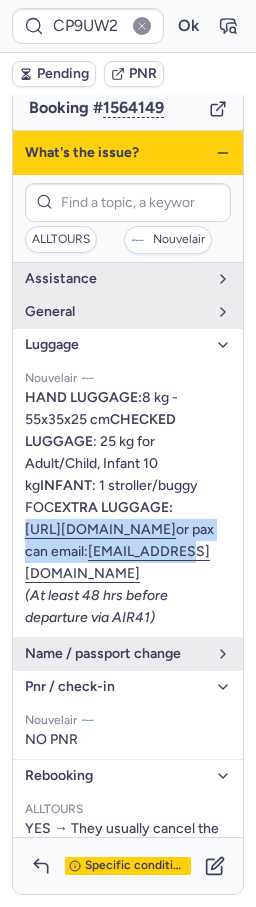 drag, startPoint x: 123, startPoint y: 613, endPoint x: 21, endPoint y: 569, distance: 111.085556 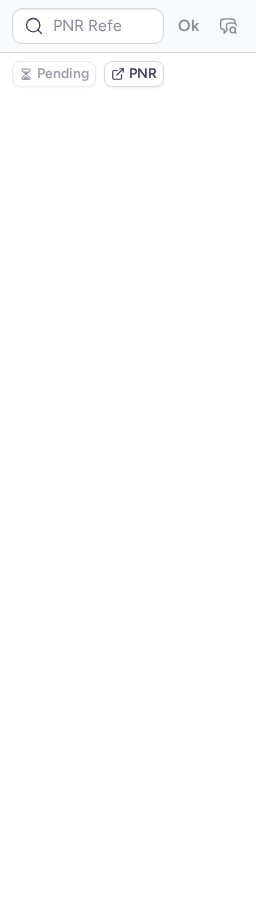 scroll, scrollTop: 0, scrollLeft: 0, axis: both 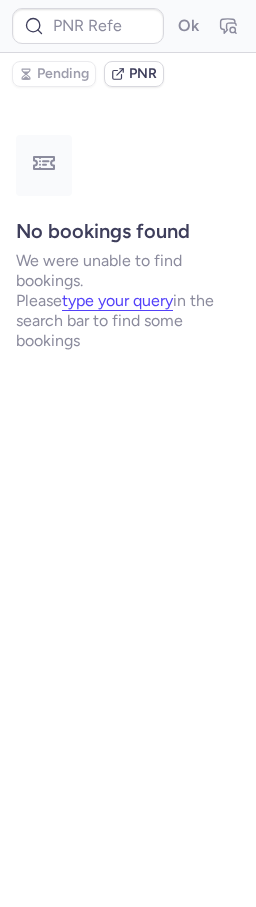 type on "CP6LND" 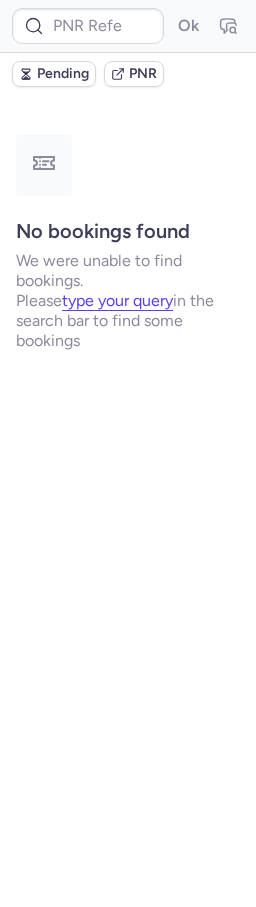 type on "CPAPVF" 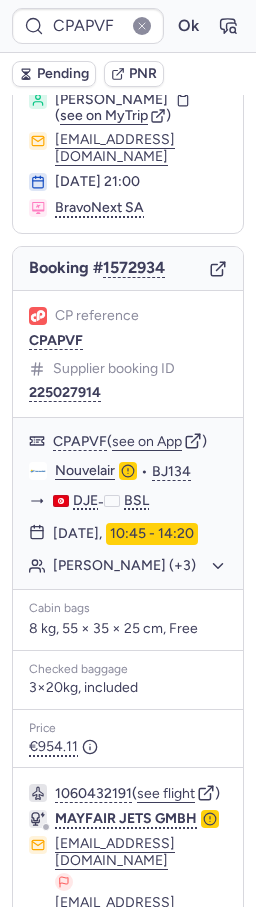 scroll, scrollTop: 0, scrollLeft: 0, axis: both 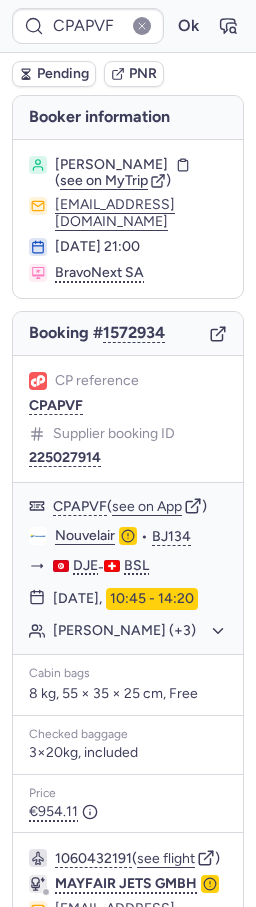 click on "PNR" at bounding box center [143, 74] 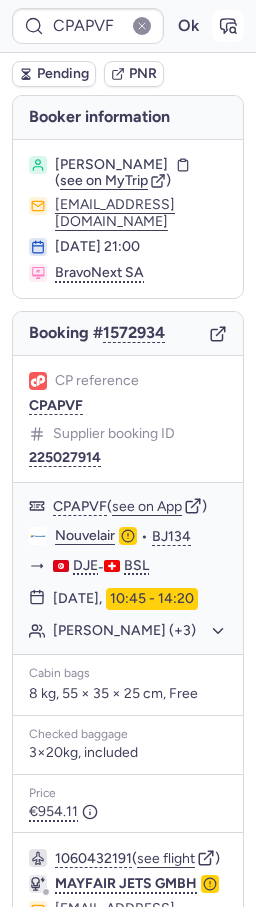 click 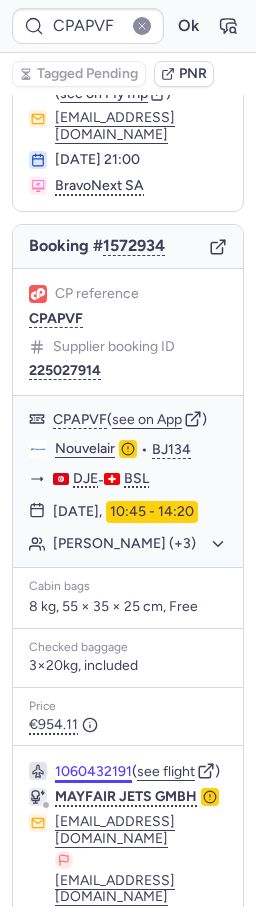 scroll, scrollTop: 352, scrollLeft: 0, axis: vertical 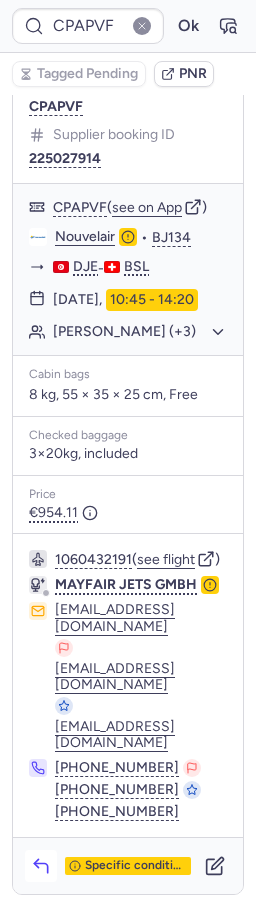 click 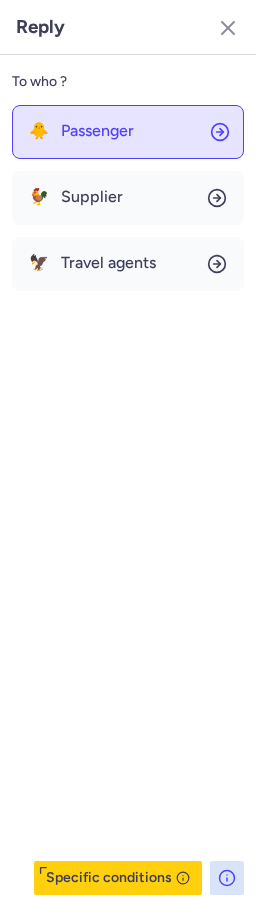 click on "Passenger" at bounding box center [97, 131] 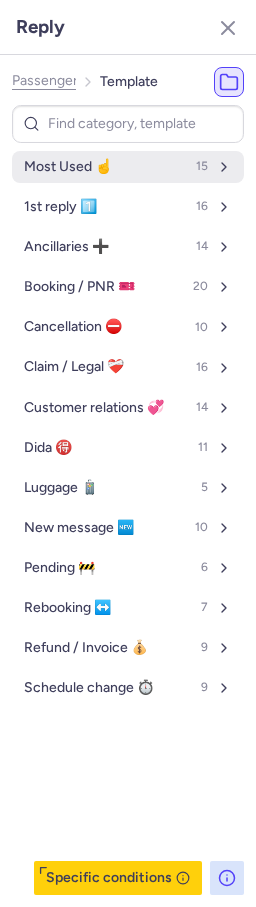 click on "Most Used ☝️ 15" at bounding box center [128, 167] 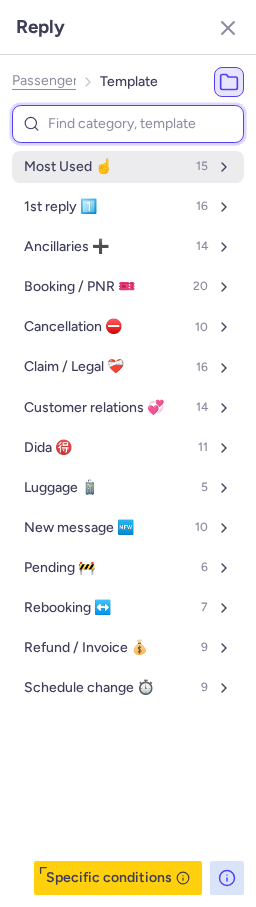 select on "en" 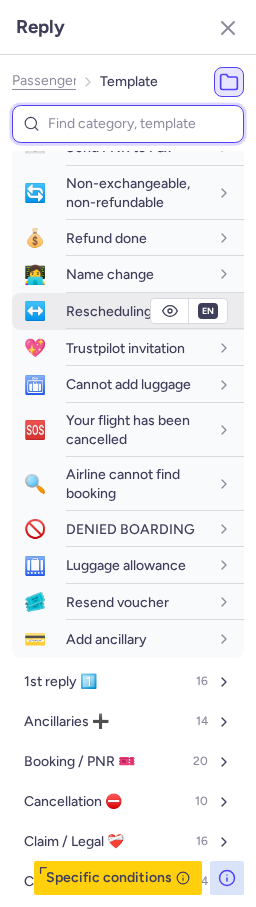 scroll, scrollTop: 236, scrollLeft: 0, axis: vertical 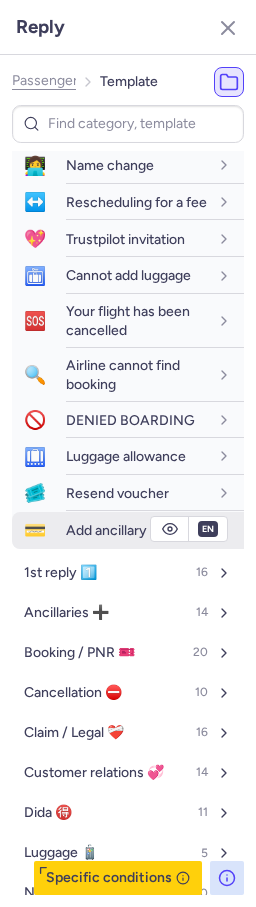 click on "Add ancillary" at bounding box center [106, 530] 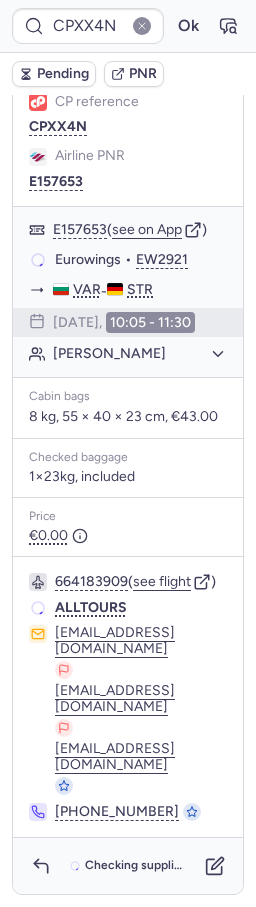 scroll, scrollTop: 352, scrollLeft: 0, axis: vertical 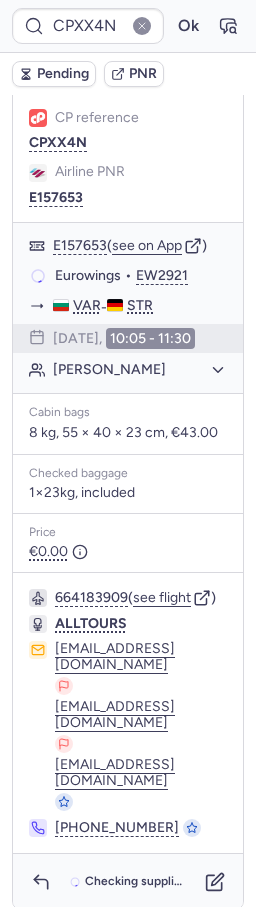 type on "CPPPVE" 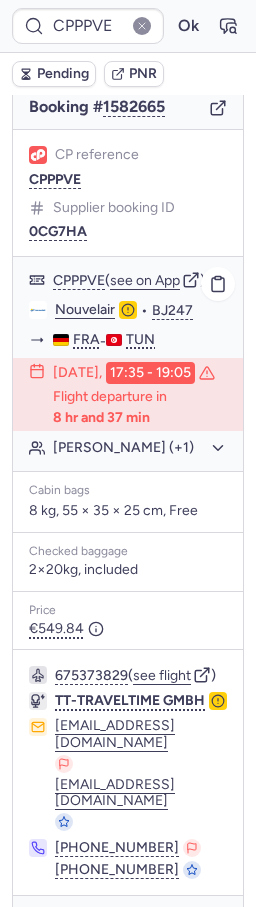 scroll, scrollTop: 332, scrollLeft: 0, axis: vertical 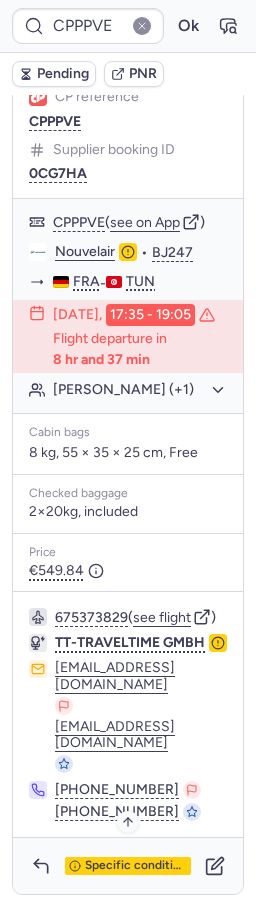 click on "Specific conditions" at bounding box center [128, 866] 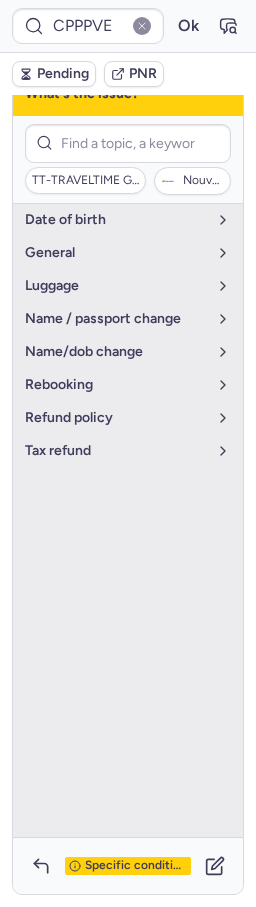 click on "Specific conditions" at bounding box center [136, 866] 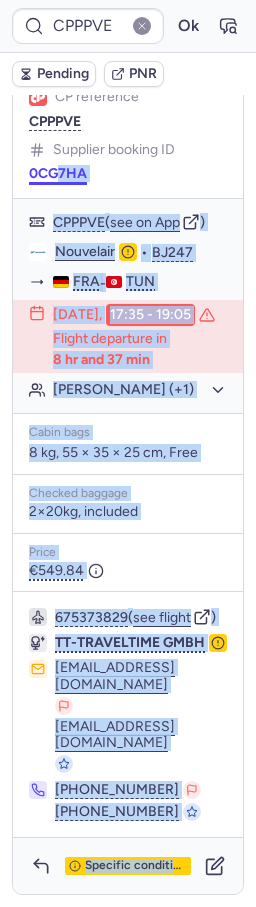 click on "CPPPVE  Ok  Pending PNR Booker information Sihem SAADALI  ( see on MyTrip  )  sihem.saadali82@gmail.com 11 Jul 2025, 01:28 eDreams ODIGEO Booking # 1582665 CP reference CPPPVE Supplier booking ID 0CG7HA CPPPVE  ( see on App )  Nouvelair  •  BJ247 FRA  -  TUN 14 Jul 2025,  17:35 - 19:05  Flight departure in  8 hr and 37 min Sihem SAADALI (+1)  Cabin bags  8 kg, 55 × 35 × 25 cm, Free Checked baggage 2×20kg, included Price €549.84  675373829  ( see flight )  TT-TRAVELTIME GMBH dispo@tt-traveltime.de dispo@tt-traveltime.de +49 211 97264638 +49 211 97264638 Specific conditions" at bounding box center (128, 0) 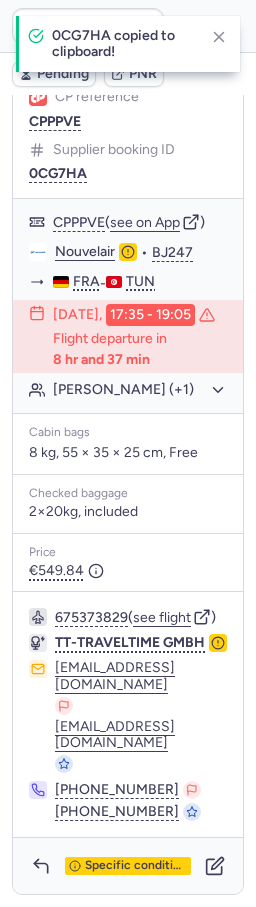 click on "CP reference CPPPVE Supplier booking ID 0CG7HA" at bounding box center (128, 135) 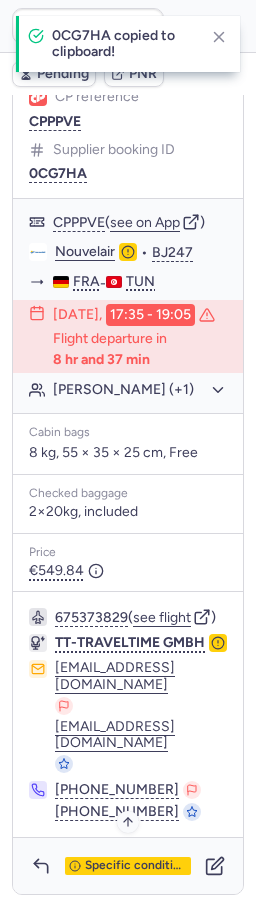 click on "Specific conditions" at bounding box center (136, 866) 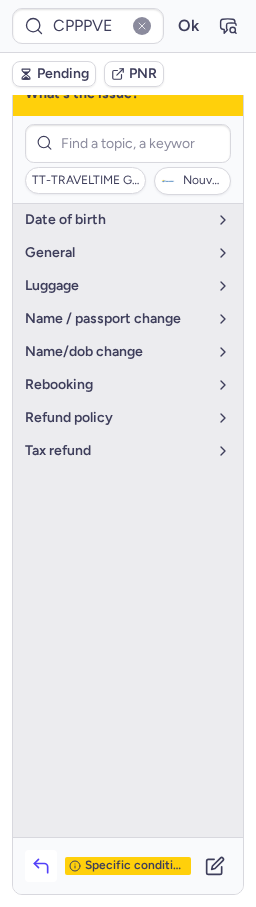 click 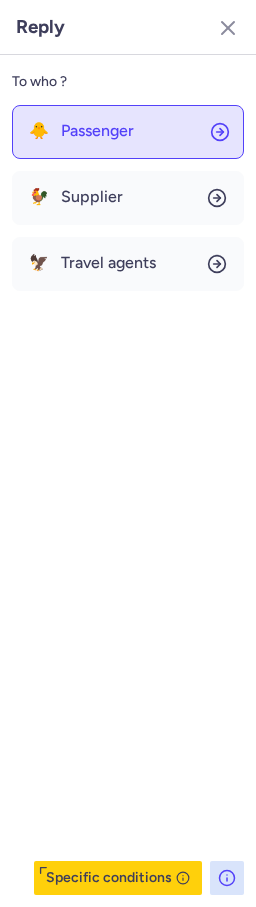 click on "🐥 Passenger" 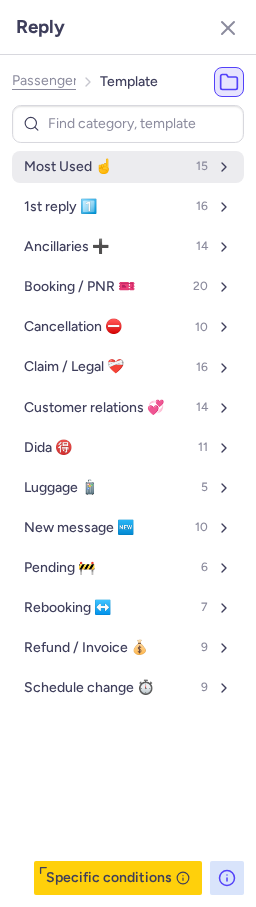 click on "Most Used ☝️ 15" at bounding box center [128, 167] 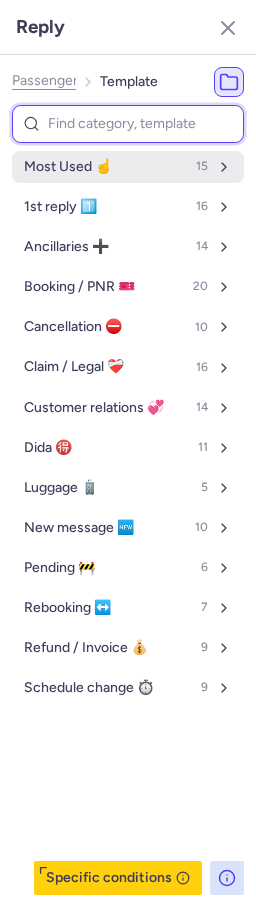select on "en" 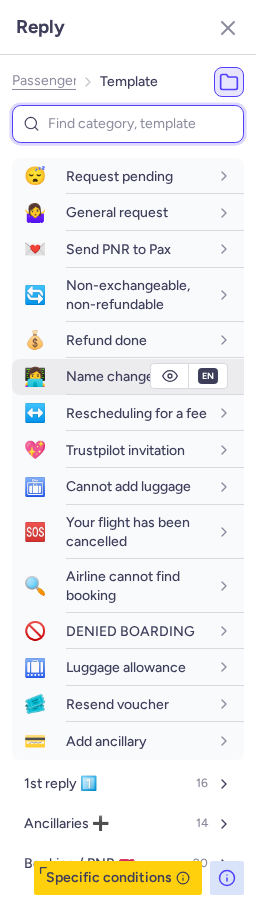 scroll, scrollTop: 148, scrollLeft: 0, axis: vertical 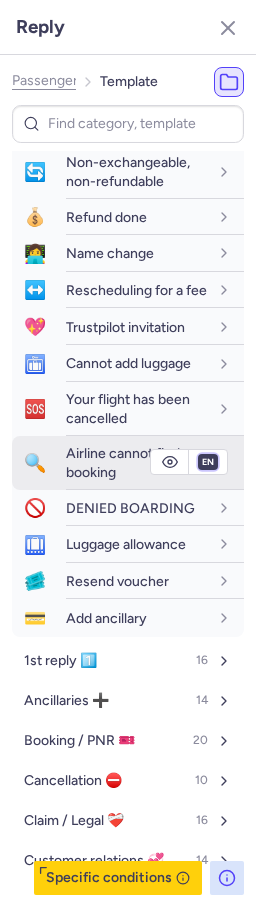 click on "fr en de nl pt es it ru" at bounding box center [208, 462] 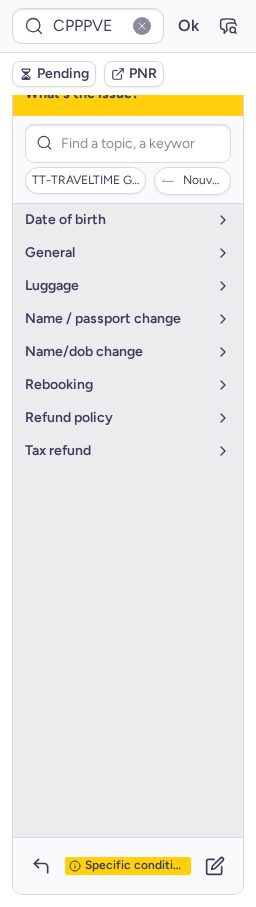 type on "CPSZJ5" 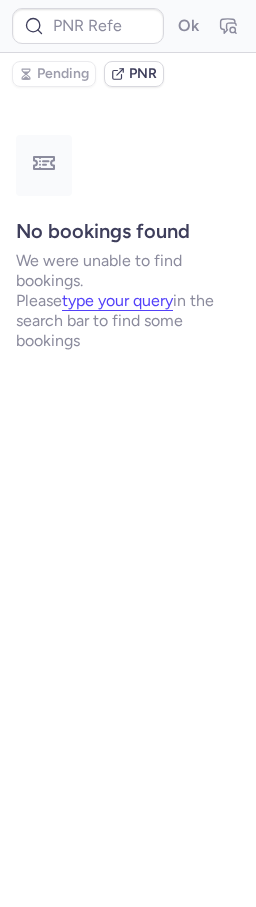 scroll, scrollTop: 0, scrollLeft: 0, axis: both 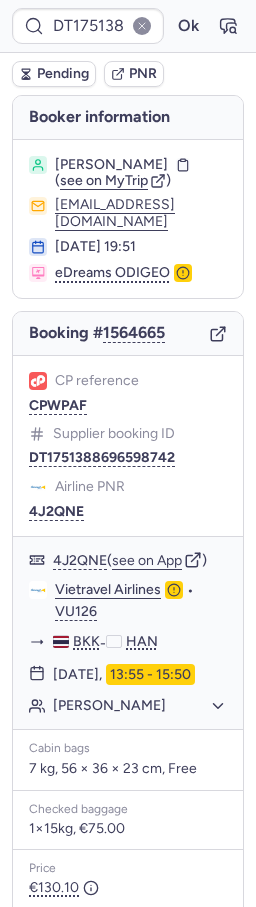 type on "DT1751468072583609" 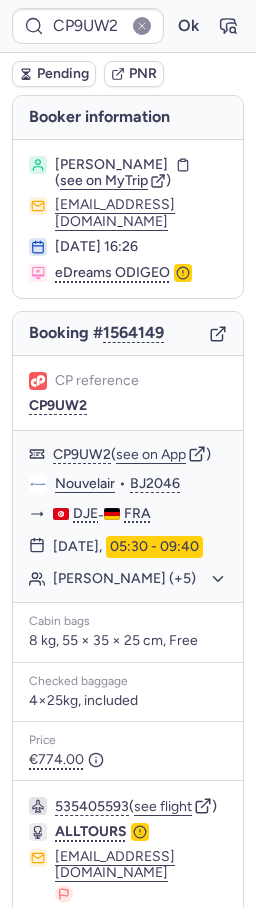 type on "DT1751468072583609" 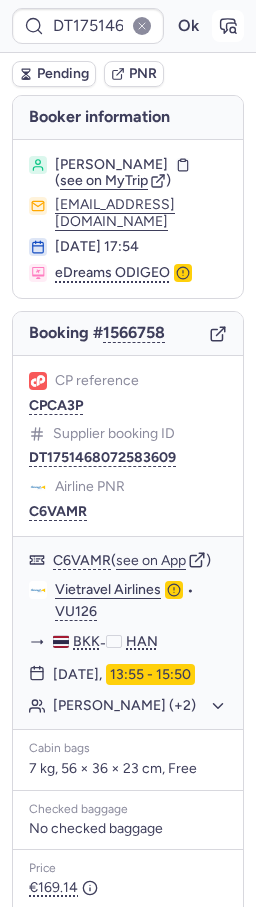 click at bounding box center (228, 26) 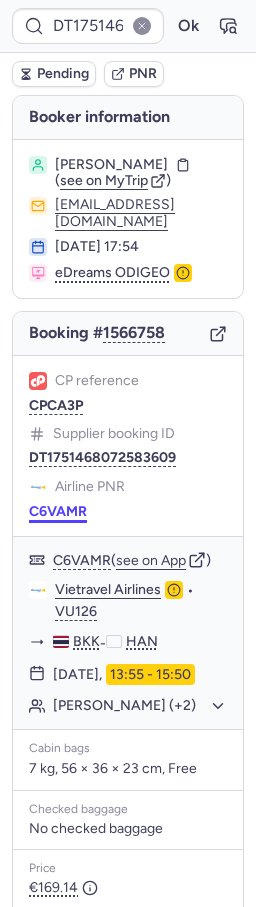 click on "C6VAMR" at bounding box center (58, 512) 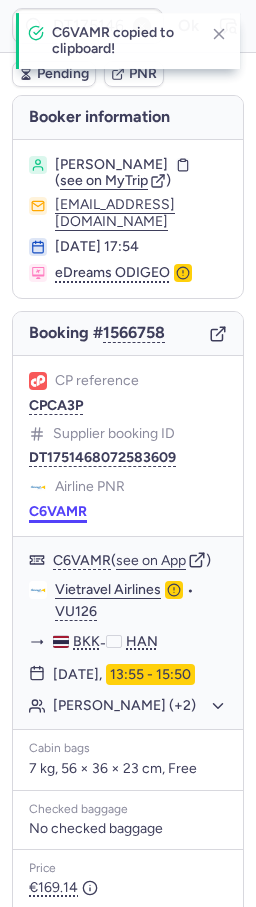 click on "C6VAMR" at bounding box center [58, 512] 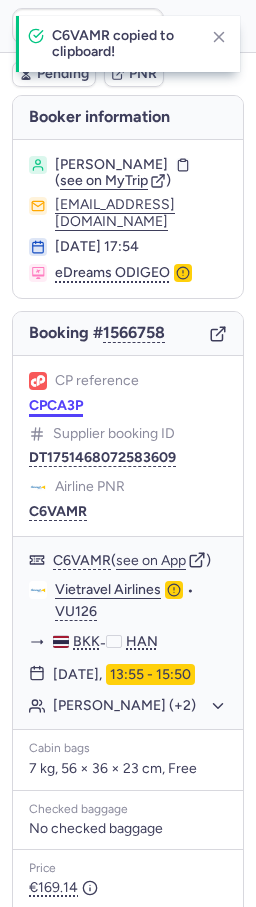 click on "CPCA3P" at bounding box center [56, 406] 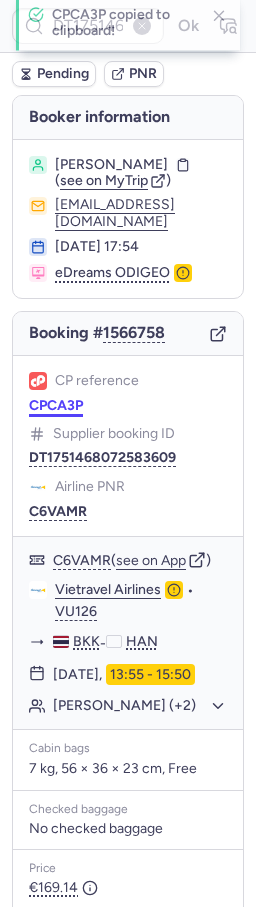 drag, startPoint x: 43, startPoint y: 433, endPoint x: 5, endPoint y: 421, distance: 39.849716 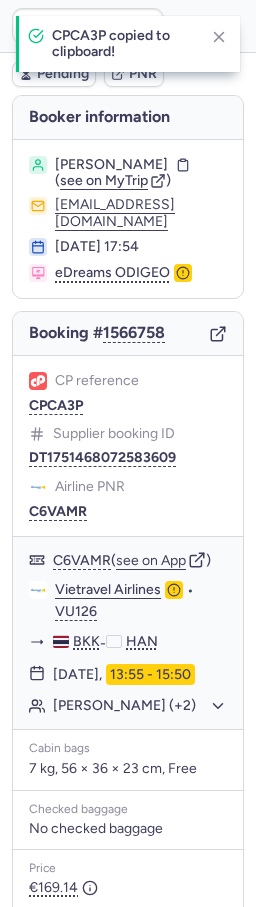 type on "CPCA3P" 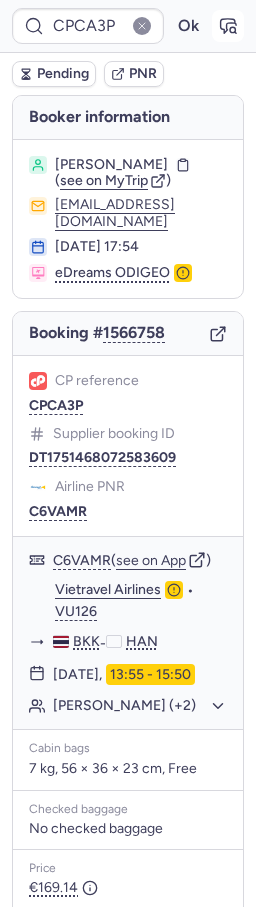 click 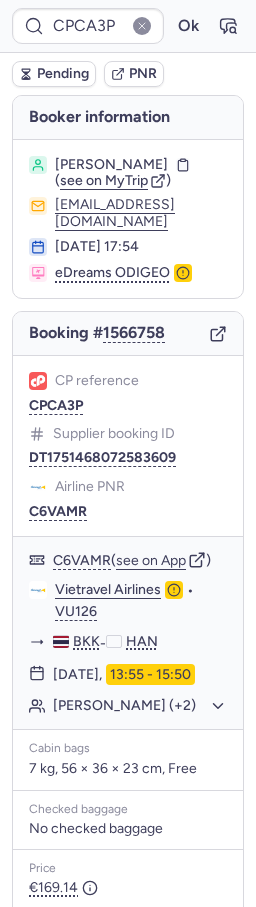 click on "Pending" at bounding box center [63, 74] 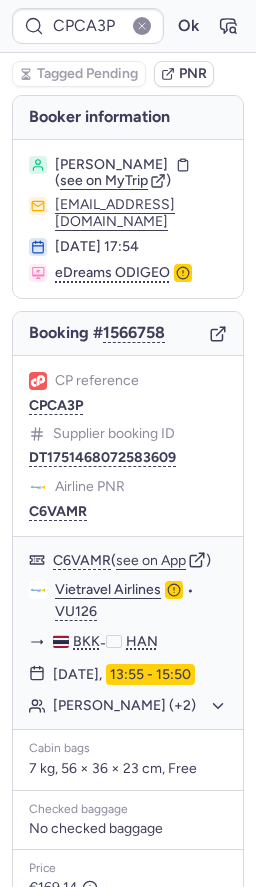 click on "PNR" at bounding box center [193, 74] 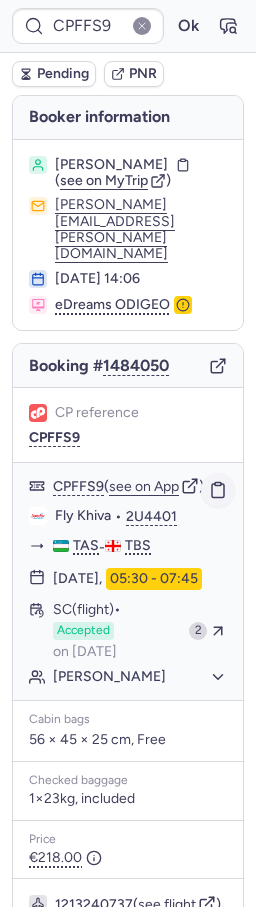 click 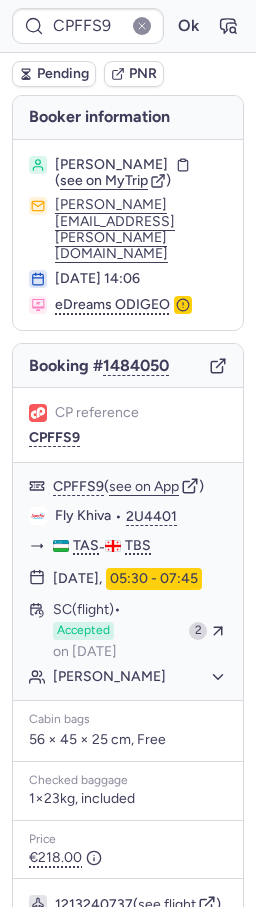type on "CPCA3P" 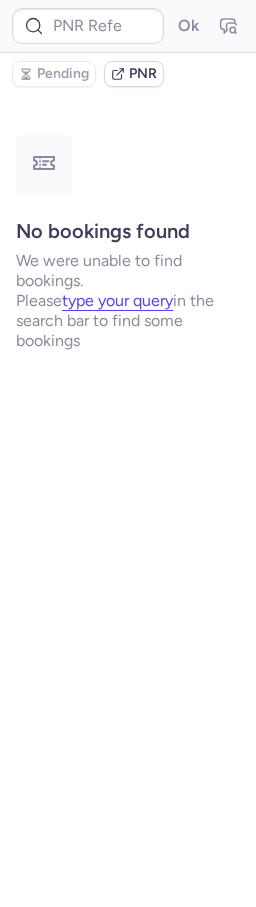 type on "CPTQJV" 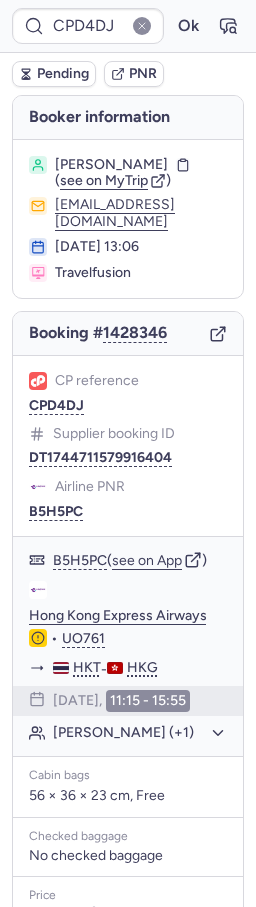 type on "CPUSHW" 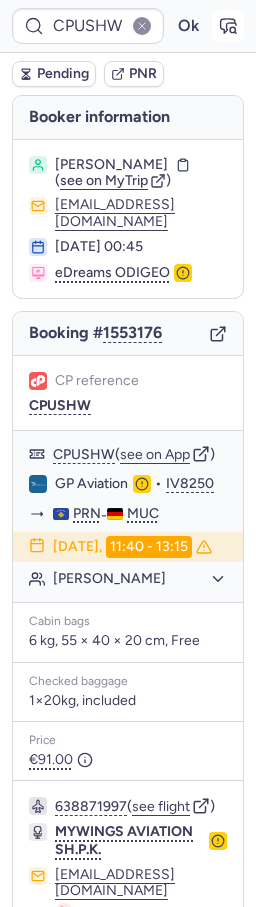 click at bounding box center [228, 26] 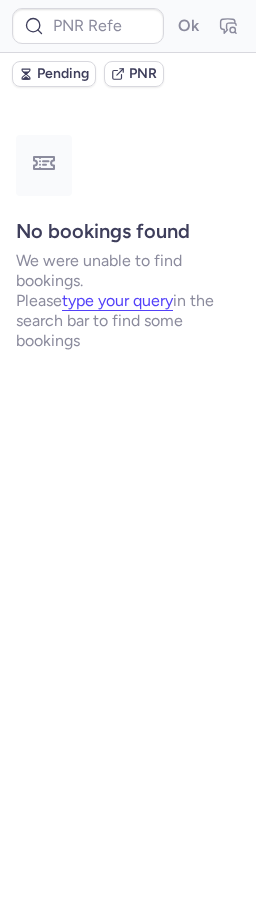 type on "CPFXLB" 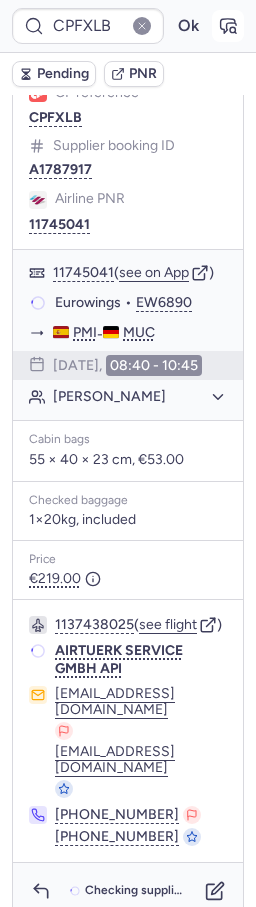 scroll, scrollTop: 333, scrollLeft: 0, axis: vertical 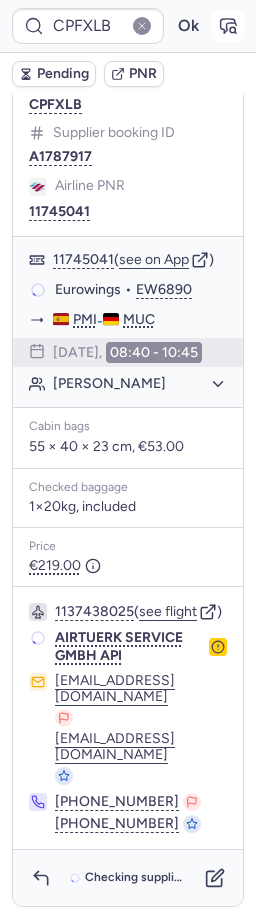 click 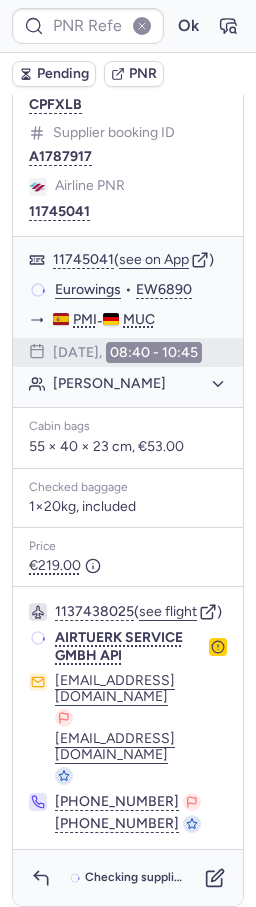type on "CPFXLB" 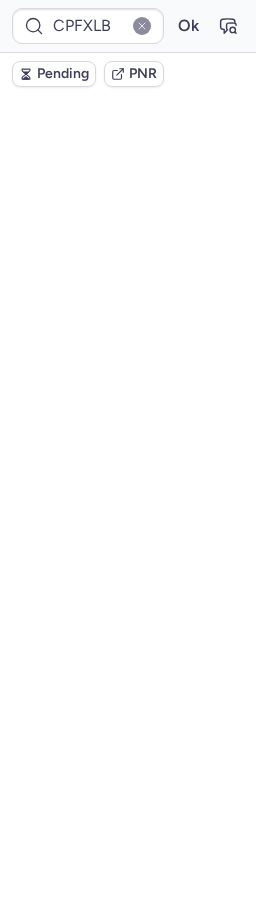 scroll, scrollTop: 0, scrollLeft: 0, axis: both 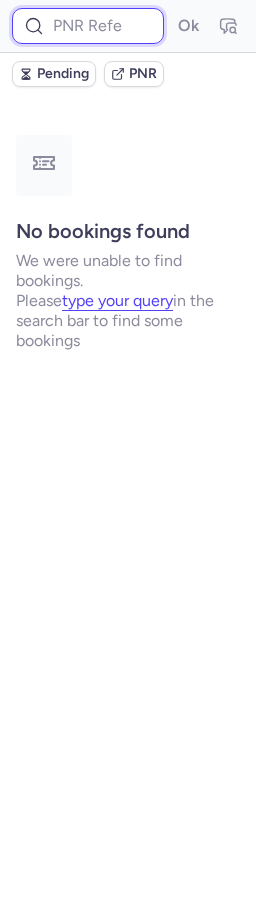 drag, startPoint x: 100, startPoint y: 31, endPoint x: 128, endPoint y: 36, distance: 28.442924 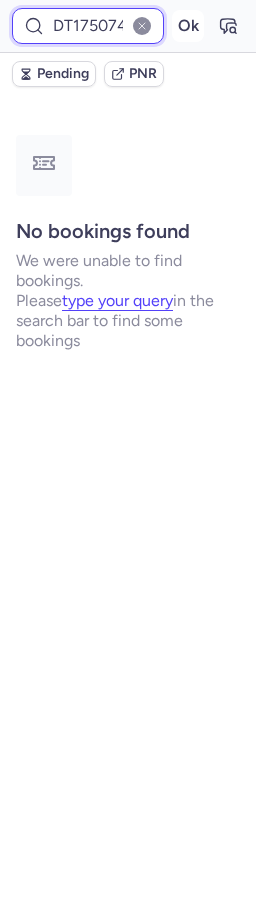 scroll, scrollTop: 0, scrollLeft: 92, axis: horizontal 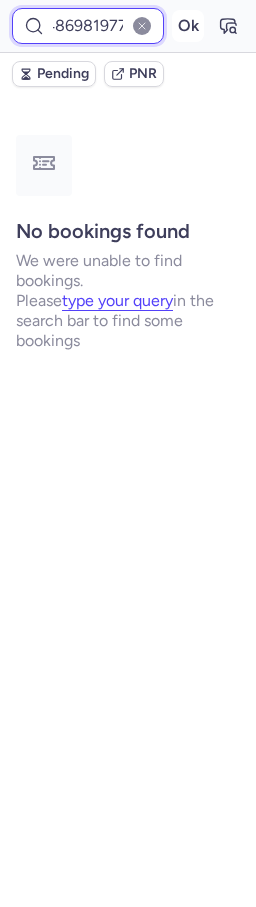 type on "DT1750748486981977" 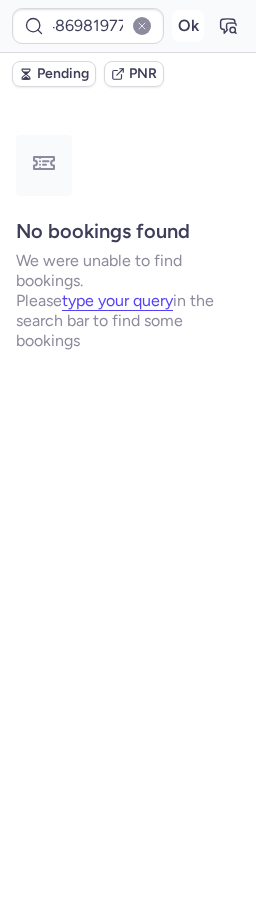 click on "Ok" at bounding box center [188, 26] 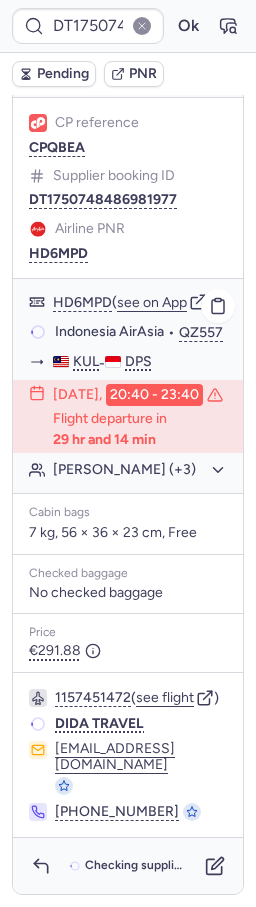 scroll, scrollTop: 312, scrollLeft: 0, axis: vertical 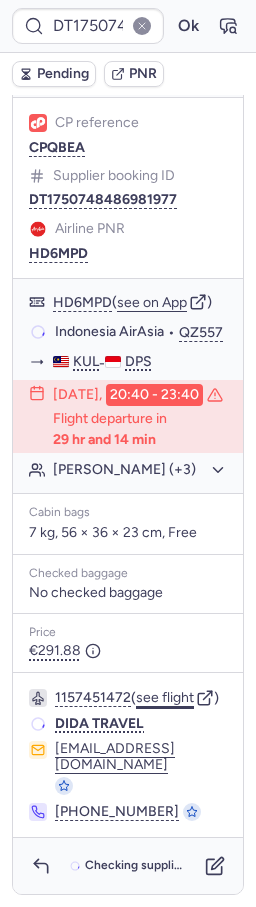 click on "see flight" 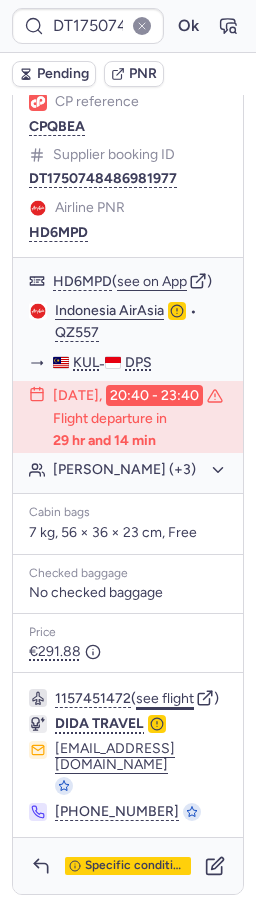 type 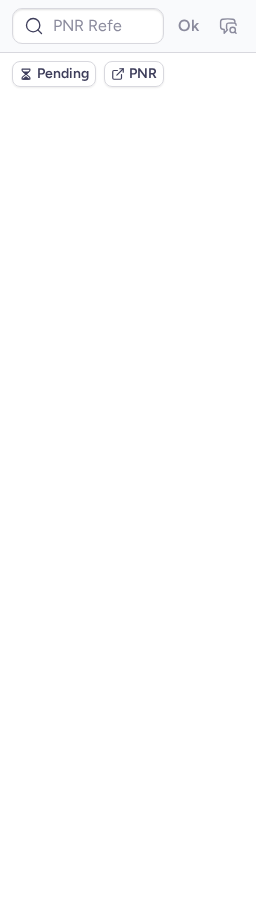 scroll, scrollTop: 0, scrollLeft: 0, axis: both 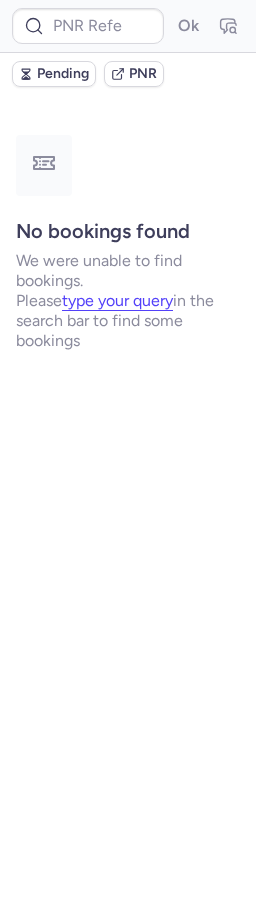 type on "CPFXLB" 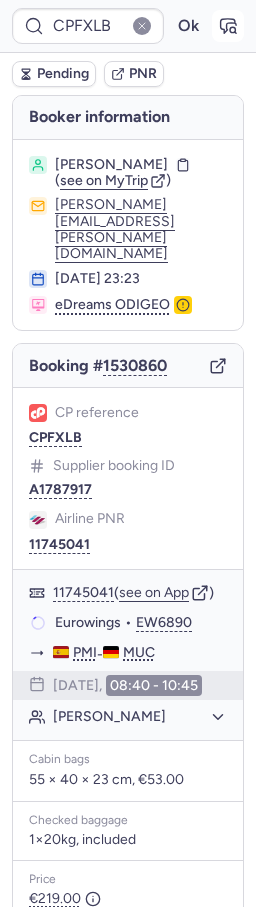 click 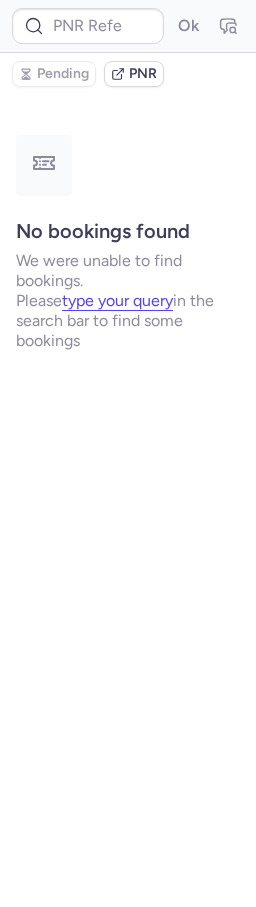 type on "CPFXLB" 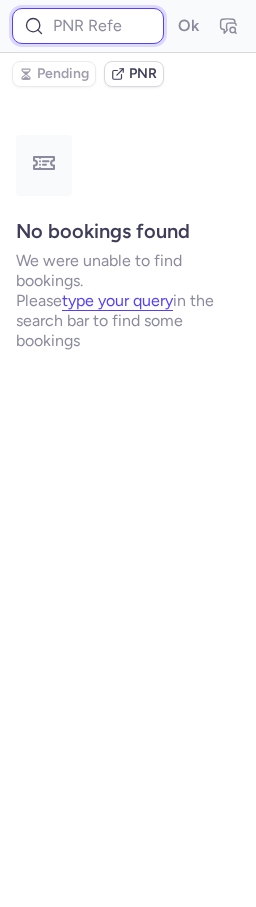 click at bounding box center (88, 26) 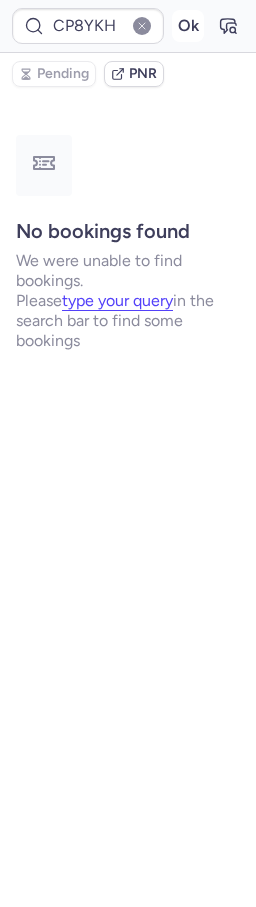 click on "Ok" at bounding box center [188, 26] 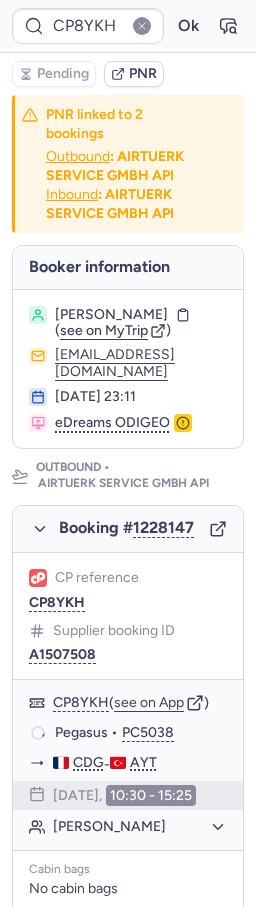 type on "CPFXLB" 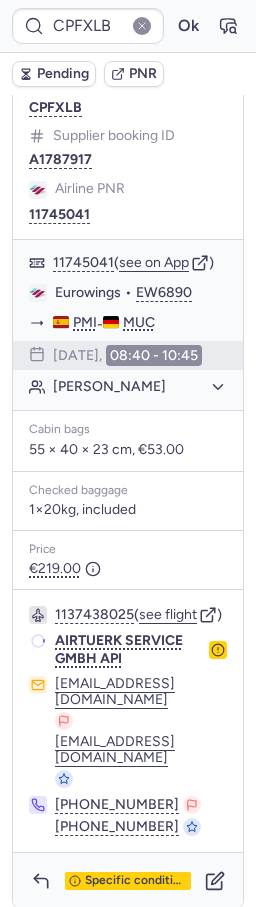 scroll, scrollTop: 333, scrollLeft: 0, axis: vertical 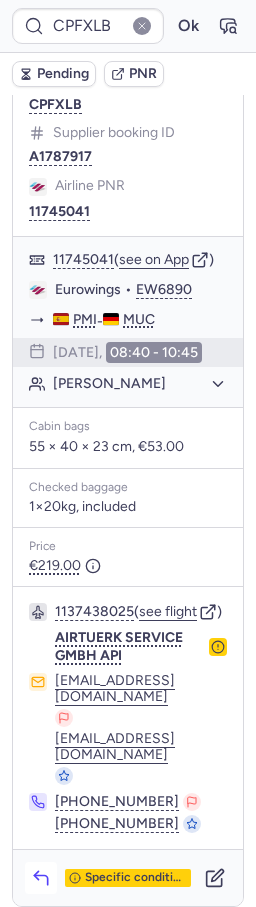 click at bounding box center [41, 878] 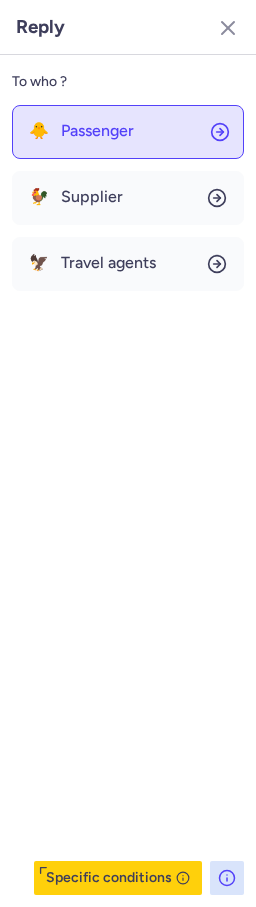 click on "Passenger" at bounding box center (97, 131) 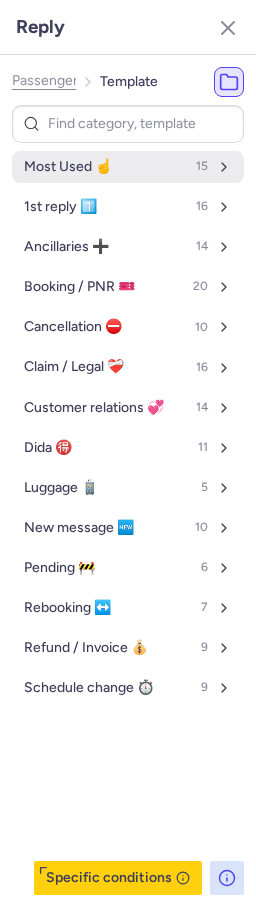 click on "Most Used ☝️ 15" at bounding box center [128, 167] 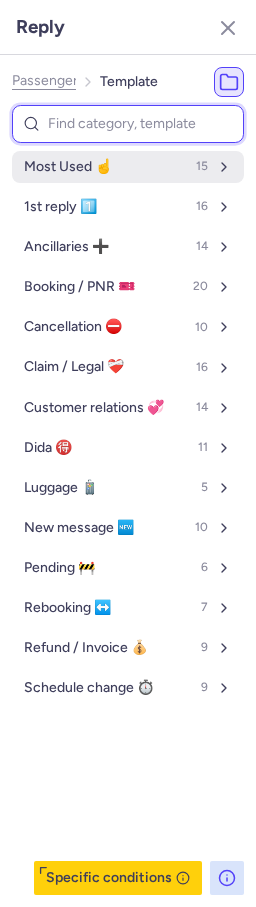select on "en" 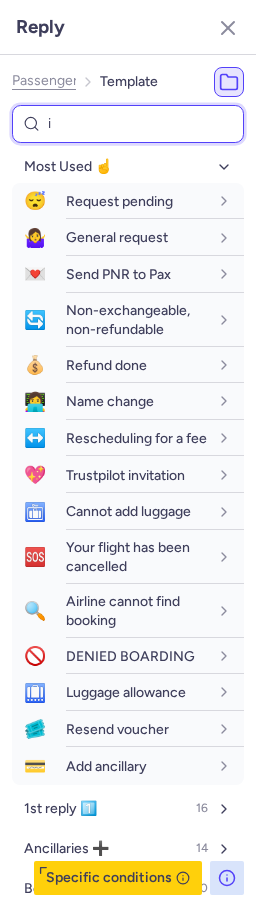 type on "in" 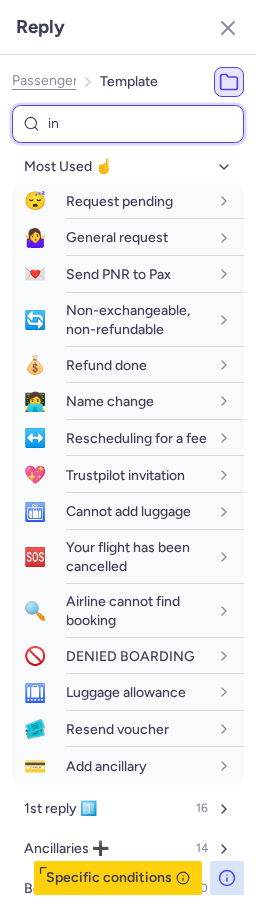 select on "en" 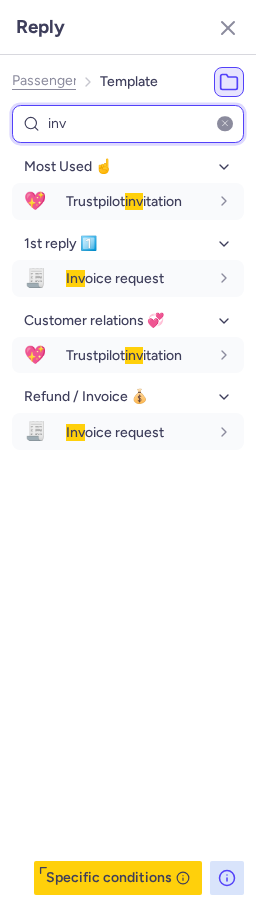 type on "inv" 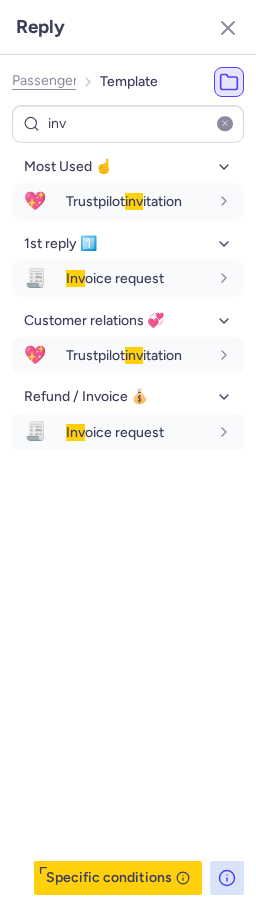 click on "Most Used ☝️ 💖 Trustpilot  inv itation fr en de nl pt es it ru en 1st reply 1️⃣ 🧾 Inv oice request fr en de nl pt es it ru en Customer relations 💞 💖 Trustpilot  inv itation fr en de nl pt es it ru en Refund / Invoice 💰 🧾 Inv oice request fr en de nl pt es it ru en" at bounding box center (128, 523) 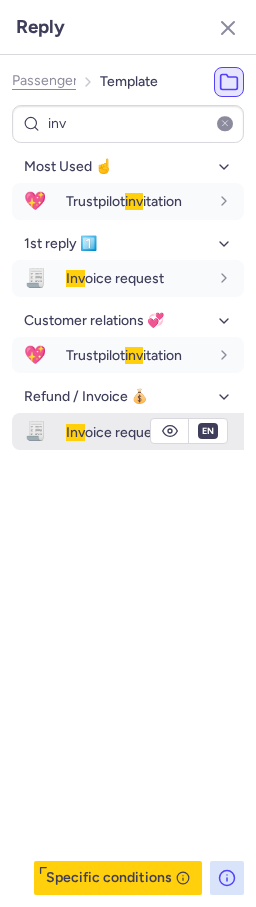 click on "Inv oice request" at bounding box center (115, 432) 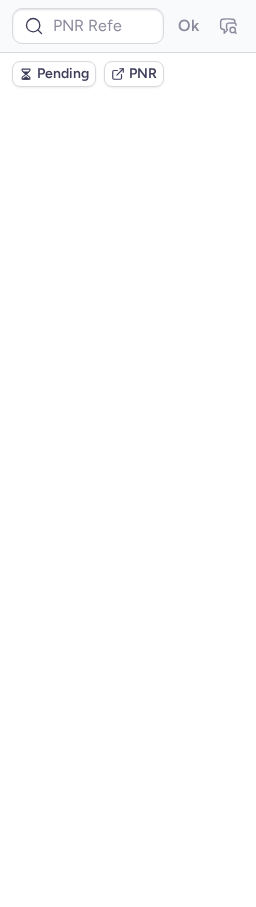 scroll, scrollTop: 0, scrollLeft: 0, axis: both 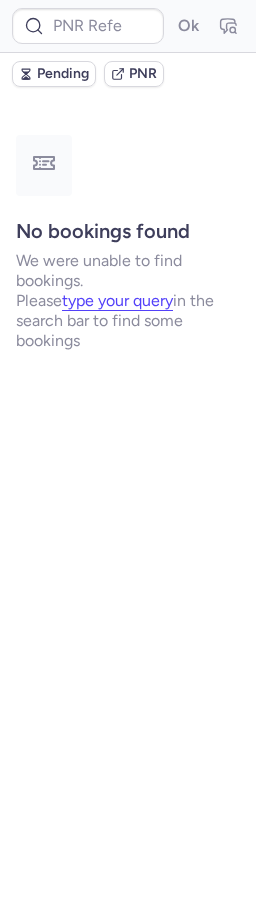 type on "10812519010818" 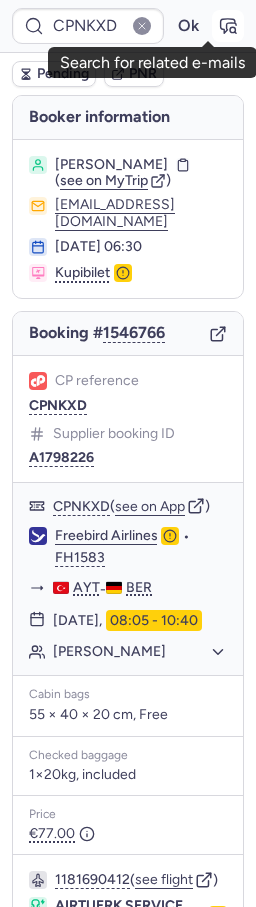 click 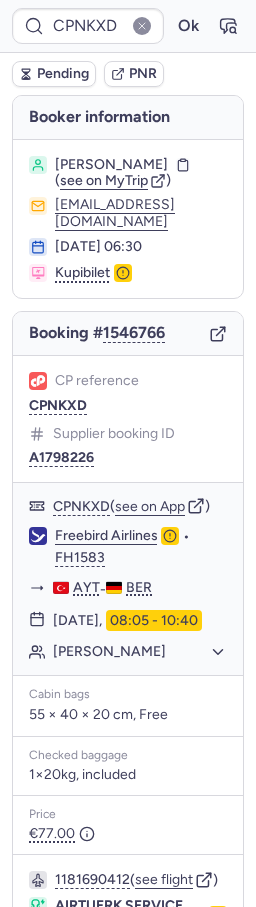 type on "CP2UCG" 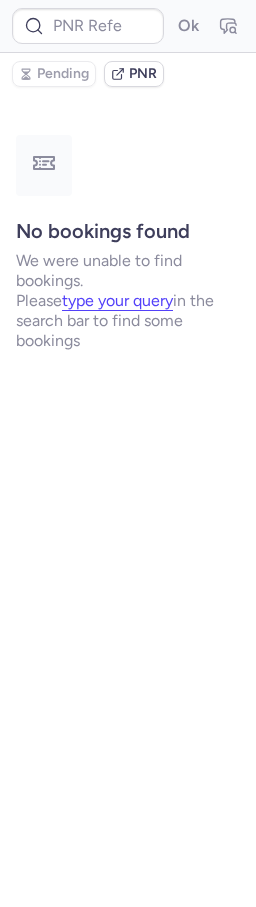scroll, scrollTop: 0, scrollLeft: 0, axis: both 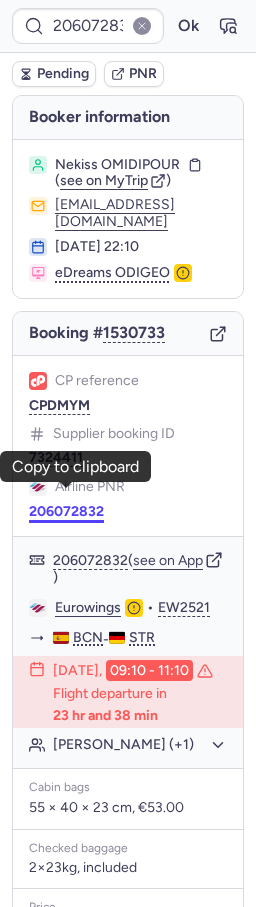 click on "206072832" at bounding box center [66, 512] 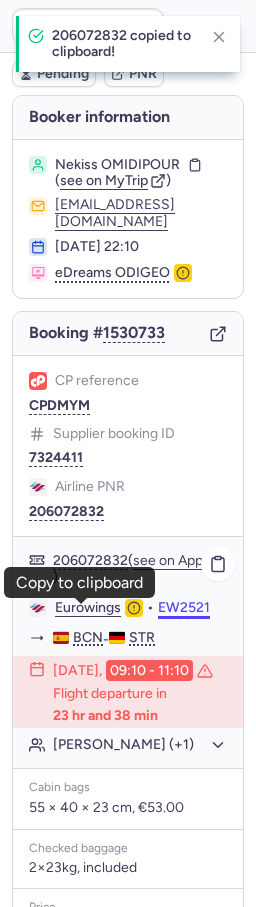 click on "EW2521" at bounding box center [184, 608] 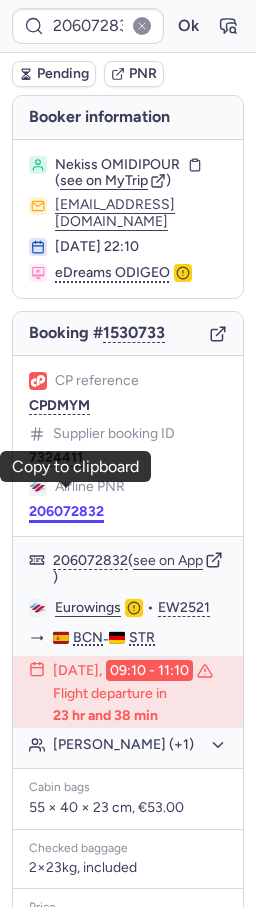 click on "206072832" at bounding box center [66, 512] 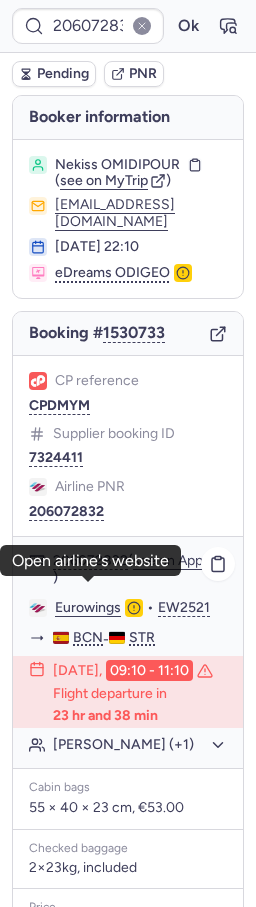 click on "Eurowings" 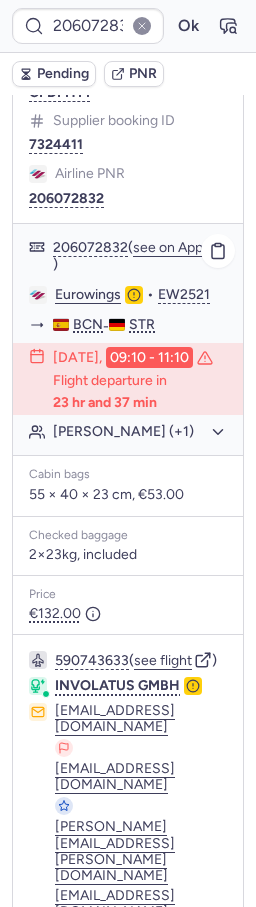 scroll, scrollTop: 290, scrollLeft: 0, axis: vertical 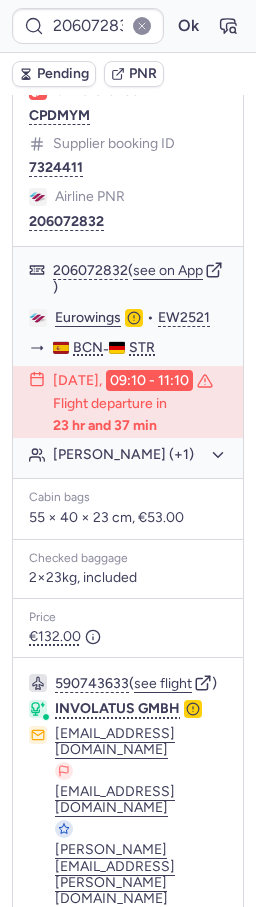click on "Airline PNR 206072832" 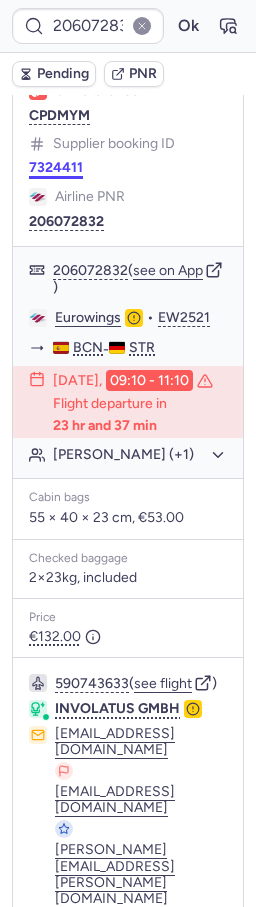 click on "7324411" at bounding box center [56, 168] 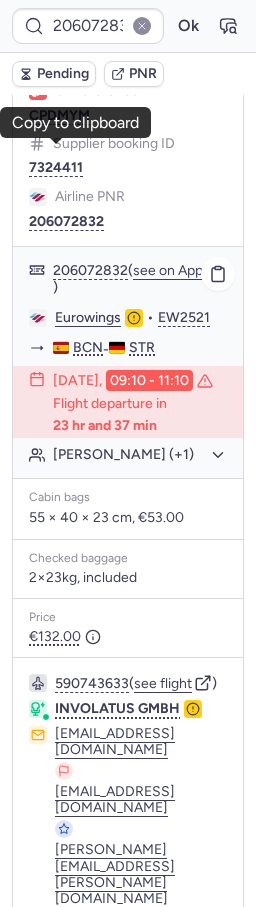 click on "Tuan Iman OMIDIPOUR (+1)" 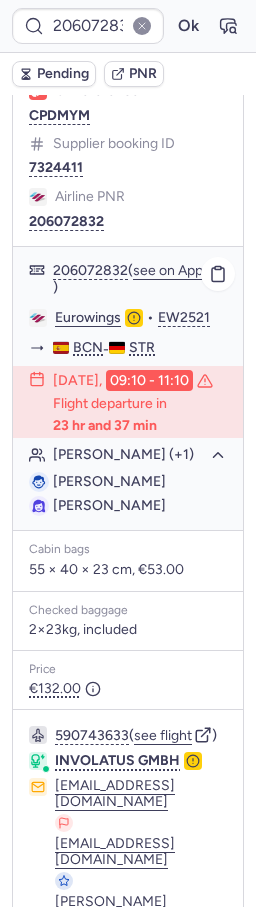 drag, startPoint x: 114, startPoint y: 513, endPoint x: 148, endPoint y: 519, distance: 34.525352 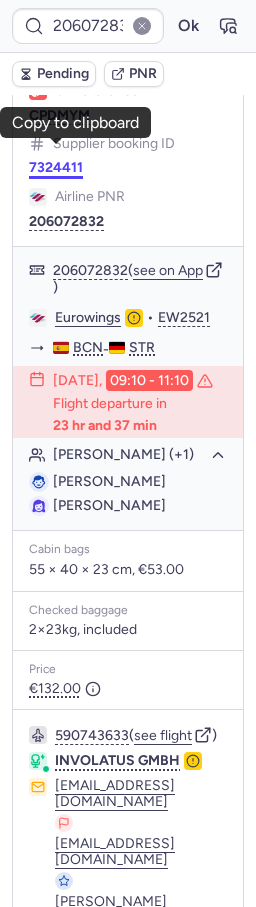 click on "7324411" at bounding box center (56, 168) 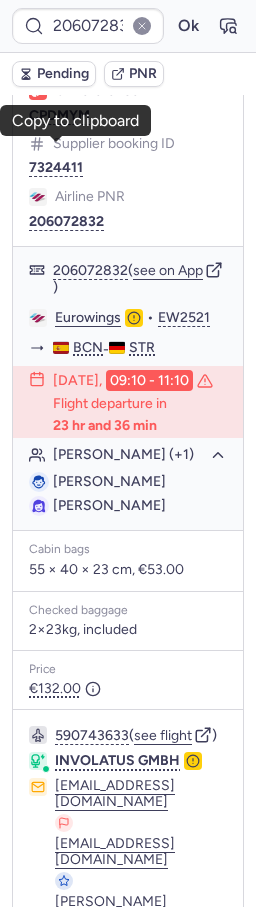 scroll, scrollTop: 478, scrollLeft: 0, axis: vertical 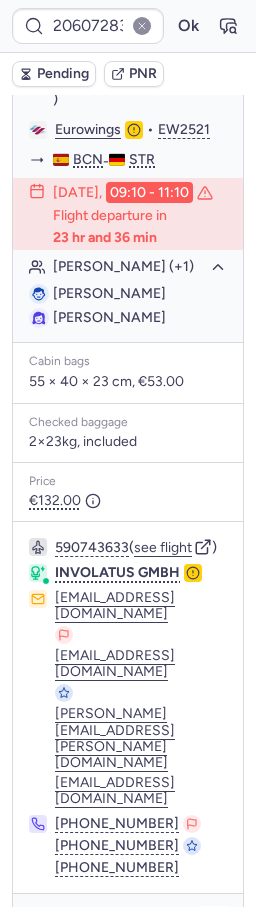 click 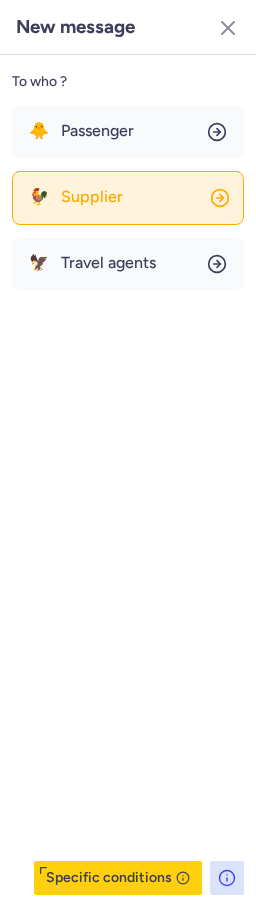 click on "🐓 Supplier" 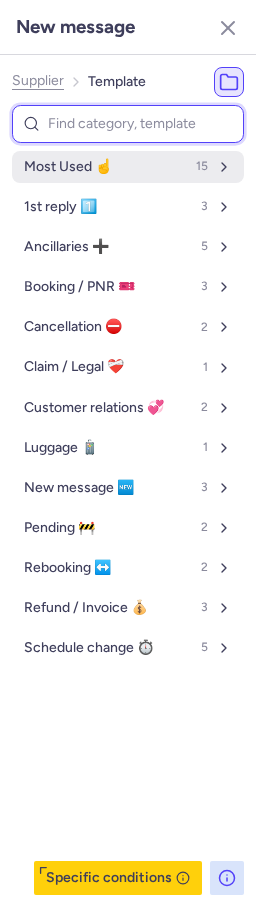 click on "Most Used ☝️ 15" at bounding box center (128, 167) 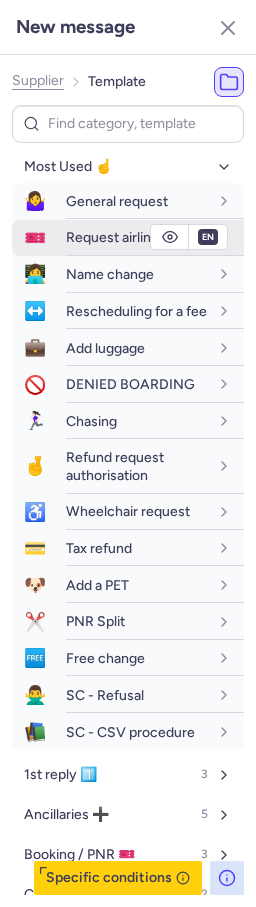click on "Request airline PNR" at bounding box center (128, 237) 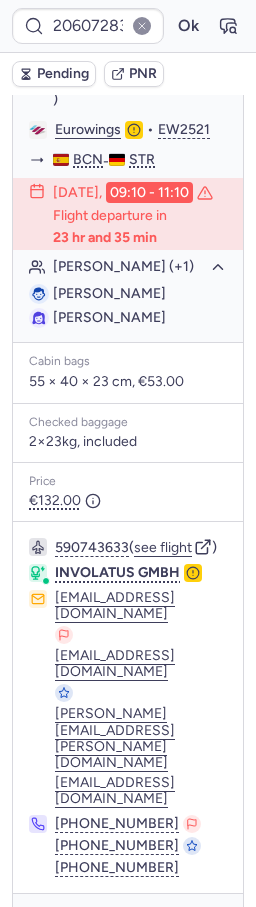 type on "CP9XTH" 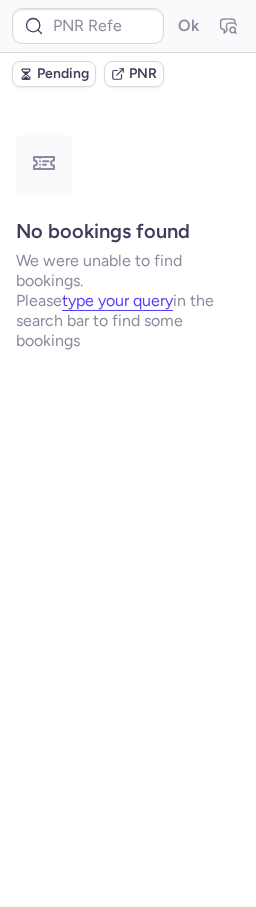 scroll, scrollTop: 0, scrollLeft: 0, axis: both 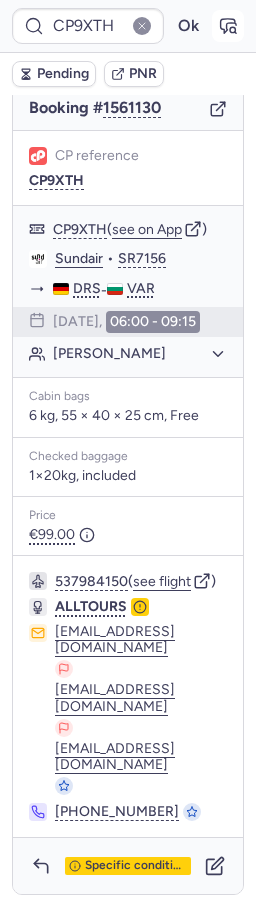 click at bounding box center [228, 26] 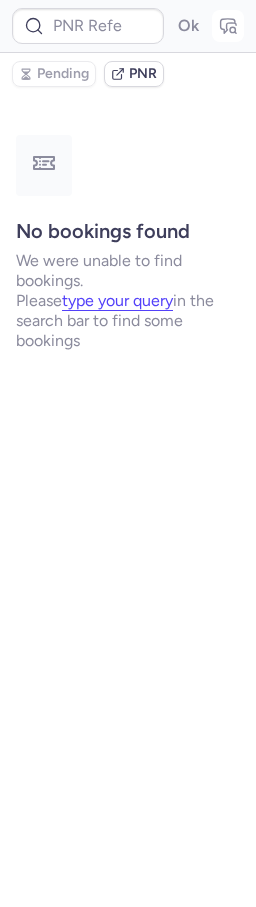 scroll, scrollTop: 0, scrollLeft: 0, axis: both 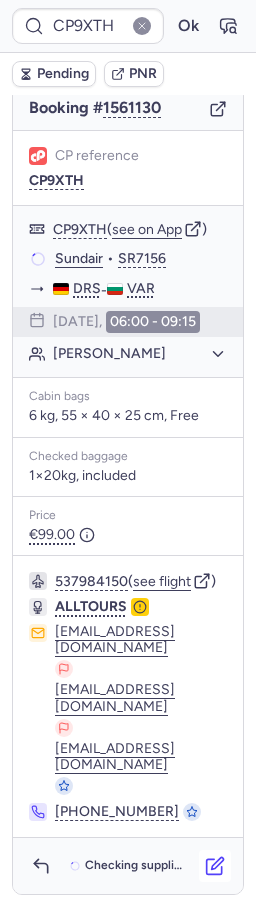 click 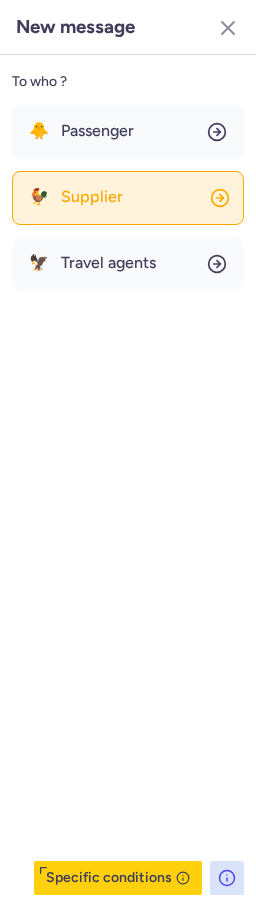 click on "Supplier" at bounding box center (92, 197) 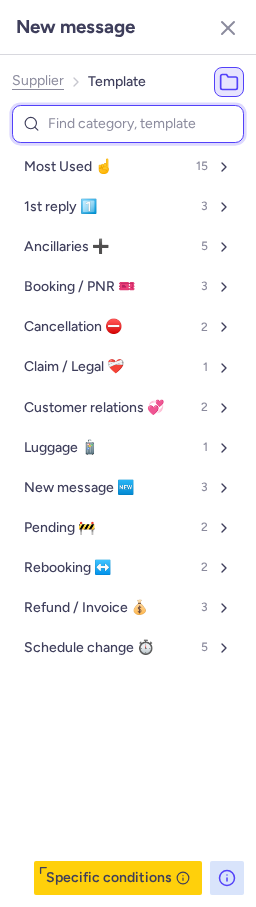 click on "Most Used ☝️" at bounding box center [68, 167] 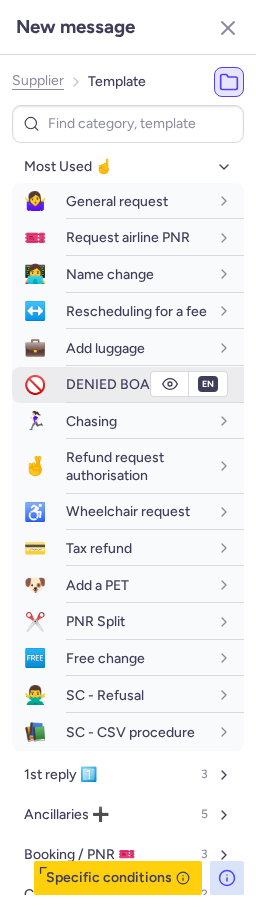 click on "DENIED BOARDING" at bounding box center (130, 384) 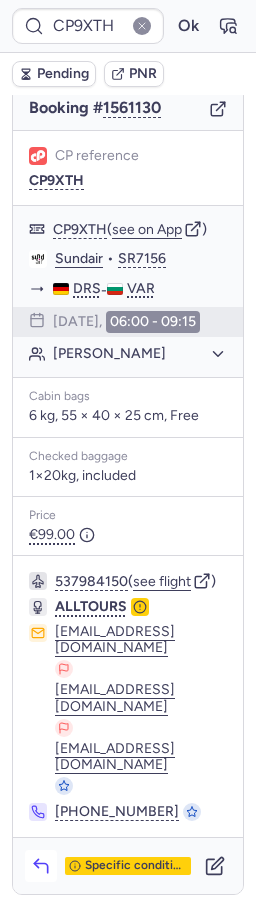 click 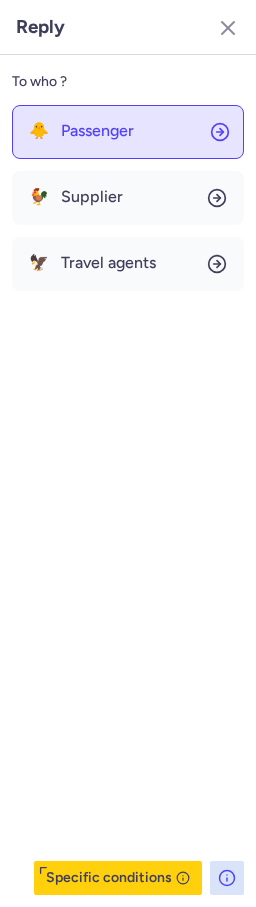 click on "Passenger" at bounding box center (97, 131) 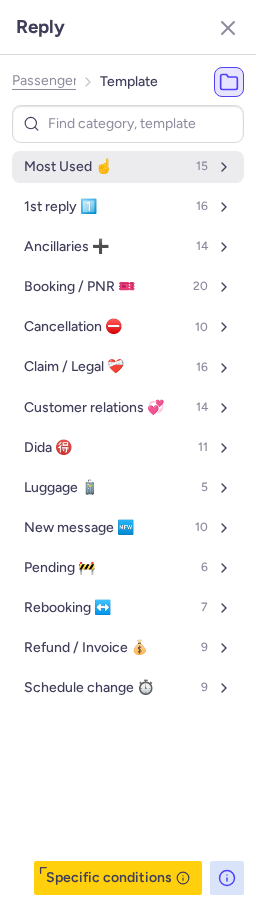 click on "Most Used ☝️" at bounding box center [68, 167] 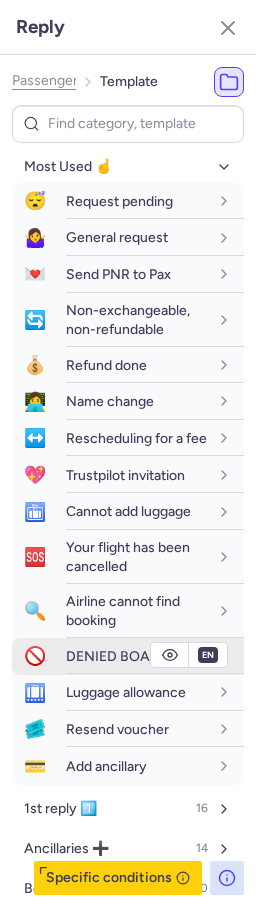 click on "🚫 DENIED BOARDING" at bounding box center [128, 656] 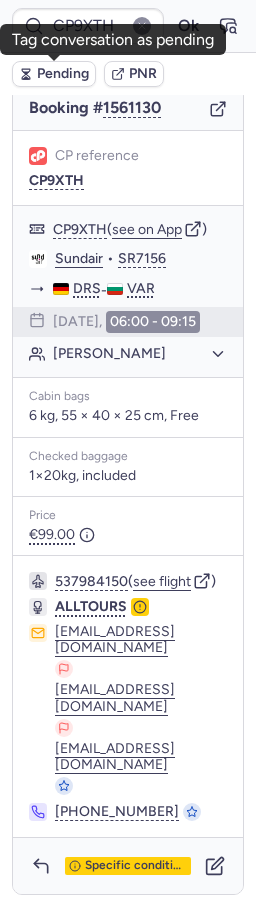 click on "Pending" at bounding box center (63, 74) 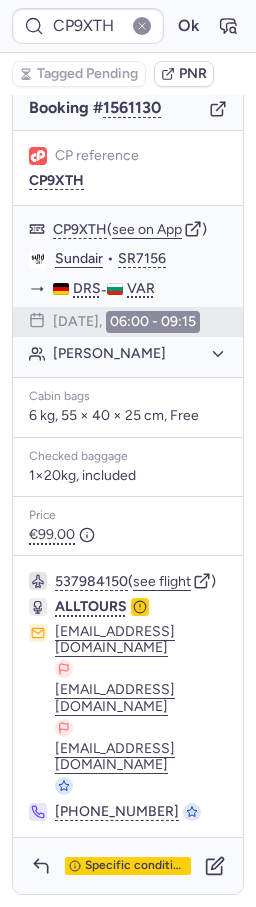 type on "CPEDKF" 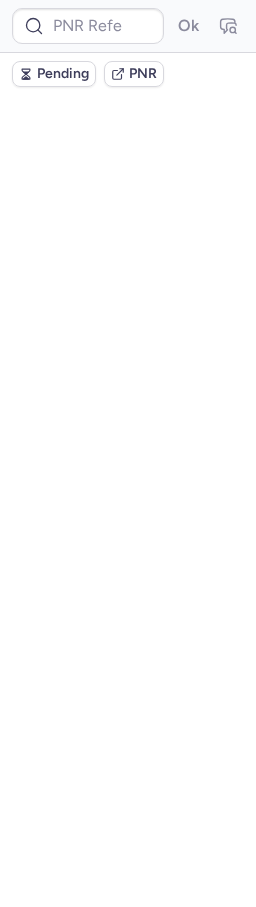 scroll, scrollTop: 0, scrollLeft: 0, axis: both 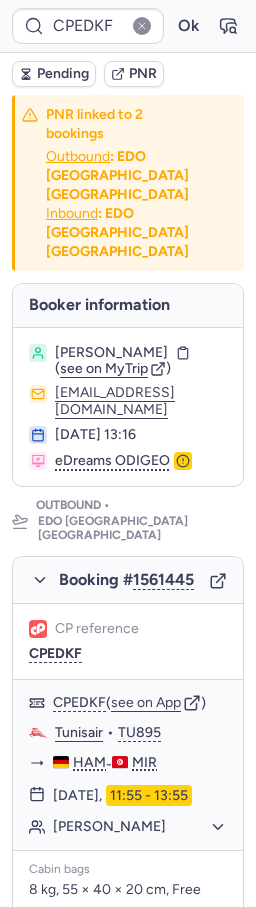 type on "206072832" 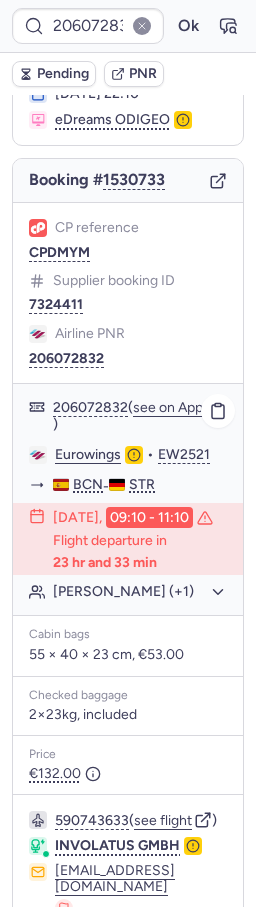scroll, scrollTop: 426, scrollLeft: 0, axis: vertical 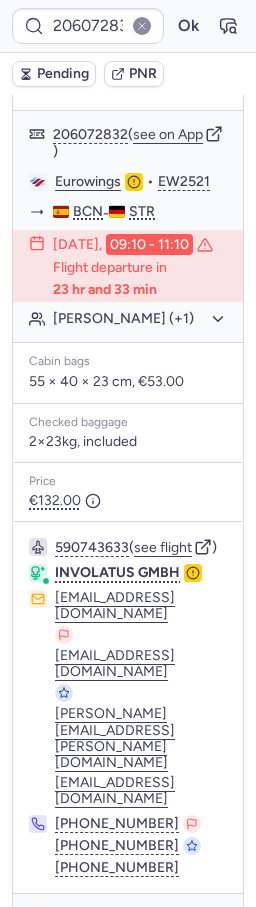 click at bounding box center [41, 922] 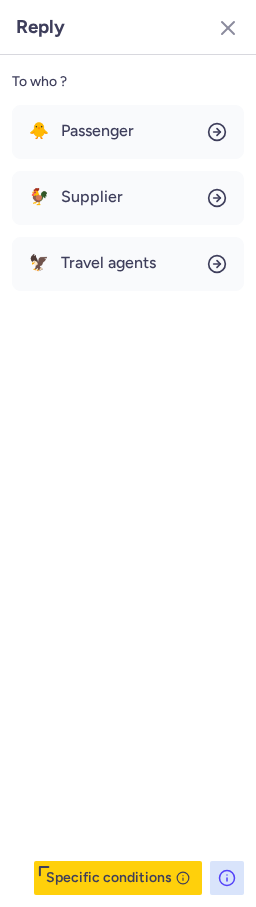 click 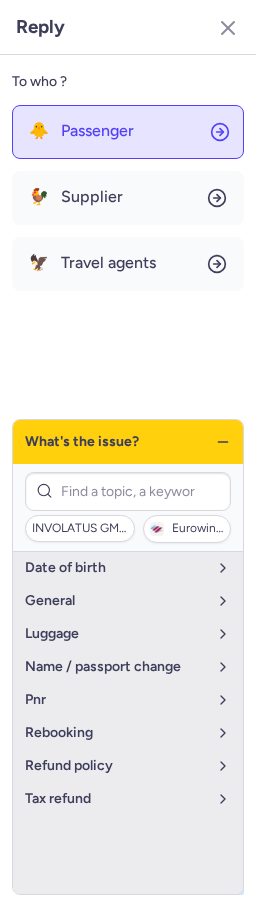 click on "Passenger" at bounding box center (97, 131) 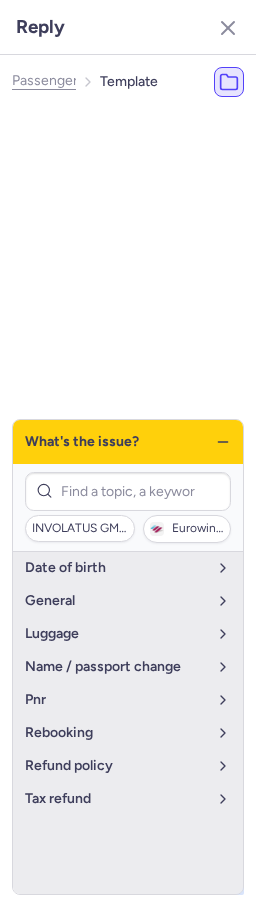 select on "en" 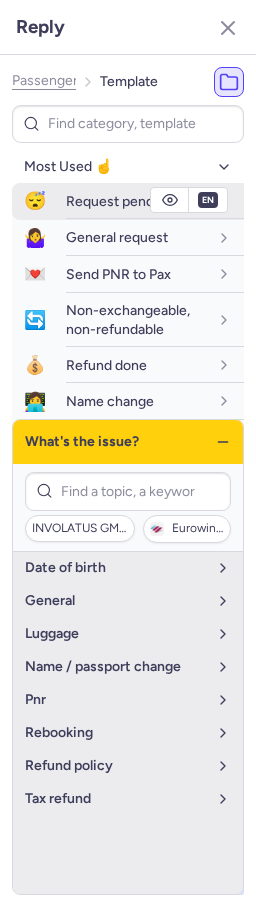 click on "Request pending" at bounding box center [119, 201] 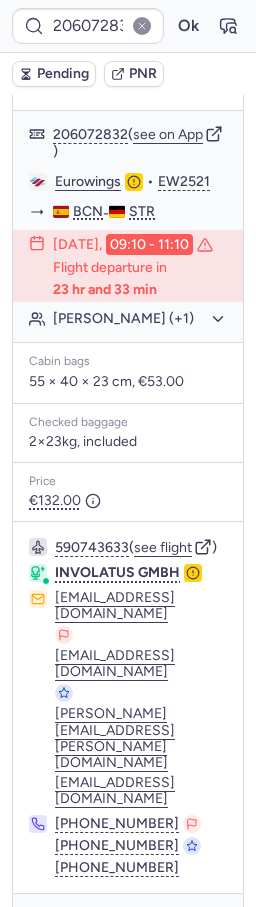 click on "Pending" at bounding box center (63, 74) 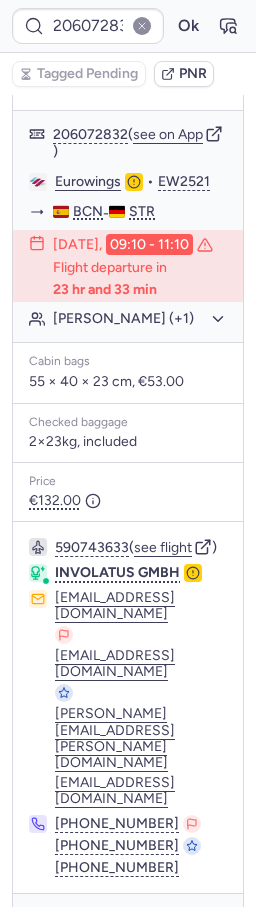 type on "CPEDKF" 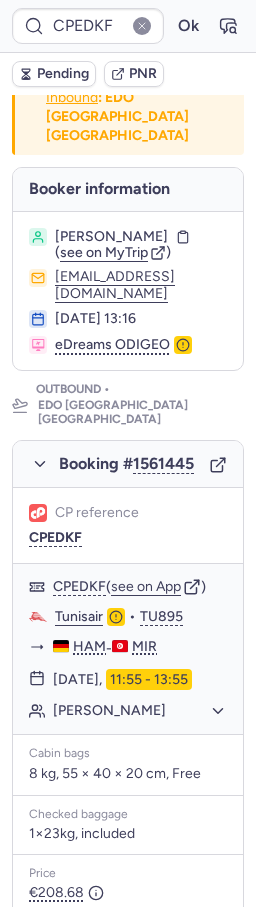 scroll, scrollTop: 0, scrollLeft: 0, axis: both 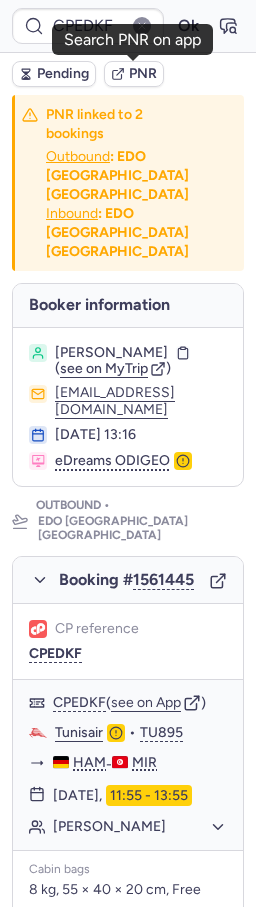 click on "PNR" at bounding box center (143, 74) 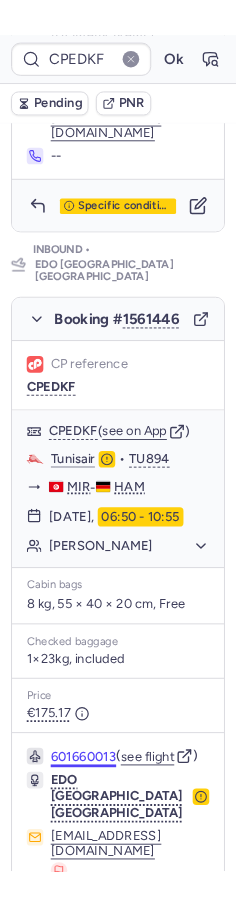 scroll, scrollTop: 1400, scrollLeft: 0, axis: vertical 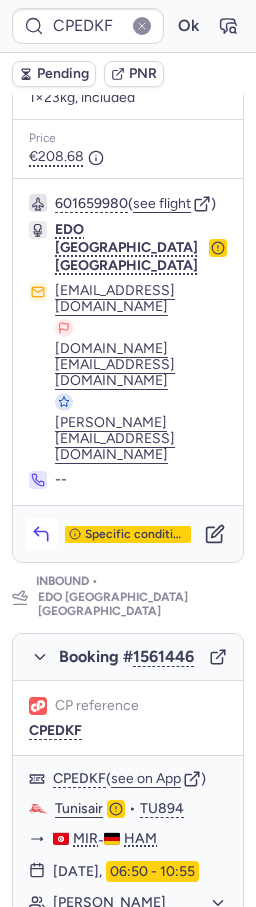 click 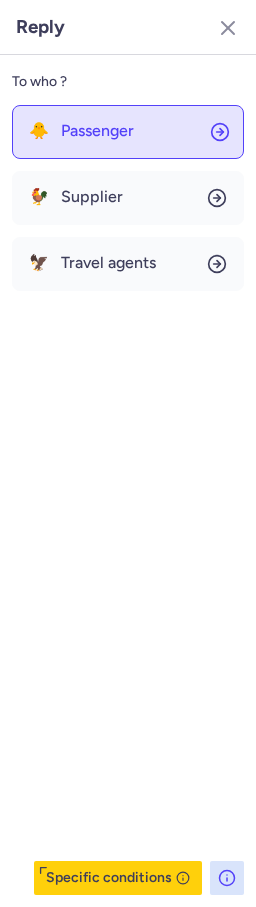 click on "🐥 Passenger" 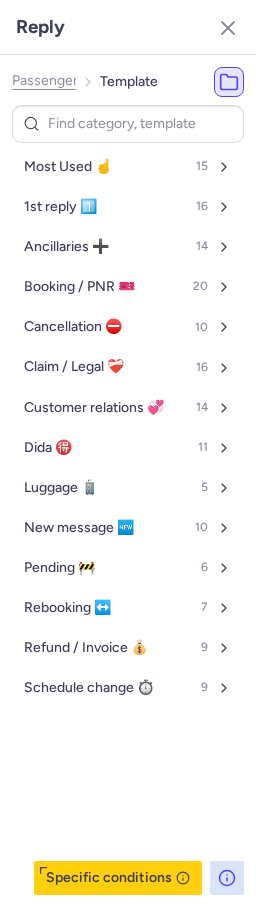 click on "Most Used ☝️ 15" at bounding box center [128, 167] 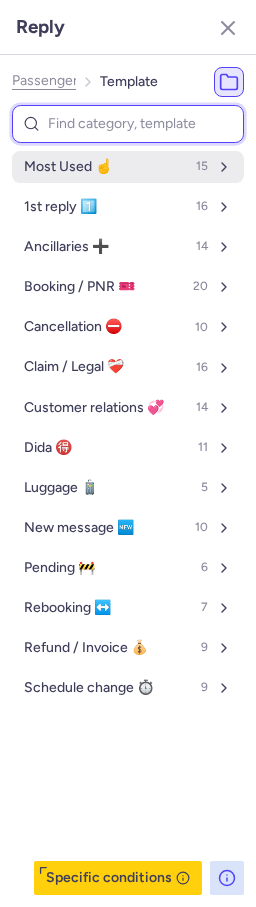 select on "en" 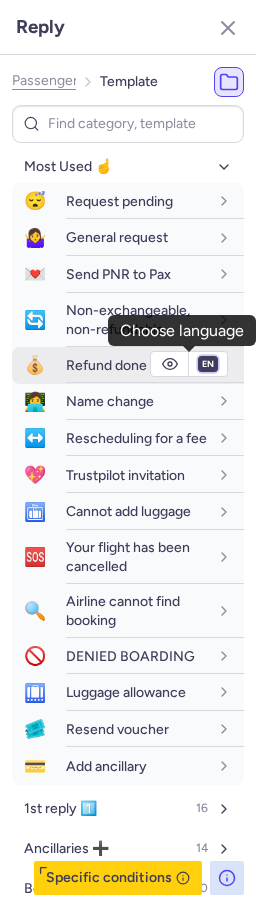 click on "fr en de nl pt es it ru" at bounding box center (208, 364) 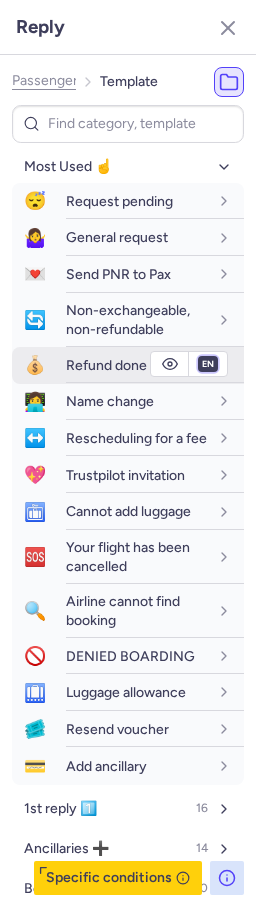 select on "de" 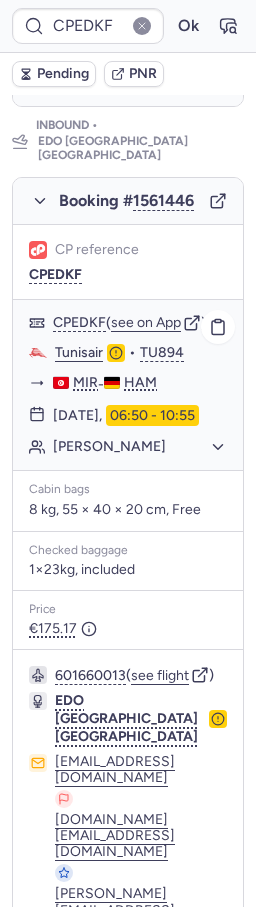 scroll, scrollTop: 1400, scrollLeft: 0, axis: vertical 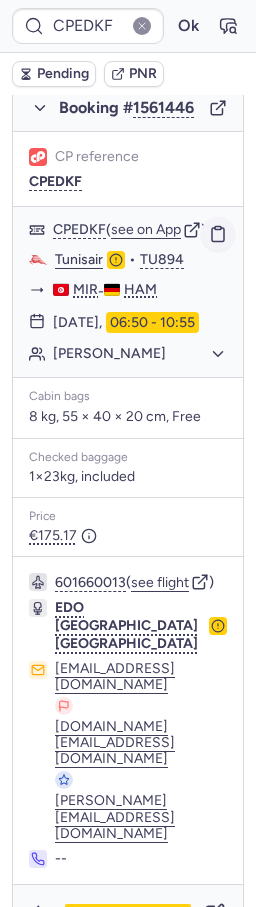 click 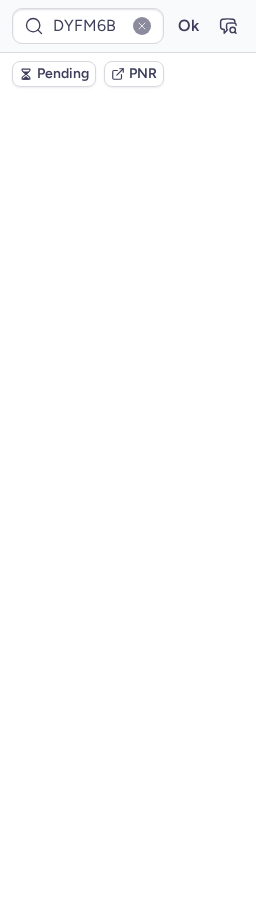 scroll, scrollTop: 0, scrollLeft: 0, axis: both 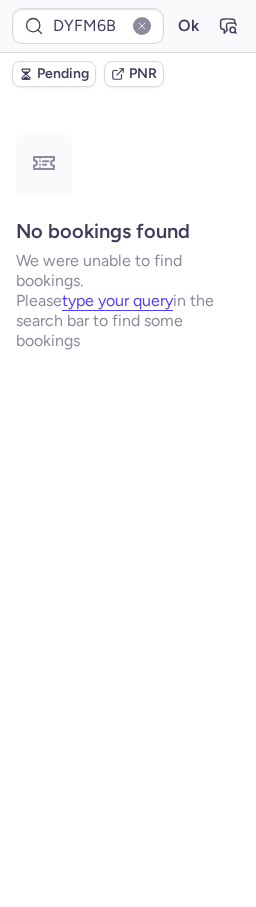 type on "206072832" 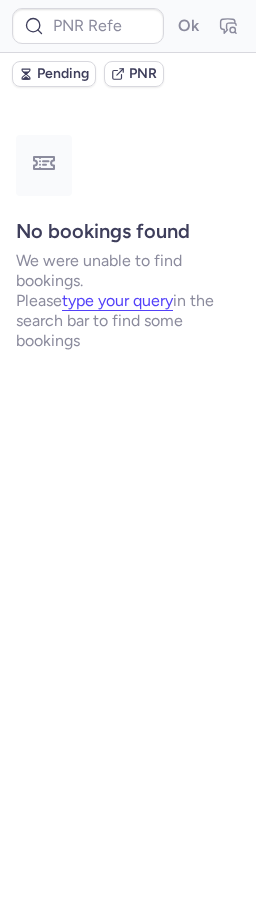 type on "DYFM6B" 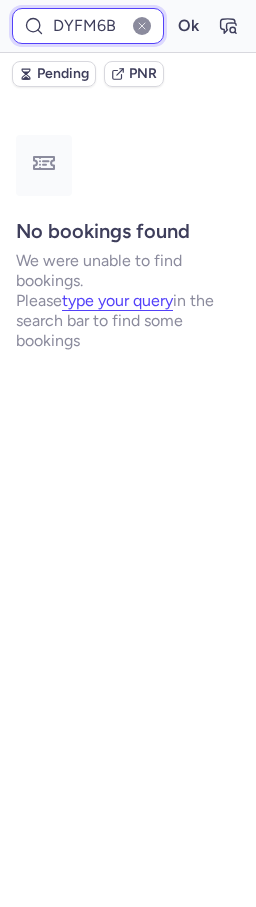 click on "DYFM6B" at bounding box center [88, 26] 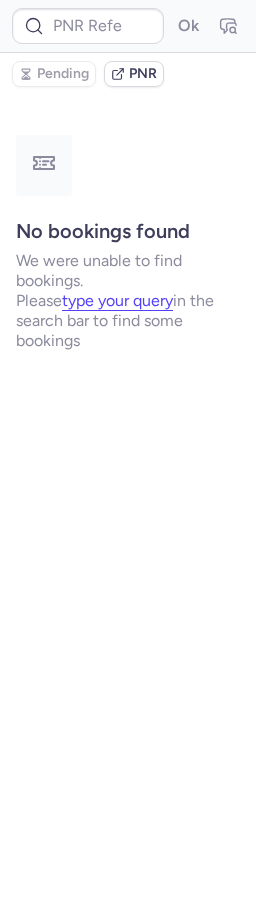 type on "CPEDKF" 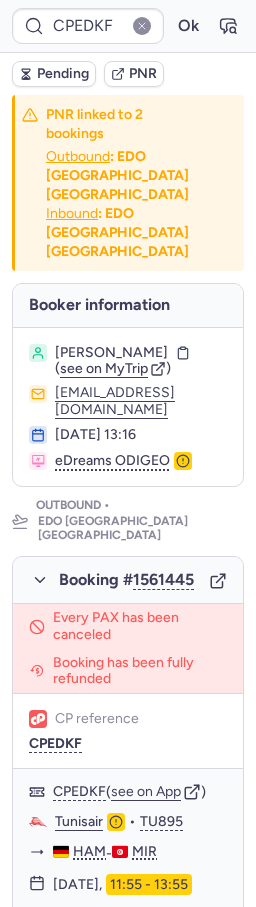 click on "PNR" at bounding box center (143, 74) 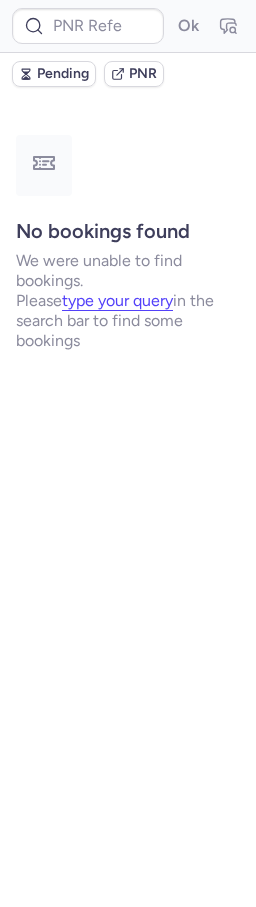 type 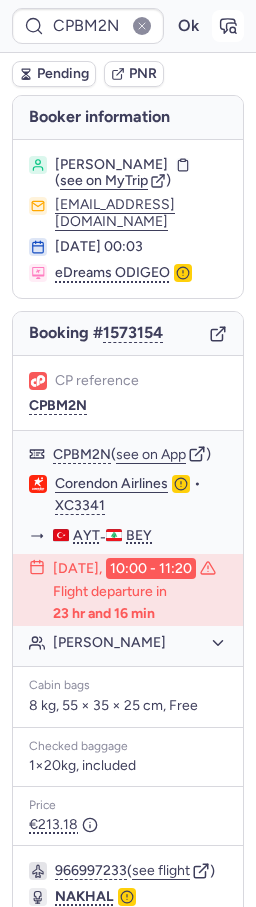 click 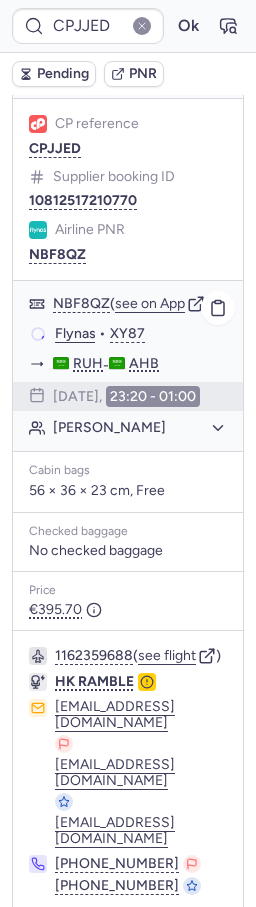 scroll, scrollTop: 403, scrollLeft: 0, axis: vertical 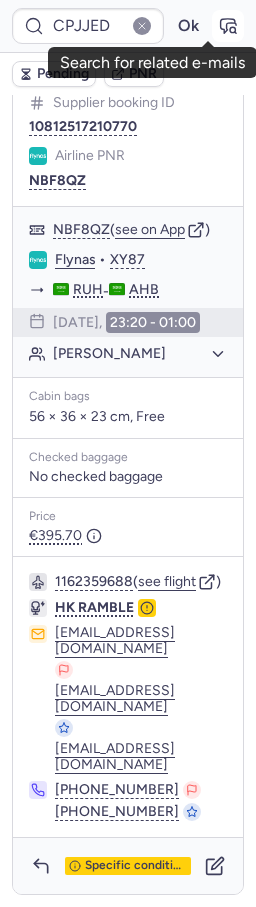 click 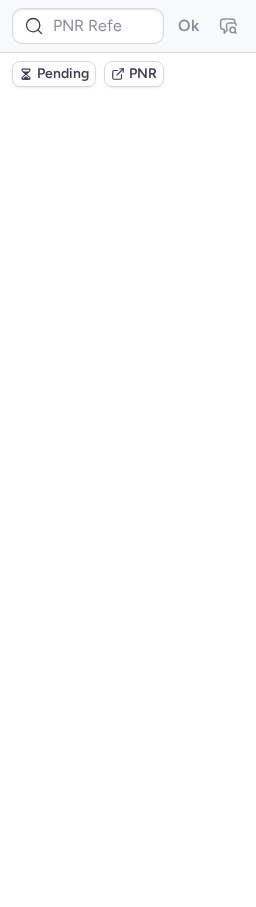 scroll, scrollTop: 0, scrollLeft: 0, axis: both 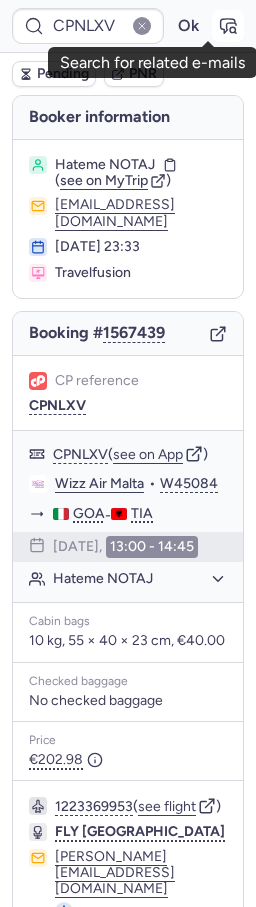 click 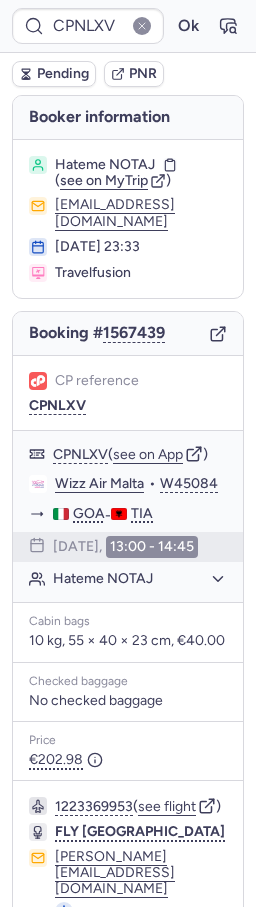 click on "Pending" at bounding box center (63, 74) 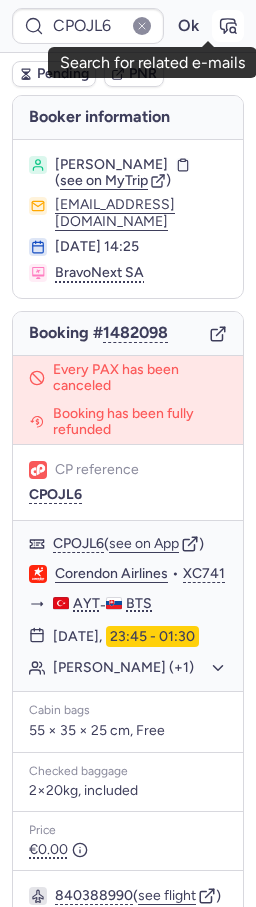 click 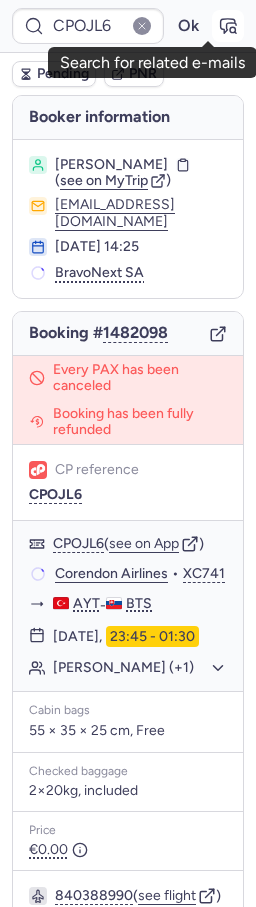 click at bounding box center [228, 26] 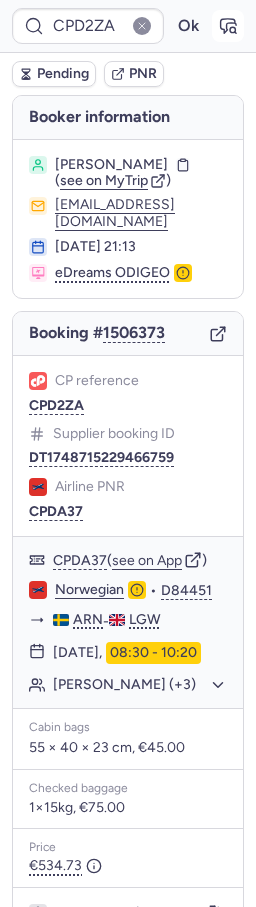 click at bounding box center [228, 26] 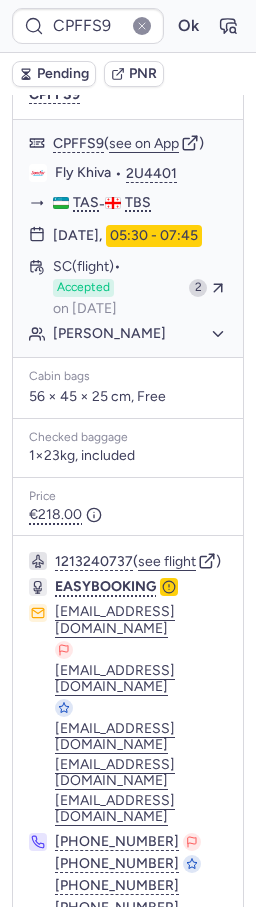 scroll, scrollTop: 354, scrollLeft: 0, axis: vertical 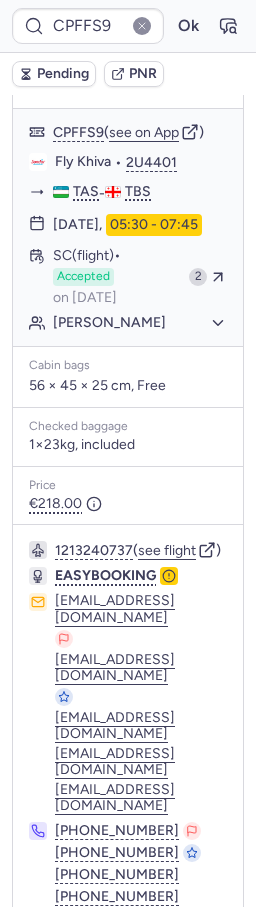 click at bounding box center (215, 973) 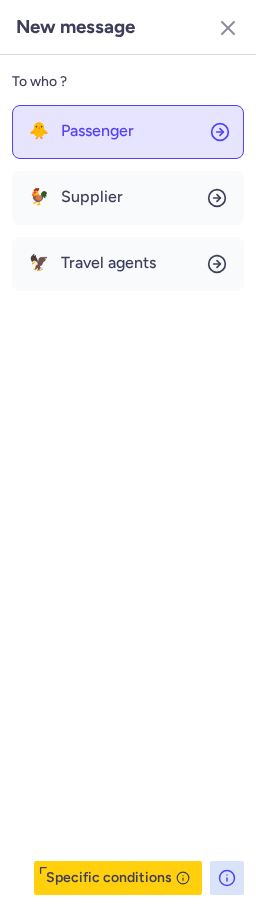 click on "Passenger" at bounding box center (97, 131) 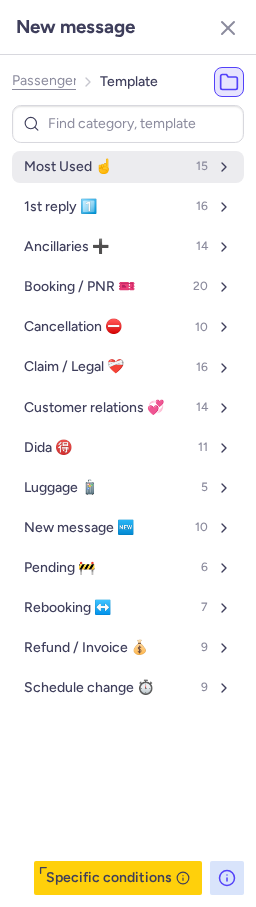 click on "Most Used ☝️" at bounding box center (68, 167) 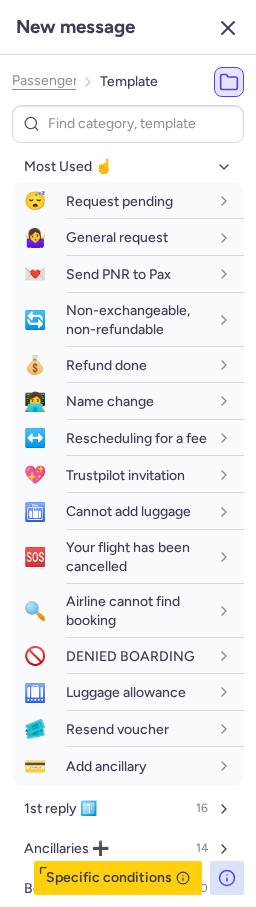 click 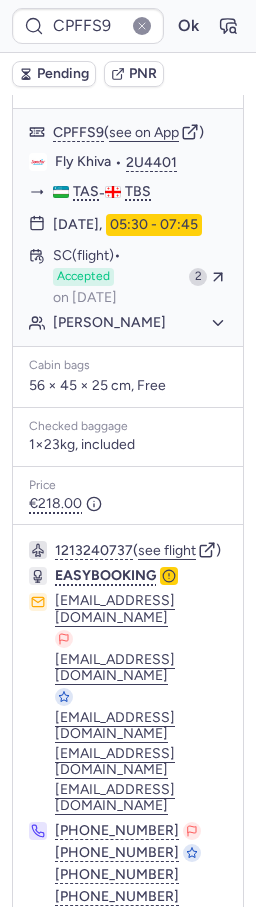 click on "PNR" at bounding box center [143, 74] 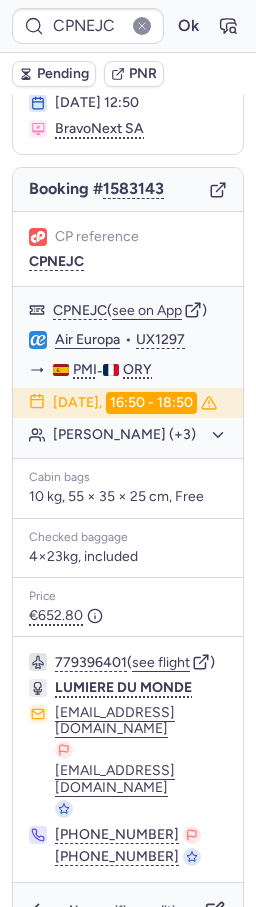 scroll, scrollTop: 210, scrollLeft: 0, axis: vertical 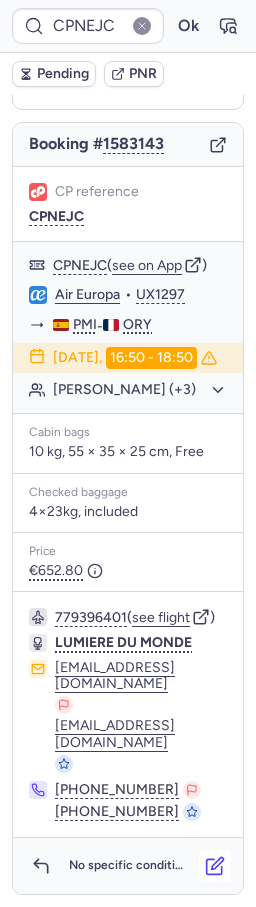 click 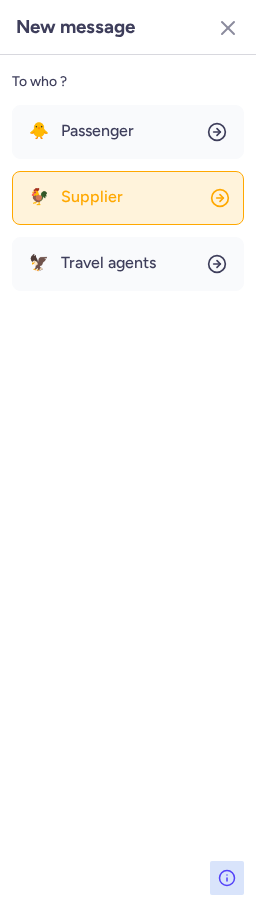 click on "🐓 Supplier" 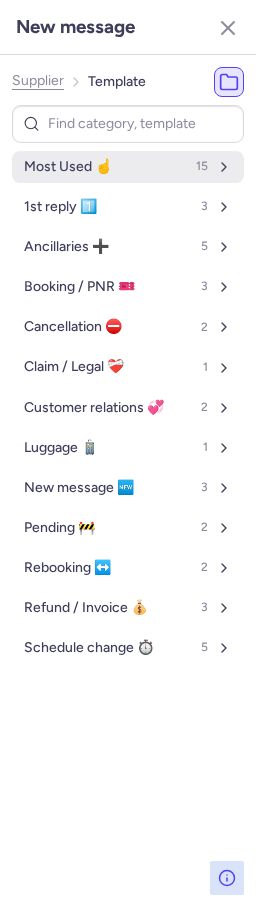 click on "Most Used ☝️" at bounding box center (68, 167) 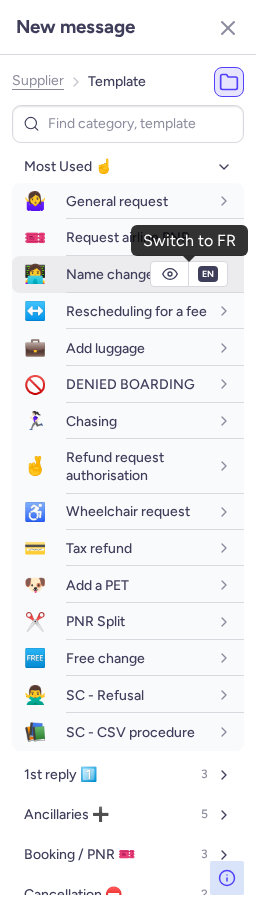 click on "en" at bounding box center [208, 274] 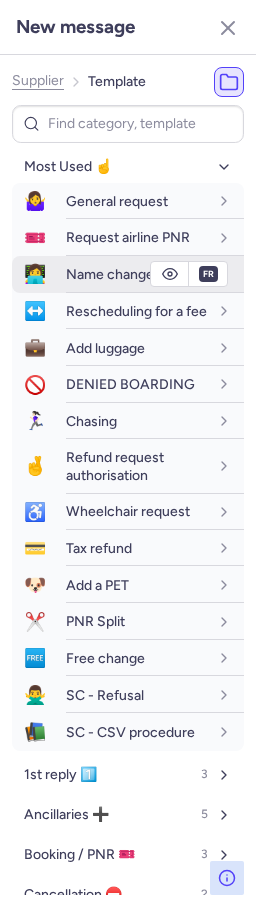 click on "Name change" at bounding box center (110, 274) 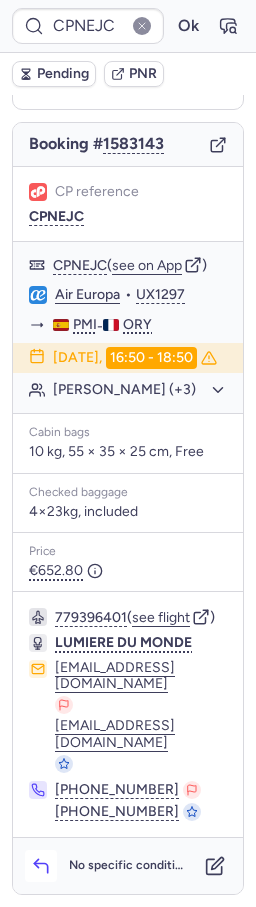 click 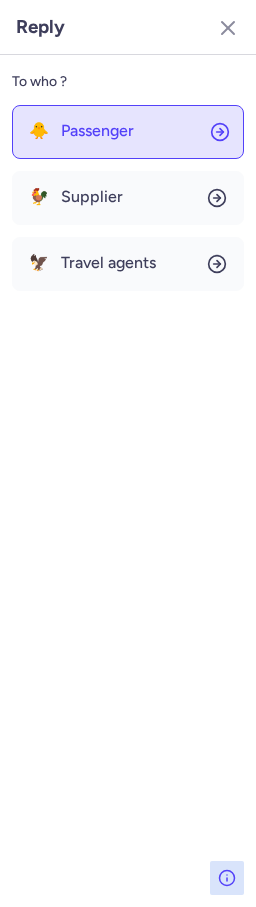 click on "Passenger" at bounding box center (97, 131) 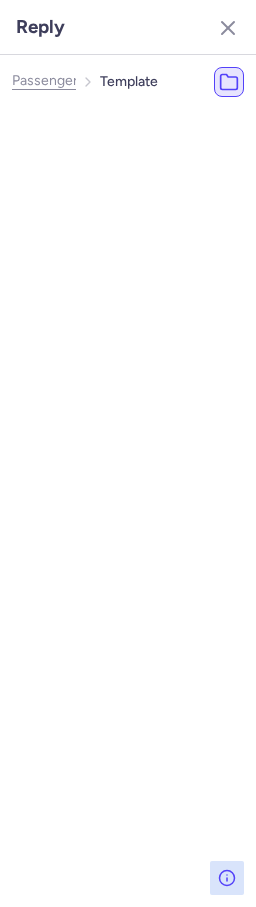 click on "Most Used ☝️ 15" at bounding box center [154, 167] 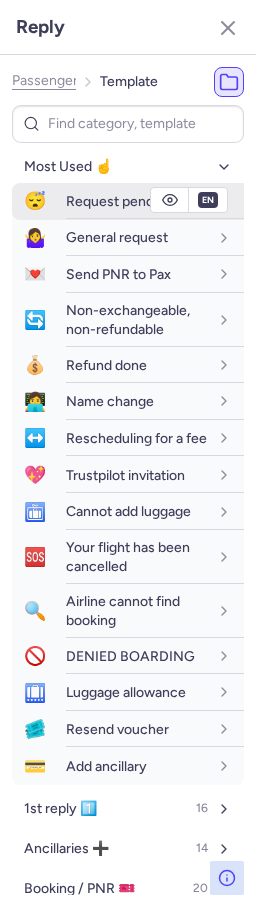click on "😴" at bounding box center (35, 201) 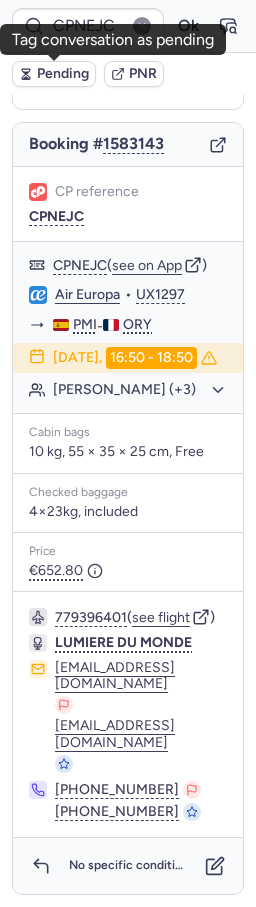 click on "Pending" at bounding box center (63, 74) 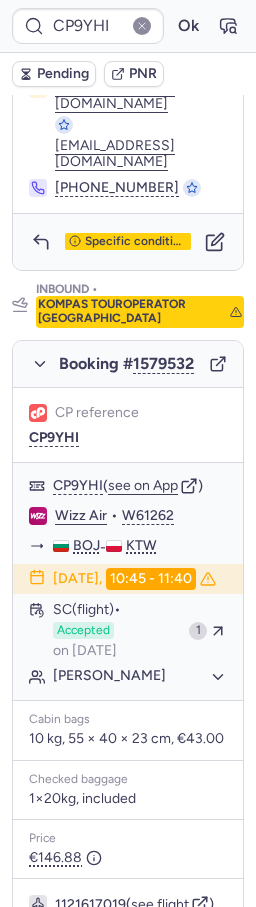 scroll, scrollTop: 1224, scrollLeft: 0, axis: vertical 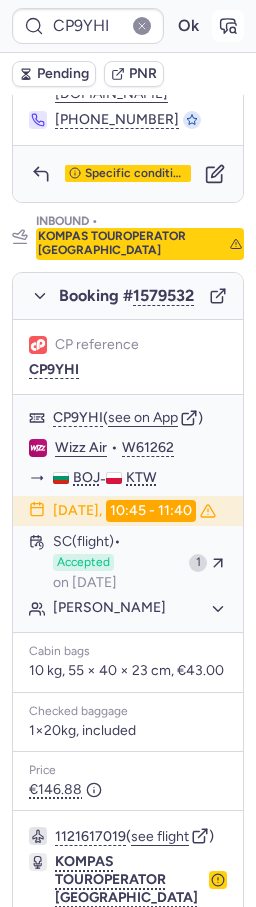 click 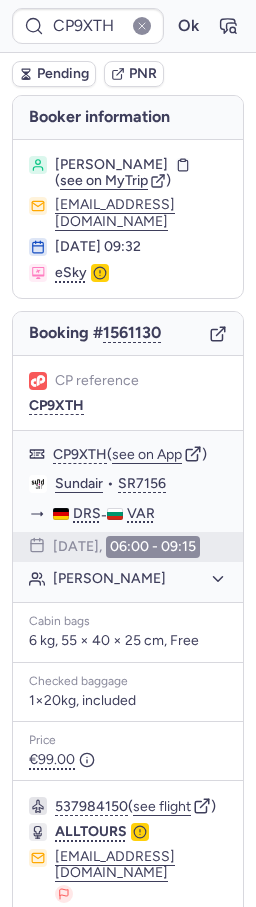 scroll, scrollTop: 33, scrollLeft: 0, axis: vertical 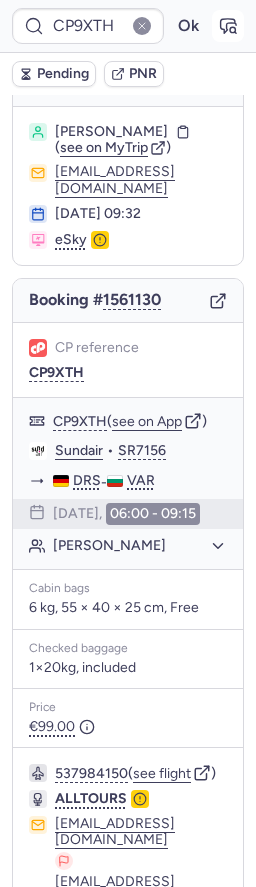 click 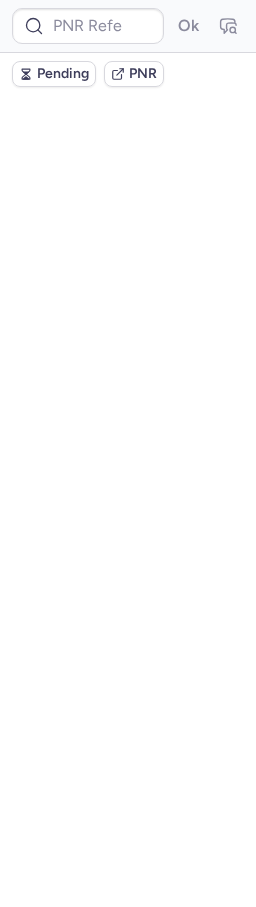 scroll, scrollTop: 0, scrollLeft: 0, axis: both 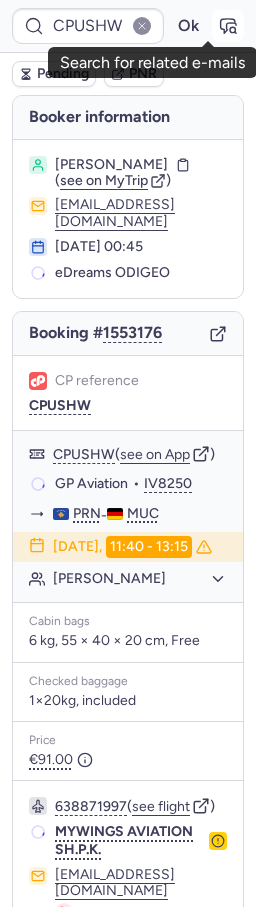 click 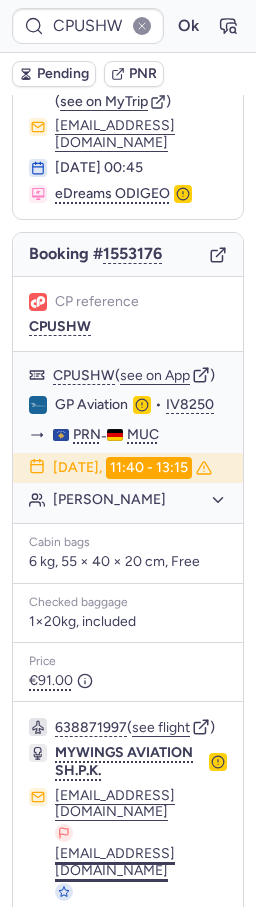 scroll, scrollTop: 239, scrollLeft: 0, axis: vertical 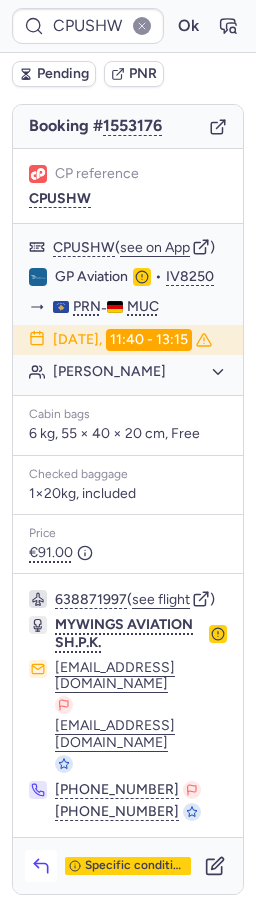 click 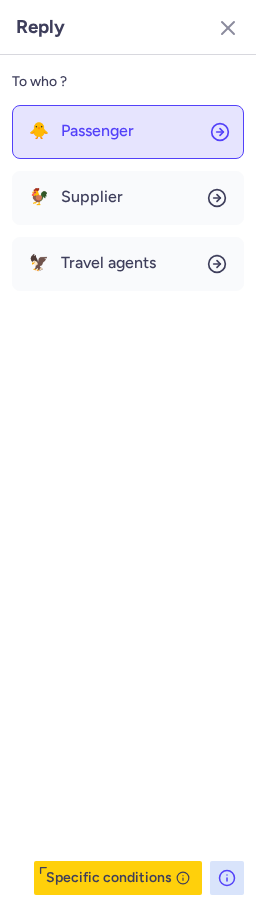 click on "🐥 Passenger" 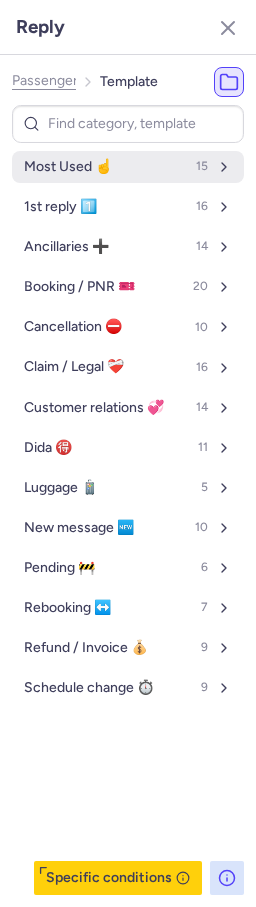 click on "Most Used ☝️" at bounding box center [68, 167] 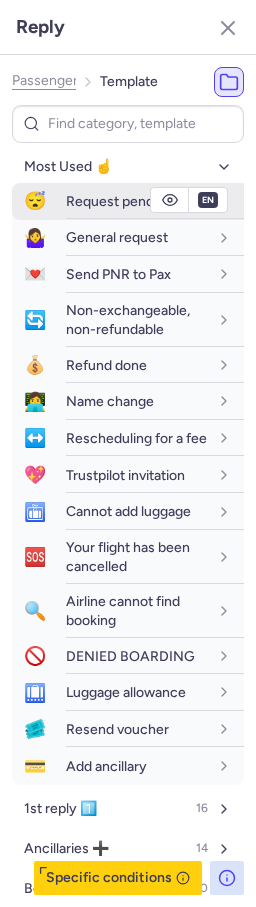 click on "Request pending" at bounding box center (119, 201) 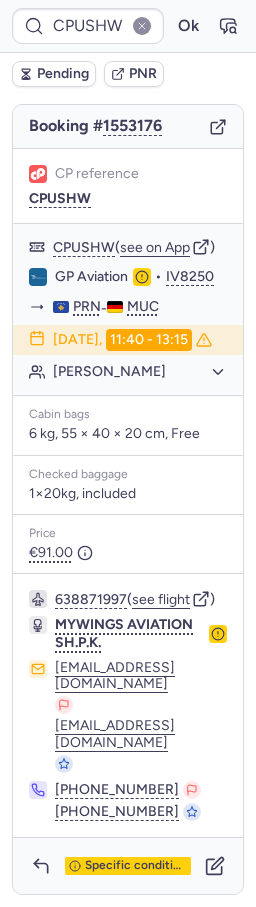 click on "Pending" at bounding box center (63, 74) 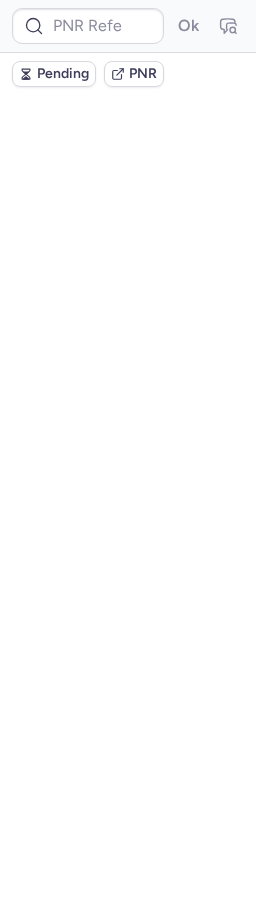 scroll, scrollTop: 0, scrollLeft: 0, axis: both 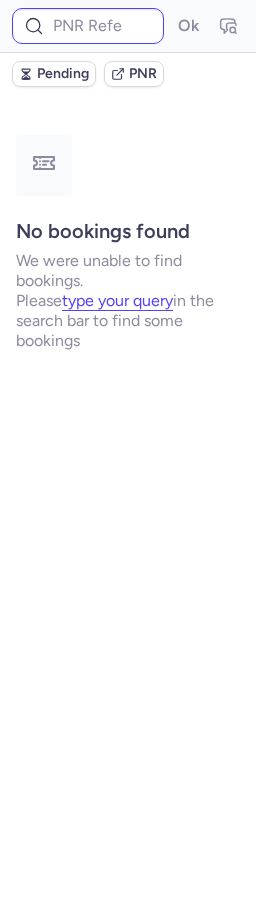 click 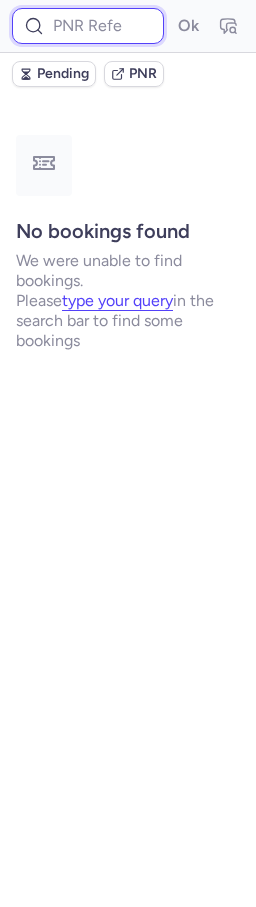 click at bounding box center [88, 26] 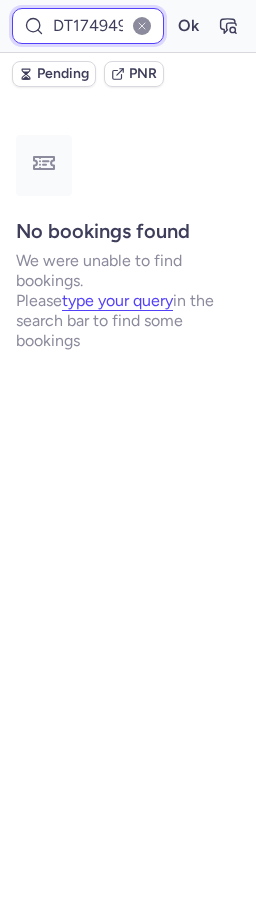 scroll, scrollTop: 0, scrollLeft: 86, axis: horizontal 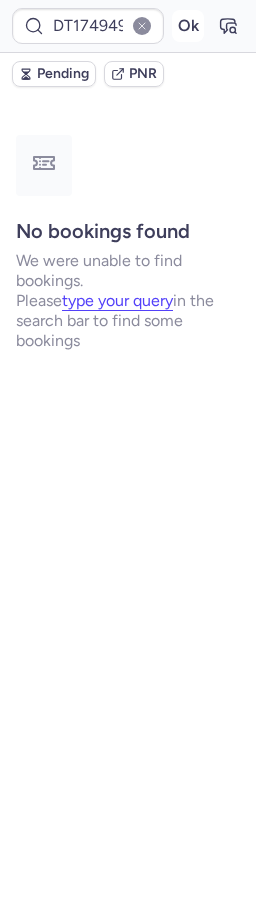 click on "Ok" at bounding box center [188, 26] 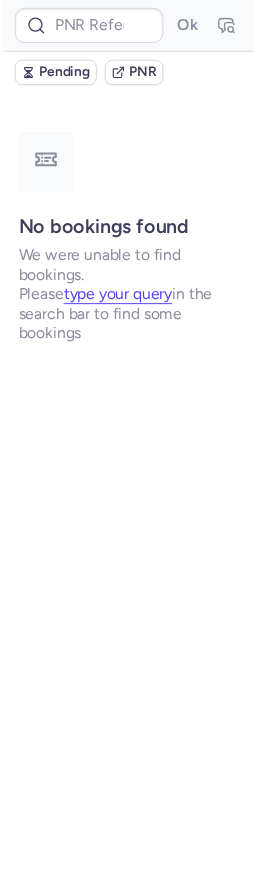 scroll, scrollTop: 0, scrollLeft: 0, axis: both 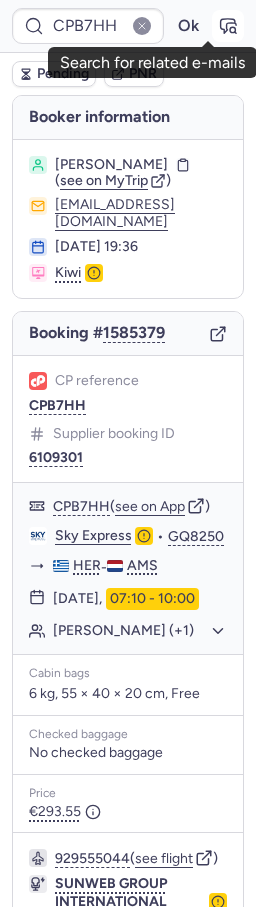 click 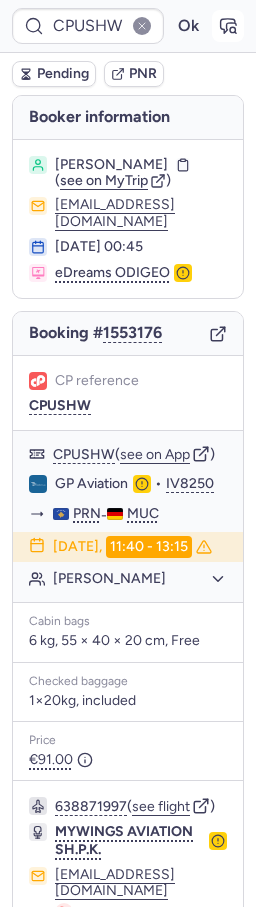 click 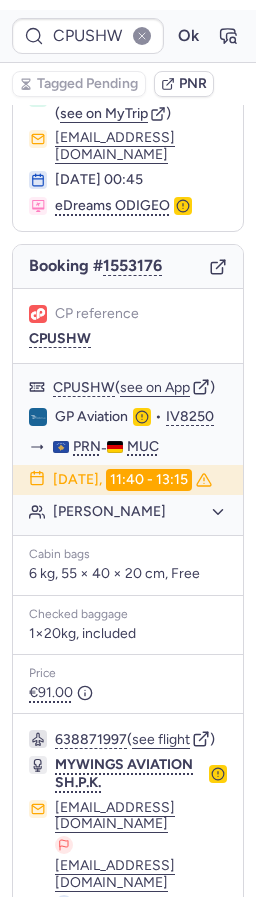 scroll, scrollTop: 259, scrollLeft: 0, axis: vertical 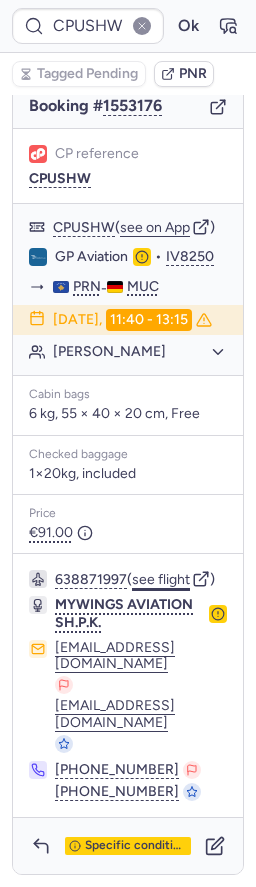 click on "see flight" 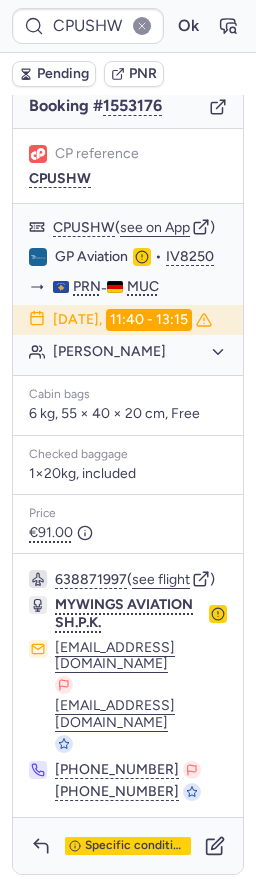 click on "PNR" at bounding box center (143, 74) 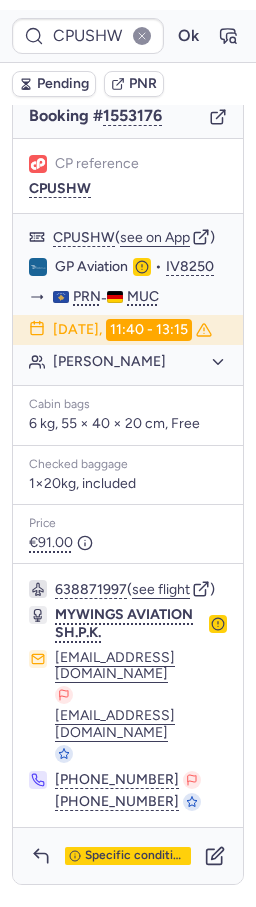 scroll, scrollTop: 239, scrollLeft: 0, axis: vertical 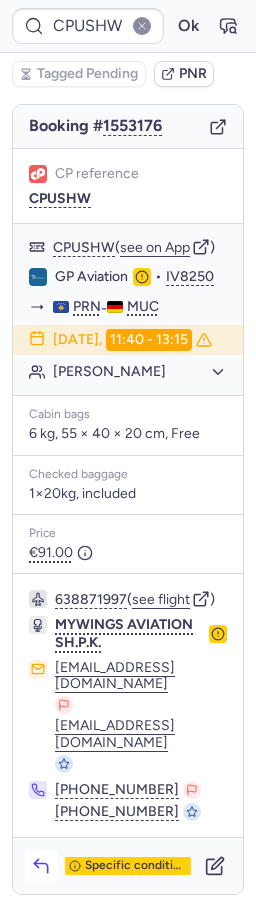 click 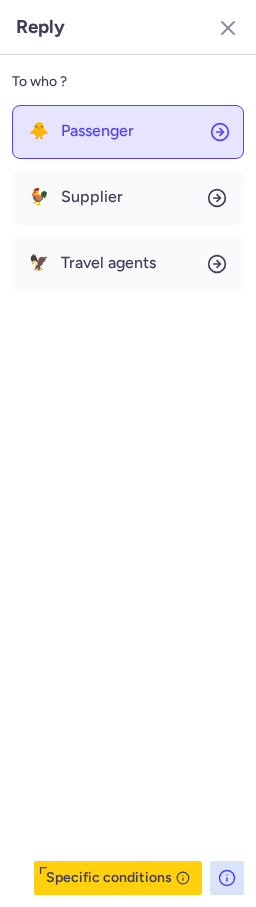drag, startPoint x: 95, startPoint y: 113, endPoint x: 73, endPoint y: 103, distance: 24.166092 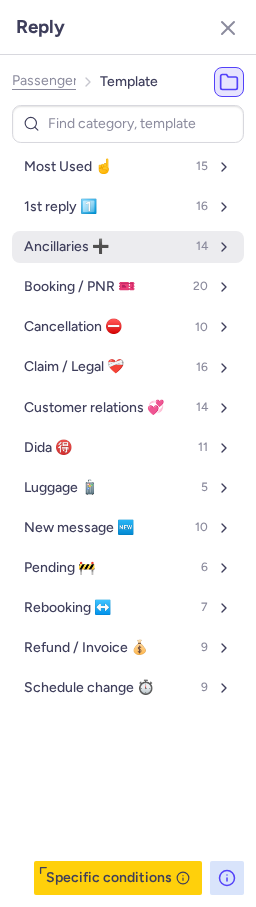 click on "Ancillaries ➕" at bounding box center [66, 247] 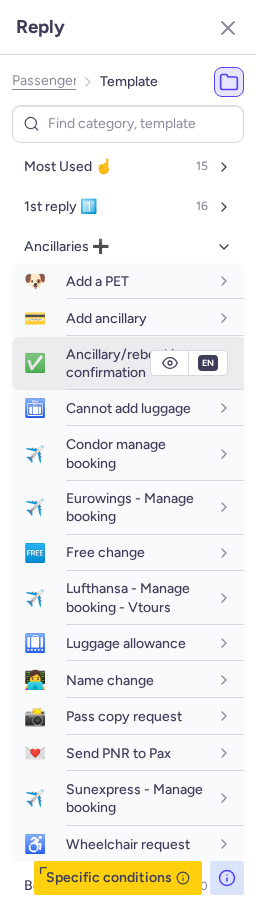click on "Ancillary/rebooking confirmation" at bounding box center (128, 363) 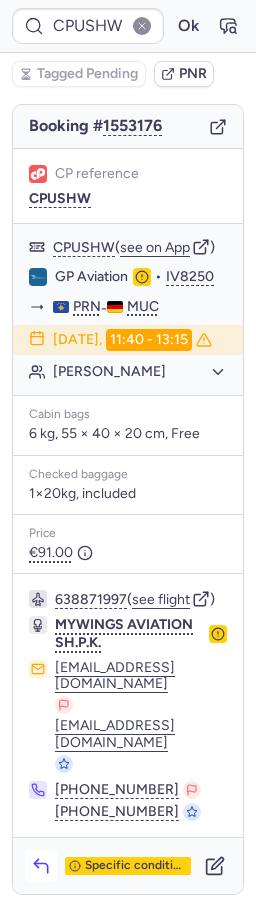 click 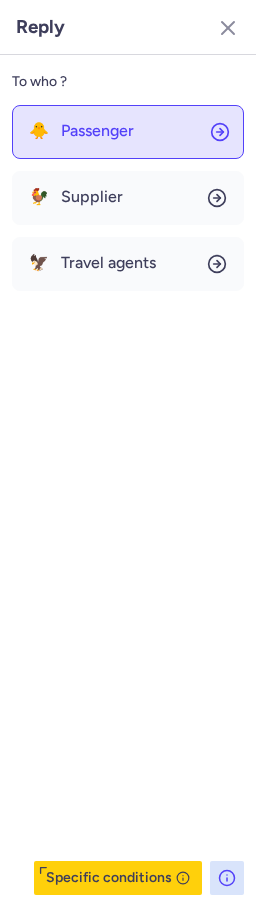 click on "Passenger" at bounding box center (97, 131) 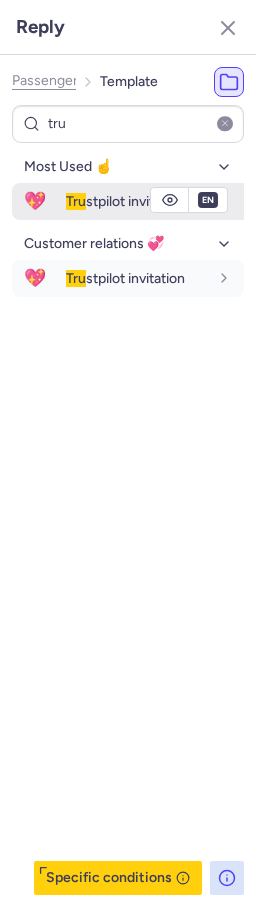 click on "Tru" at bounding box center [76, 201] 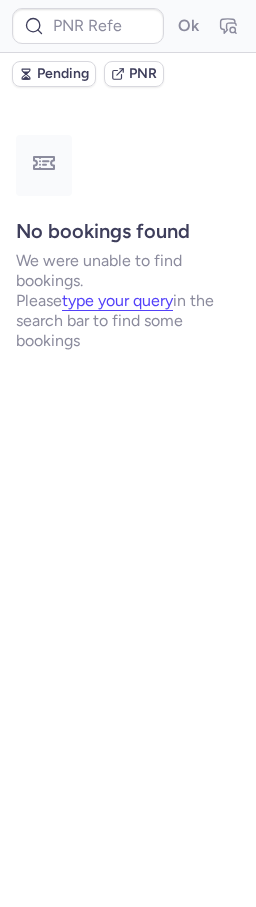 scroll, scrollTop: 0, scrollLeft: 0, axis: both 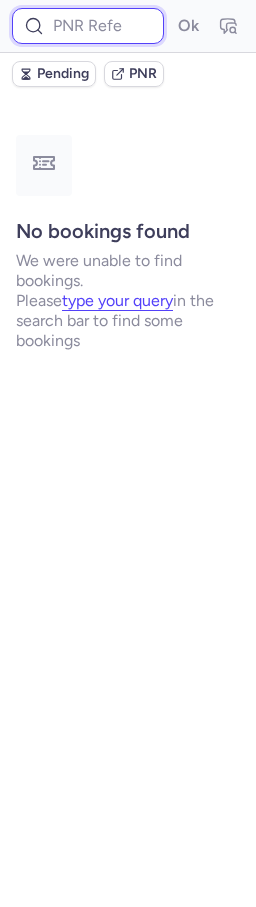 click at bounding box center [88, 26] 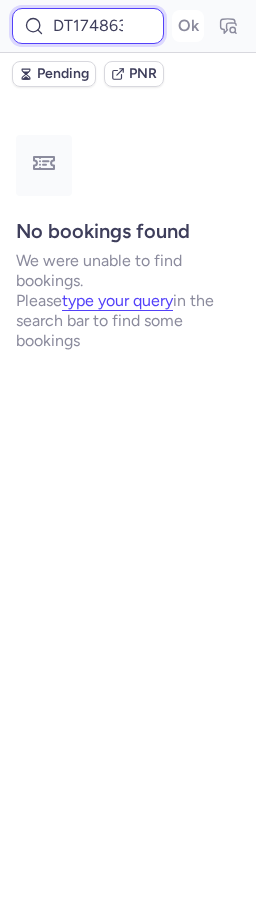 scroll, scrollTop: 0, scrollLeft: 90, axis: horizontal 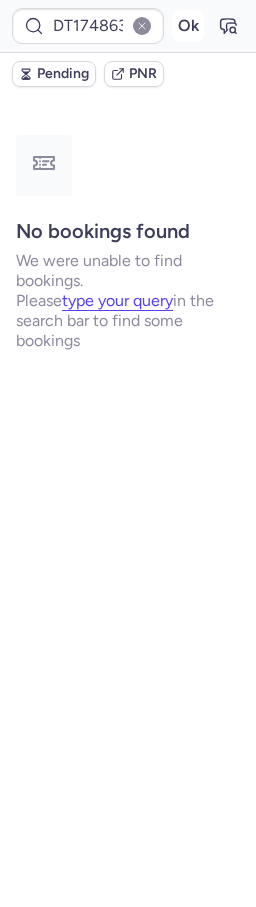 click on "Ok" at bounding box center [188, 26] 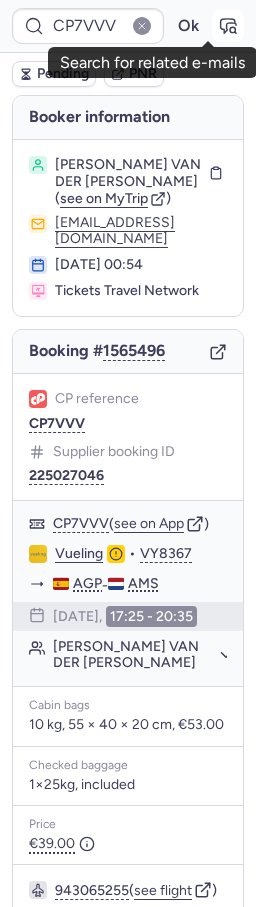 click 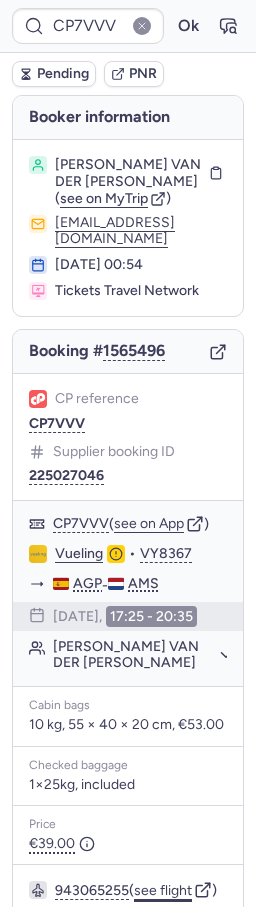 scroll, scrollTop: 372, scrollLeft: 0, axis: vertical 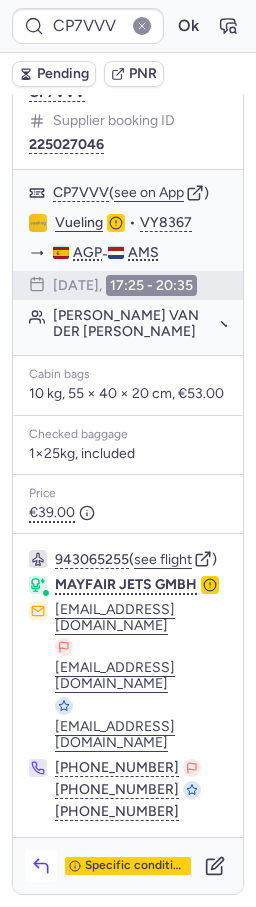 click 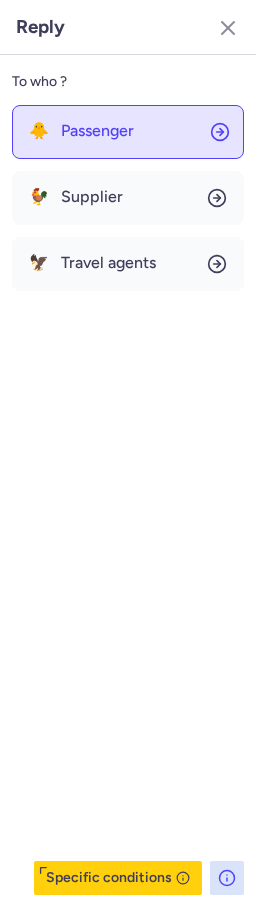 click on "🐥 Passenger" 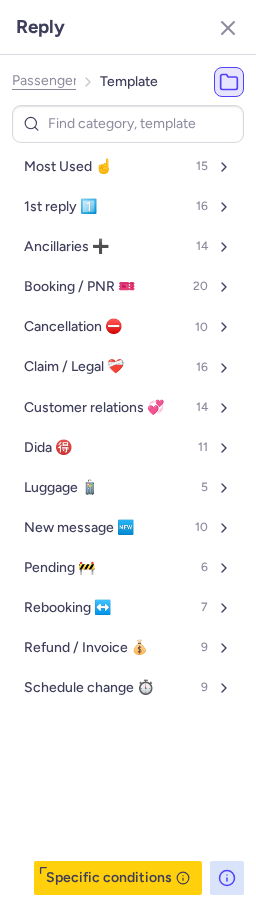 click on "Passenger Template" at bounding box center (85, 82) 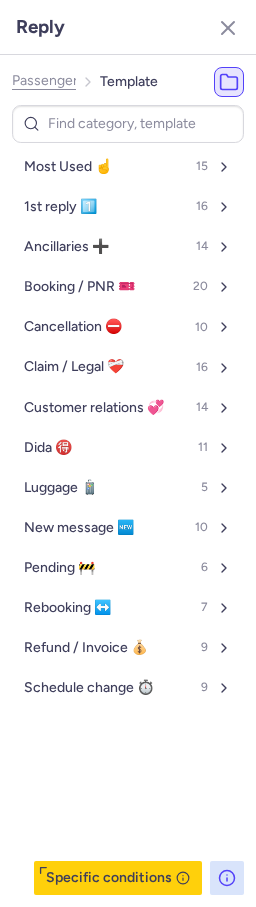 click on "Passenger" 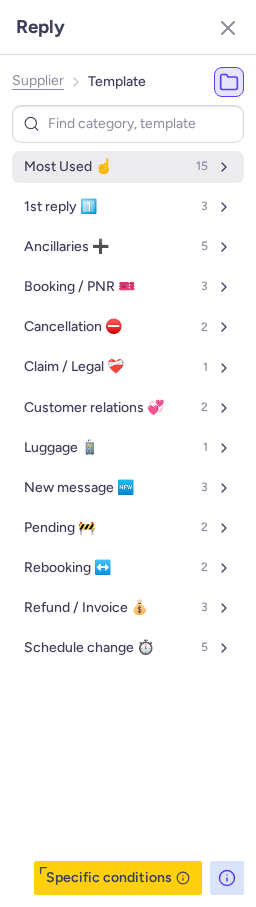 click on "Most Used ☝️" at bounding box center [68, 167] 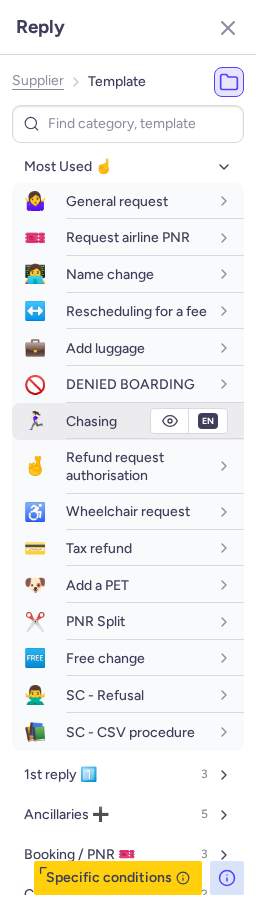 click on "🏃🏻‍♀️ Chasing" at bounding box center [128, 421] 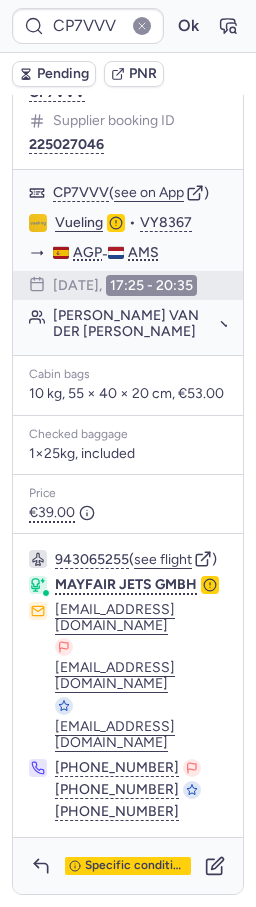click on "Pending" at bounding box center [63, 74] 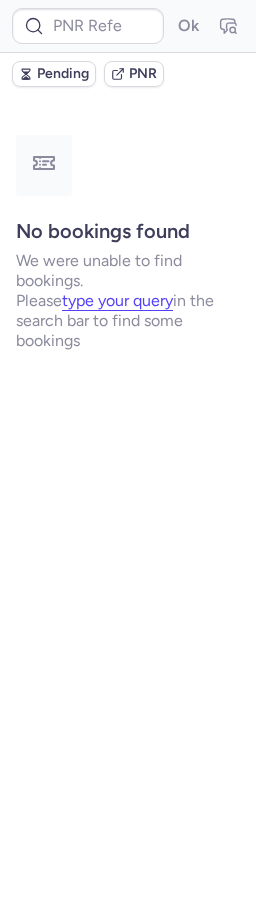 scroll, scrollTop: 0, scrollLeft: 0, axis: both 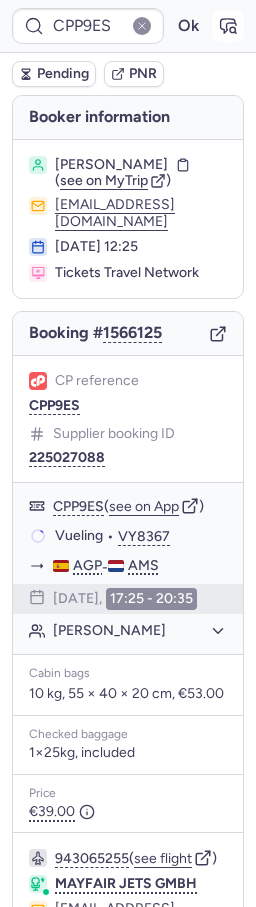 click 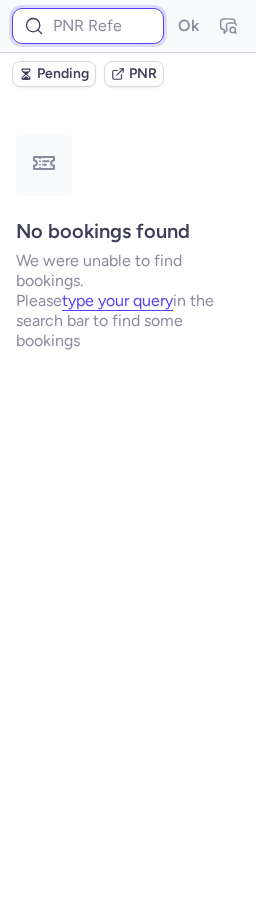 click at bounding box center (88, 26) 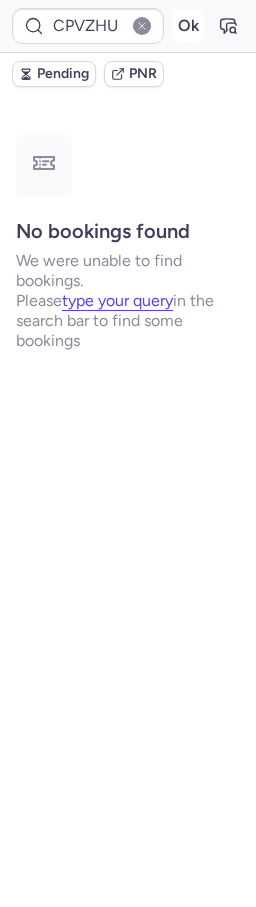 click on "CPVZHU  Ok" at bounding box center [128, 26] 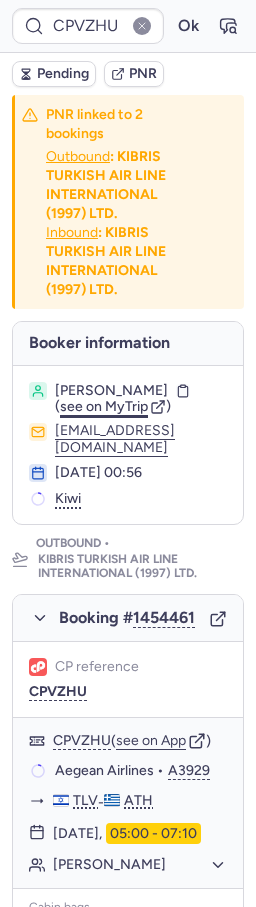 click on "see on MyTrip" at bounding box center [104, 406] 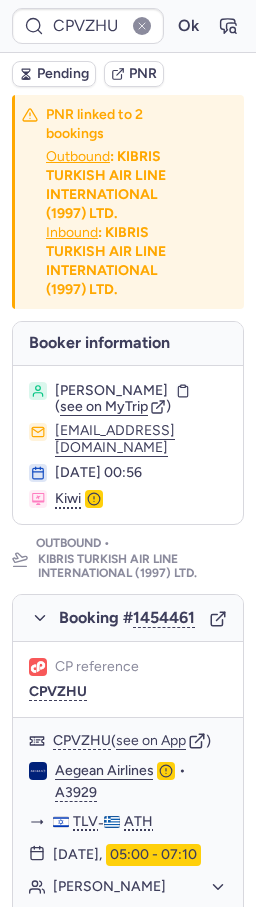 click on "Pending" at bounding box center (54, 74) 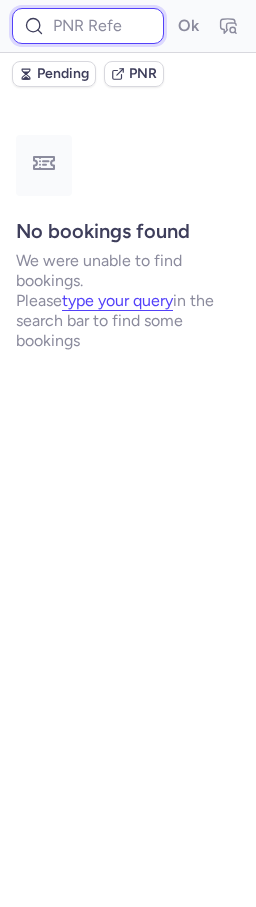 click at bounding box center (88, 26) 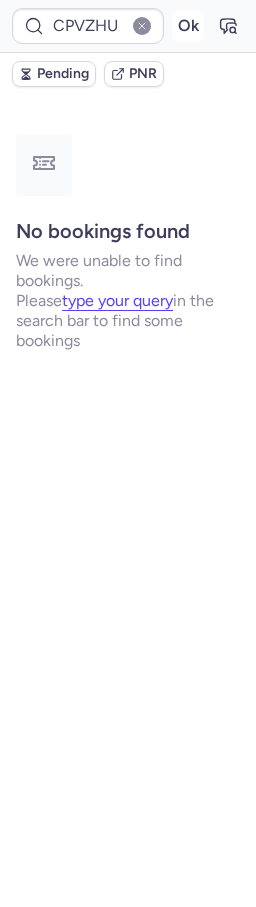 click on "Ok" at bounding box center [188, 26] 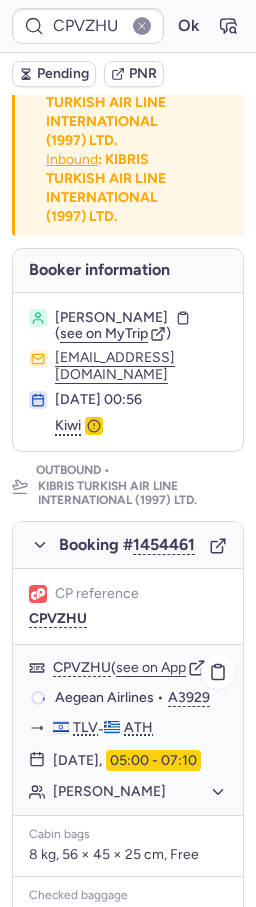 scroll, scrollTop: 208, scrollLeft: 0, axis: vertical 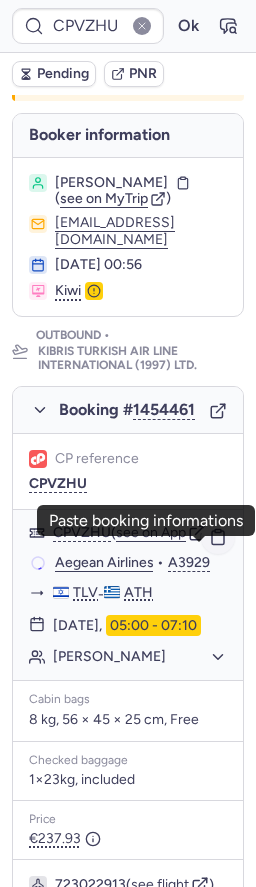 click 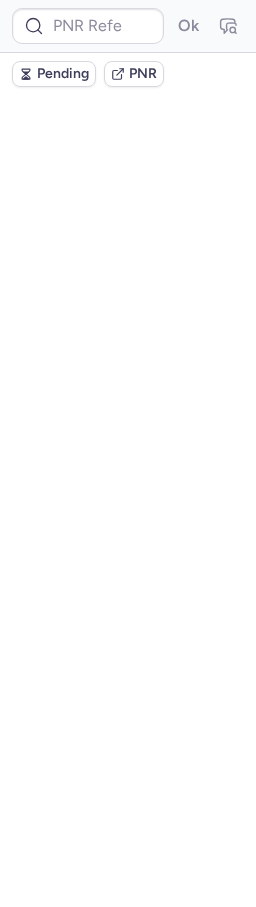scroll, scrollTop: 0, scrollLeft: 0, axis: both 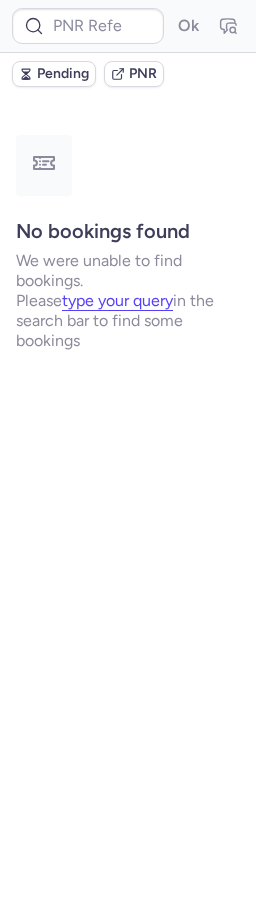 click on "Pending" at bounding box center (63, 74) 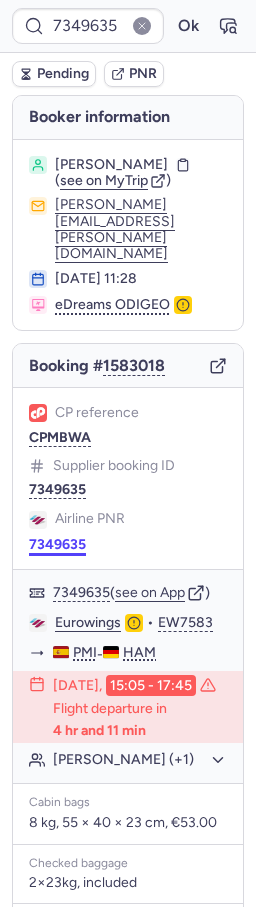click on "7349635" at bounding box center [57, 545] 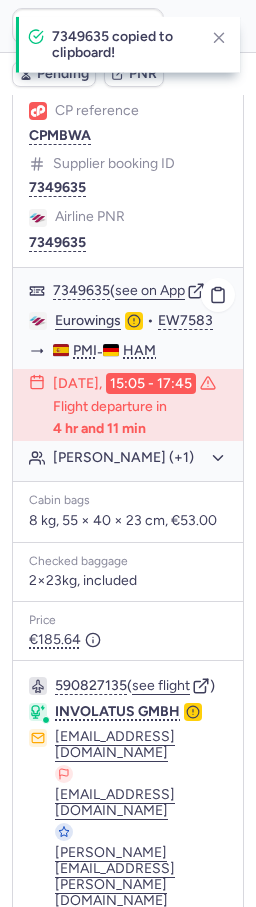 scroll, scrollTop: 470, scrollLeft: 0, axis: vertical 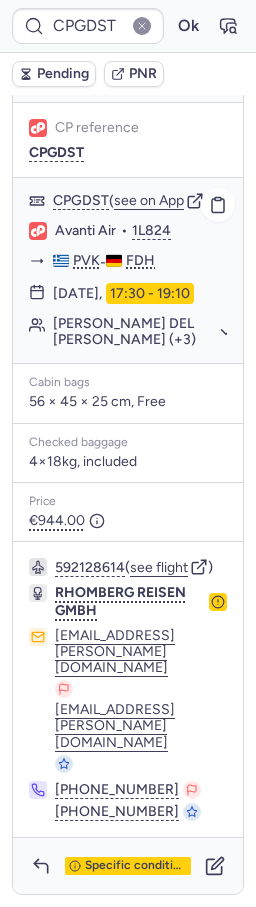 click on "[PERSON_NAME] DEL [PERSON_NAME] (+3)" 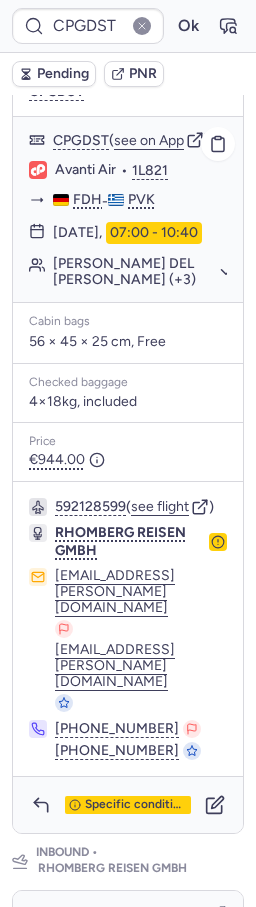 scroll, scrollTop: 494, scrollLeft: 0, axis: vertical 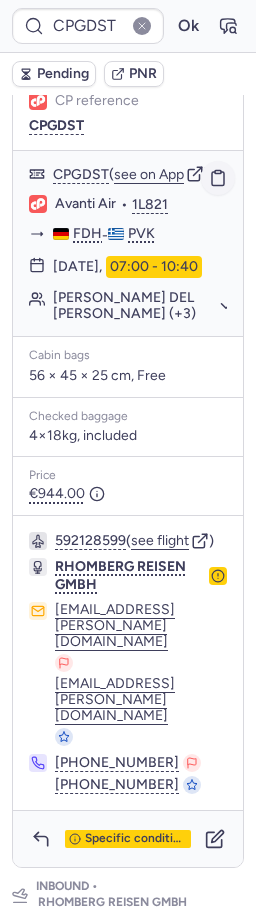 click 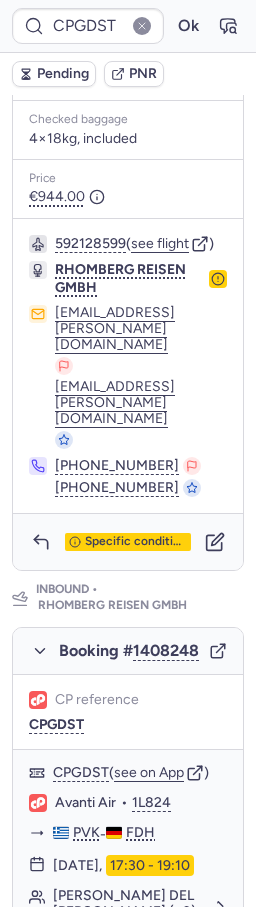 scroll, scrollTop: 1234, scrollLeft: 0, axis: vertical 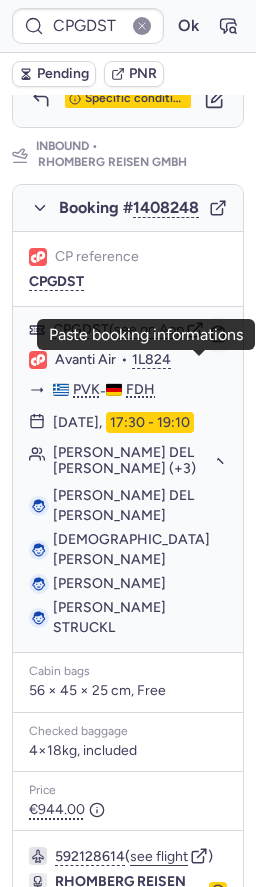 click 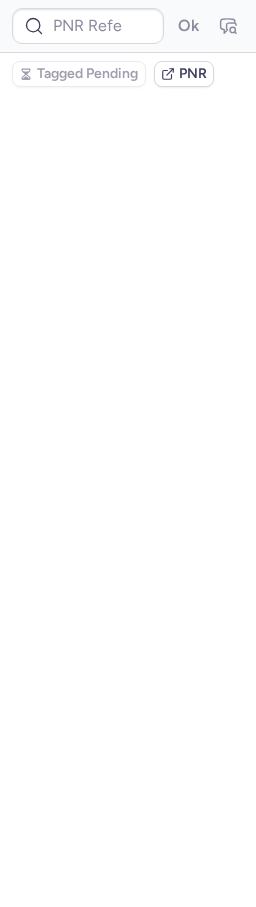 scroll, scrollTop: 0, scrollLeft: 0, axis: both 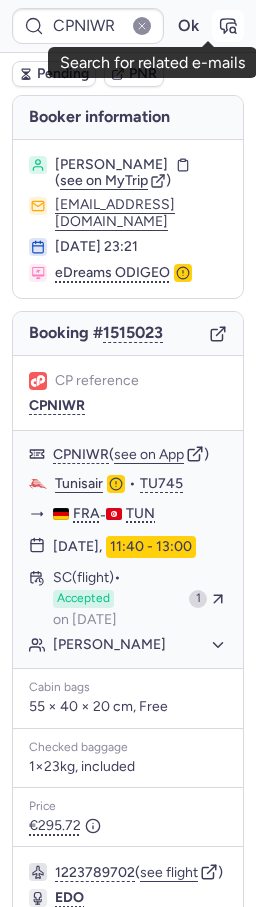 click 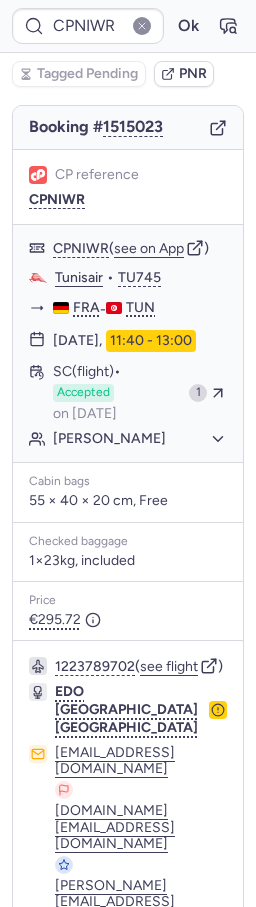 scroll, scrollTop: 282, scrollLeft: 0, axis: vertical 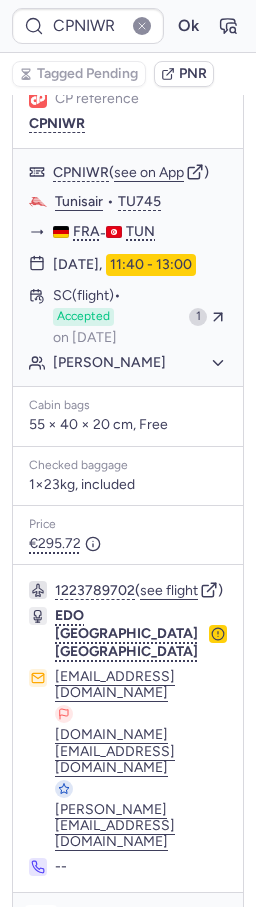 click 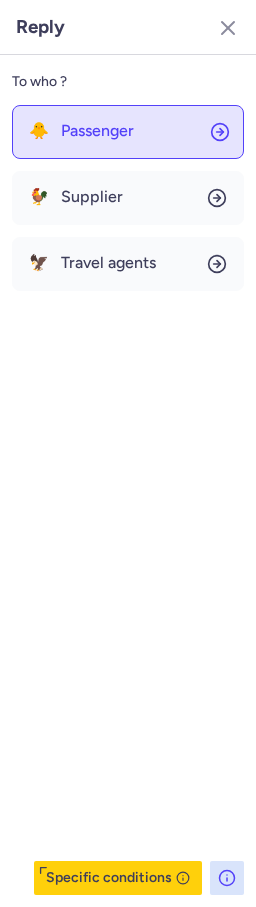 click on "Passenger" at bounding box center [97, 131] 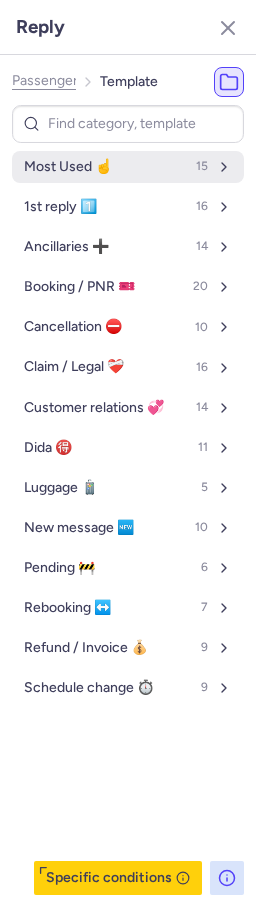 click on "Most Used ☝️" at bounding box center (68, 167) 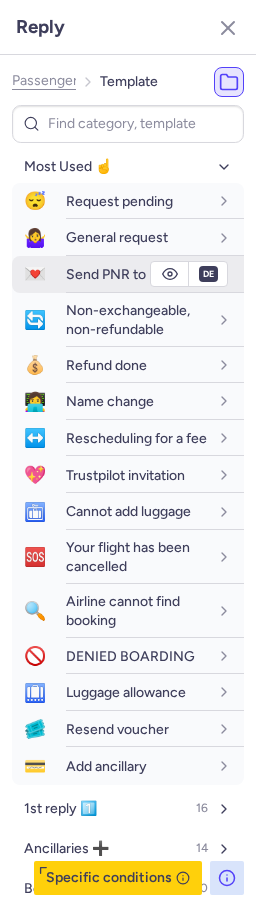 click on "Send PNR to Pax" at bounding box center [118, 274] 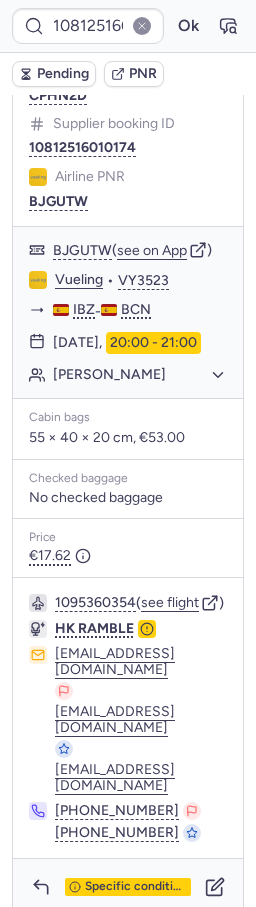 scroll, scrollTop: 395, scrollLeft: 0, axis: vertical 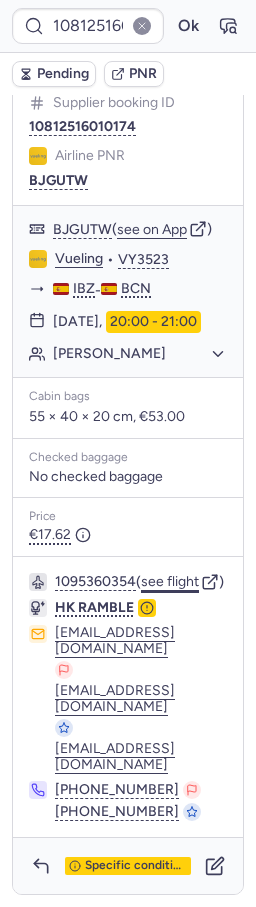 click on "see flight" 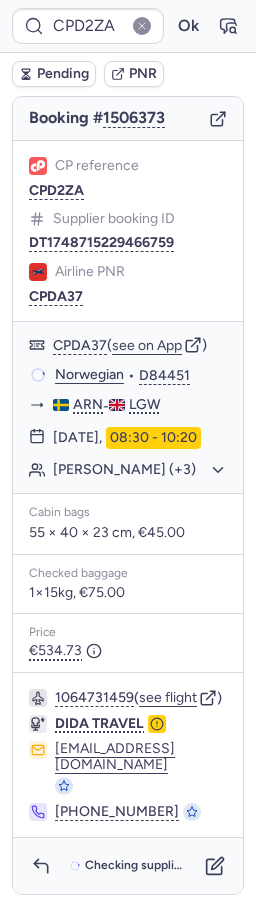 scroll, scrollTop: 237, scrollLeft: 0, axis: vertical 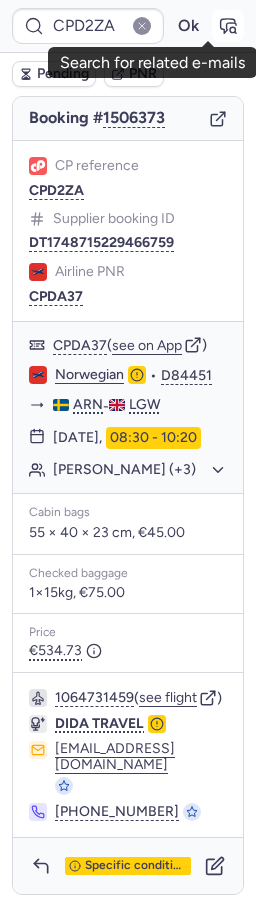 click 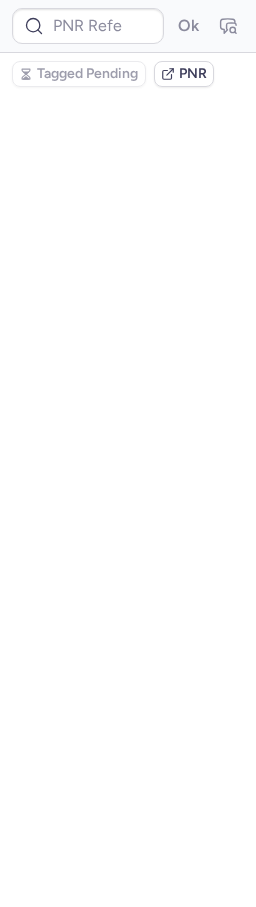scroll, scrollTop: 0, scrollLeft: 0, axis: both 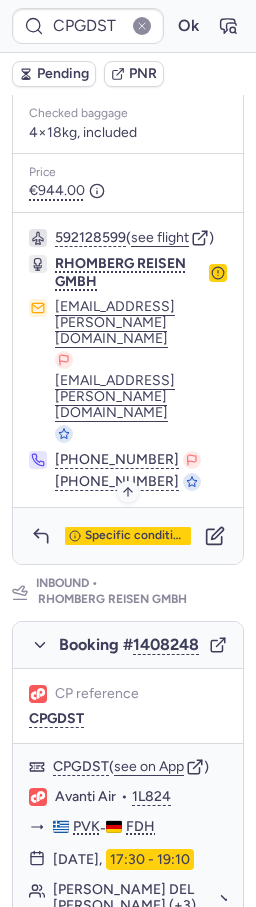 click on "Specific conditions" at bounding box center [136, 536] 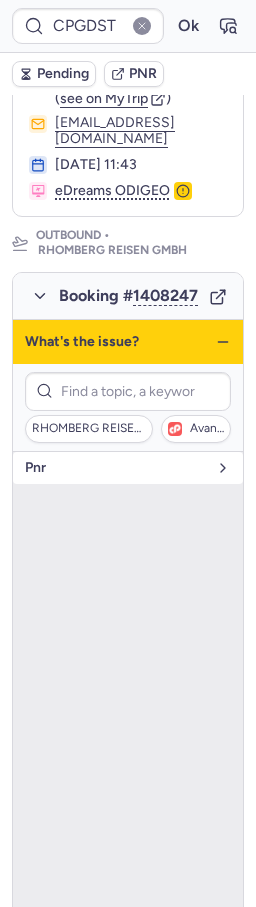 click on "pnr" at bounding box center [116, 468] 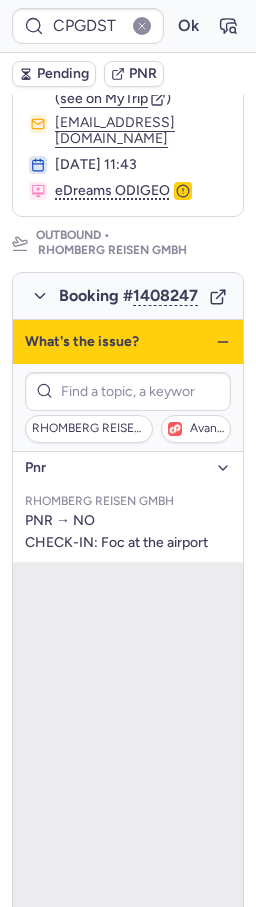 click on "pnr" at bounding box center (116, 468) 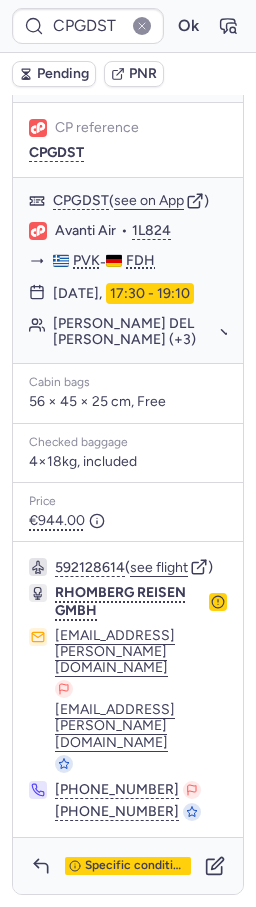 scroll, scrollTop: 1410, scrollLeft: 0, axis: vertical 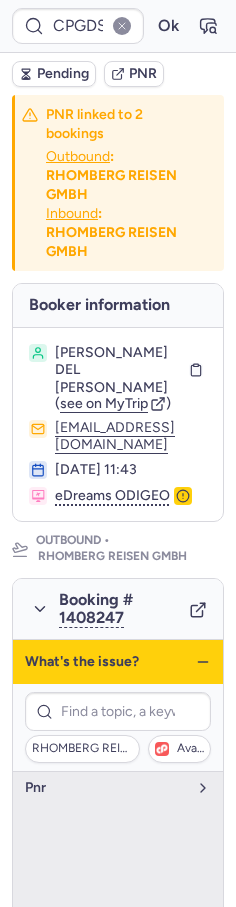 click 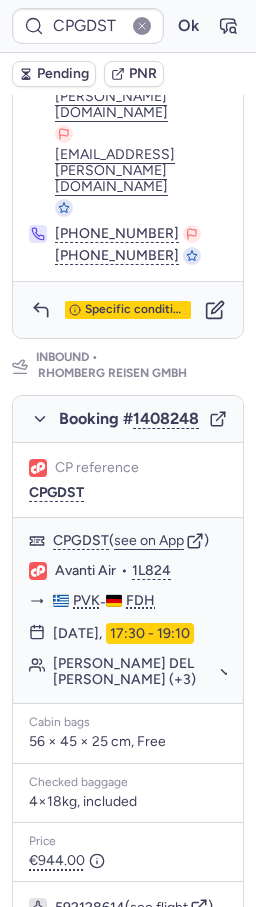scroll, scrollTop: 883, scrollLeft: 0, axis: vertical 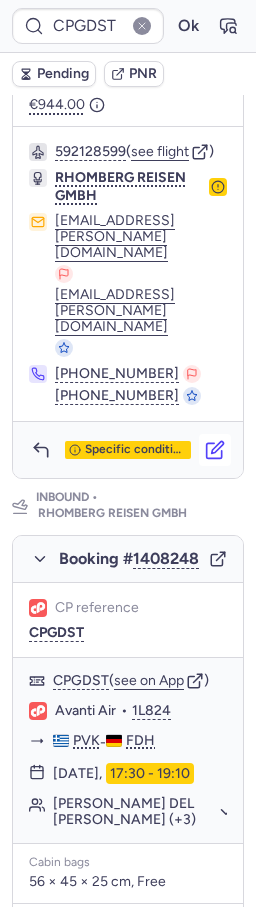 click 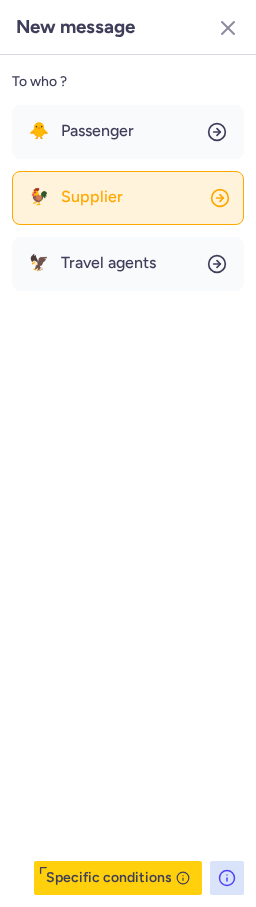 click on "🐓 Supplier" 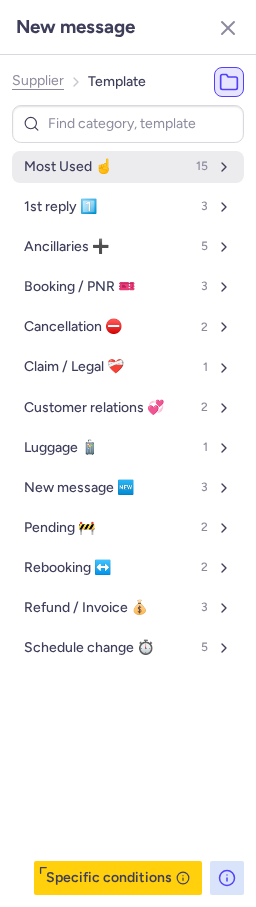 click on "Most Used ☝️ 15" at bounding box center (128, 167) 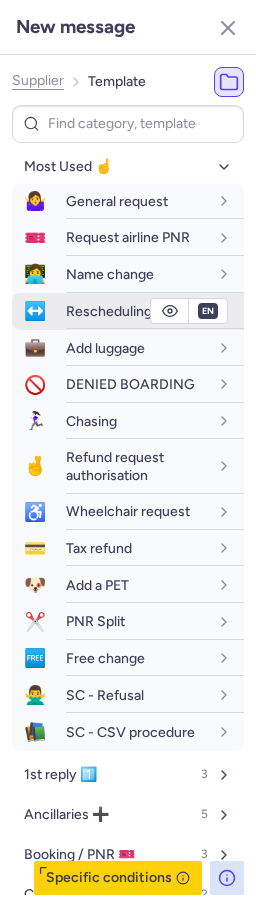click on "Rescheduling for a fee" at bounding box center (136, 311) 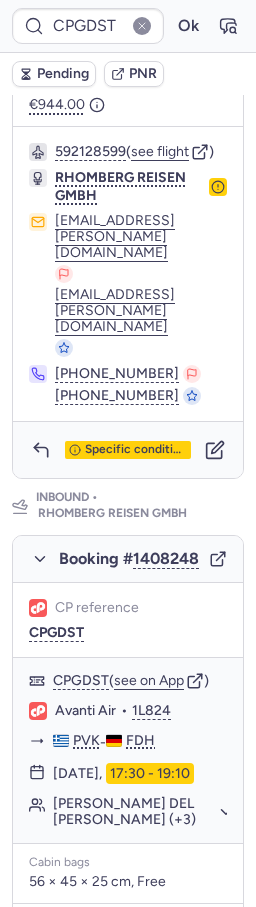 scroll, scrollTop: 1410, scrollLeft: 0, axis: vertical 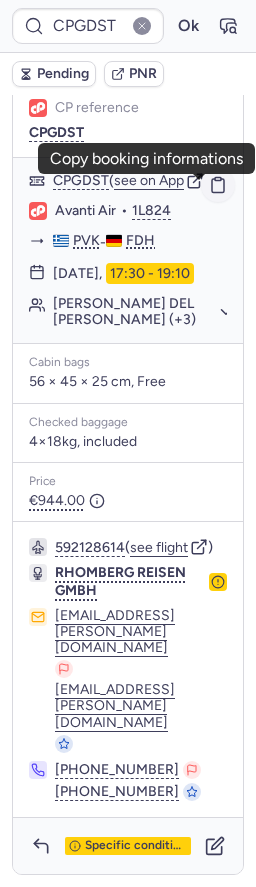 click 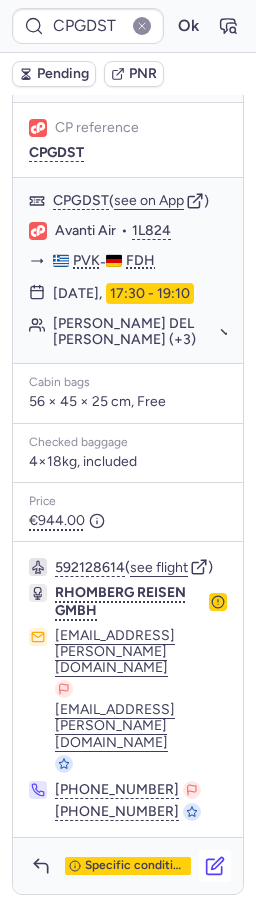 click at bounding box center (215, 866) 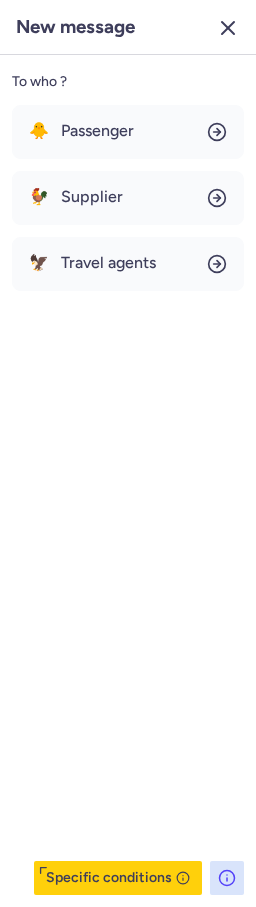 click 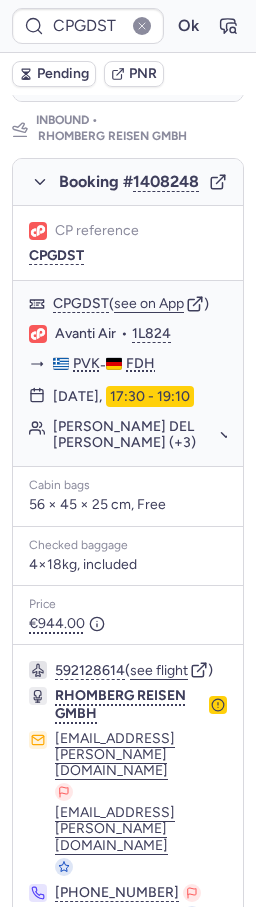 scroll, scrollTop: 954, scrollLeft: 0, axis: vertical 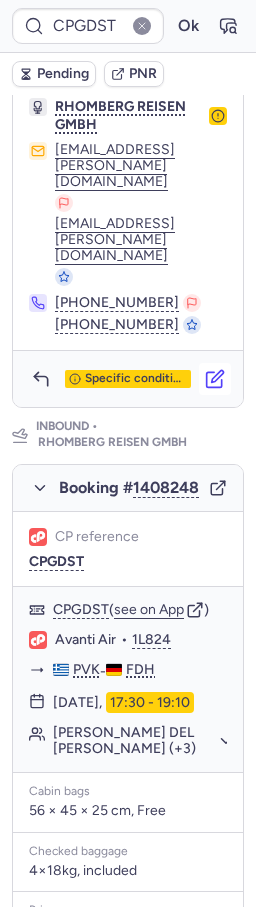 click 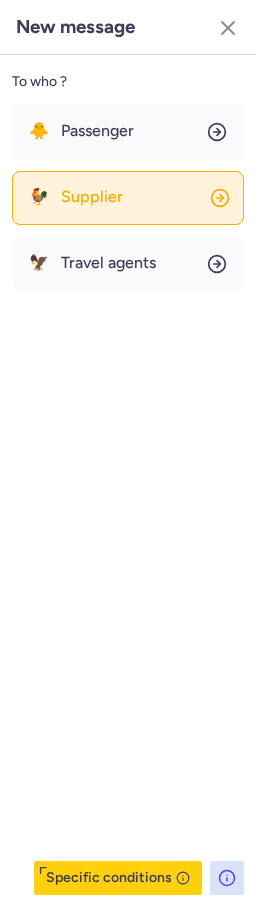 click on "🐓 Supplier" 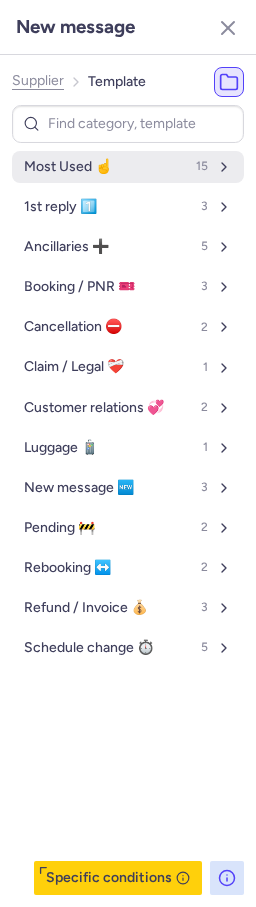 click on "Most Used ☝️ 15" at bounding box center [128, 167] 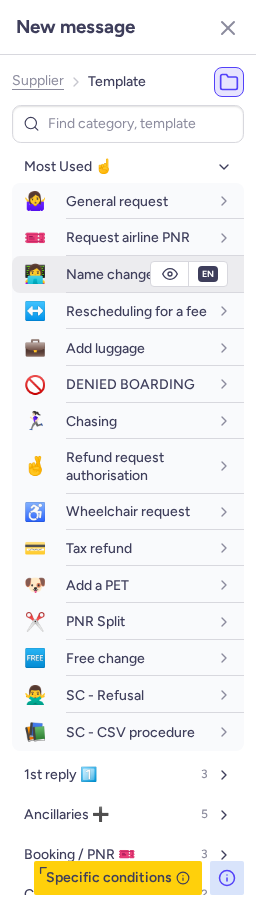 click on "Name change" at bounding box center (110, 274) 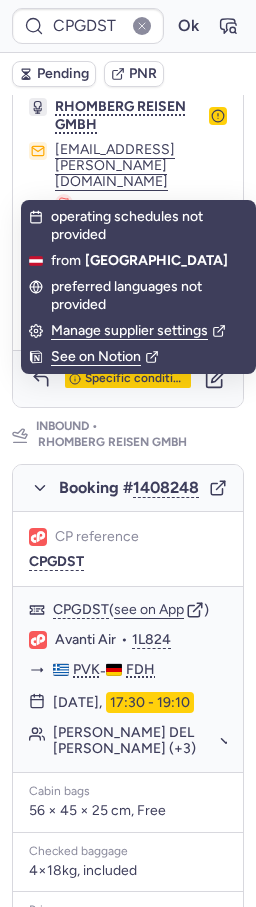 click on "Pending" at bounding box center (63, 74) 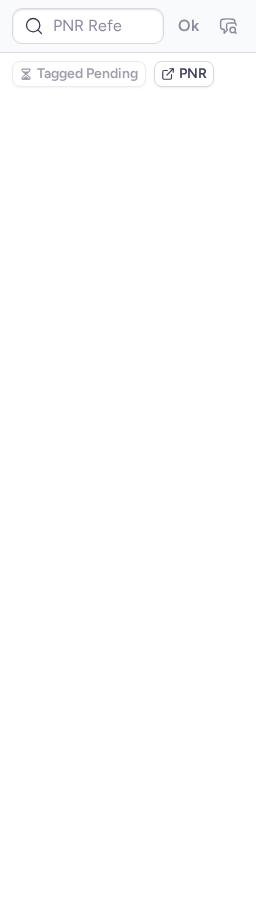 scroll, scrollTop: 0, scrollLeft: 0, axis: both 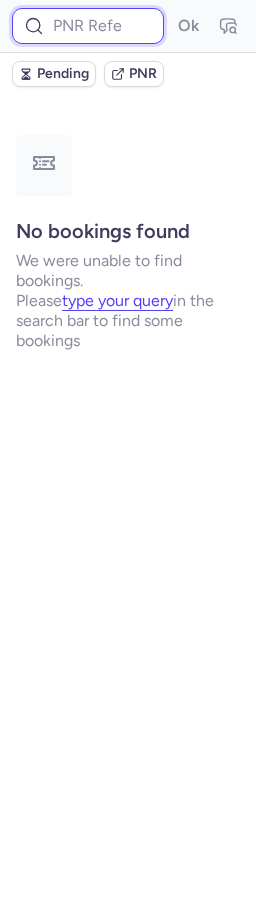 click at bounding box center (88, 26) 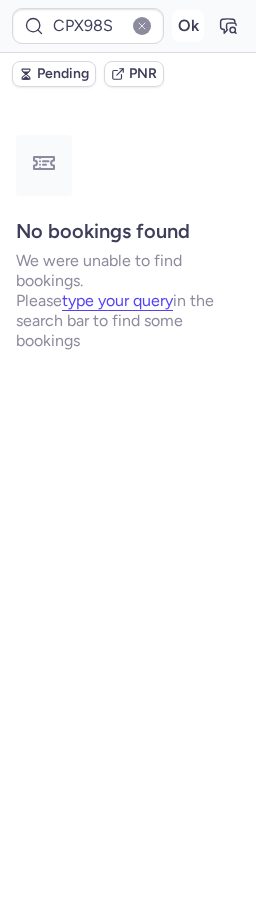 click on "Ok" at bounding box center [188, 26] 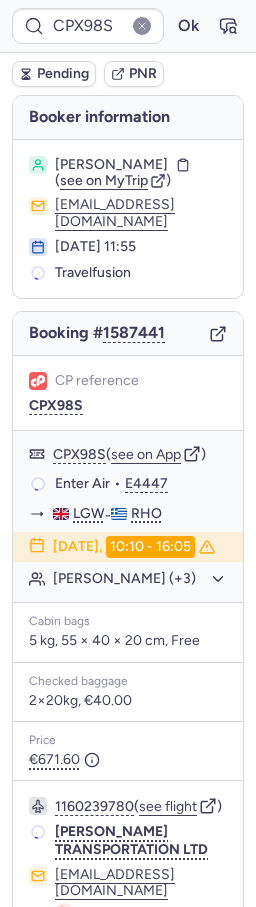 click on "PNR" at bounding box center (134, 74) 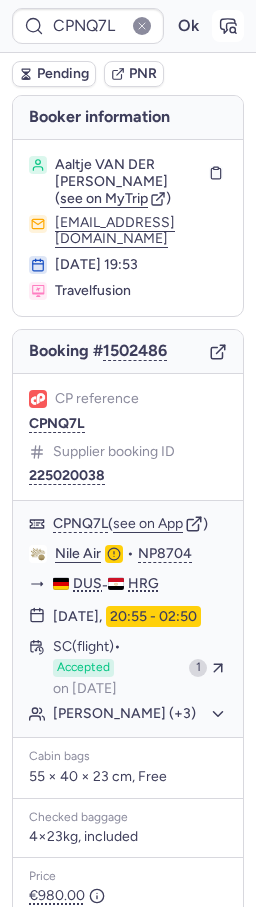 click 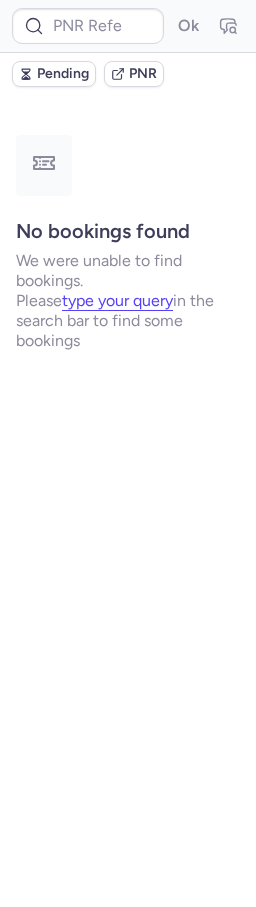 scroll, scrollTop: 0, scrollLeft: 0, axis: both 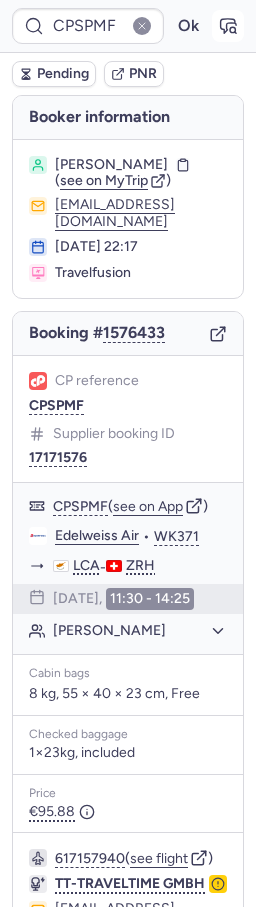 click at bounding box center (228, 26) 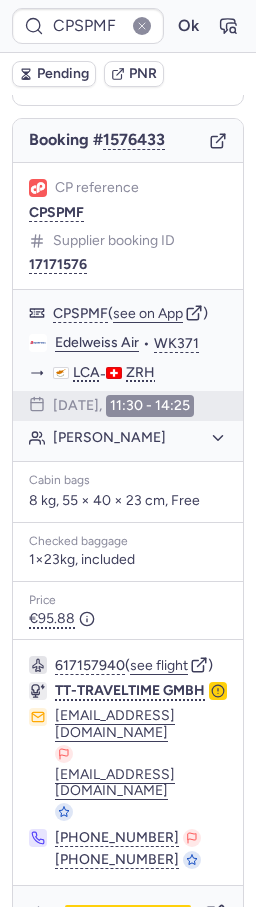 scroll, scrollTop: 321, scrollLeft: 0, axis: vertical 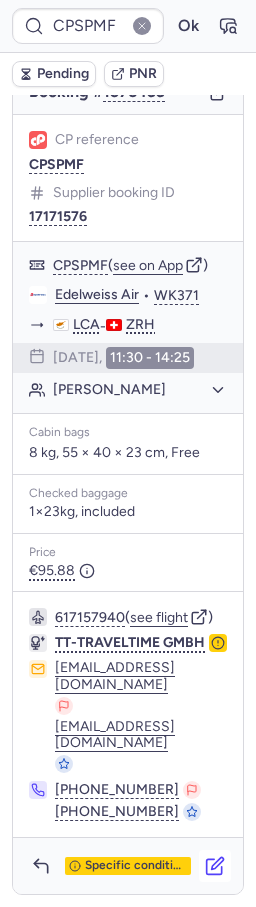 click at bounding box center [215, 866] 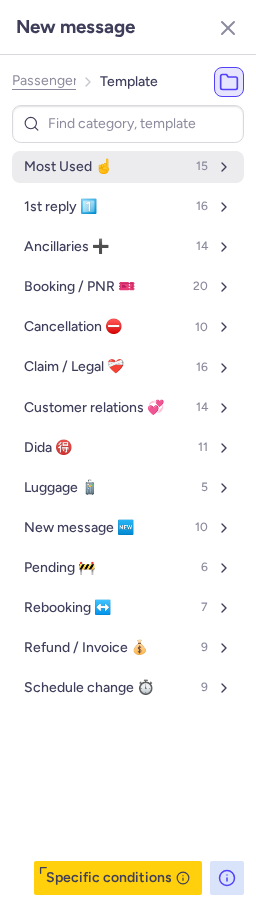 click on "Most Used ☝️" at bounding box center [68, 167] 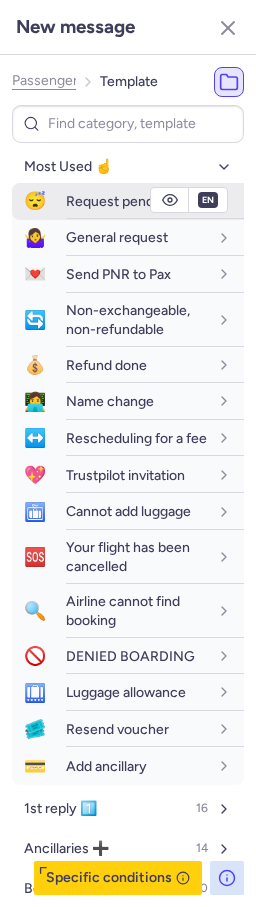 click on "Request pending" at bounding box center (119, 201) 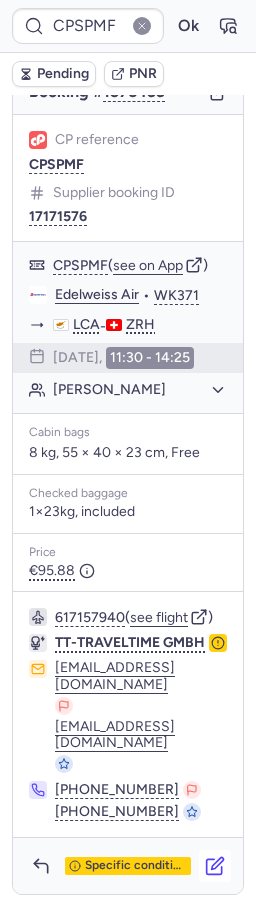 click 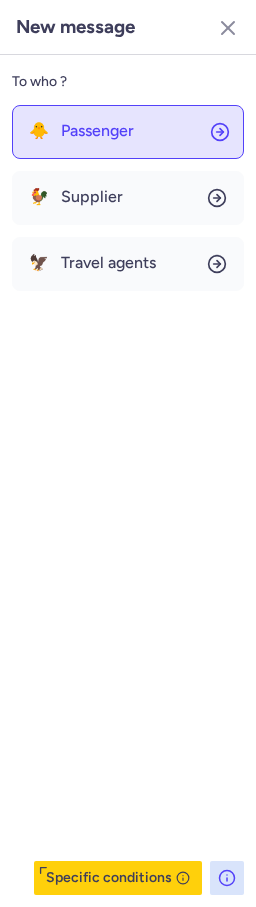 click on "🐥 Passenger" 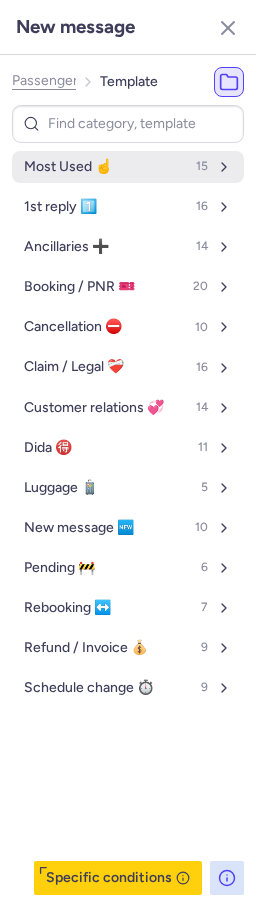 click on "Most Used ☝️ 15" at bounding box center [128, 167] 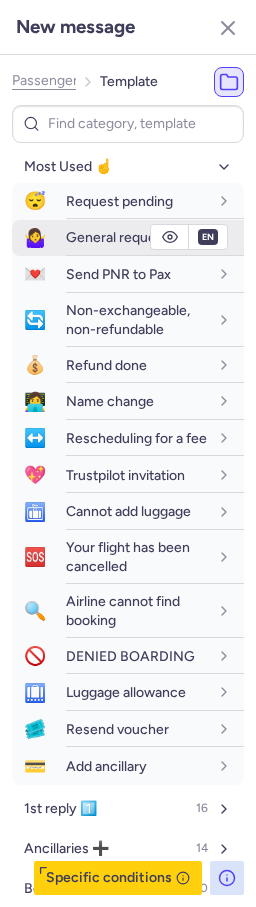 click on "General request" at bounding box center [155, 237] 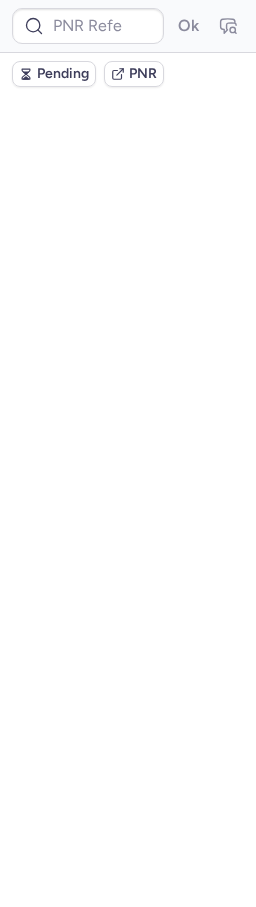 scroll, scrollTop: 0, scrollLeft: 0, axis: both 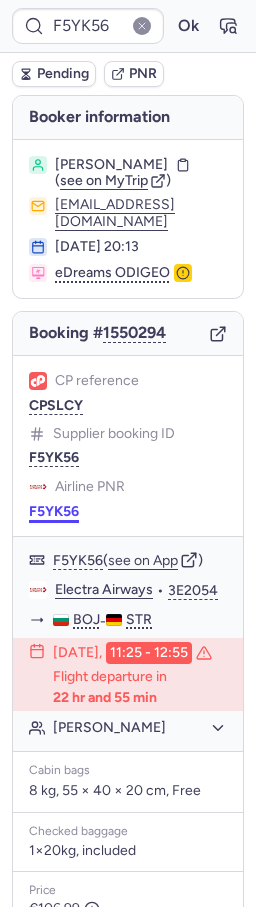 click on "F5YK56" at bounding box center [54, 512] 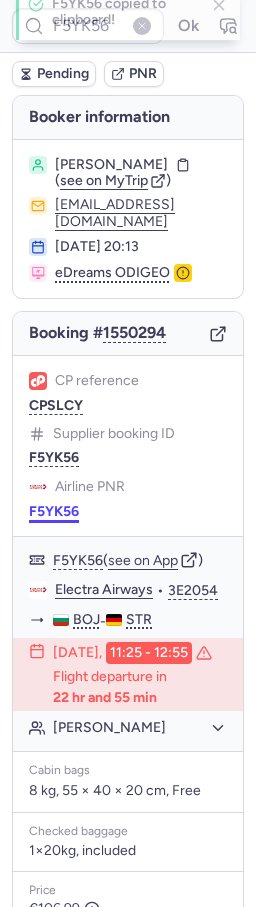 click on "F5YK56" at bounding box center (54, 512) 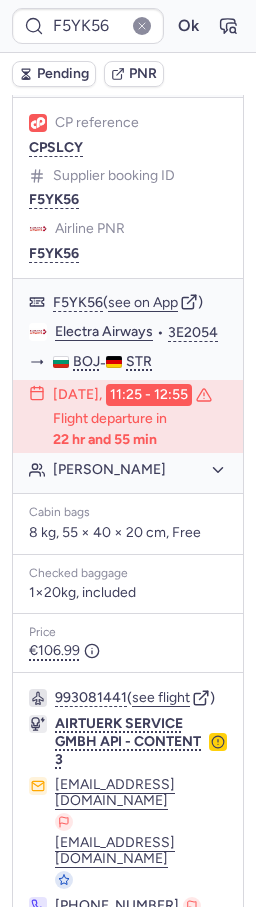 scroll, scrollTop: 408, scrollLeft: 0, axis: vertical 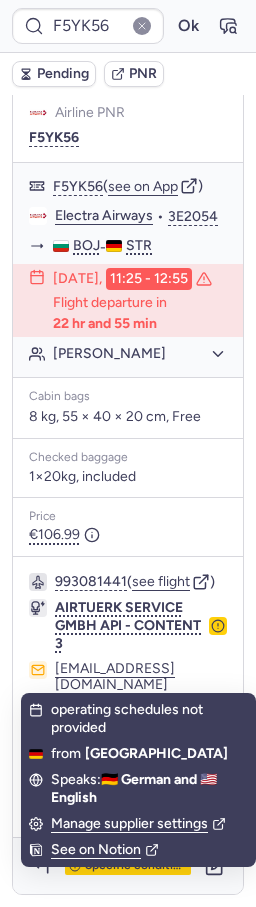 click on "operating schedules not provided  from  Germany  Speaks:  🇩🇪 German and 🇺🇸 English  Manage supplier settings   See on Notion" at bounding box center (138, 780) 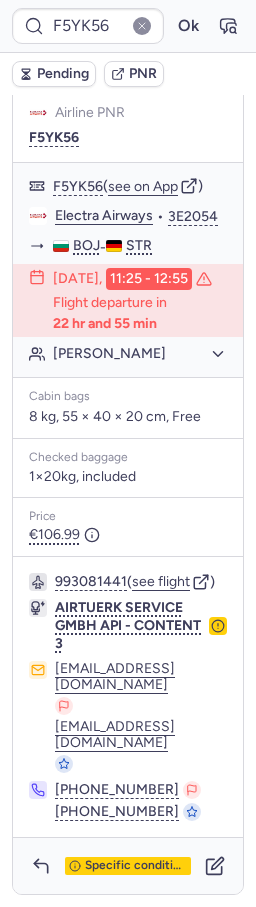 click on "Specific conditions" at bounding box center (128, 866) 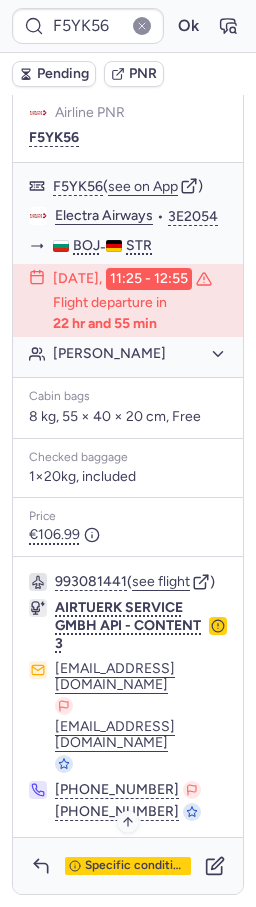 click on "Specific conditions" at bounding box center [136, 866] 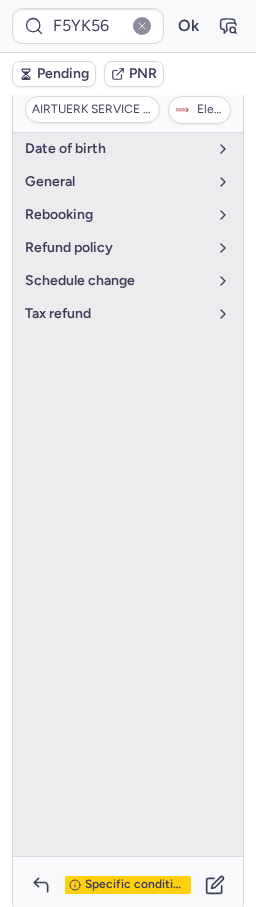scroll, scrollTop: 408, scrollLeft: 0, axis: vertical 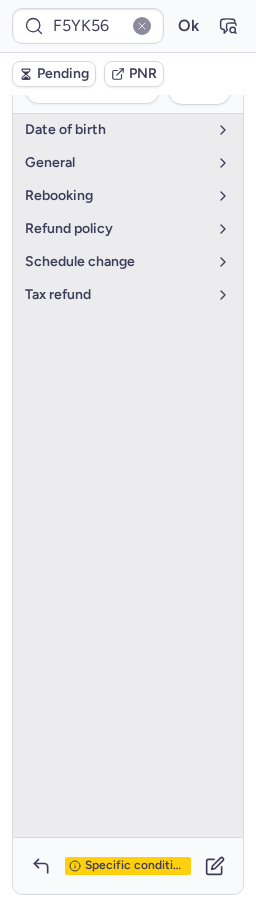 click on "Specific conditions" at bounding box center [128, 866] 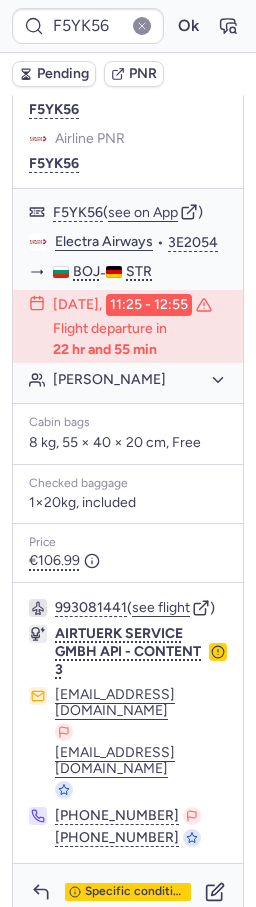 scroll, scrollTop: 221, scrollLeft: 0, axis: vertical 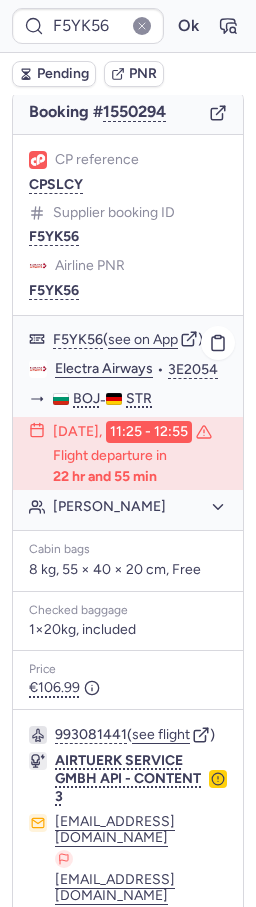 click on "Electra Airways" 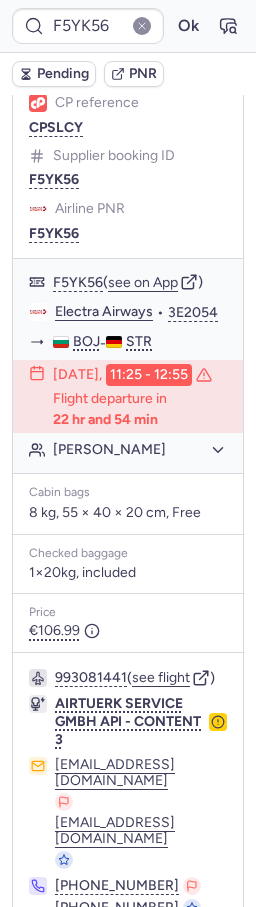 scroll, scrollTop: 408, scrollLeft: 0, axis: vertical 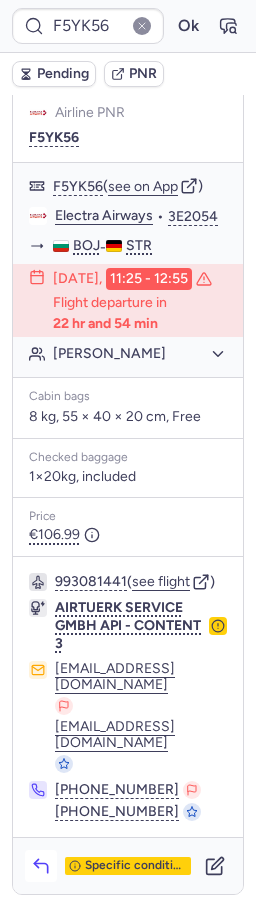 click 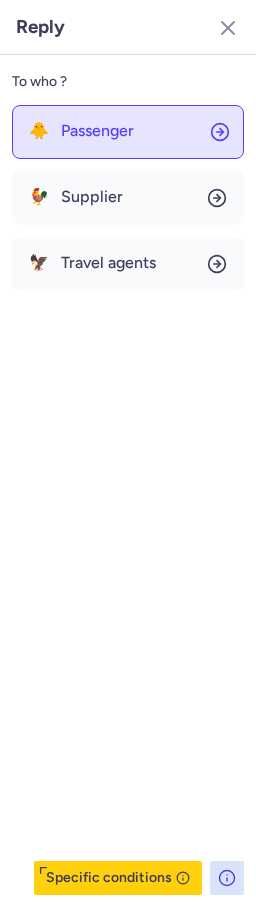 click on "🐥 Passenger" 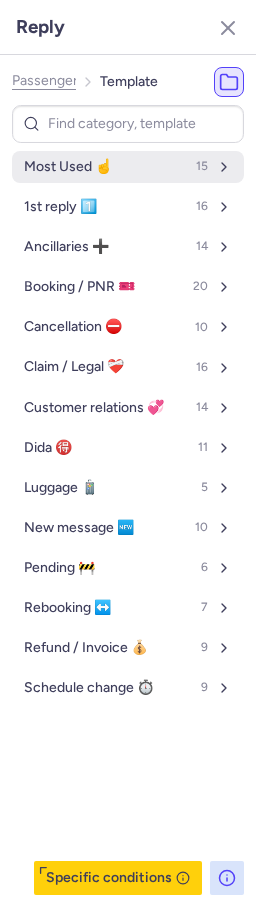 click on "Most Used ☝️ 15" at bounding box center [128, 167] 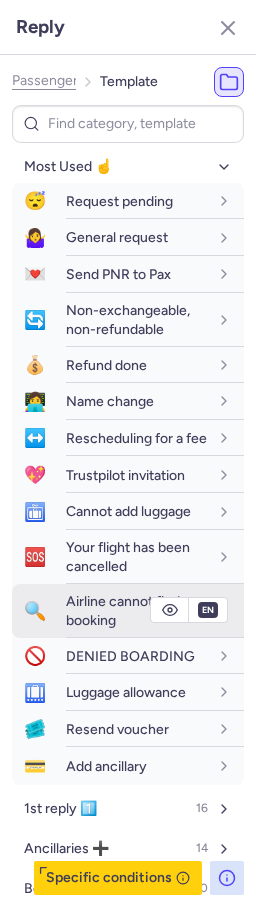 click on "Airline cannot find booking" at bounding box center [137, 610] 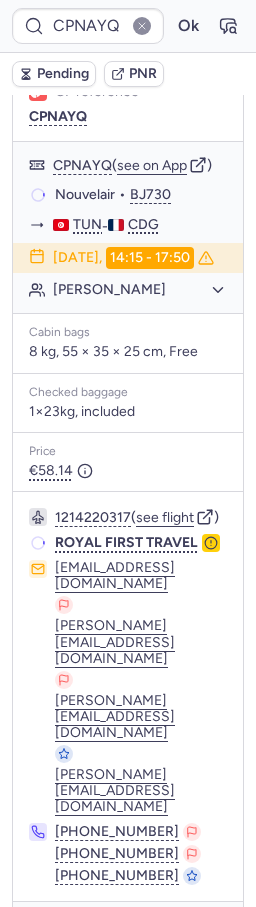 scroll, scrollTop: 307, scrollLeft: 0, axis: vertical 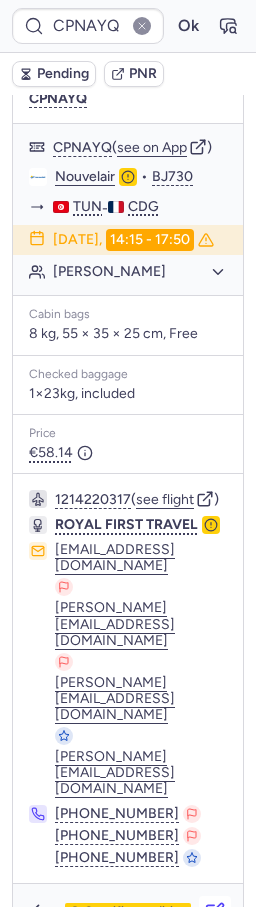 click 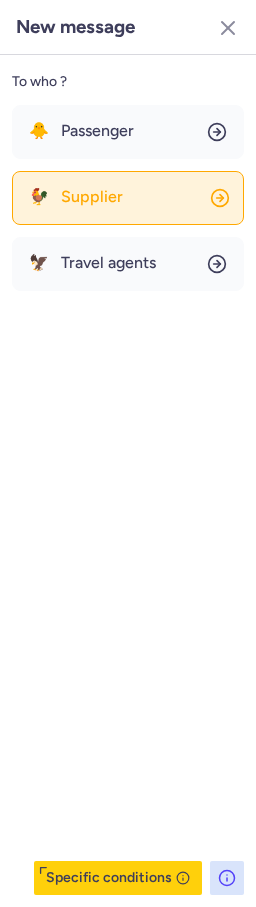 click on "Supplier" at bounding box center (92, 197) 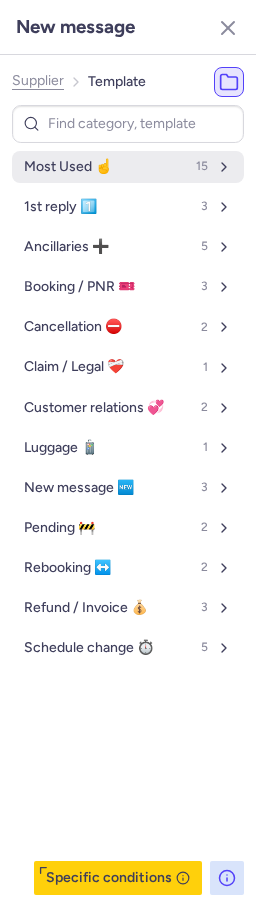 click on "Most Used ☝️" at bounding box center [68, 167] 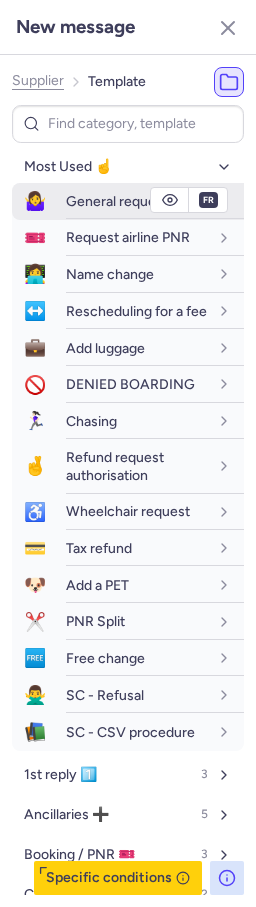 click on "General request" at bounding box center [137, 201] 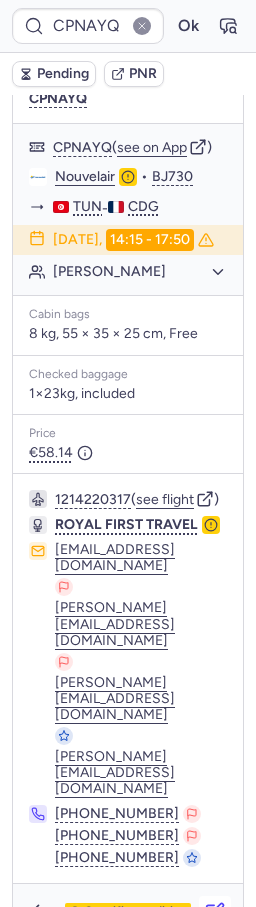 click at bounding box center [215, 912] 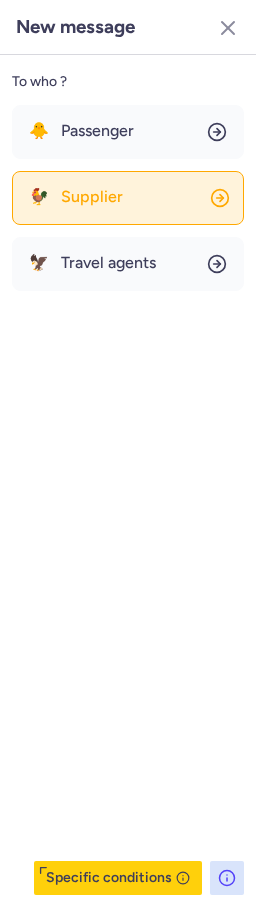 click on "Supplier" at bounding box center [92, 197] 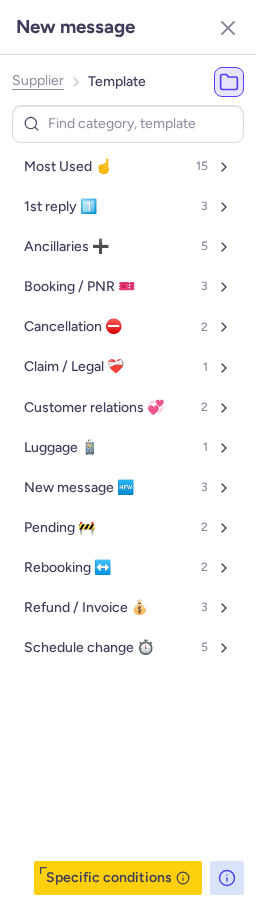 click on "Most Used ☝️" at bounding box center [68, 167] 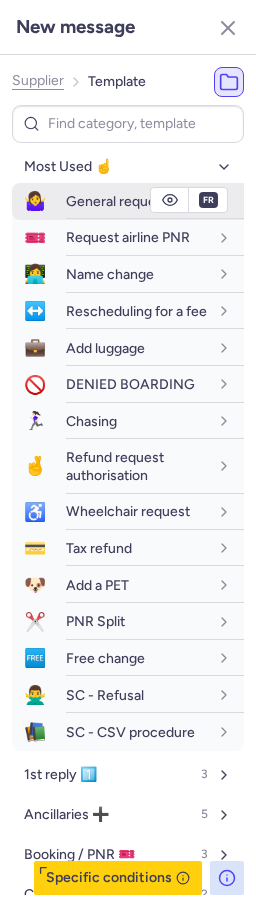 click on "General request" at bounding box center (117, 201) 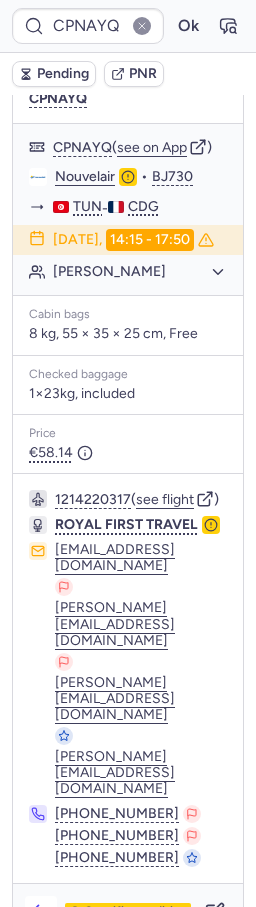 click 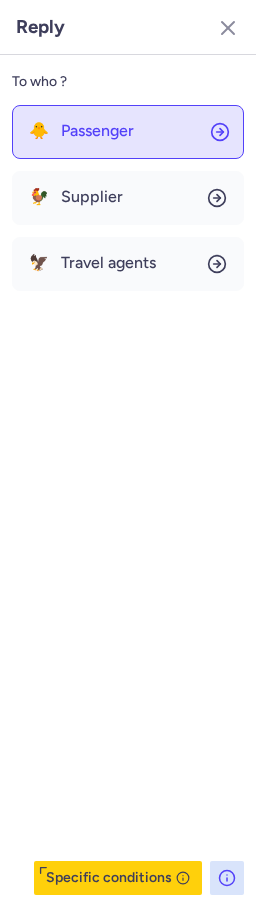 click on "🐥 Passenger" 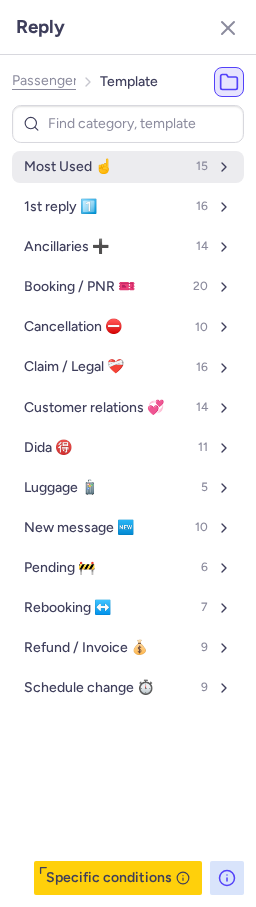 click on "Most Used ☝️" at bounding box center [68, 167] 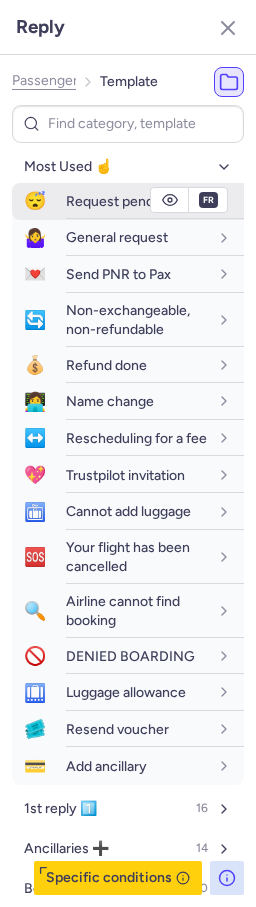 click on "Request pending" at bounding box center [119, 201] 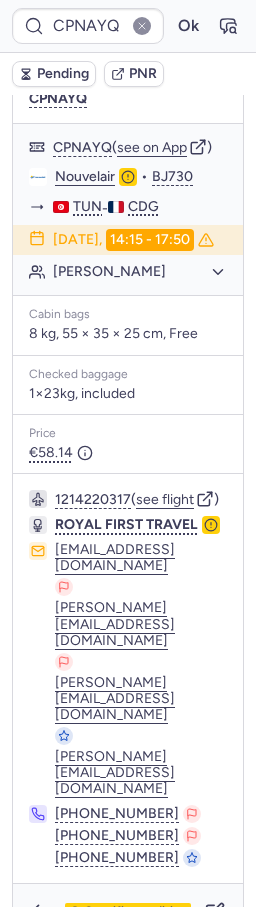 click on "Pending" at bounding box center [54, 74] 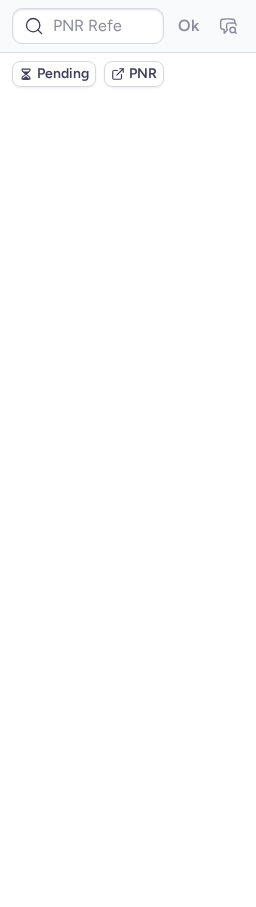 scroll, scrollTop: 0, scrollLeft: 0, axis: both 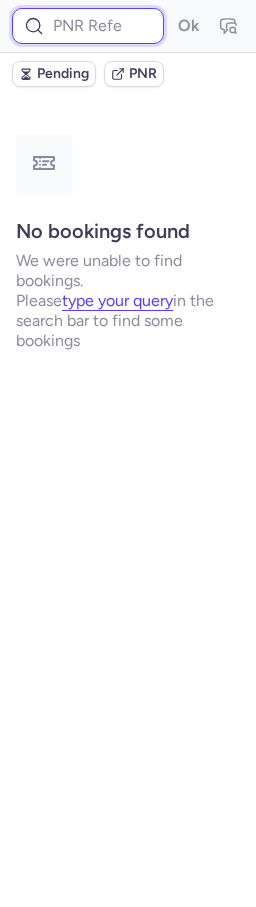 drag, startPoint x: 88, startPoint y: 33, endPoint x: 107, endPoint y: 34, distance: 19.026299 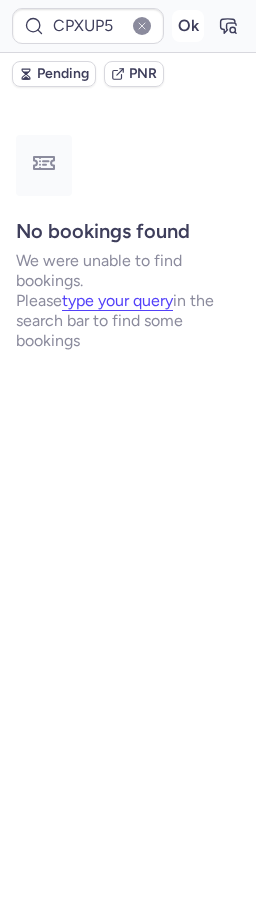 click on "Ok" at bounding box center (188, 26) 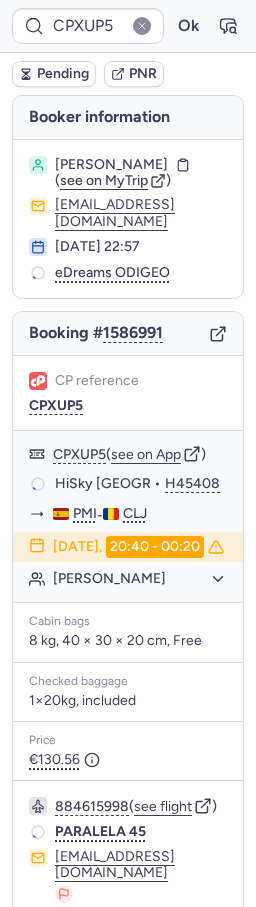 click on "PNR" at bounding box center (134, 74) 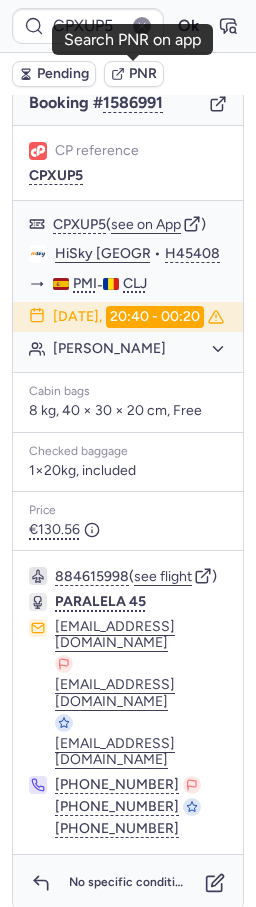 scroll, scrollTop: 283, scrollLeft: 0, axis: vertical 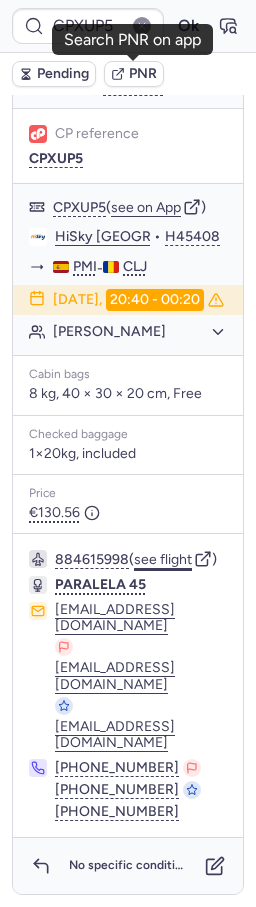 click on "see flight" 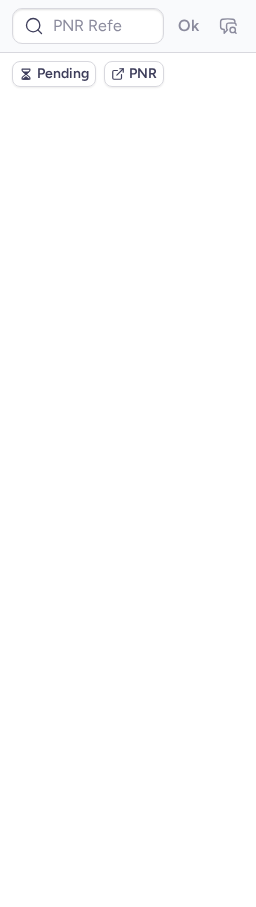 scroll, scrollTop: 0, scrollLeft: 0, axis: both 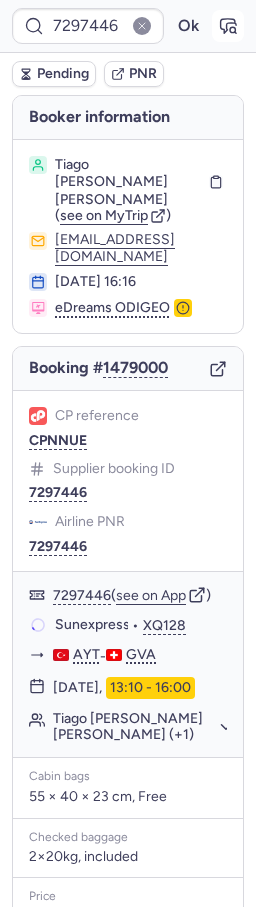 click 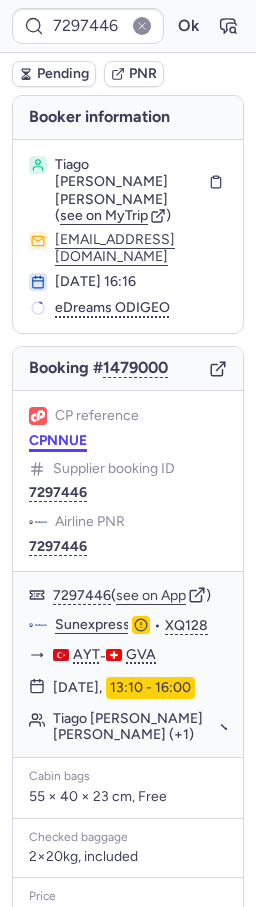 click on "CPNNUE" at bounding box center [58, 441] 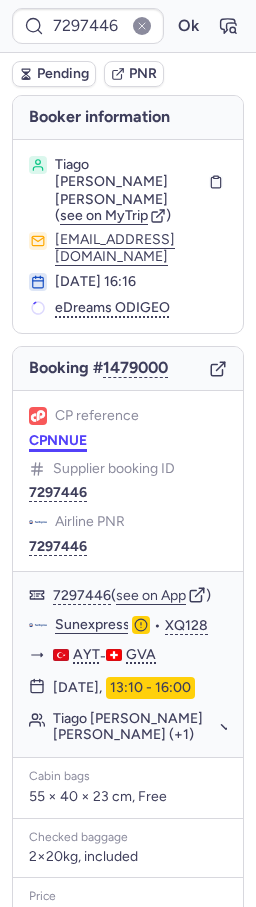 click on "CPNNUE" at bounding box center (58, 441) 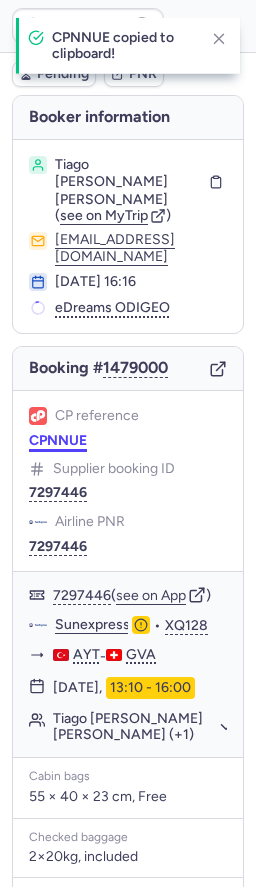 click on "CPNNUE" at bounding box center [58, 441] 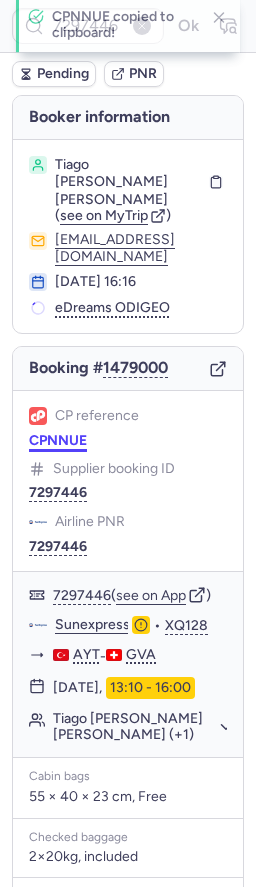 click on "CPNNUE" at bounding box center (58, 441) 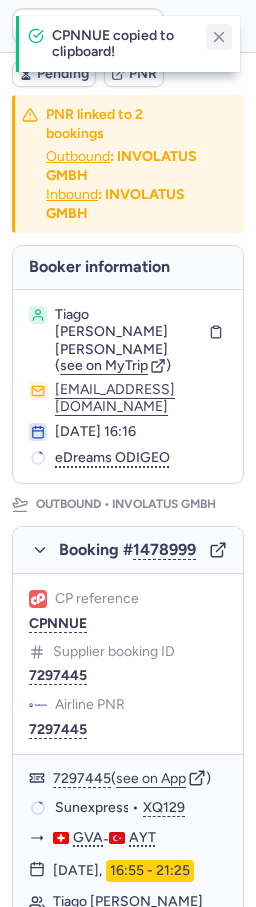 click 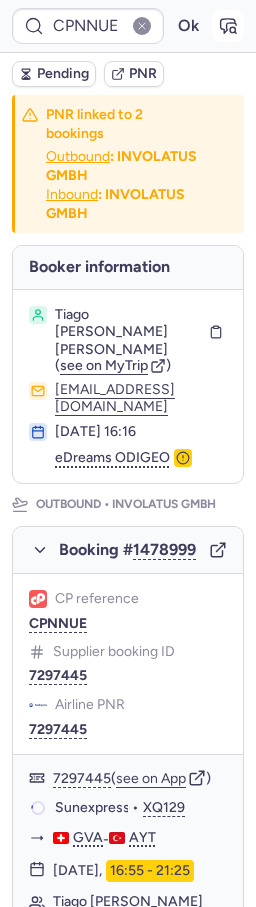 click at bounding box center (228, 26) 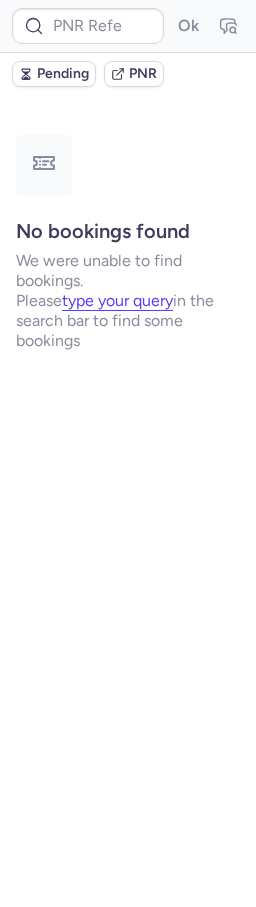 click on "Pending" at bounding box center [63, 74] 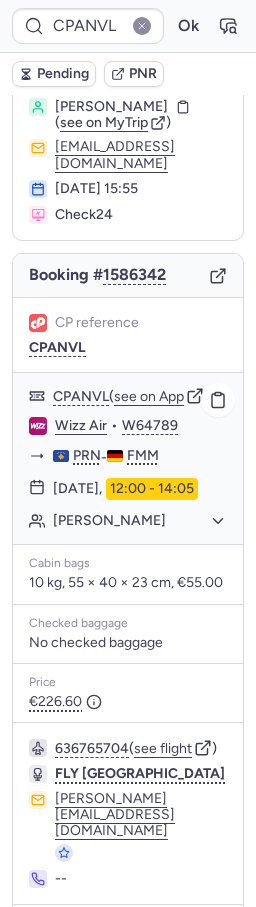 scroll, scrollTop: 148, scrollLeft: 0, axis: vertical 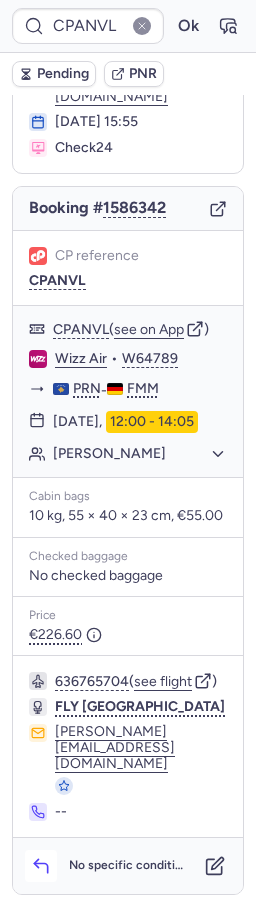 click 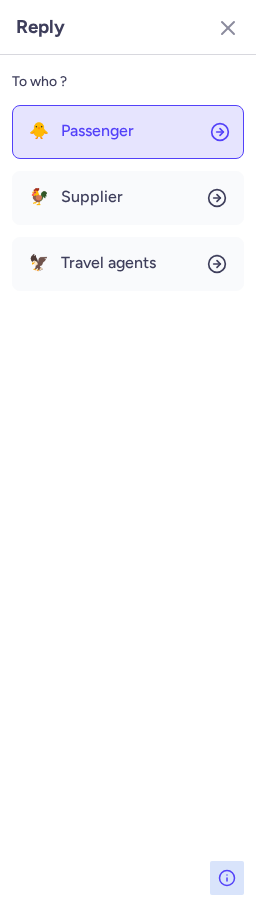 click on "Passenger" at bounding box center (97, 131) 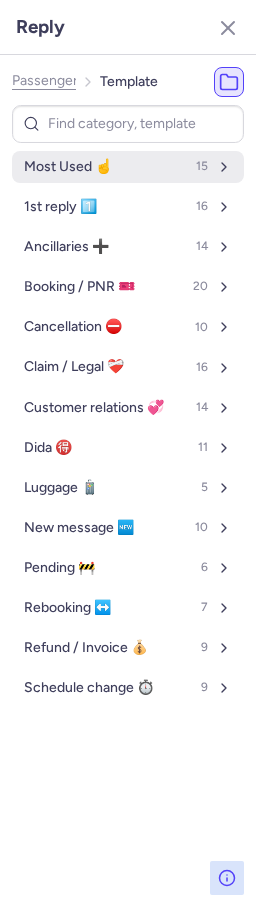 click on "Most Used ☝️" at bounding box center [68, 167] 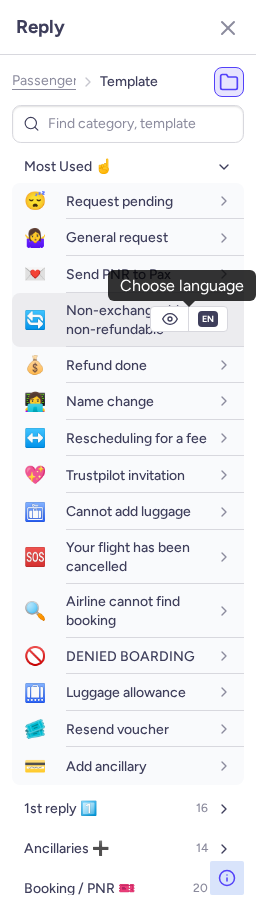 click on "fr en de nl pt es it ru en" at bounding box center [208, 319] 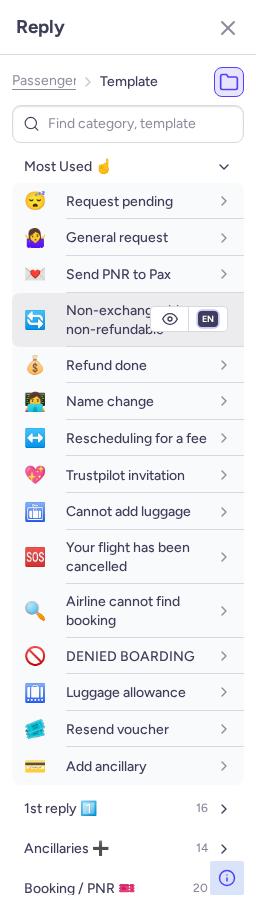 click on "fr en de nl pt es it ru" at bounding box center (208, 319) 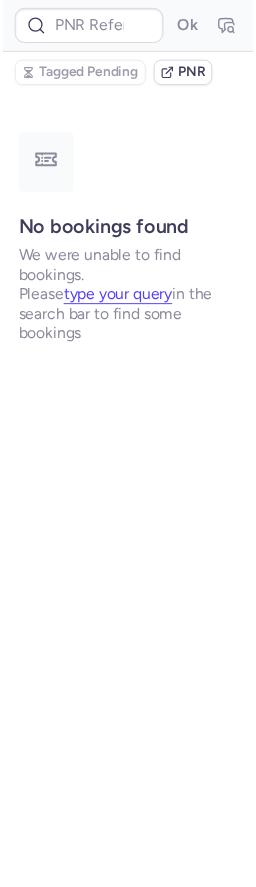 scroll, scrollTop: 0, scrollLeft: 0, axis: both 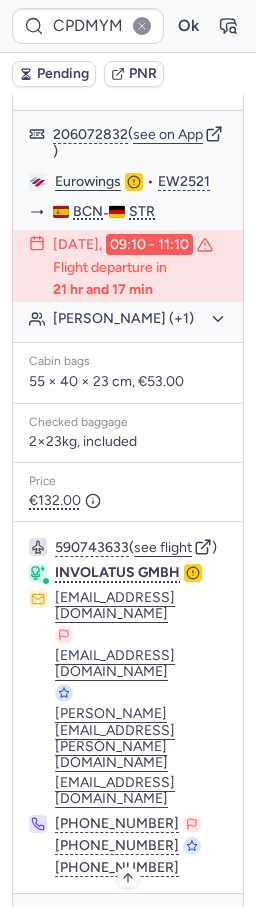 click on "Specific conditions" at bounding box center (128, 922) 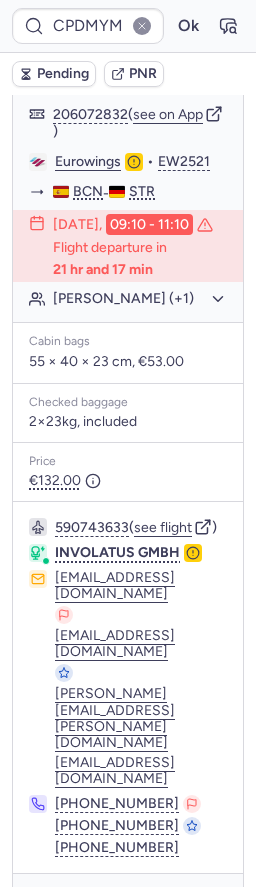 scroll, scrollTop: 446, scrollLeft: 0, axis: vertical 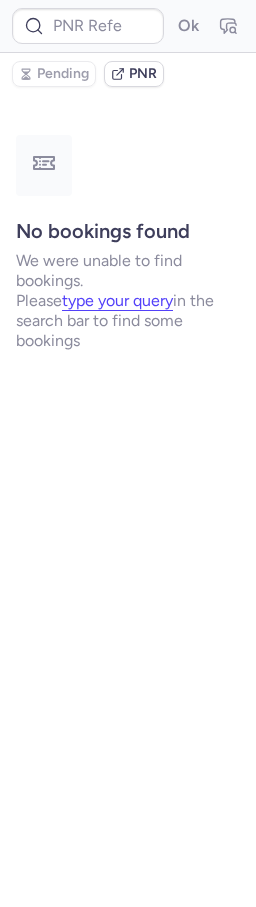 type on "CPHCBJ" 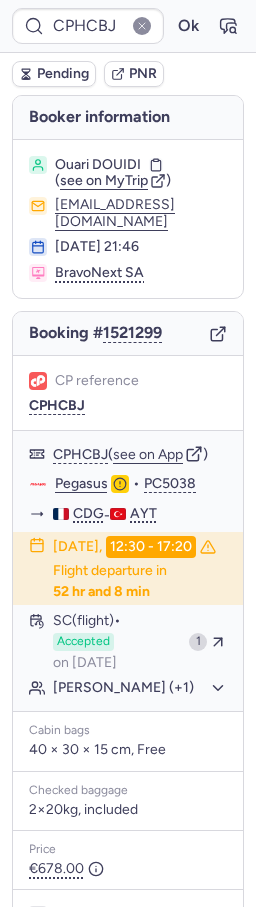 type 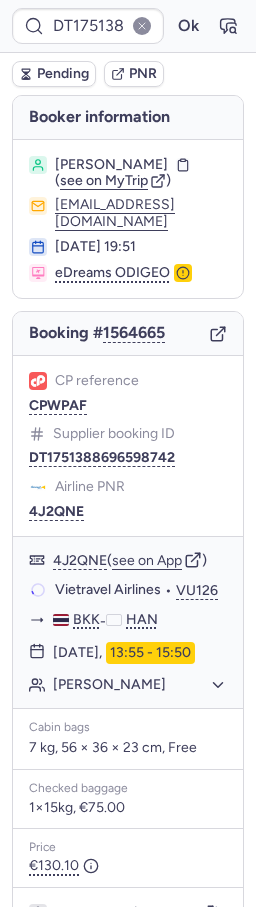 scroll, scrollTop: 0, scrollLeft: 0, axis: both 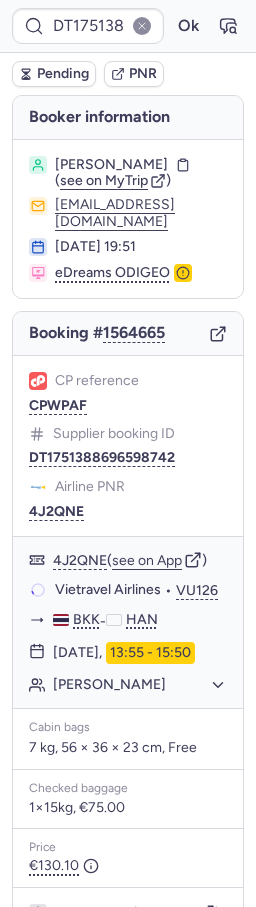 click on "PNR" at bounding box center (143, 74) 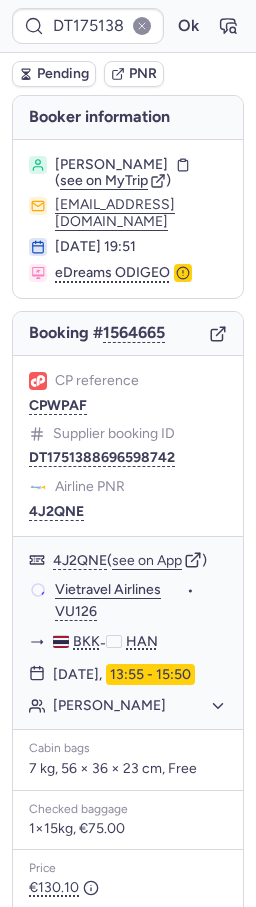 type on "CPWPAF" 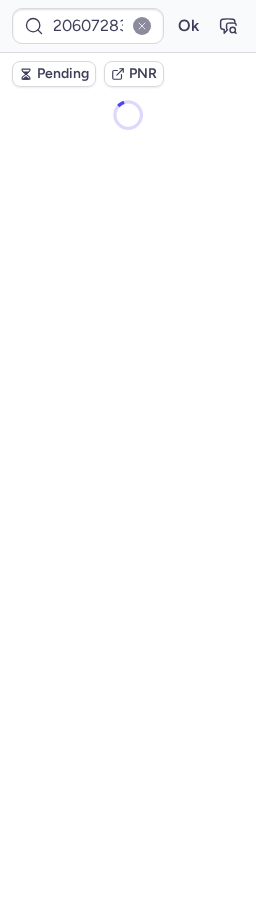 scroll, scrollTop: 0, scrollLeft: 0, axis: both 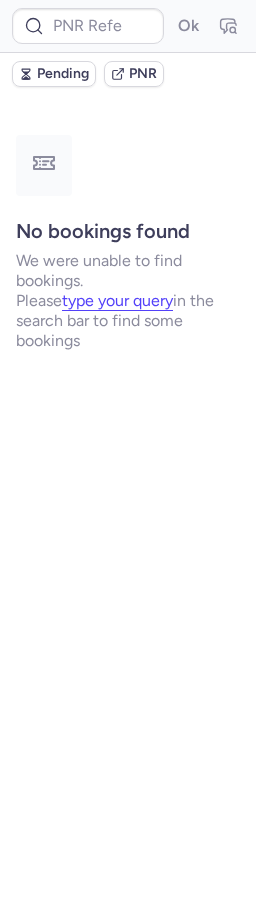 type on "CPDMYM" 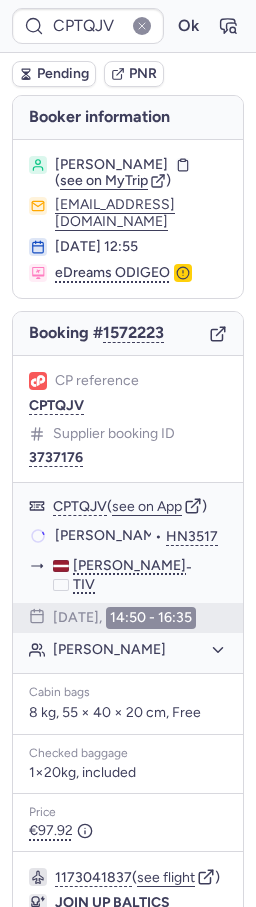 type on "CPDMYM" 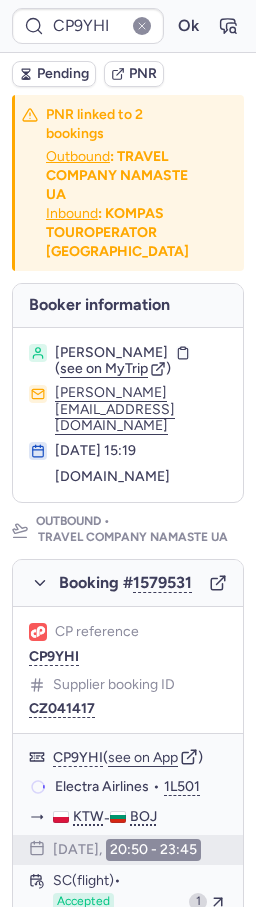 type on "CPNEJC" 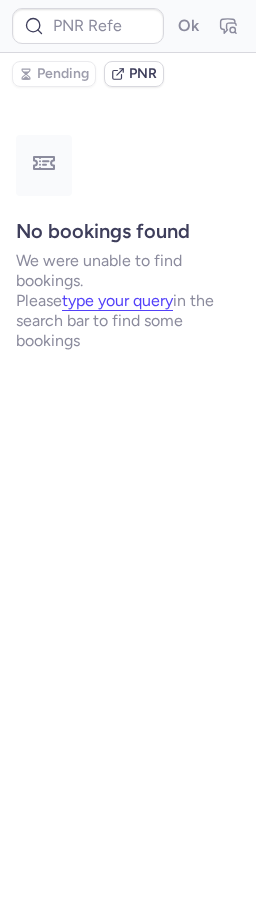 type on "7349635" 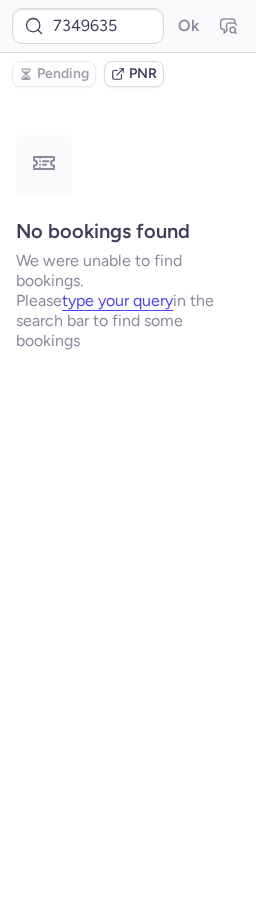 scroll, scrollTop: 0, scrollLeft: 0, axis: both 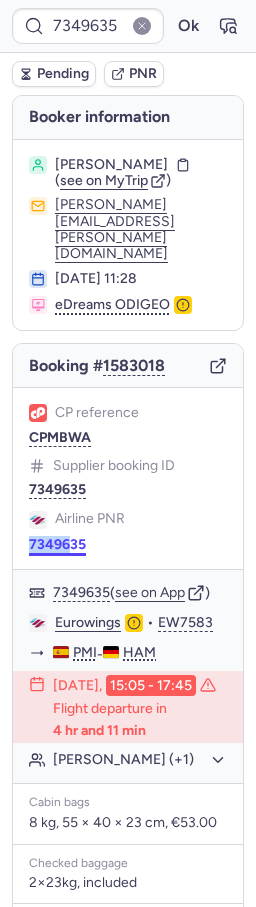 click on "Airline PNR 7349635" 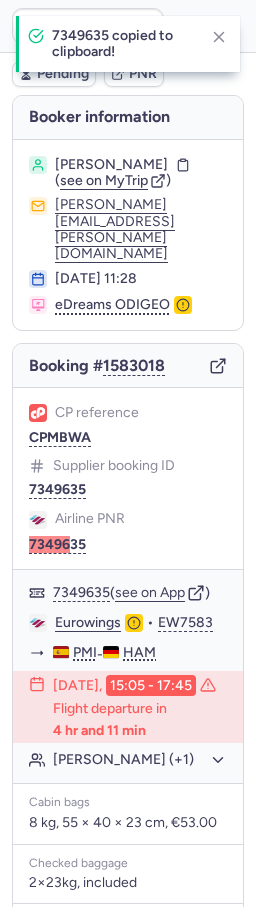 type on "7349635" 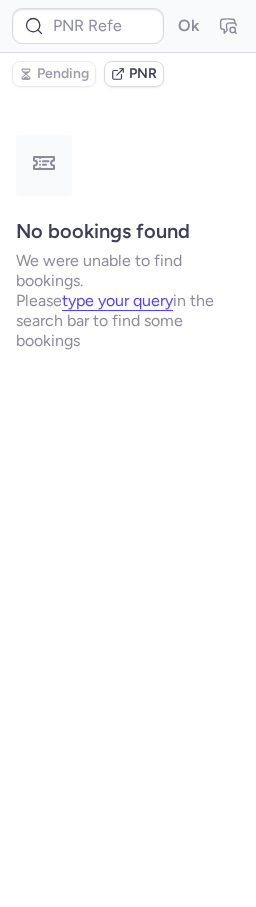 type on "7349635" 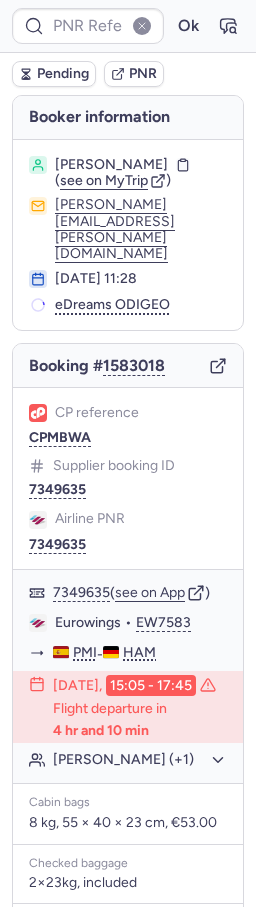 type on "7349635" 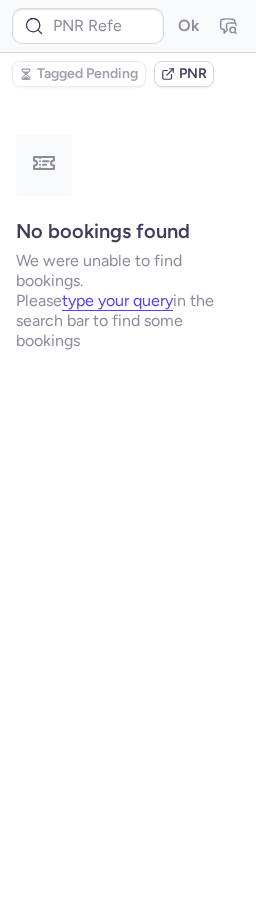 type on "CPGDST" 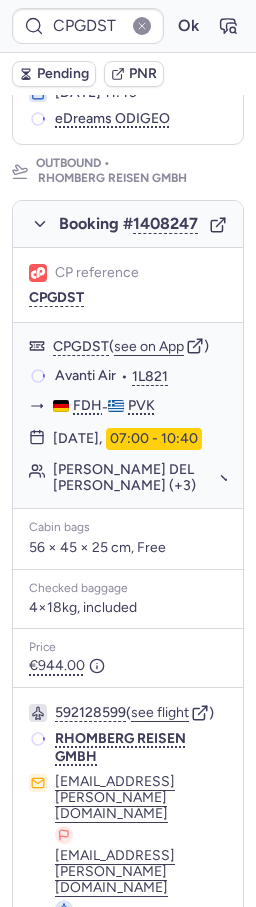 scroll, scrollTop: 1410, scrollLeft: 0, axis: vertical 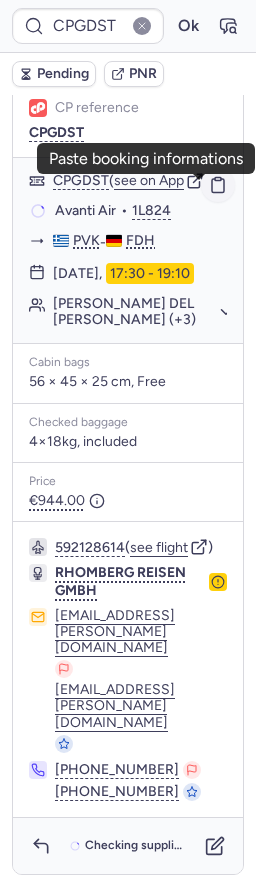 click 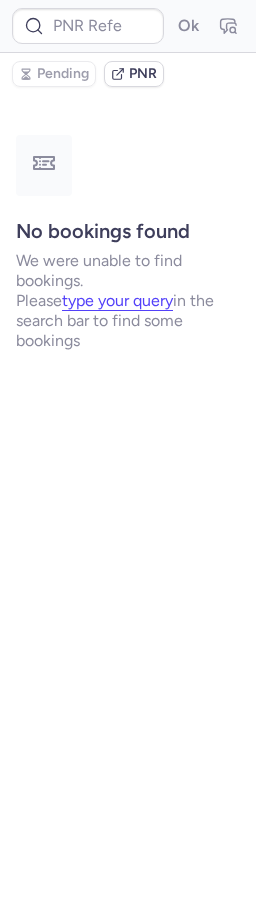 scroll, scrollTop: 0, scrollLeft: 0, axis: both 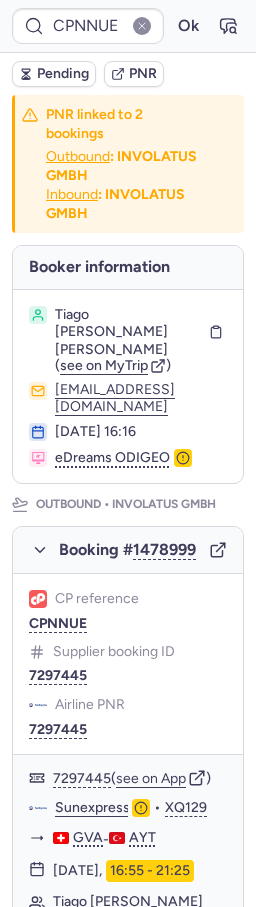 type on "CPNAYQ" 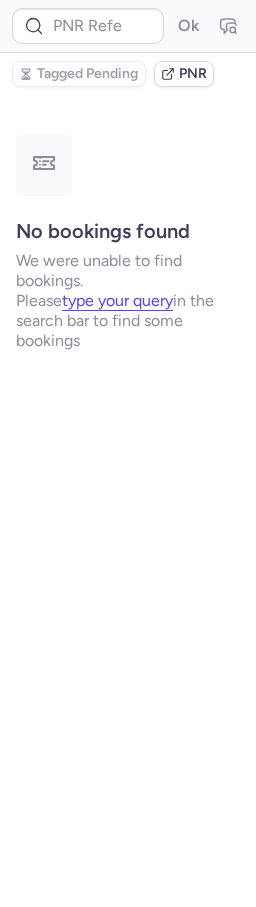 type on "CPGDST" 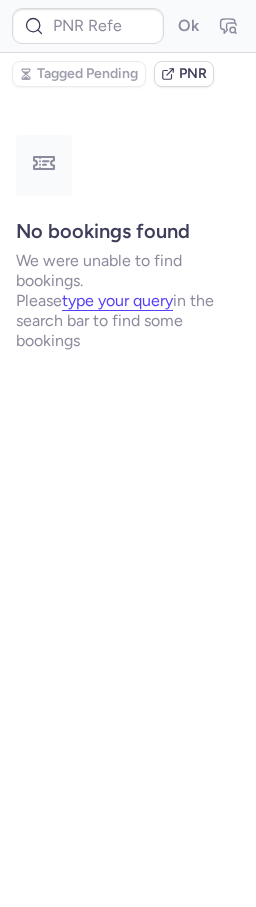 type on "CPFGQF" 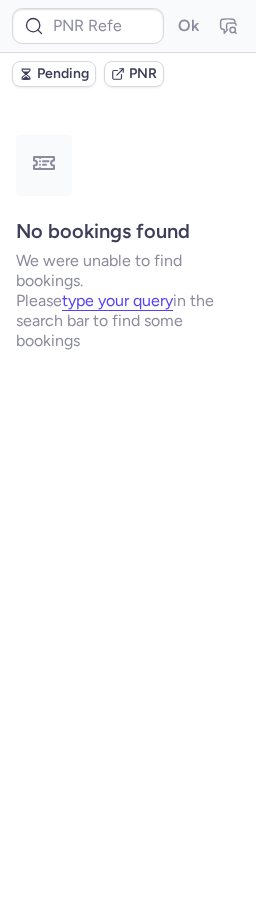 type on "CPFGQF" 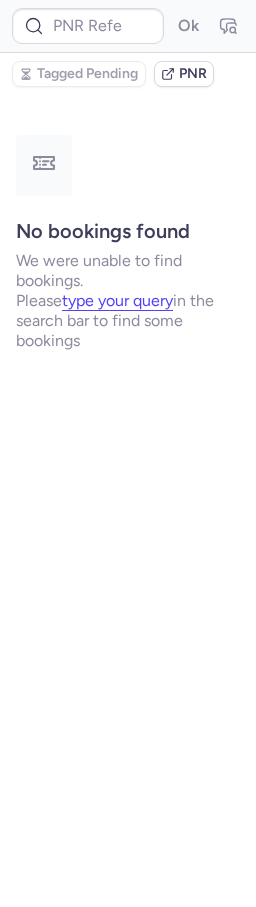 type on "CPFGQF" 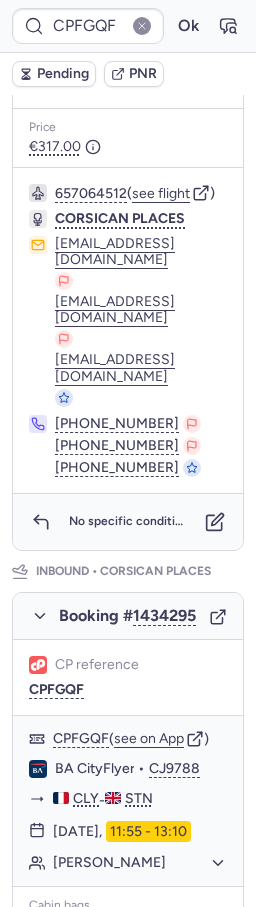 scroll, scrollTop: 815, scrollLeft: 0, axis: vertical 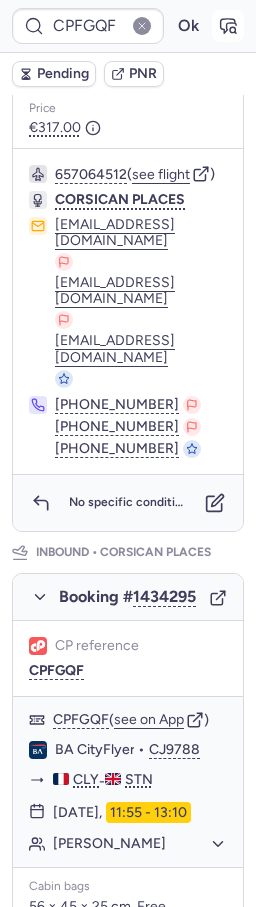 click 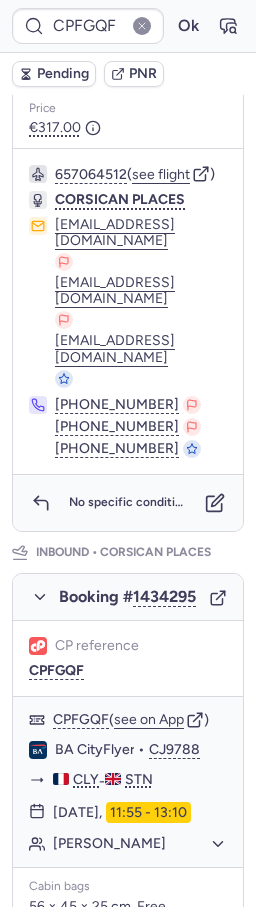 click on "Pending PNR" at bounding box center (128, 74) 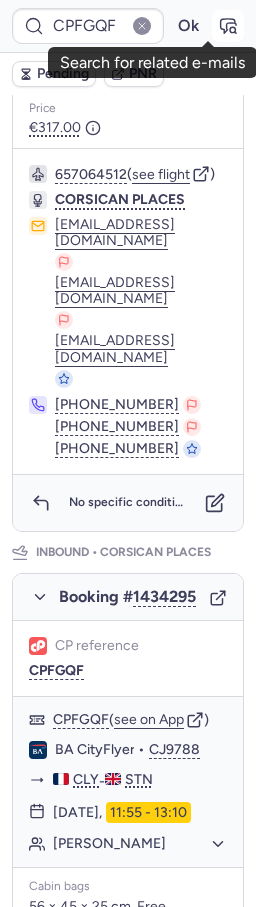 click 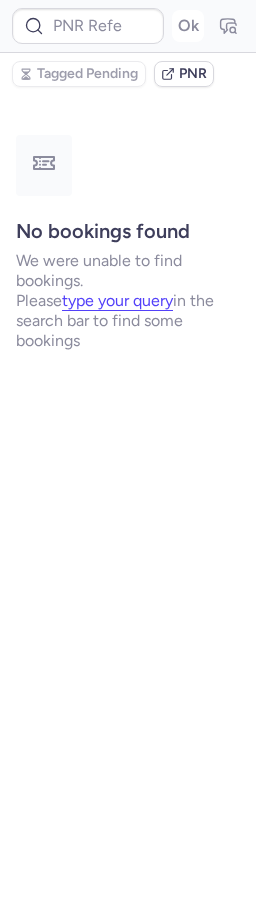 scroll, scrollTop: 0, scrollLeft: 0, axis: both 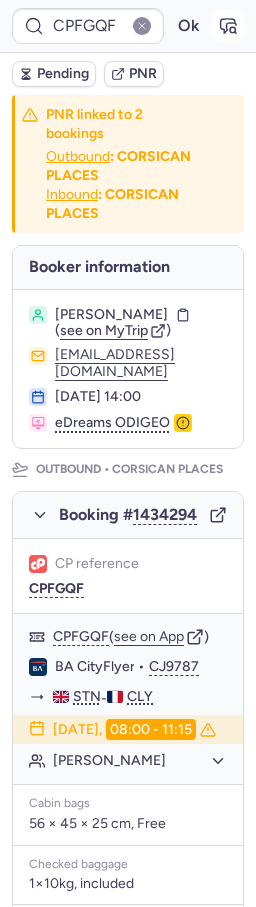 click 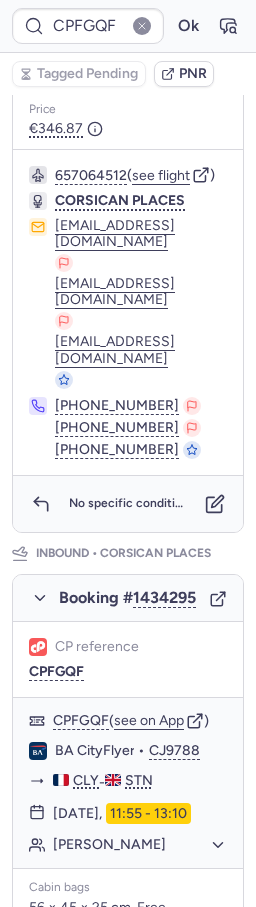 scroll, scrollTop: 1383, scrollLeft: 0, axis: vertical 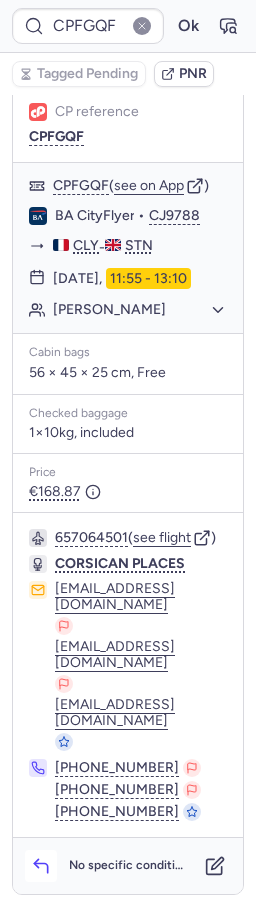 click 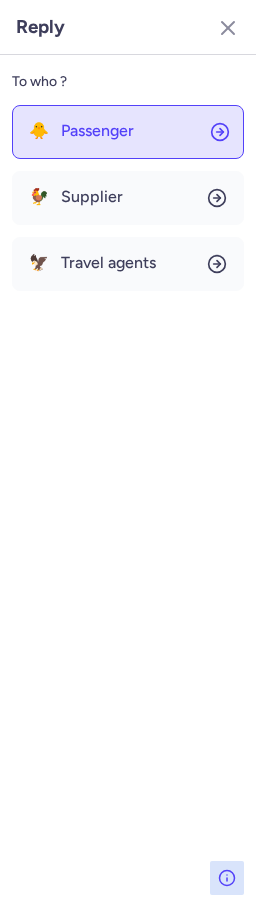 click on "🐥 Passenger" 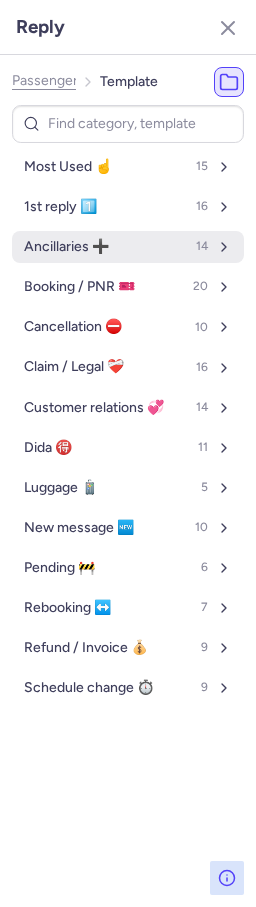 click on "Ancillaries ➕" at bounding box center (66, 247) 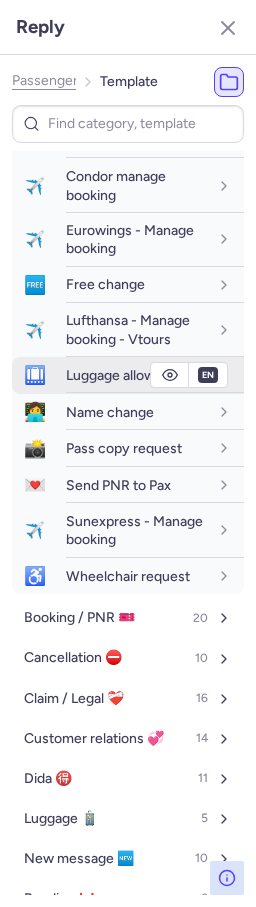 scroll, scrollTop: 38, scrollLeft: 0, axis: vertical 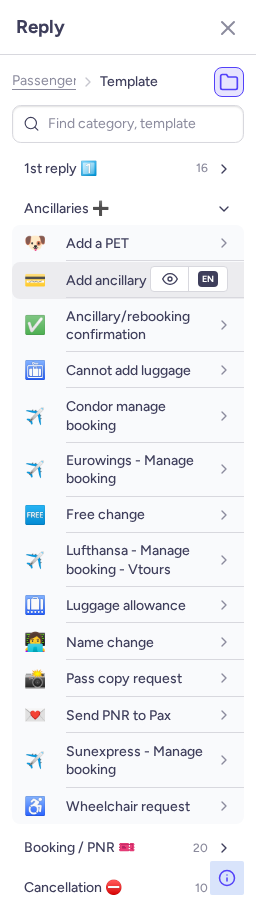 click on "Add ancillary" at bounding box center [106, 280] 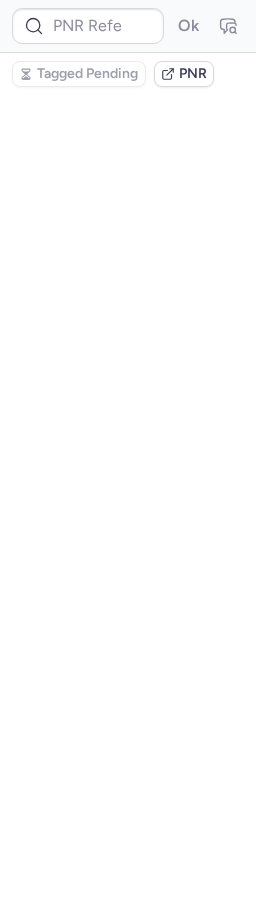 scroll, scrollTop: 0, scrollLeft: 0, axis: both 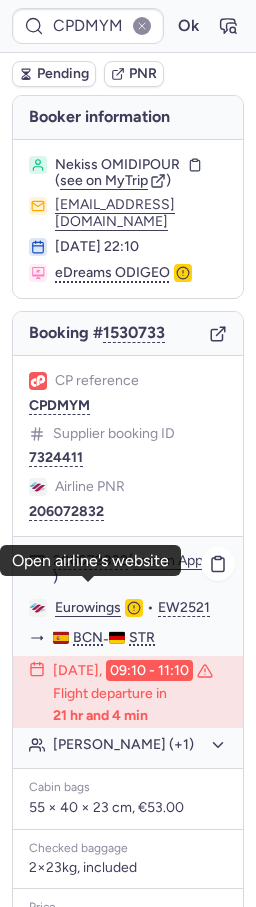 click on "Eurowings" 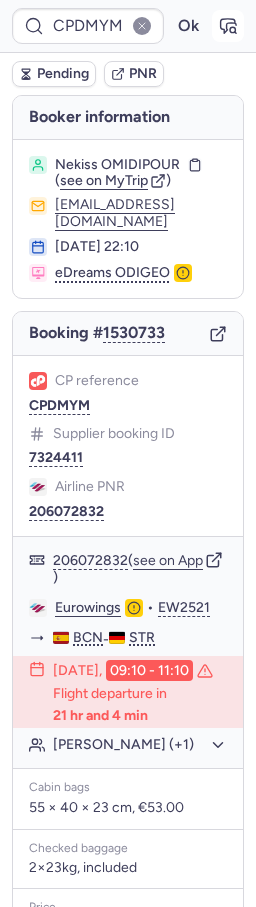 click 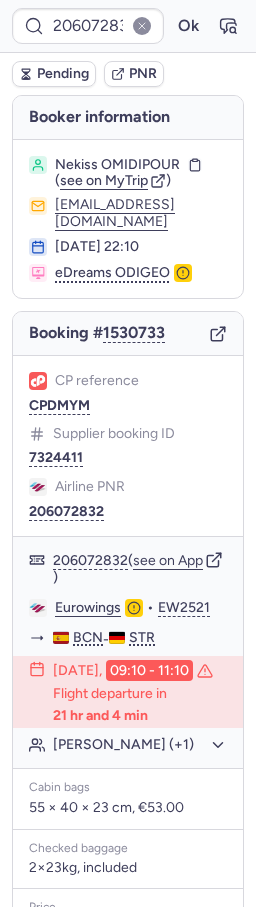 type on "CPDMYM" 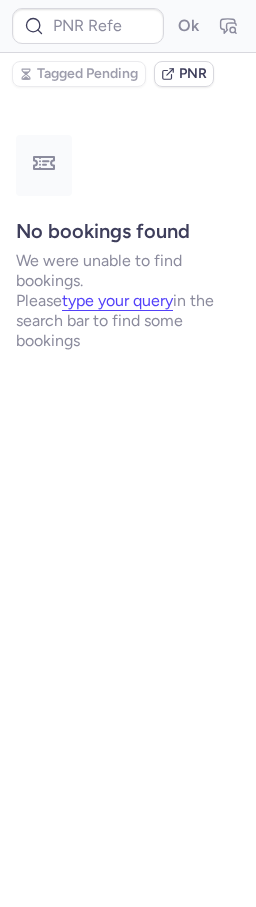 type on "CPZCOX" 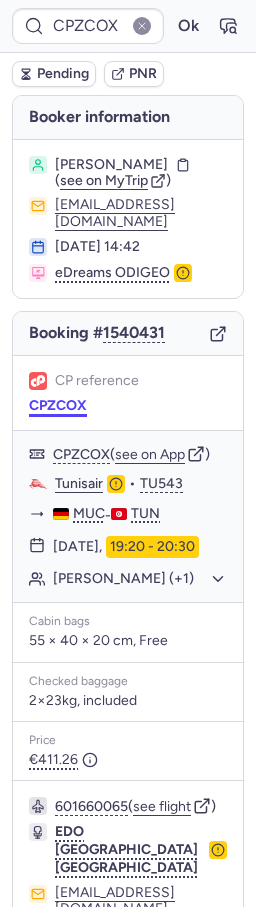 click on "CPZCOX" at bounding box center [58, 406] 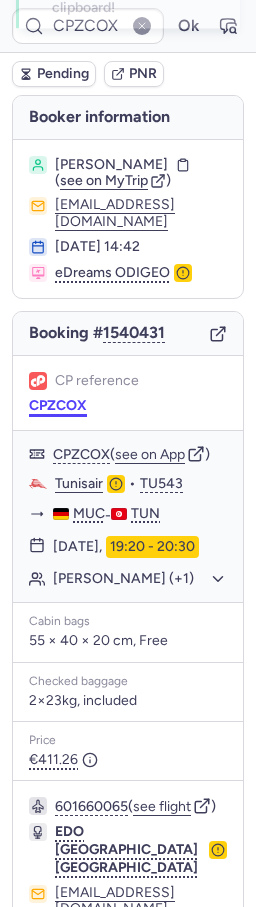 click on "CPZCOX" at bounding box center (58, 406) 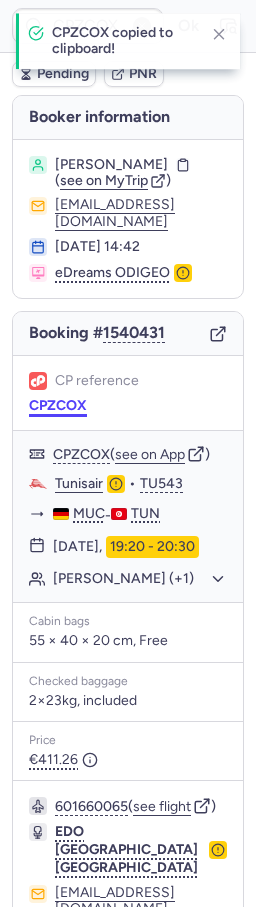 click on "CPZCOX" at bounding box center (58, 406) 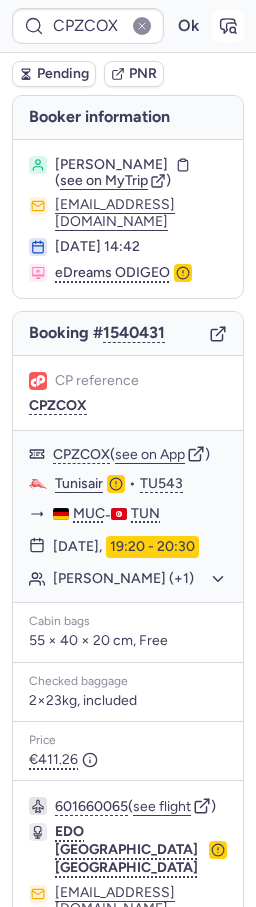 click 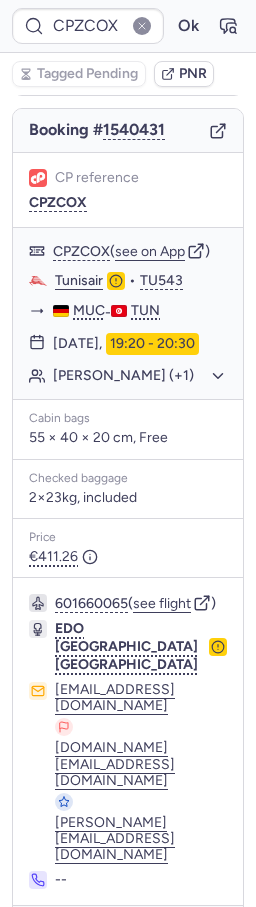 scroll, scrollTop: 241, scrollLeft: 0, axis: vertical 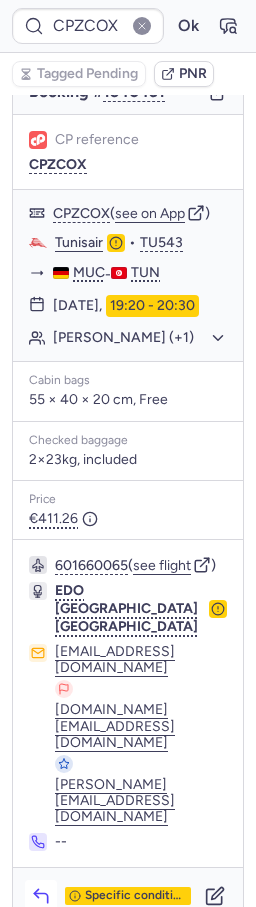 click 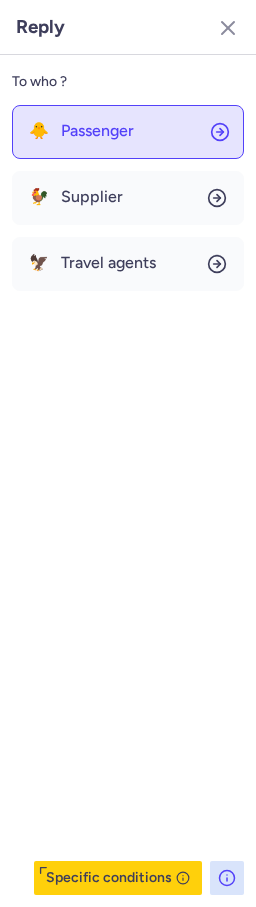 click on "🐥 Passenger" 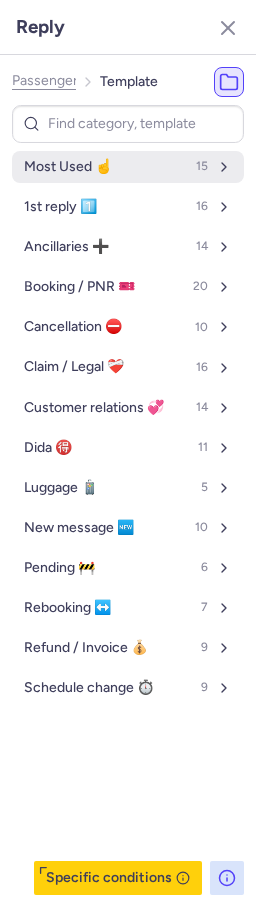 click on "Most Used ☝️ 15" at bounding box center (128, 167) 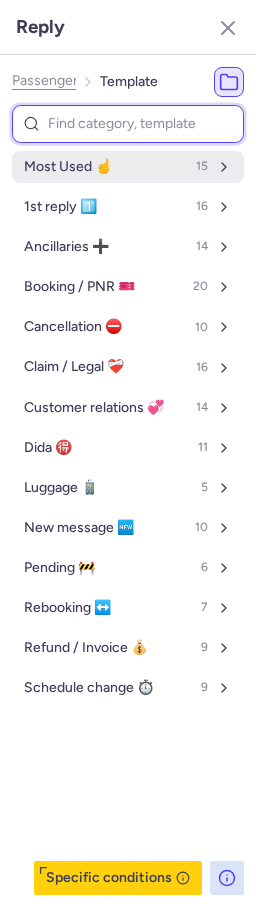 select on "de" 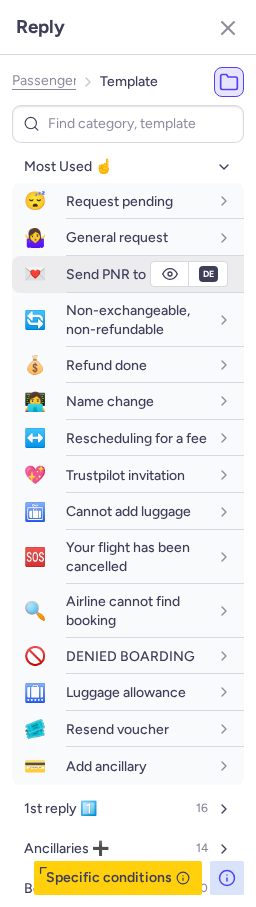 click on "💌" at bounding box center [35, 274] 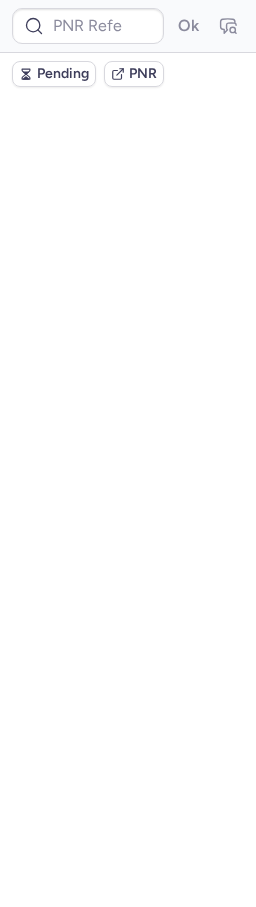 scroll, scrollTop: 0, scrollLeft: 0, axis: both 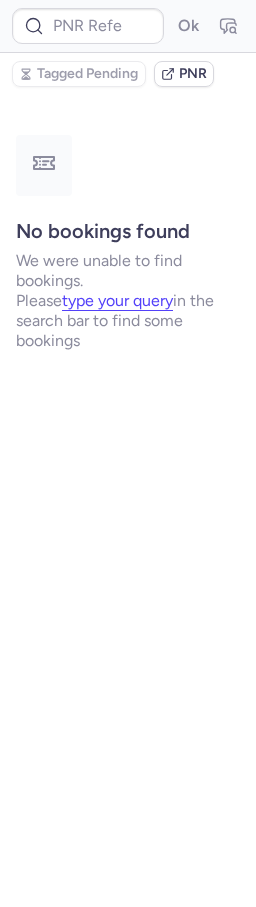 type on "CPWQED" 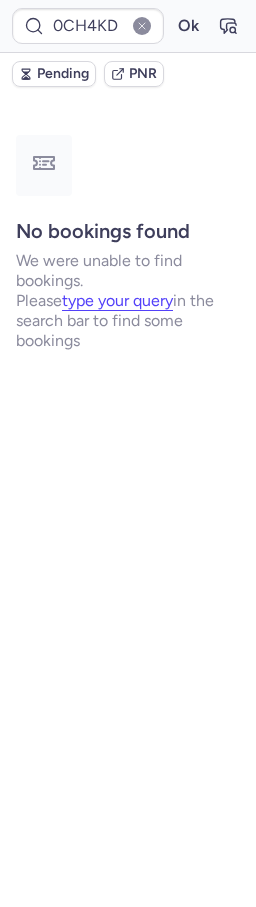 type on "CPWQED" 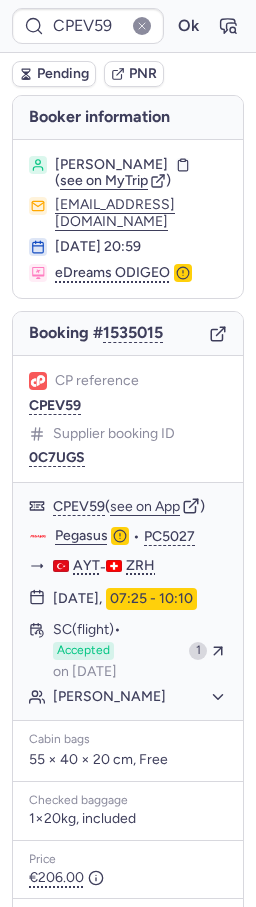 type on "CPWQED" 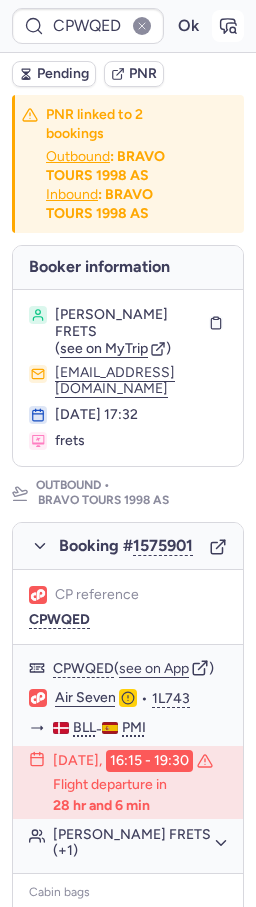 click 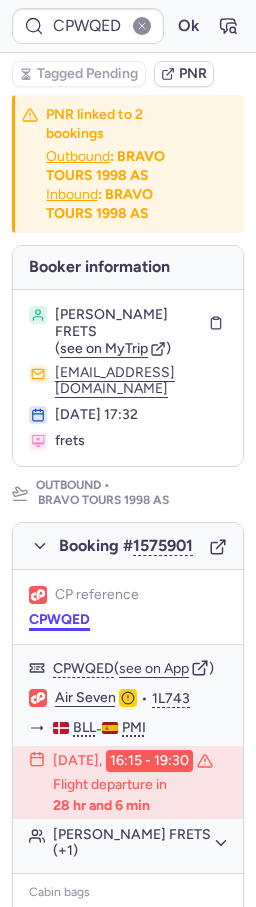click on "CPWQED" at bounding box center [59, 620] 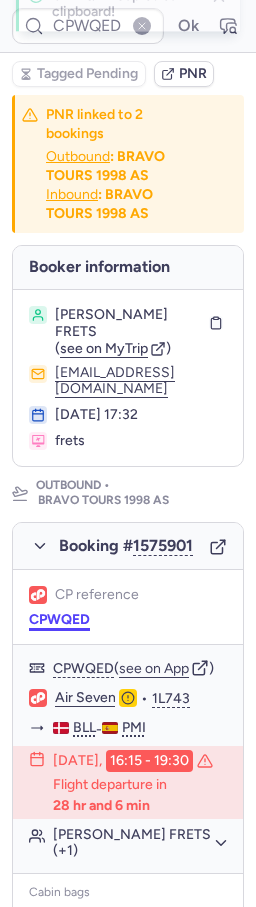 click on "CPWQED" at bounding box center [59, 620] 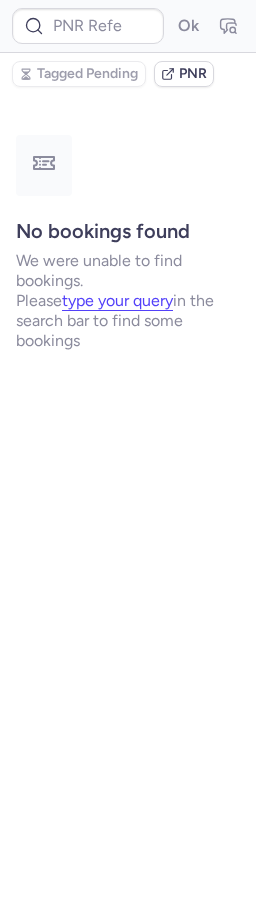 type on "CPEV59" 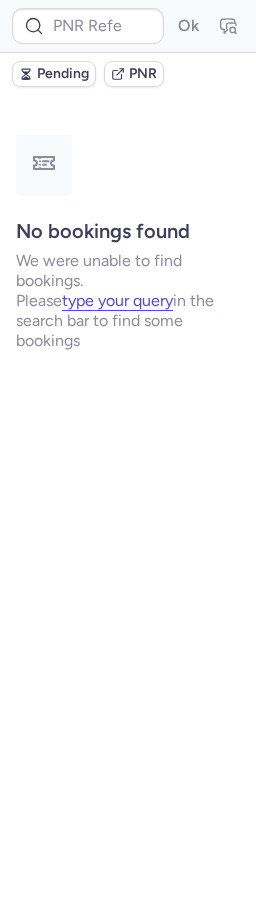 type on "CPEV59" 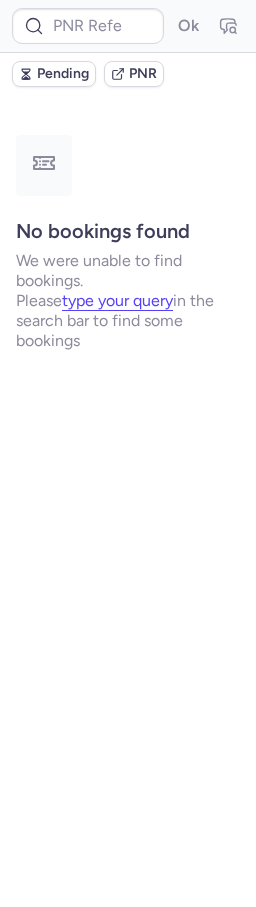 type on "CPEV59" 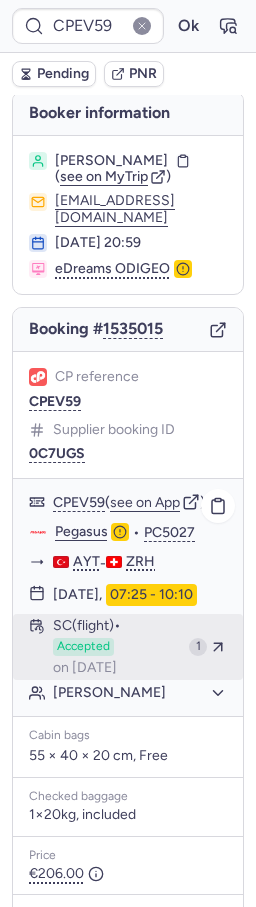 scroll, scrollTop: 5, scrollLeft: 0, axis: vertical 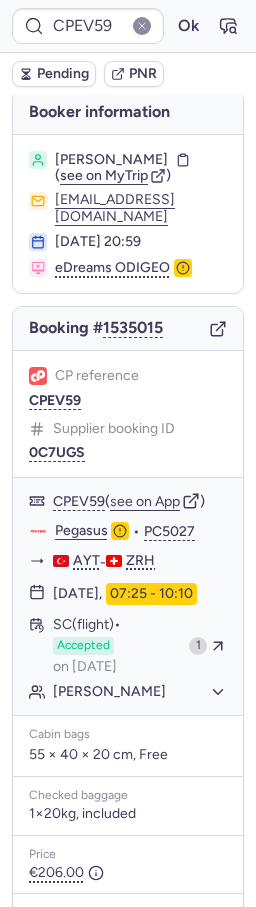 click on "PNR" at bounding box center (134, 74) 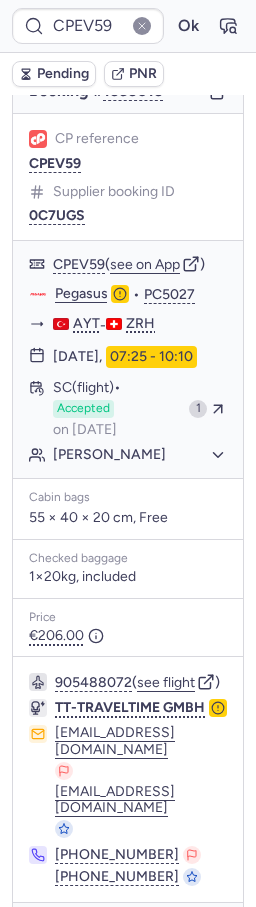 scroll, scrollTop: 330, scrollLeft: 0, axis: vertical 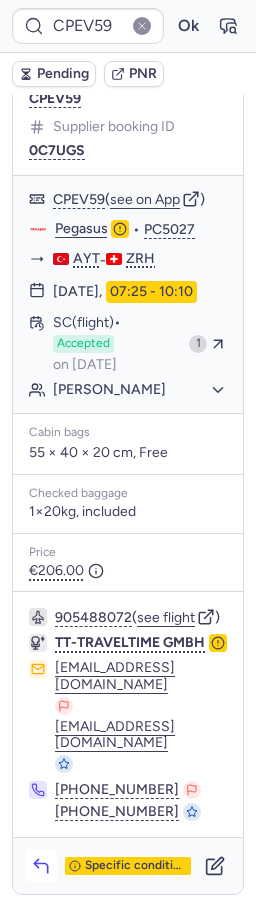 click 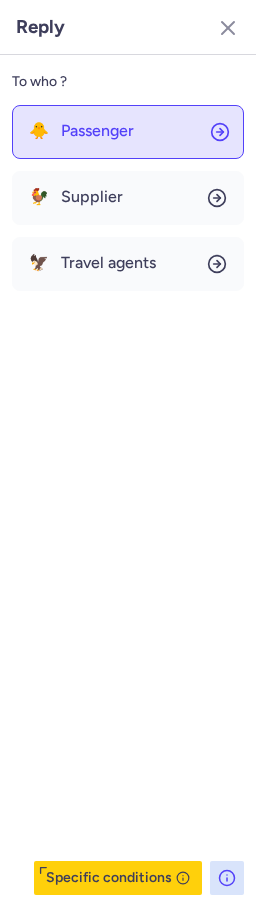 click on "🐥 Passenger" 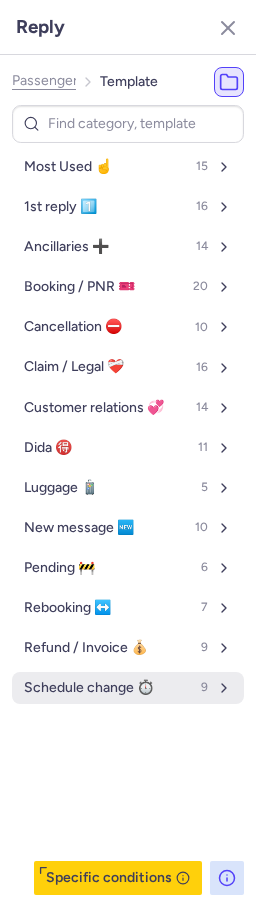 click on "Schedule change ⏱️" at bounding box center (89, 688) 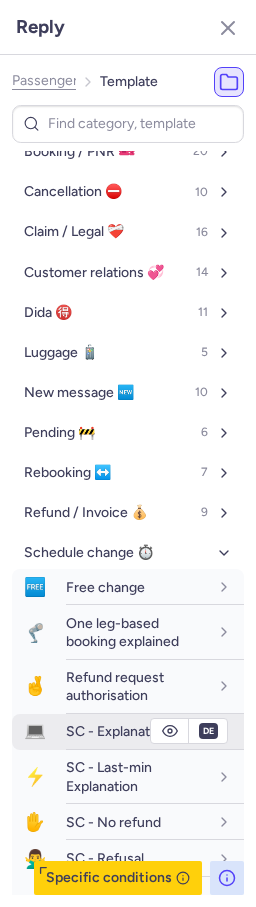 scroll, scrollTop: 264, scrollLeft: 0, axis: vertical 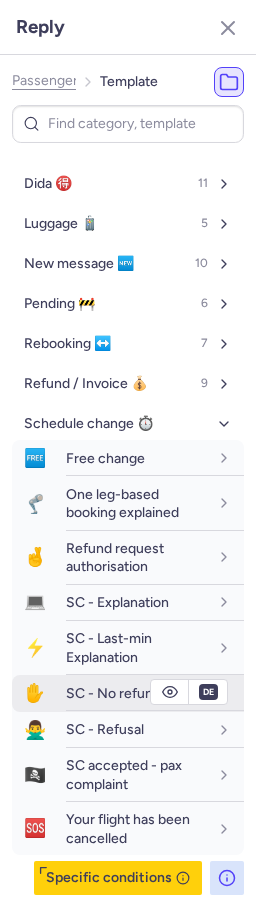 click on "SC - No refund" at bounding box center (113, 693) 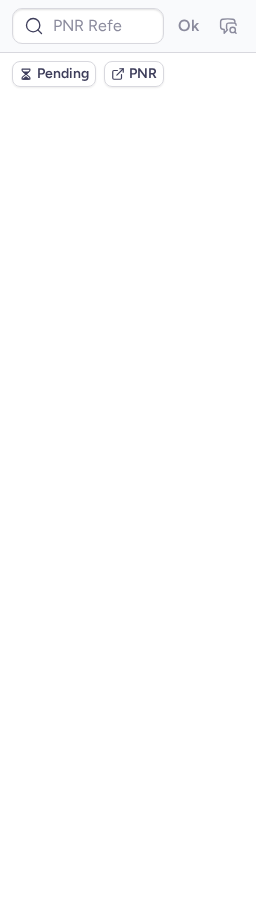 scroll, scrollTop: 0, scrollLeft: 0, axis: both 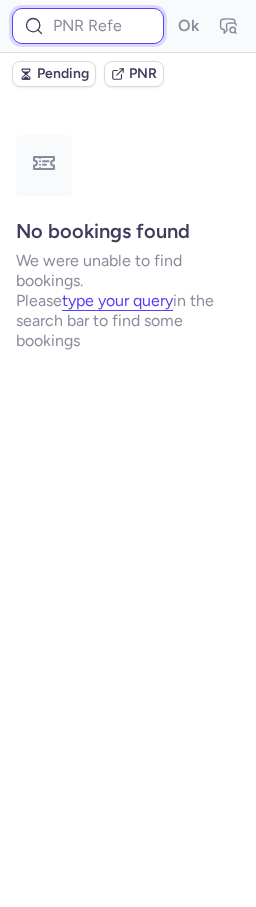 click at bounding box center (88, 26) 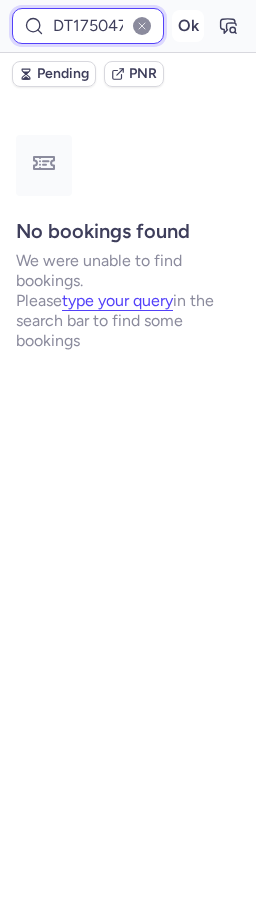 scroll, scrollTop: 0, scrollLeft: 92, axis: horizontal 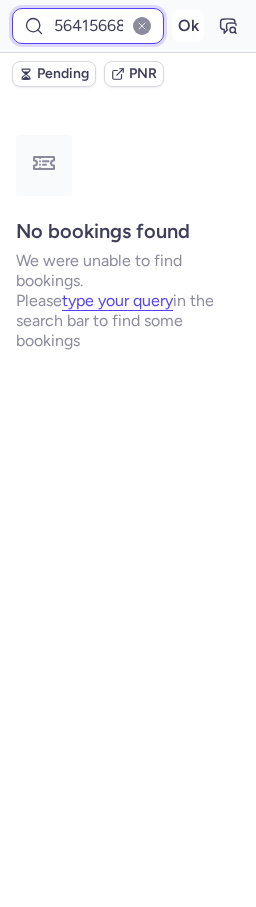 type on "DT1750470756415668" 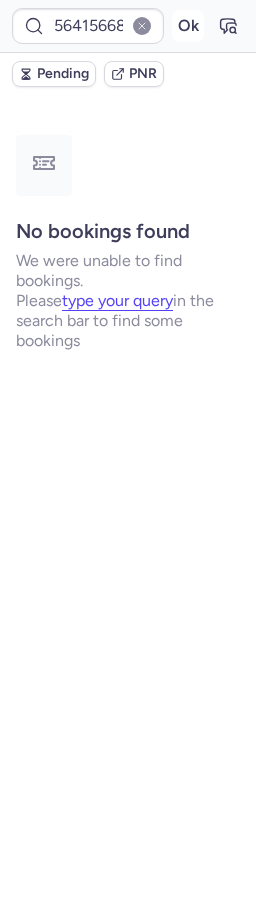 click on "Ok" at bounding box center [188, 26] 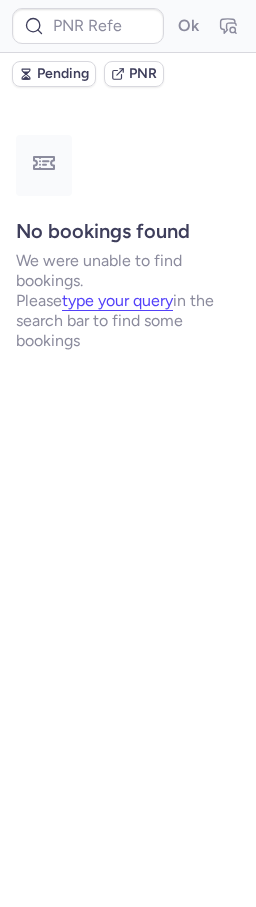 type on "CPOY6B" 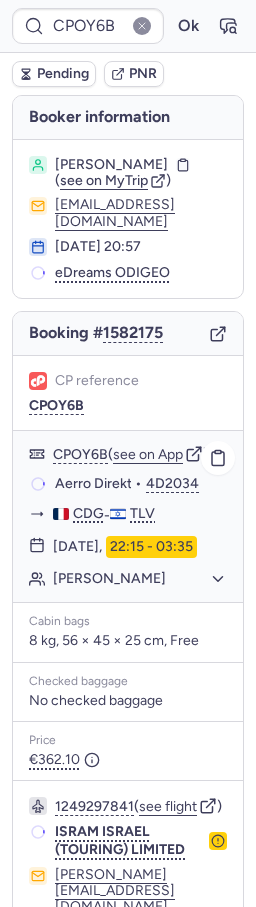 scroll, scrollTop: 298, scrollLeft: 0, axis: vertical 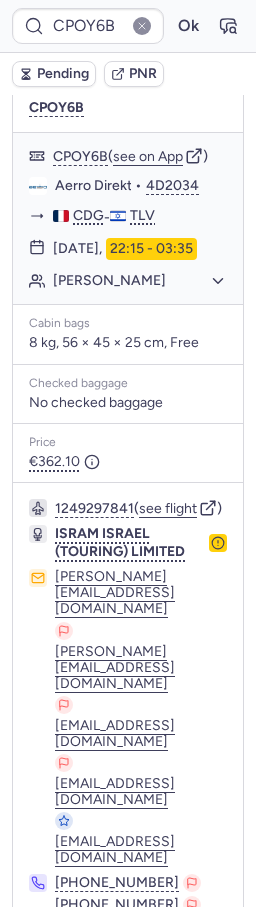 click on "Specific conditions" at bounding box center (136, 1003) 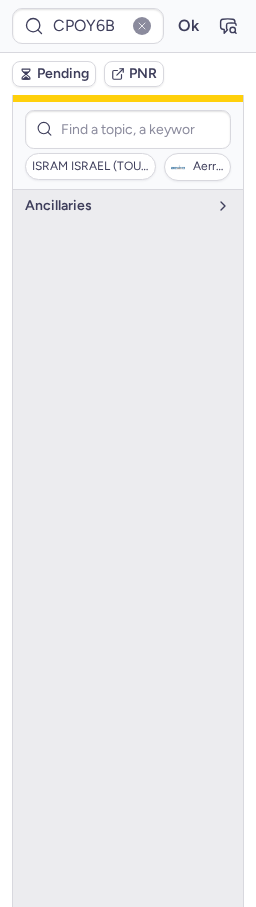 click on "Specific conditions" at bounding box center (136, 1003) 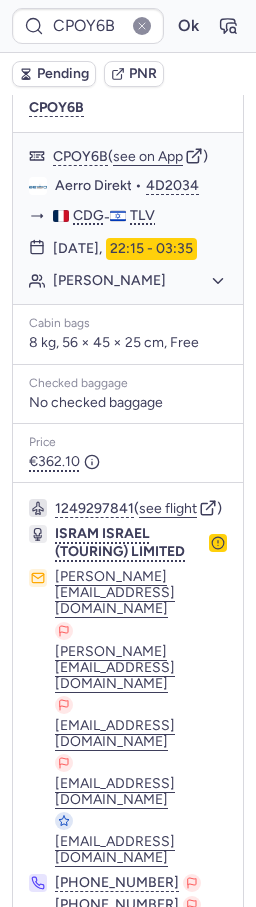 click on "Specific conditions" at bounding box center [136, 1003] 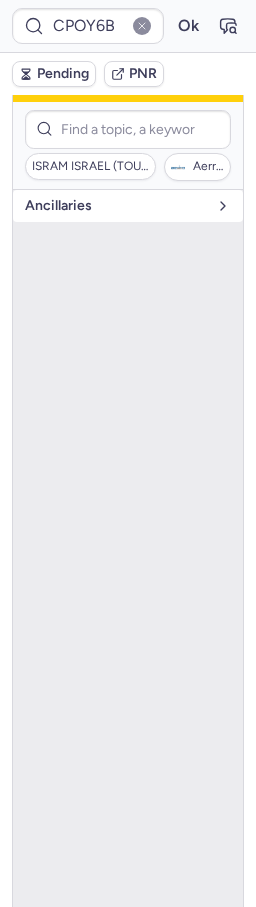 click on "Ancillaries" at bounding box center (116, 206) 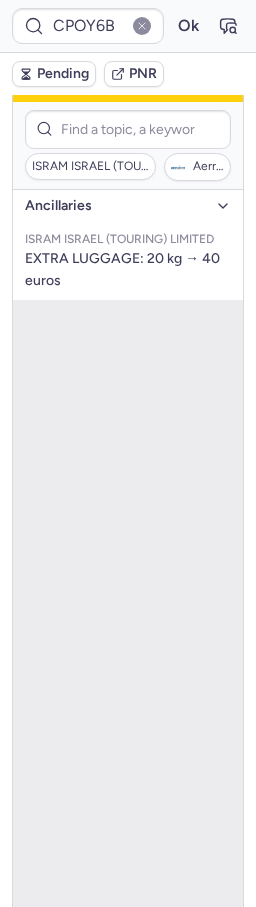 click on "Specific conditions" at bounding box center (136, 1003) 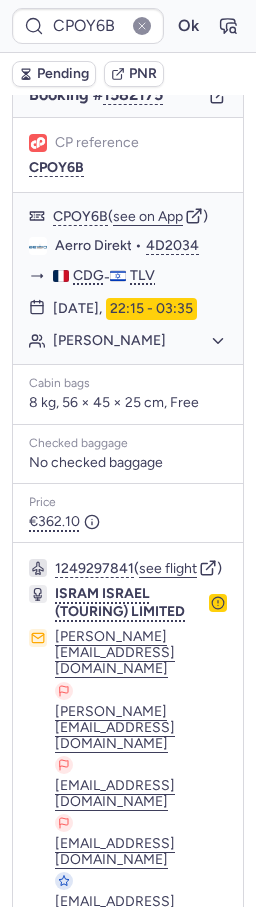 scroll, scrollTop: 298, scrollLeft: 0, axis: vertical 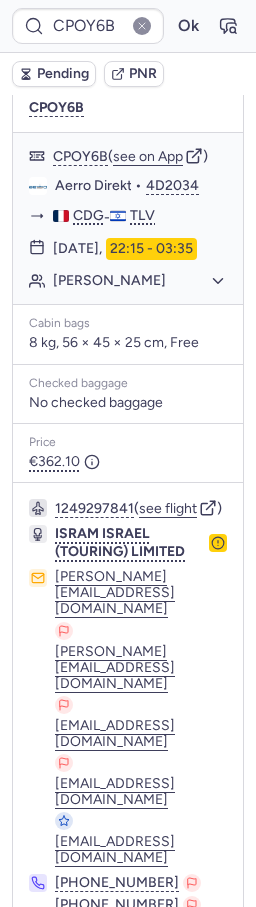 click 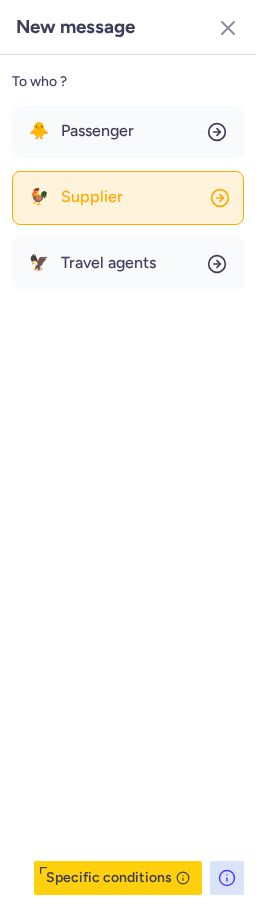 click on "🐓 Supplier" 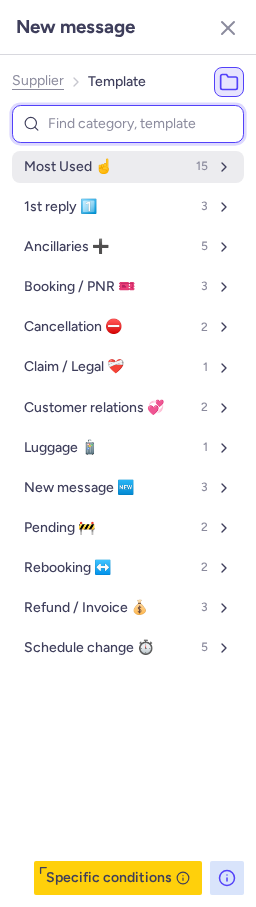 click on "Most Used ☝️ 15" at bounding box center [128, 167] 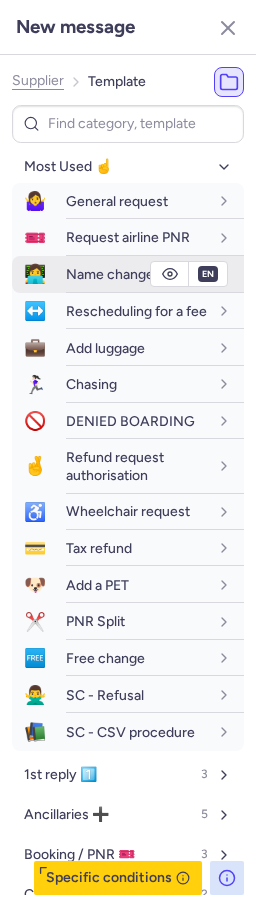 click on "Name change" at bounding box center (110, 274) 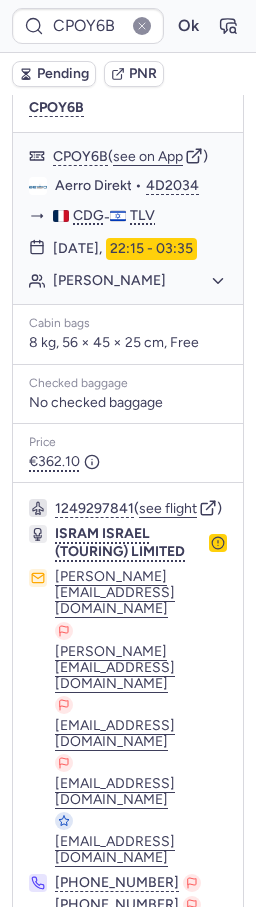 click 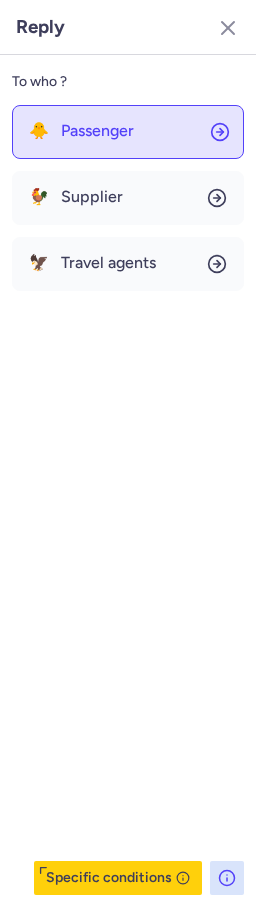 click on "Passenger" at bounding box center [97, 131] 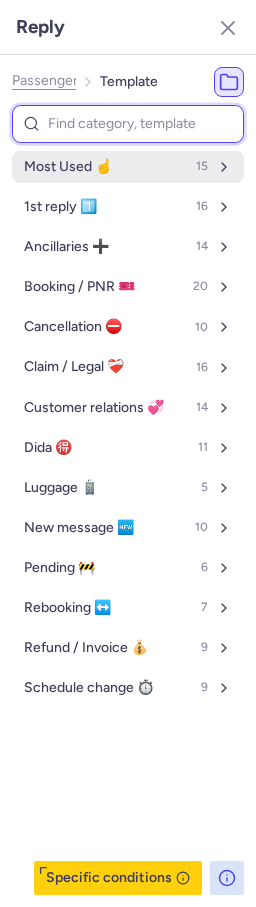 click on "Most Used ☝️" at bounding box center (68, 167) 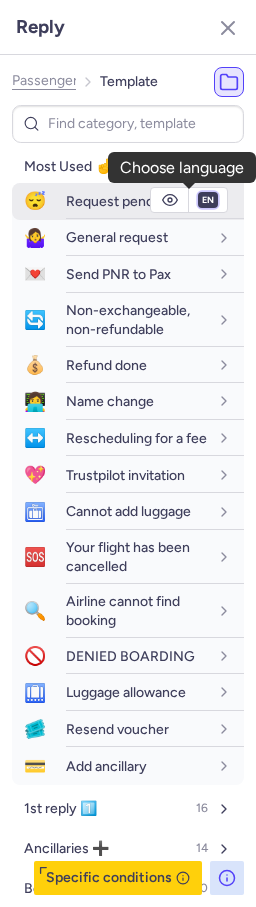 click on "fr en de nl pt es it ru" at bounding box center (208, 200) 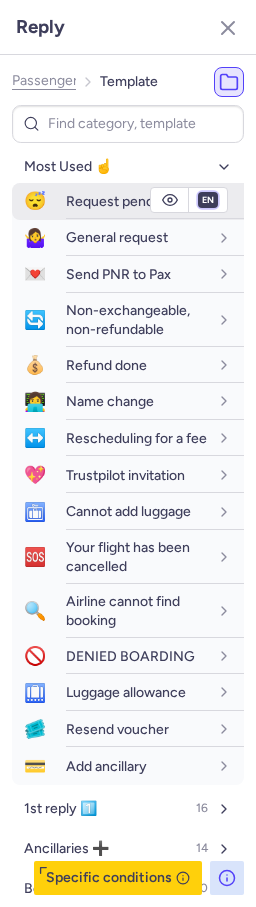 select on "fr" 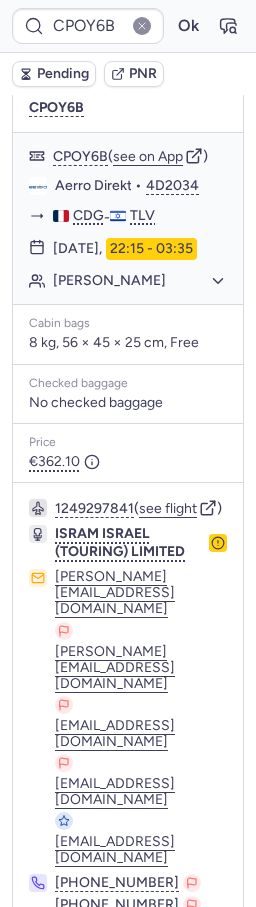 click 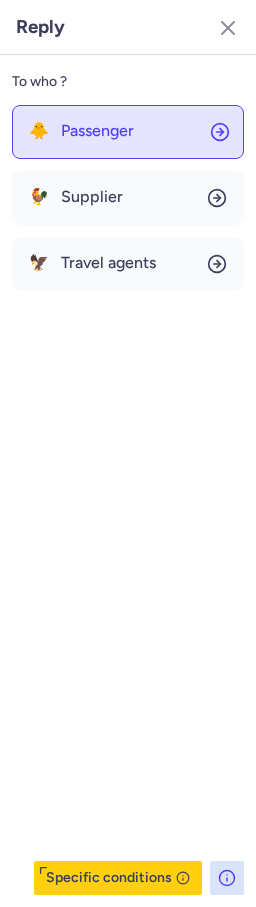 click on "Passenger" at bounding box center (97, 131) 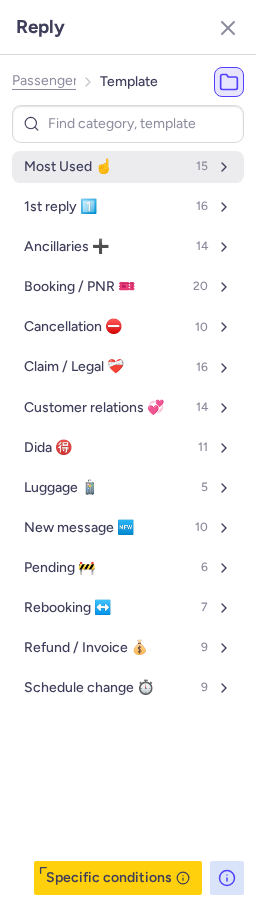 click on "Most Used ☝️" at bounding box center (68, 167) 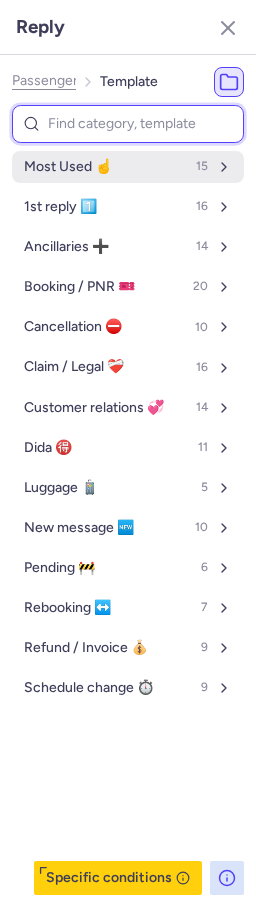 select on "en" 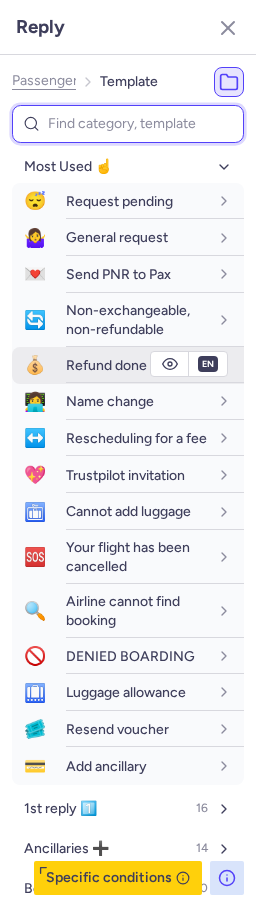 scroll, scrollTop: 502, scrollLeft: 0, axis: vertical 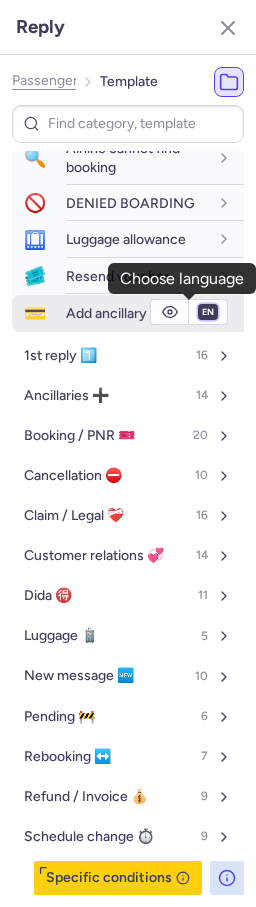 click on "fr en de nl pt es it ru" at bounding box center (208, 312) 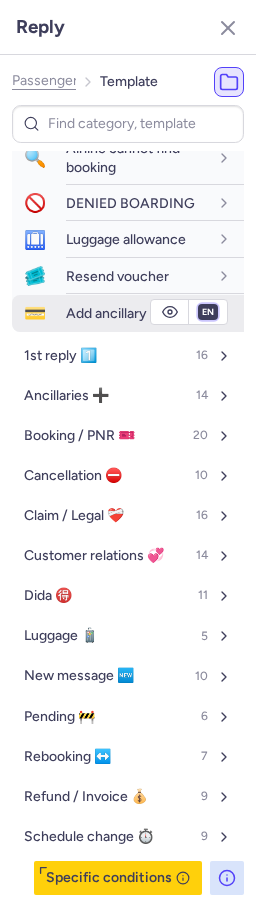 select on "fr" 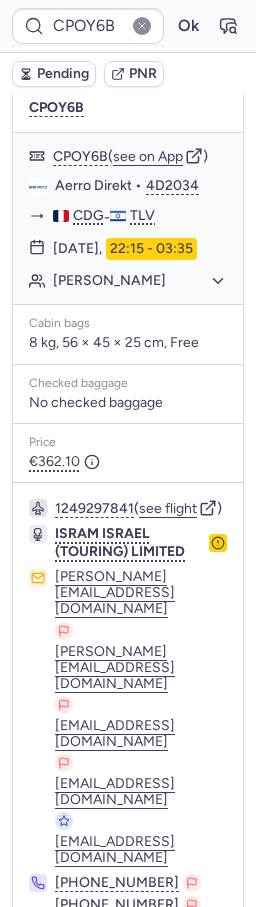 click on "PNR" at bounding box center (143, 74) 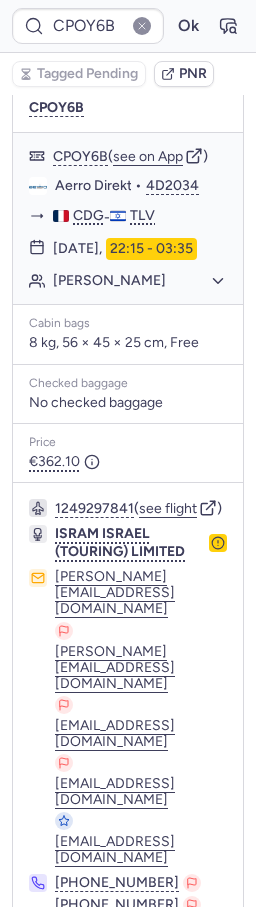 type on "CPQYBD" 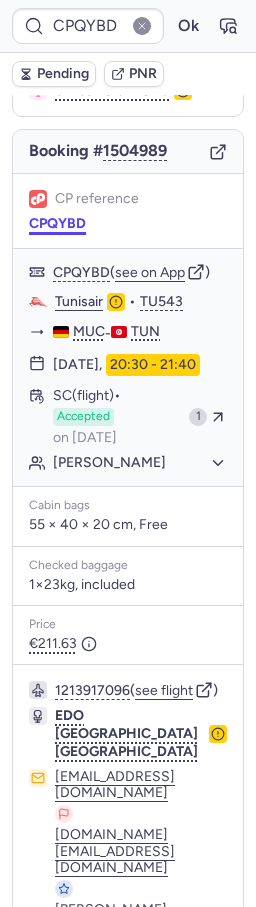 scroll, scrollTop: 174, scrollLeft: 0, axis: vertical 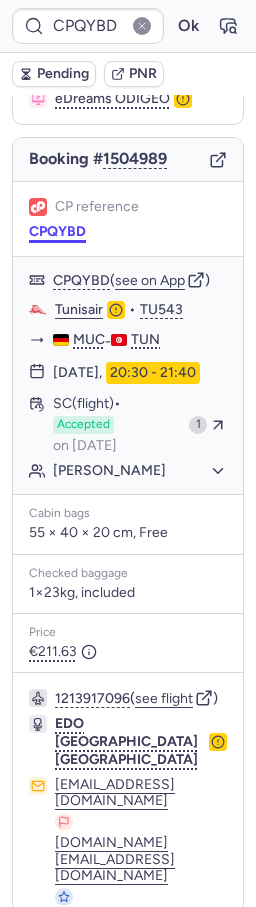 click on "CPQYBD" at bounding box center (57, 232) 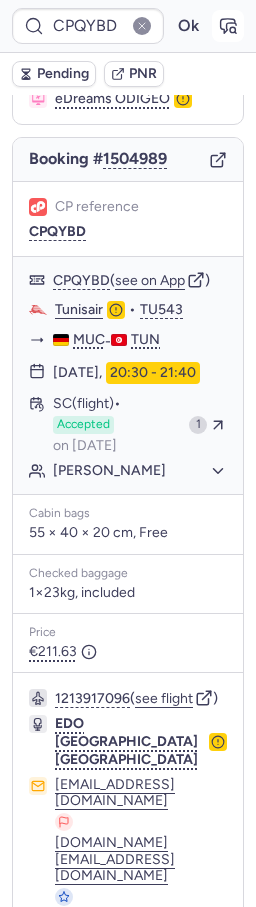 click 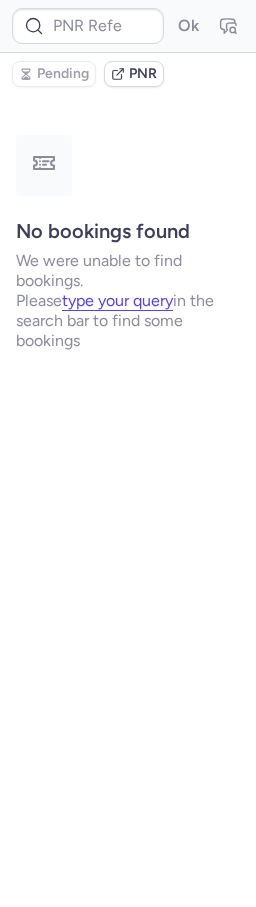 scroll, scrollTop: 0, scrollLeft: 0, axis: both 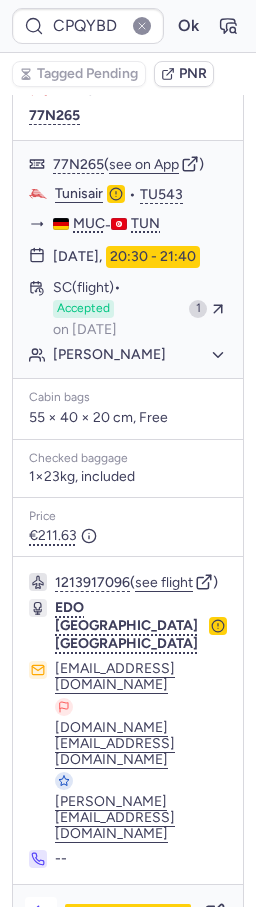 click 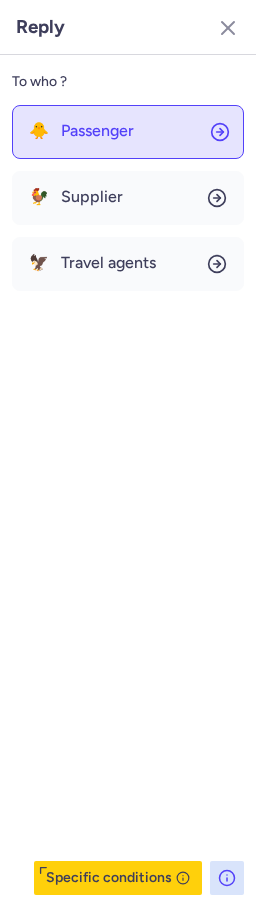 click on "Passenger" at bounding box center (97, 131) 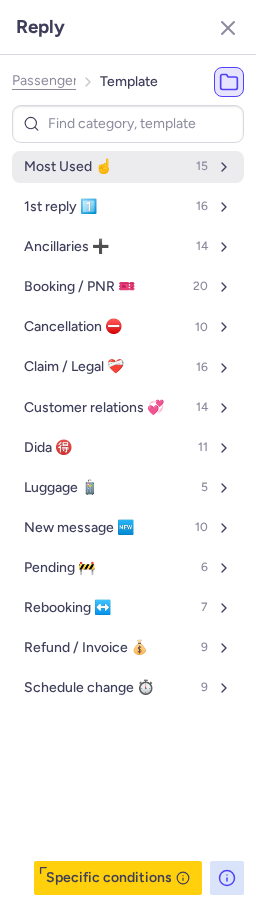 click on "Most Used ☝️" at bounding box center (68, 167) 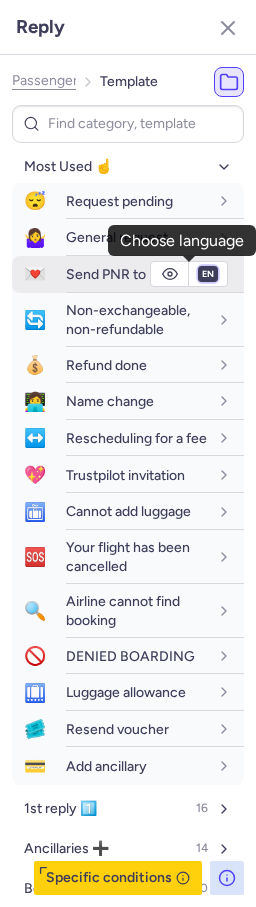 click on "fr en de nl pt es it ru" at bounding box center (208, 274) 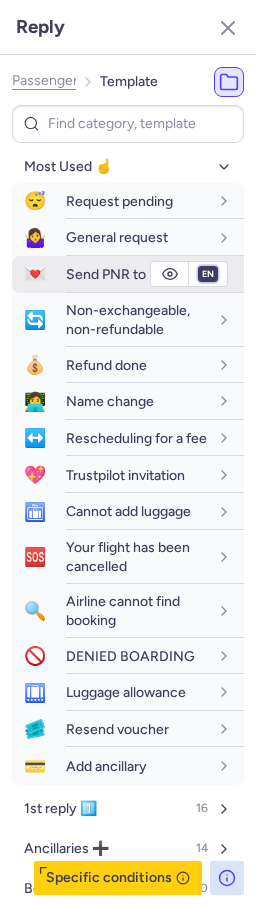 select on "fr" 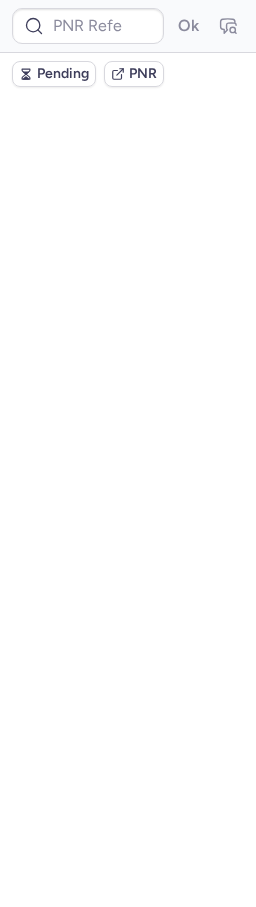 scroll, scrollTop: 0, scrollLeft: 0, axis: both 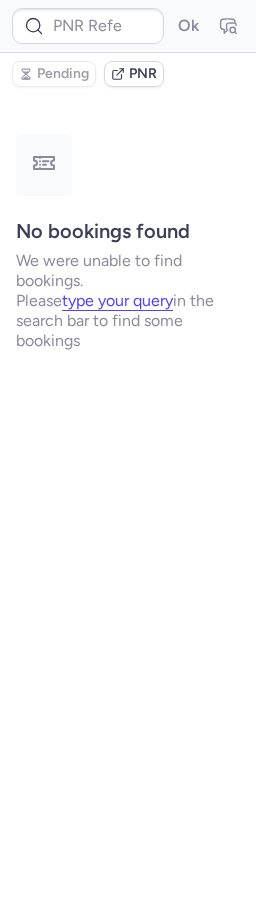 type on "CPEV59" 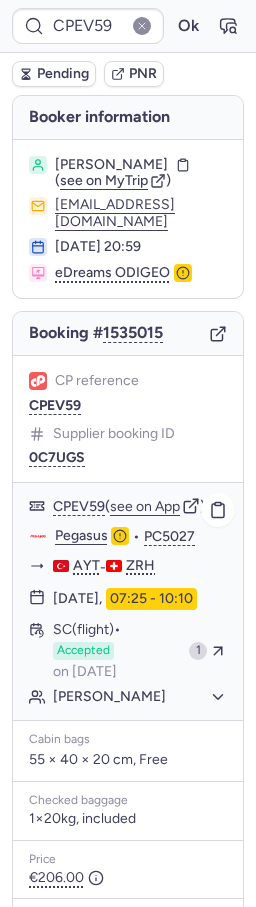 scroll, scrollTop: 330, scrollLeft: 0, axis: vertical 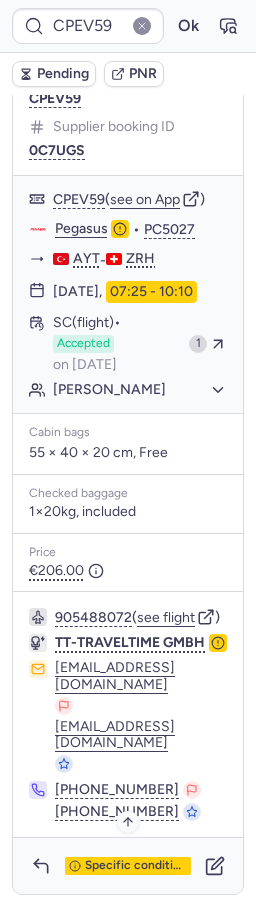click on "Specific conditions" at bounding box center [128, 866] 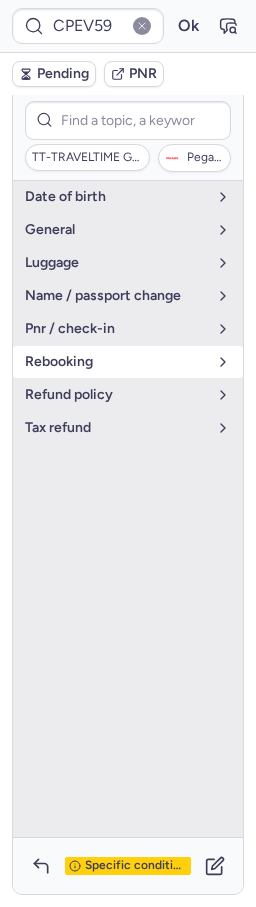 click on "rebooking" at bounding box center [116, 362] 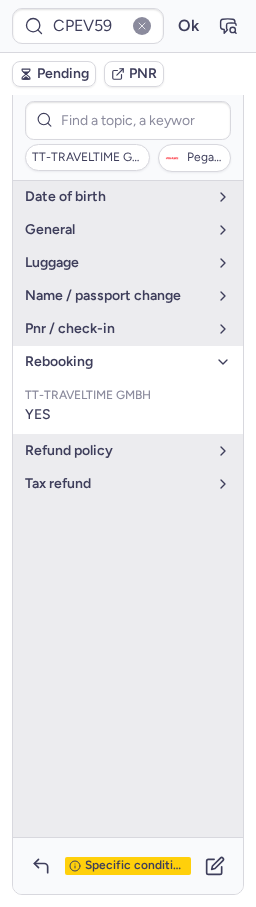 click on "Specific conditions" at bounding box center (128, 866) 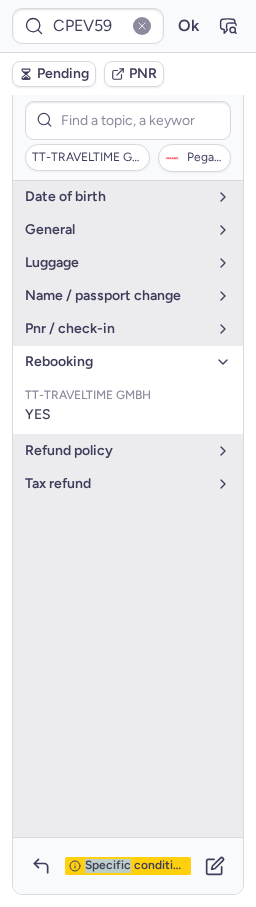 click on "Specific conditions" at bounding box center [128, 866] 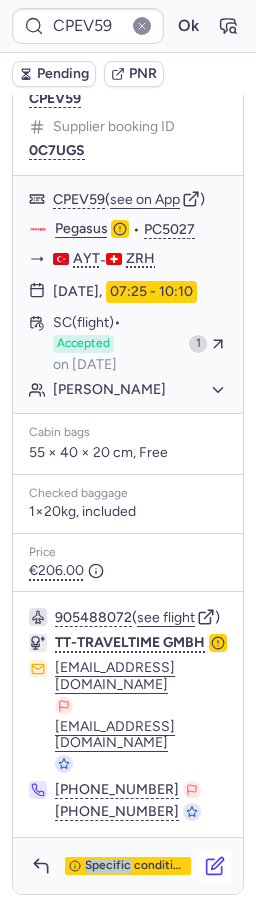 click at bounding box center [215, 866] 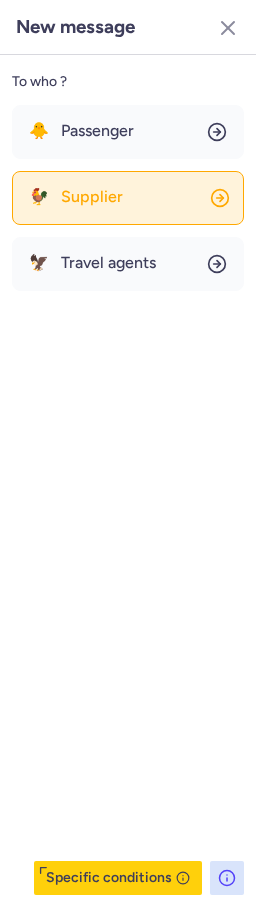 drag, startPoint x: 106, startPoint y: 198, endPoint x: 109, endPoint y: 187, distance: 11.401754 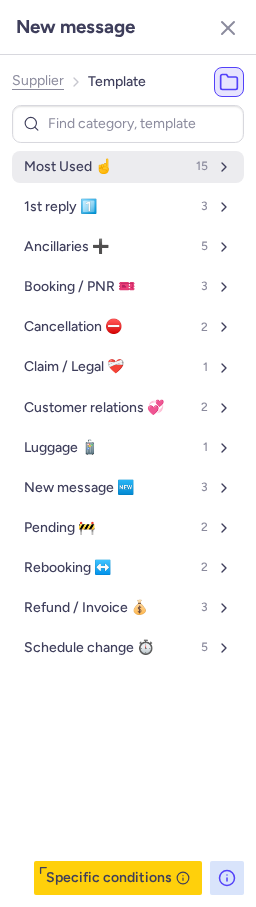 click on "Most Used ☝️" at bounding box center (68, 167) 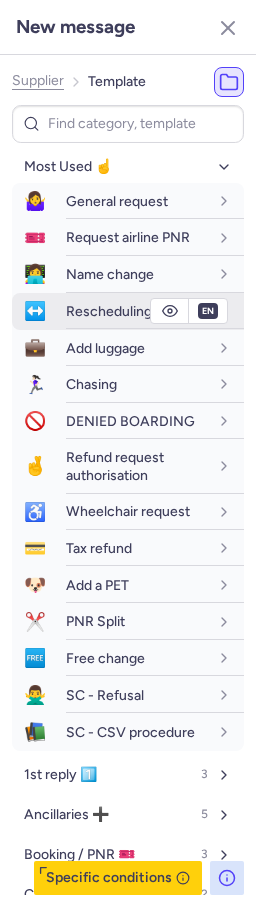 click on "Rescheduling for a fee" at bounding box center (137, 311) 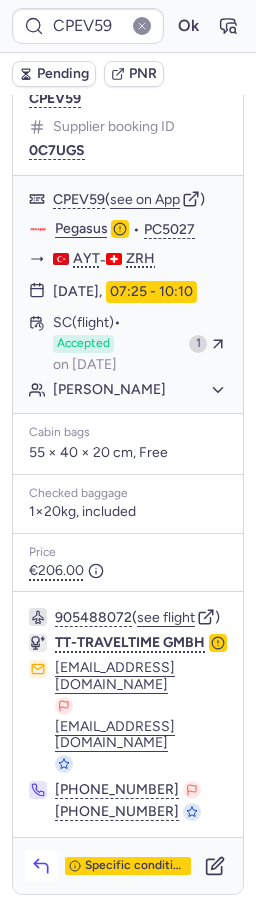 click at bounding box center [41, 866] 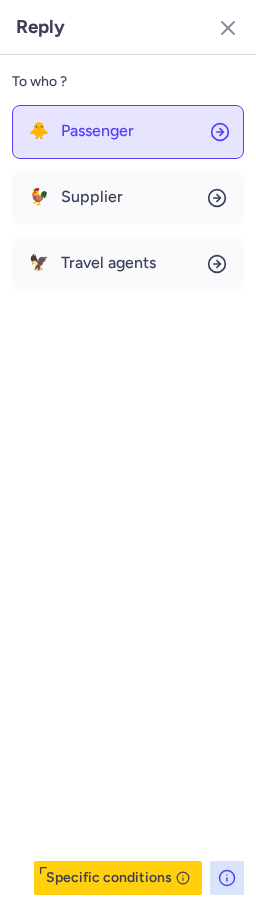 click on "🐥 Passenger" 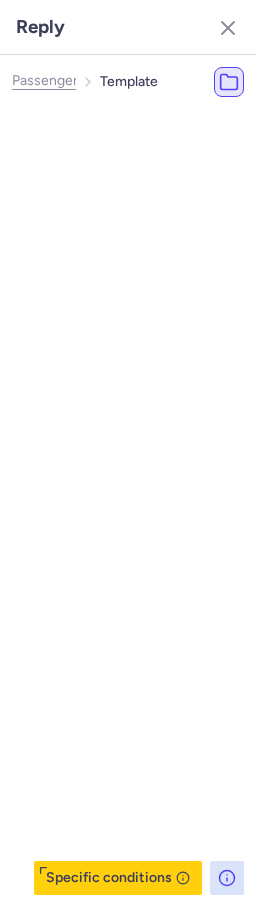 select on "en" 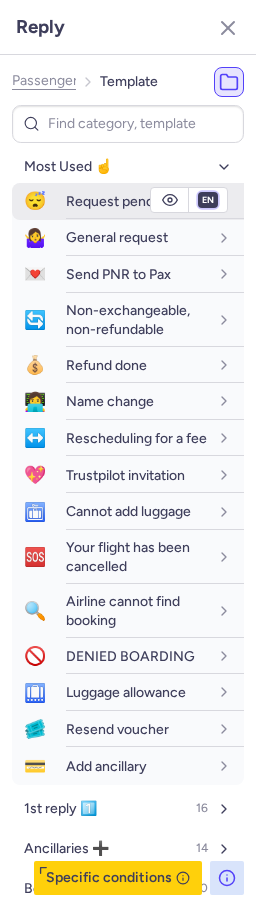 click on "fr en de nl pt es it ru" at bounding box center (208, 200) 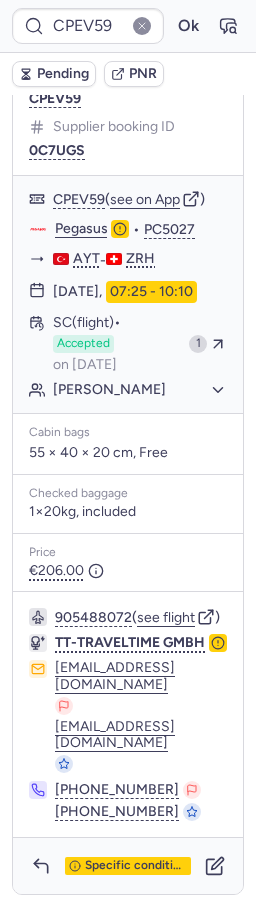 click on "Pending" at bounding box center [54, 74] 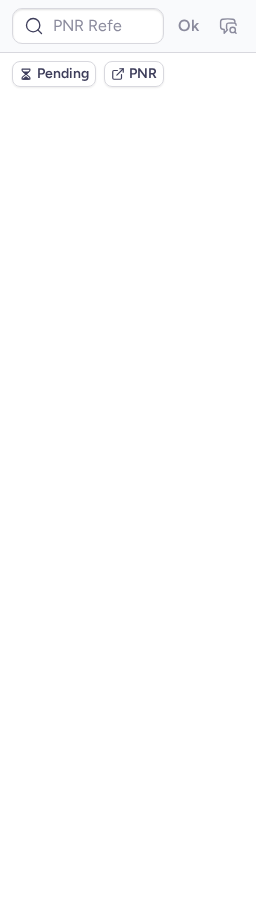 scroll, scrollTop: 0, scrollLeft: 0, axis: both 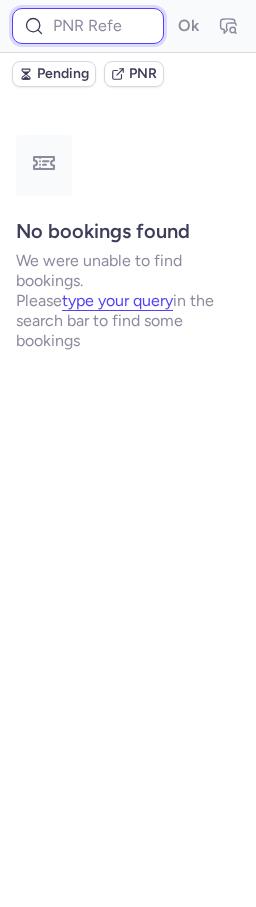 click at bounding box center (88, 26) 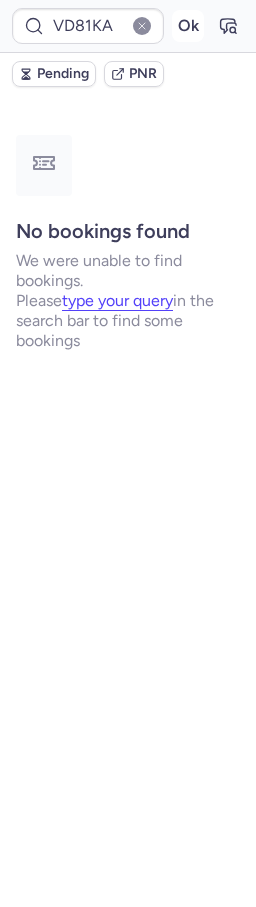 click on "Ok" at bounding box center [188, 26] 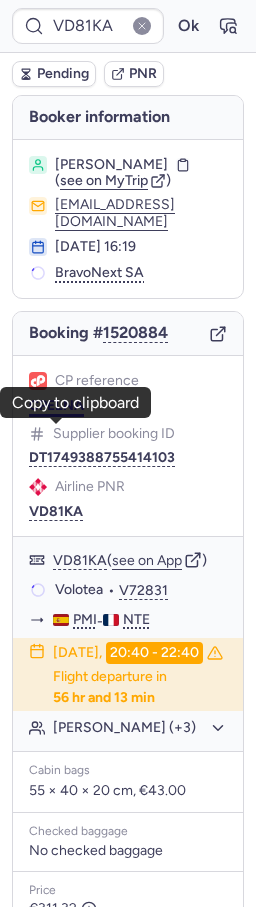 click on "CPELNA" at bounding box center [56, 406] 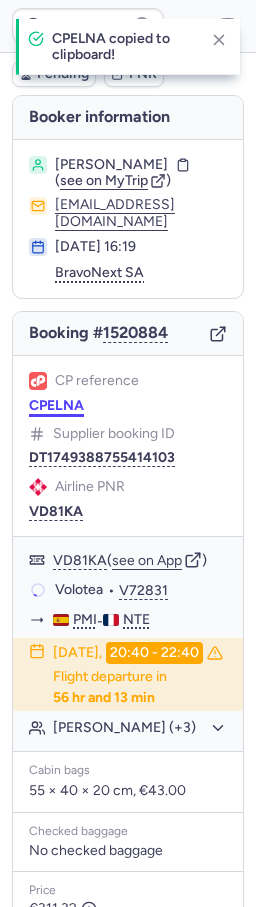 click on "CPELNA" at bounding box center (56, 406) 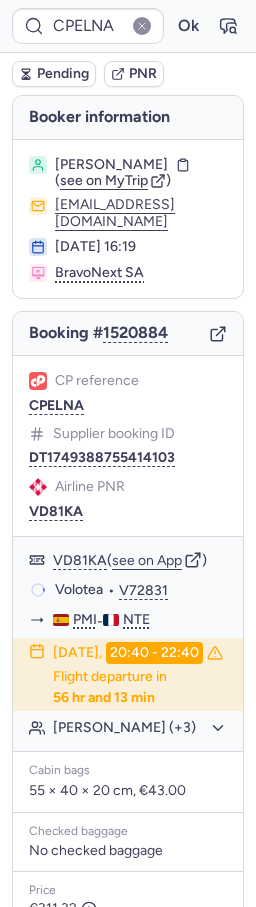 type on "10812516110743" 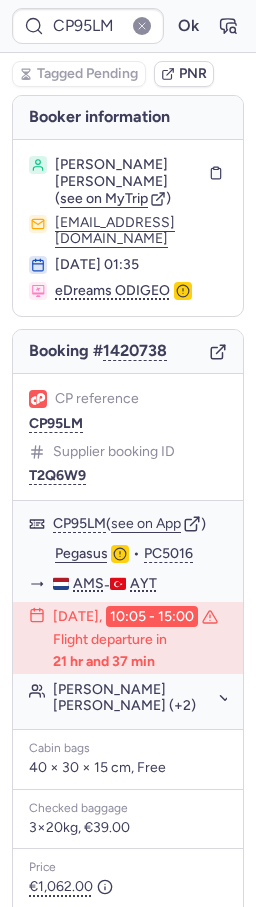 type on "CP23K6" 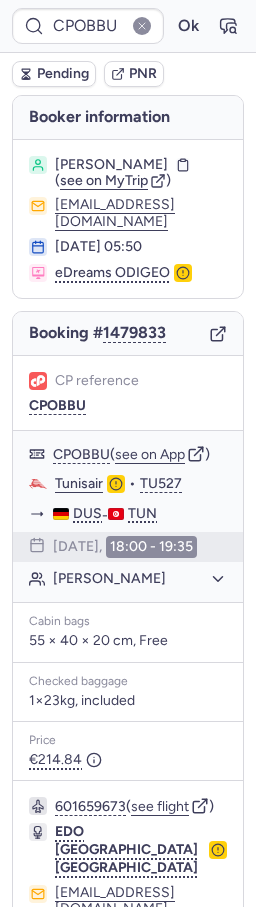 type on "13007199" 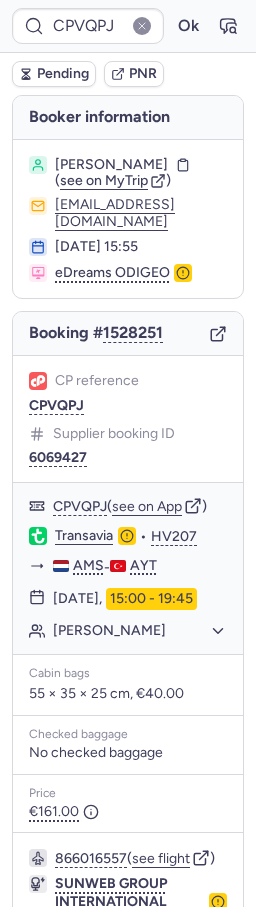 type on "CPF734" 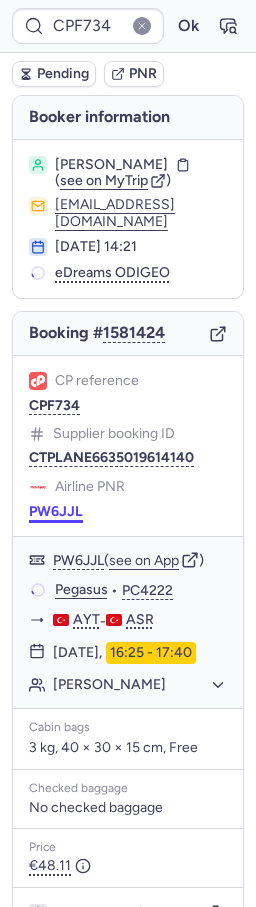 click on "PW6JJL" at bounding box center [56, 512] 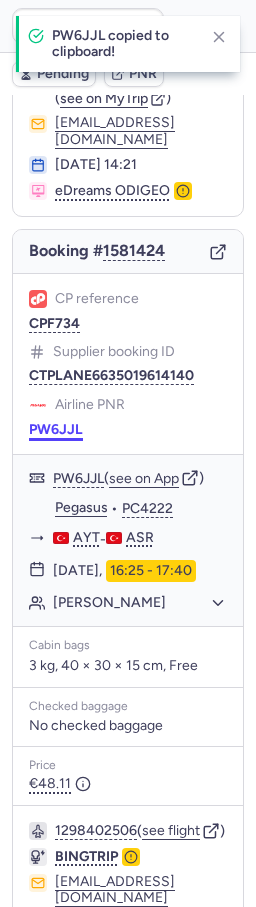 scroll, scrollTop: 216, scrollLeft: 0, axis: vertical 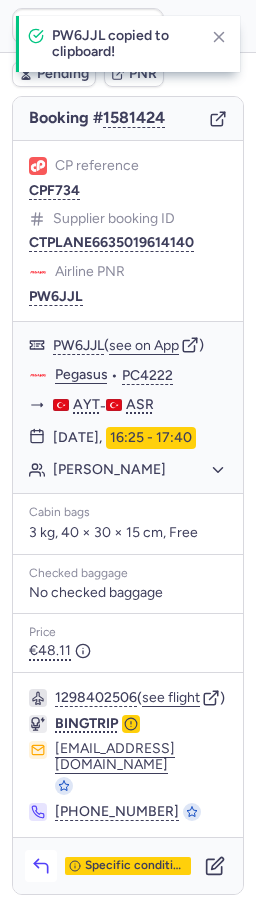 click 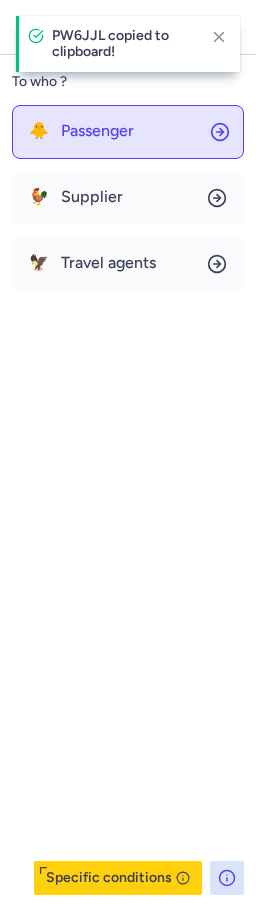 drag, startPoint x: 81, startPoint y: 113, endPoint x: 83, endPoint y: 128, distance: 15.132746 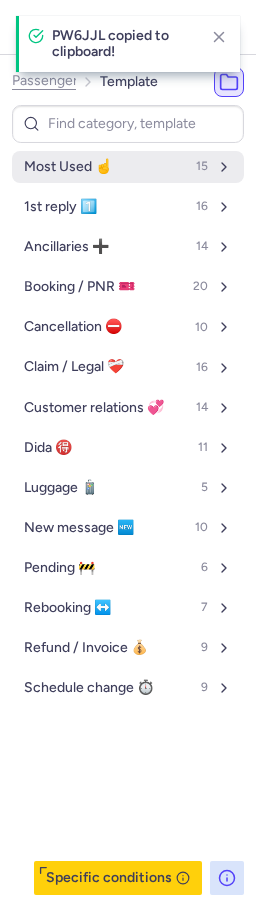 click on "Most Used ☝️" at bounding box center [68, 167] 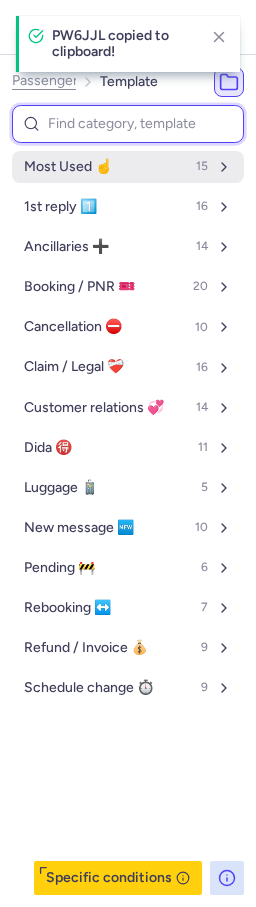 select on "nl" 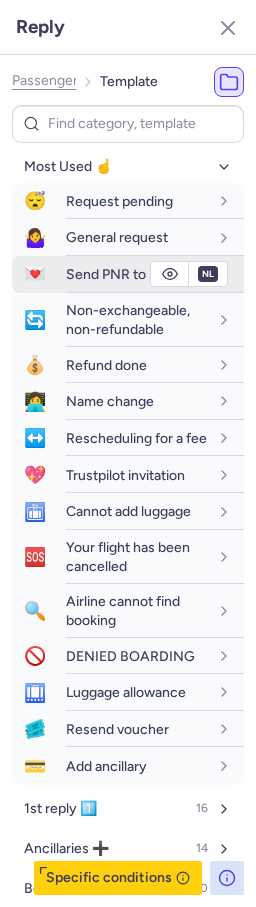 click on "Send PNR to Pax" at bounding box center [118, 274] 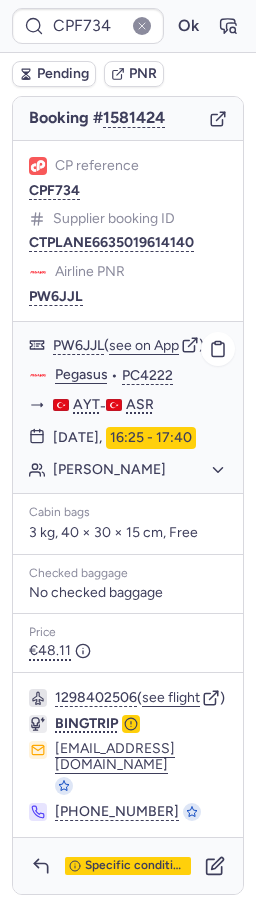 click on "Pegasus" 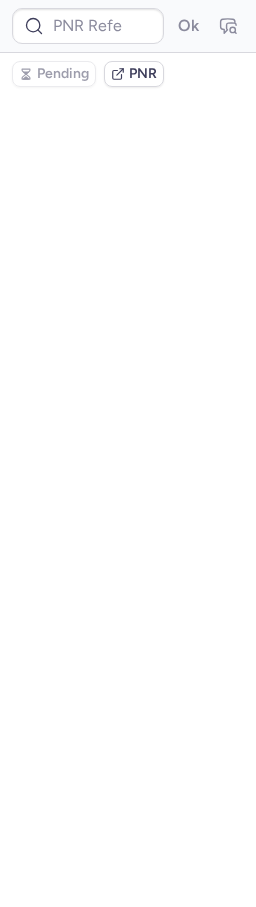 scroll, scrollTop: 0, scrollLeft: 0, axis: both 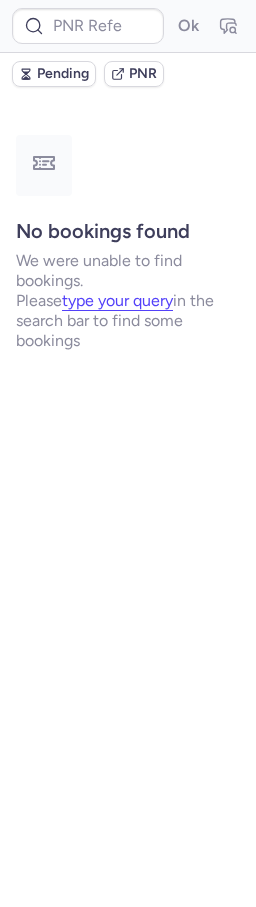 type on "CPOY6B" 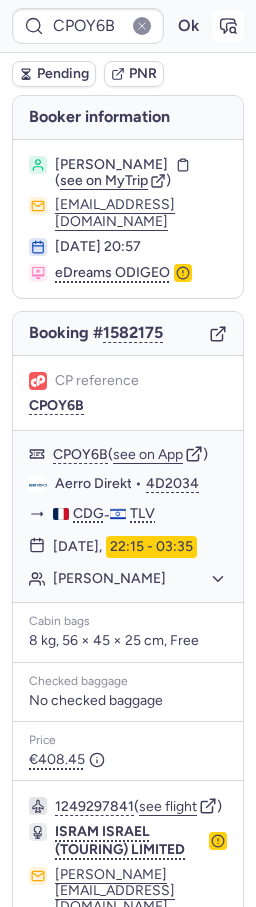 click 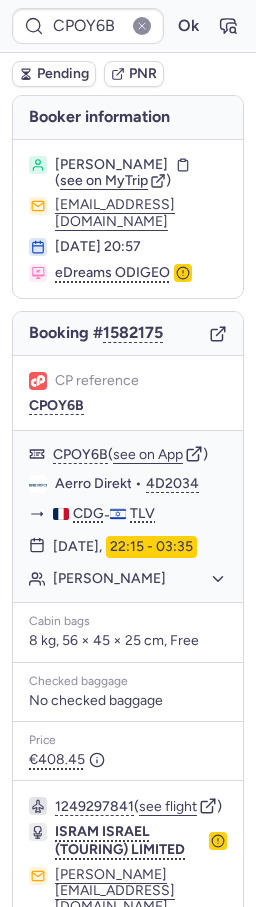 type 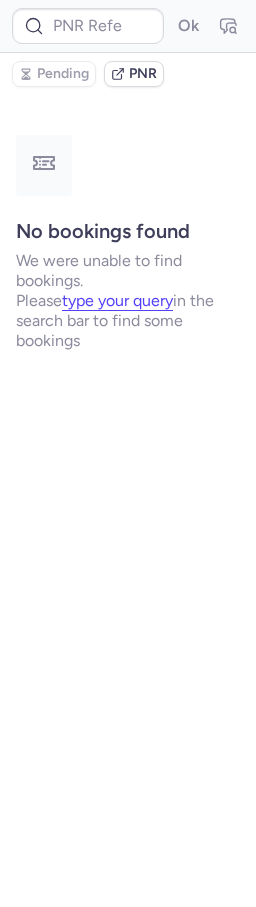 type on "CPOY6B" 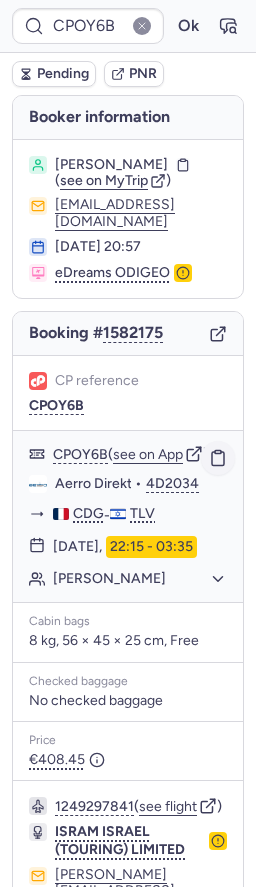 click 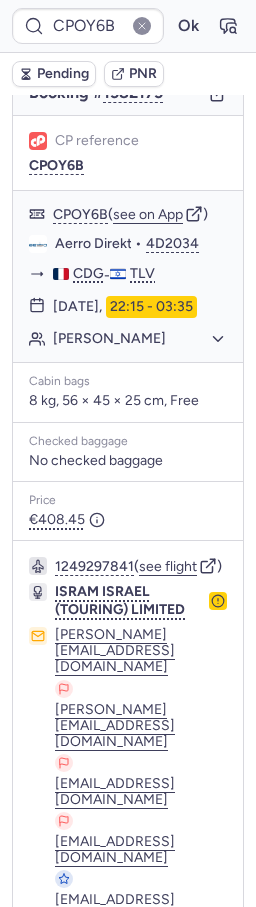 scroll, scrollTop: 298, scrollLeft: 0, axis: vertical 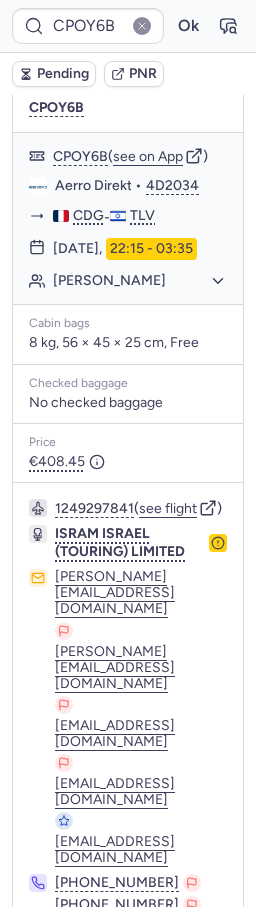 click 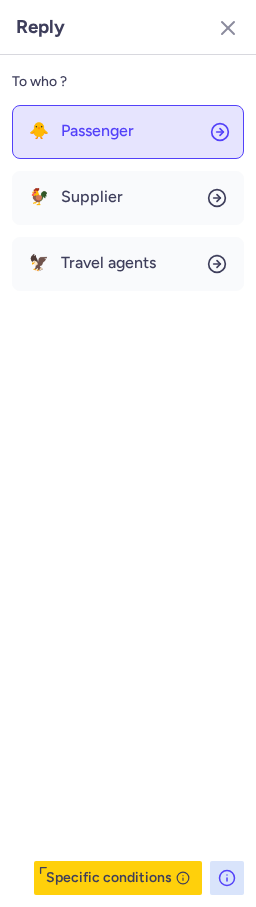 click on "🐥 Passenger" 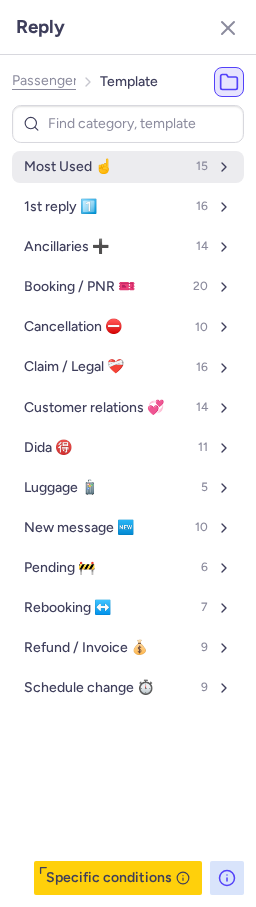 click on "Most Used ☝️" at bounding box center [68, 167] 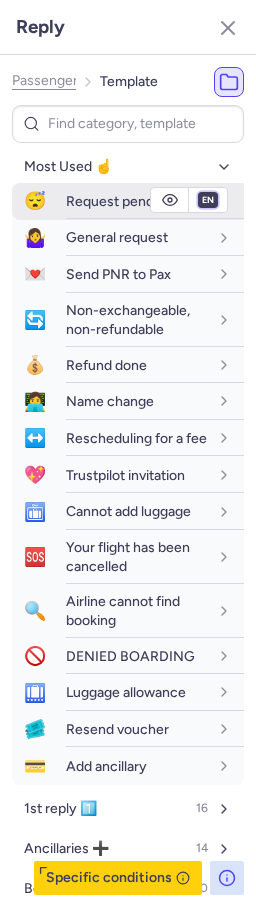 click on "fr en de nl pt es it ru" at bounding box center (208, 200) 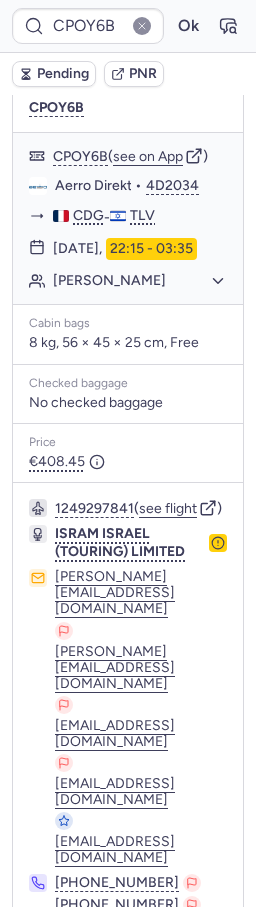 click on "Pending" at bounding box center (54, 74) 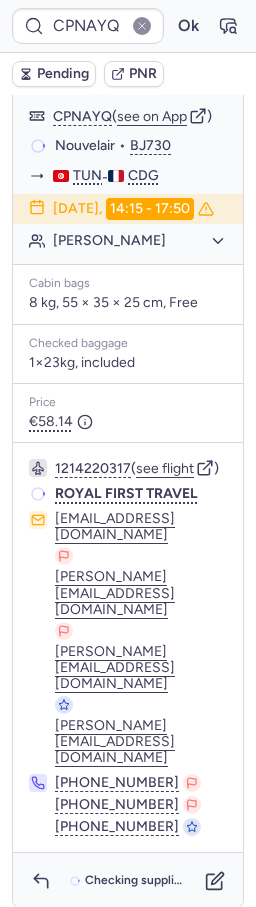 scroll, scrollTop: 289, scrollLeft: 0, axis: vertical 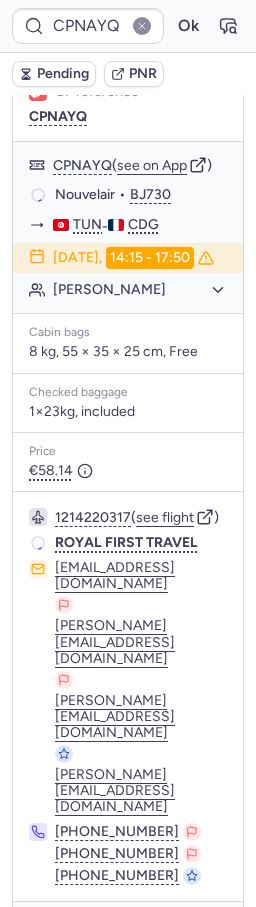 type on "CPFFS9" 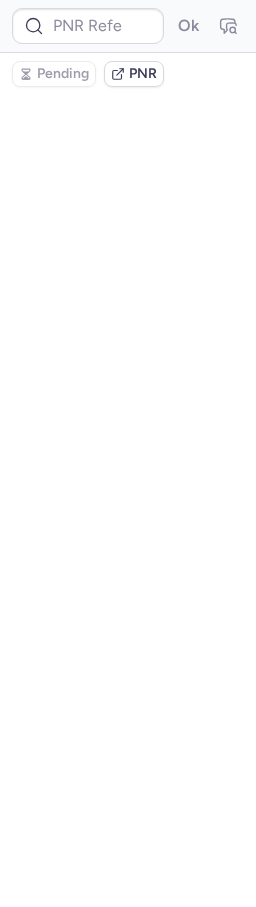 scroll, scrollTop: 0, scrollLeft: 0, axis: both 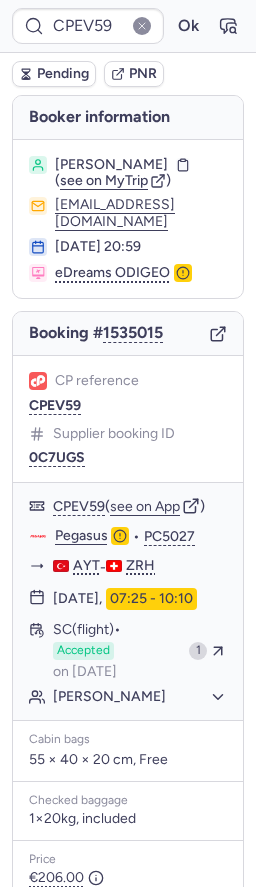 type on "DT1751347449666617" 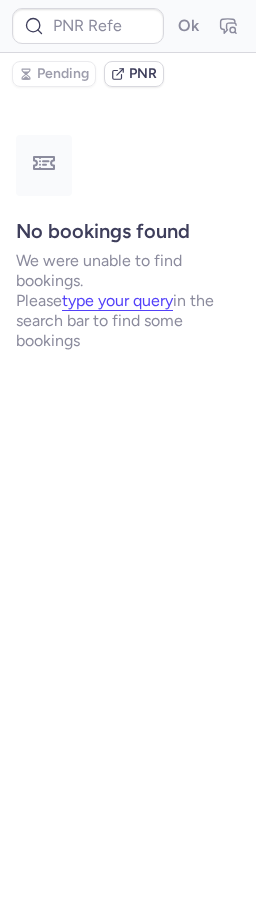 type on "CPYM7A" 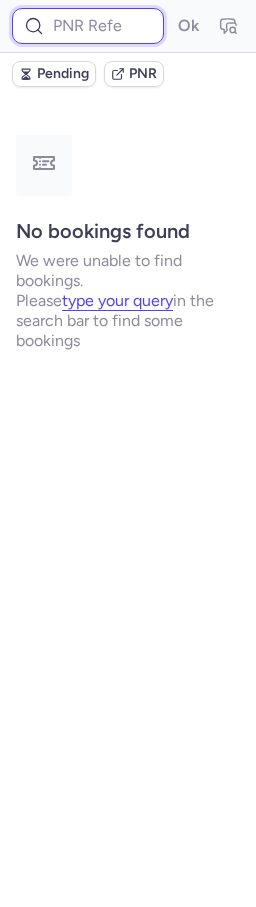 click at bounding box center (88, 26) 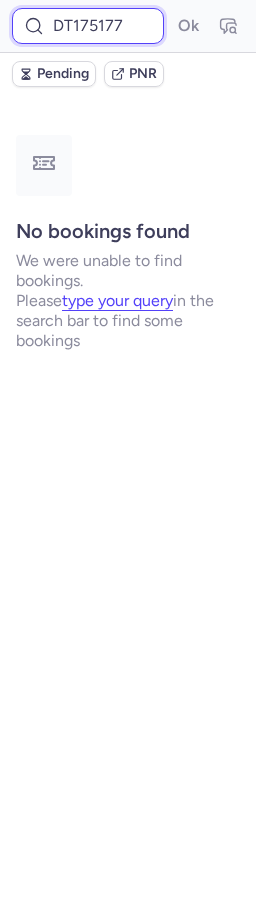 scroll, scrollTop: 0, scrollLeft: 88, axis: horizontal 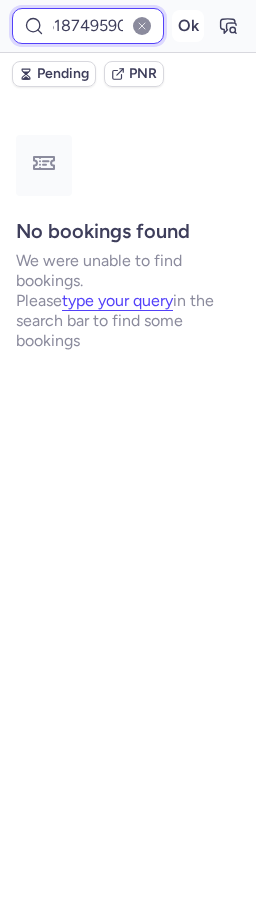 type on "DT1751778618749590" 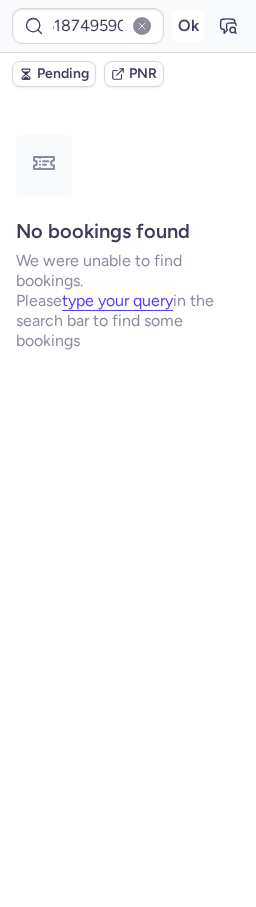 click on "Ok" at bounding box center (188, 26) 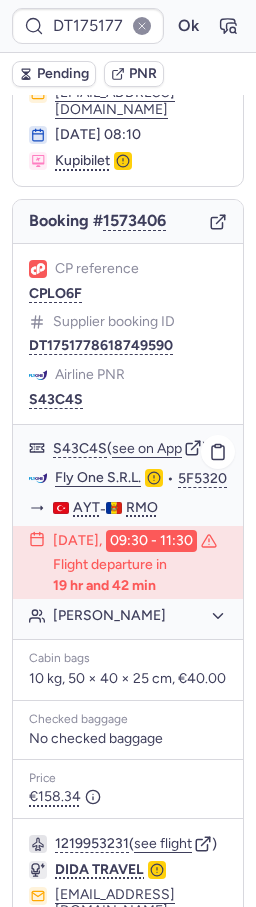 scroll, scrollTop: 324, scrollLeft: 0, axis: vertical 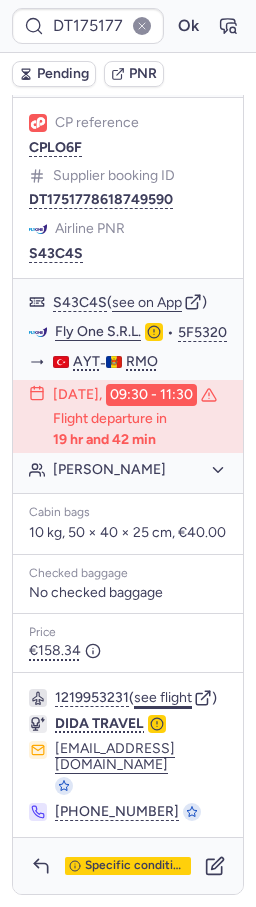 click on "see flight" 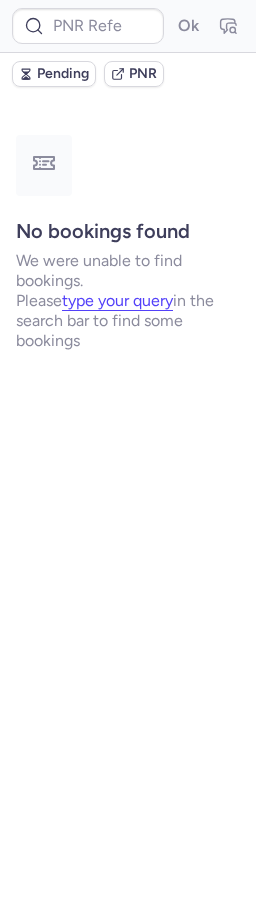 scroll, scrollTop: 0, scrollLeft: 0, axis: both 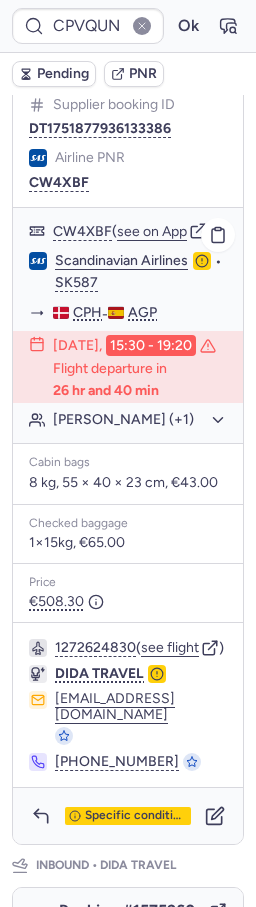 click on "Helle SOEBY (+1)" 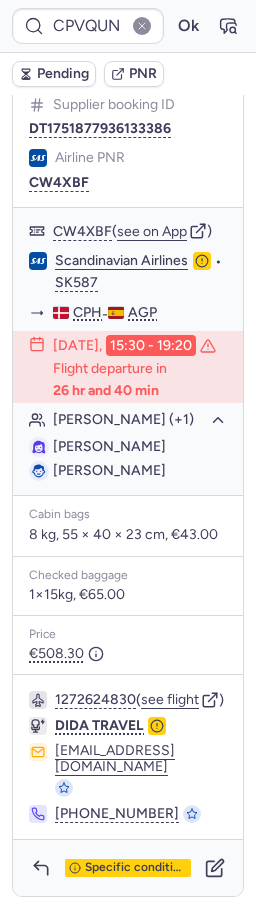 type 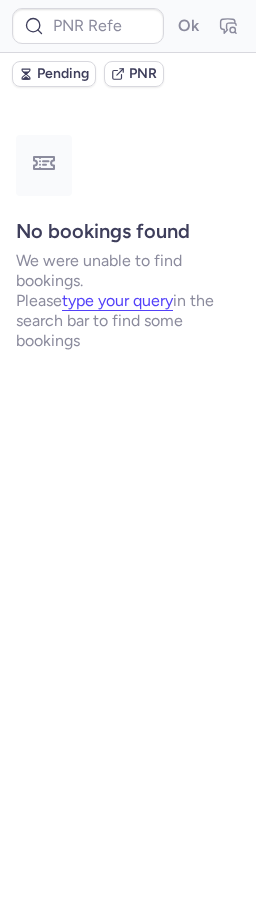 scroll, scrollTop: 0, scrollLeft: 0, axis: both 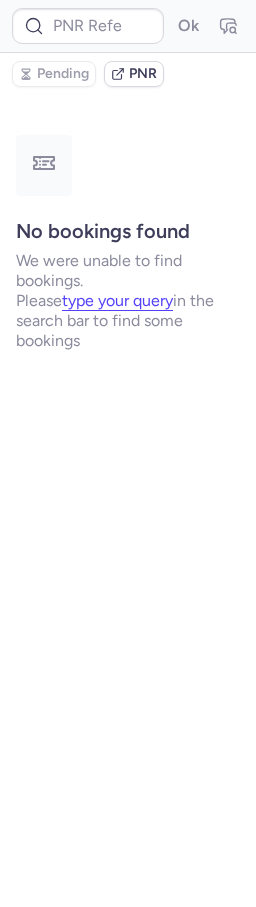 type on "CPHCBJ" 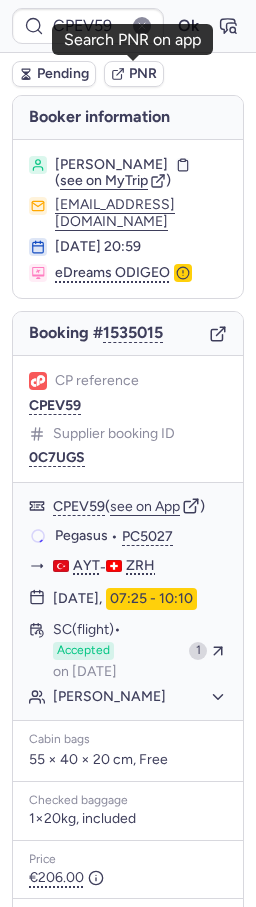 click on "PNR" at bounding box center [143, 74] 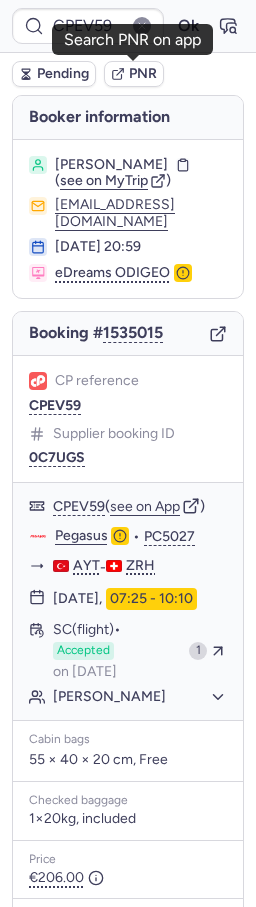click on "PNR" at bounding box center (143, 74) 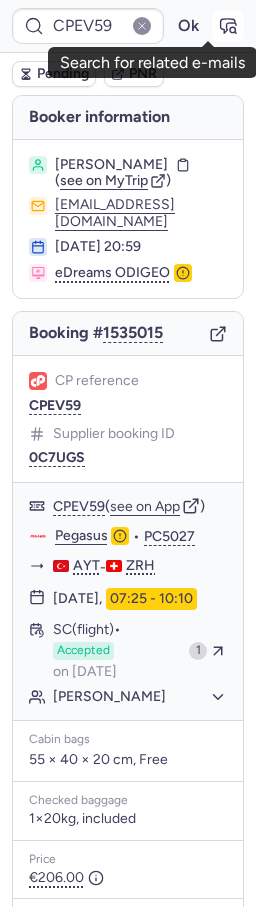 click 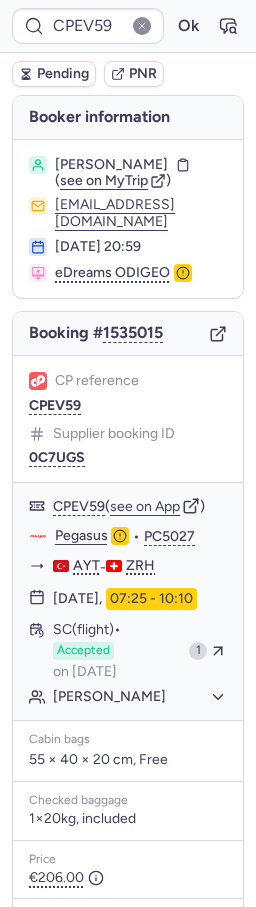 type on "CPVXIR" 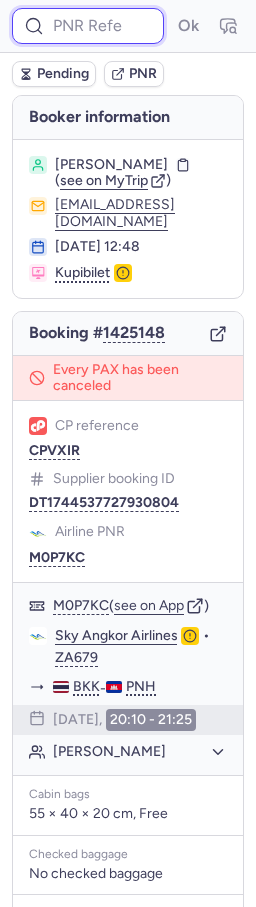 click at bounding box center [88, 26] 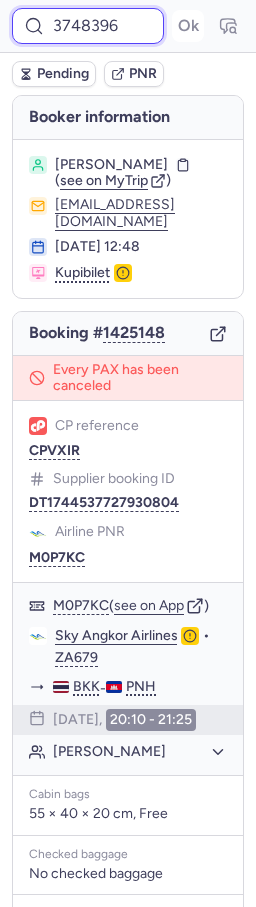 scroll, scrollTop: 0, scrollLeft: 12, axis: horizontal 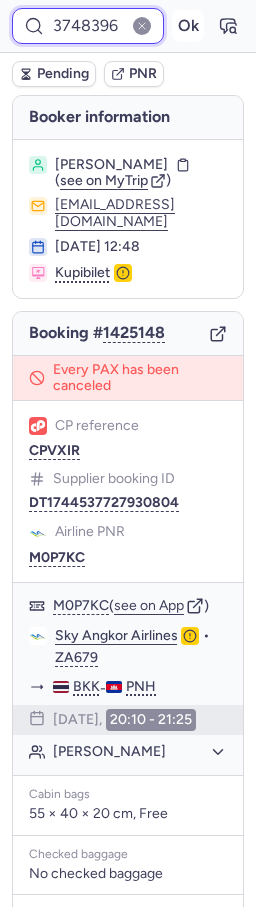 type on "3748396" 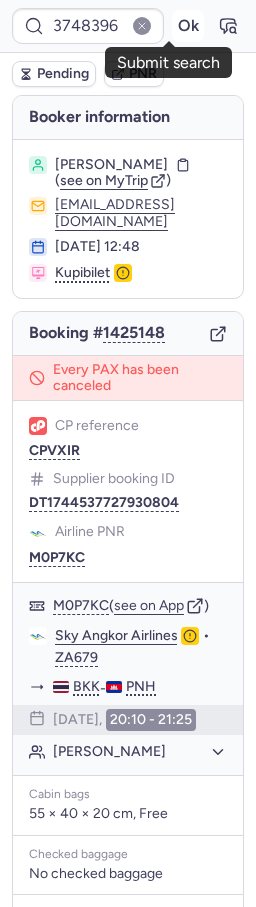scroll, scrollTop: 0, scrollLeft: 0, axis: both 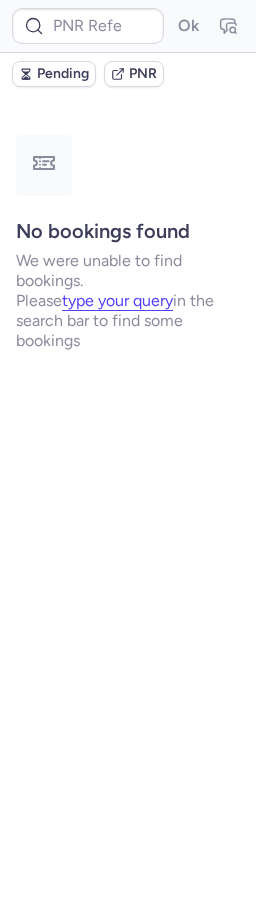 type on "CPVQUN" 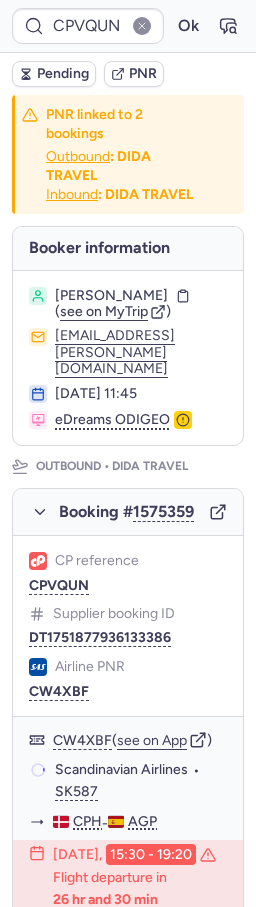 type on "CPVXIR" 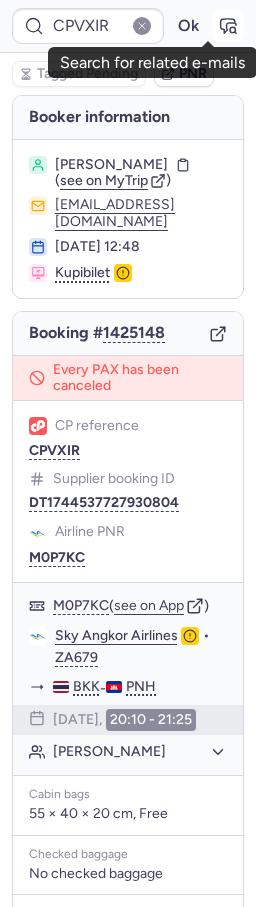 click 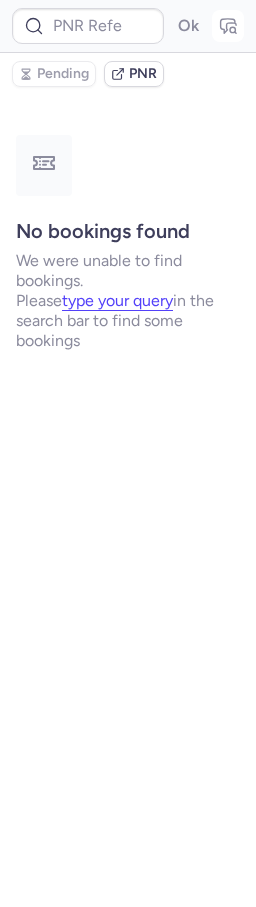type on "CPVXIR" 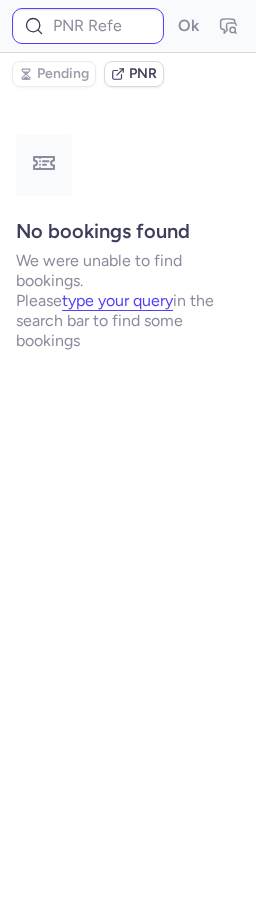 type on "CPVXIR" 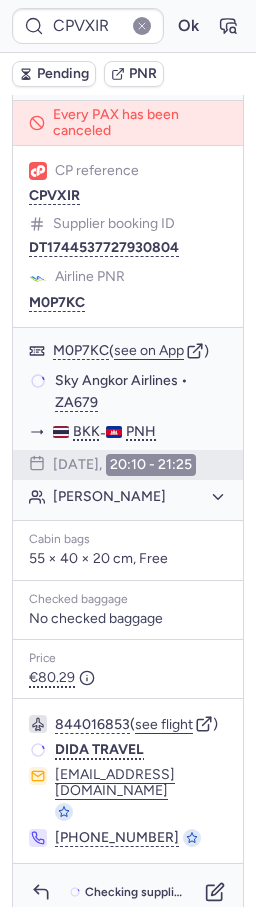 scroll, scrollTop: 300, scrollLeft: 0, axis: vertical 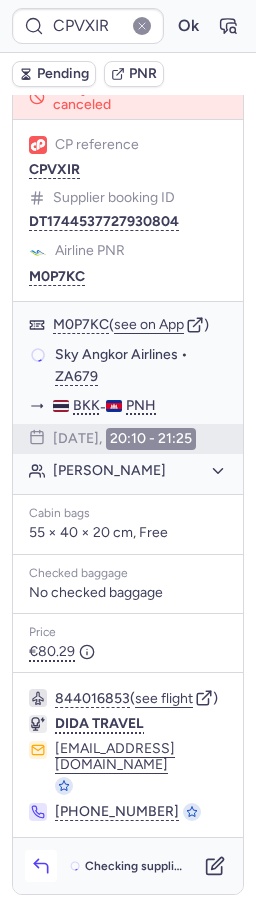 click at bounding box center [41, 866] 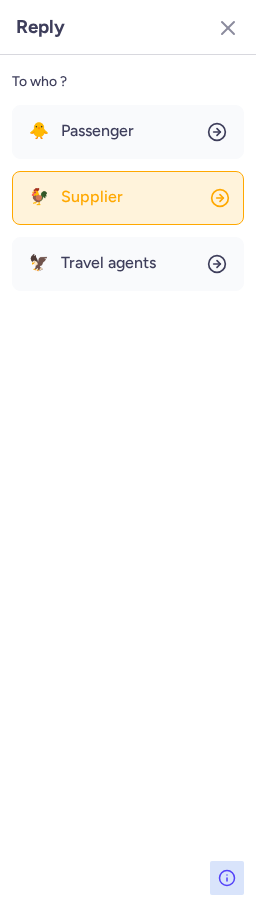 click on "🐓 Supplier" 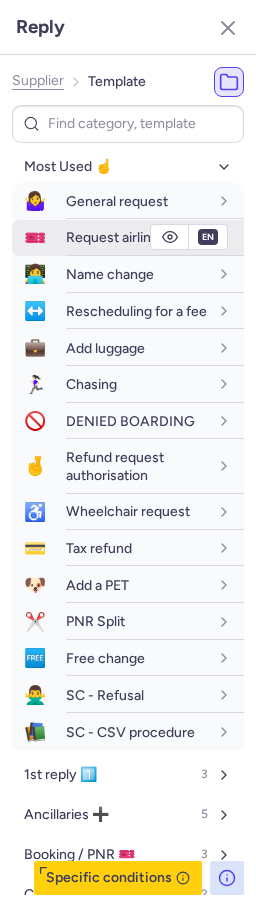 click on "Request airline PNR" at bounding box center (128, 237) 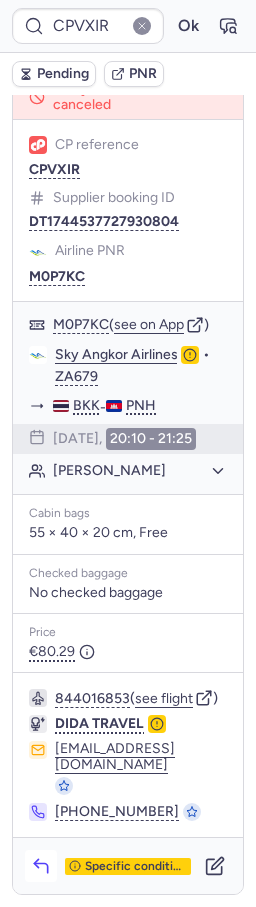 click 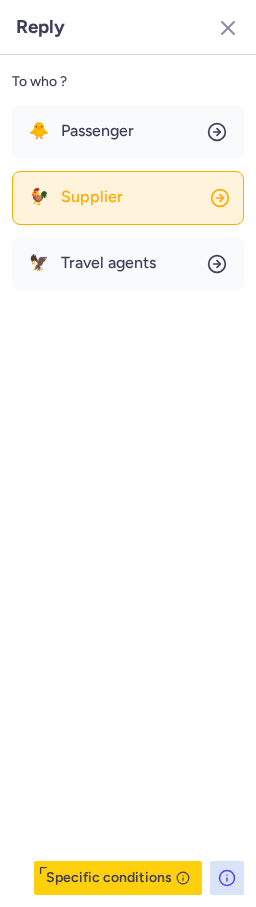 click on "🐥 Passenger 🐓 Supplier 🦅 Travel agents" at bounding box center [128, 198] 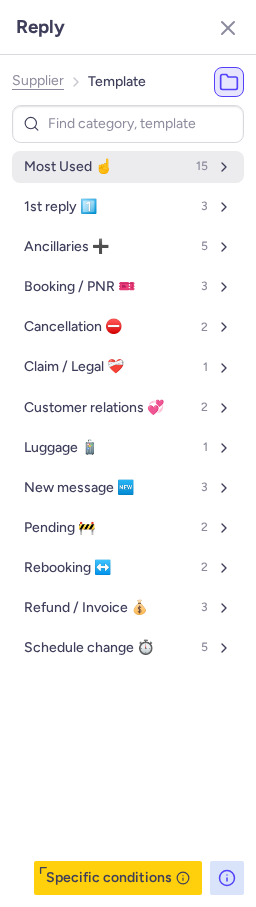click on "Most Used ☝️" at bounding box center (68, 167) 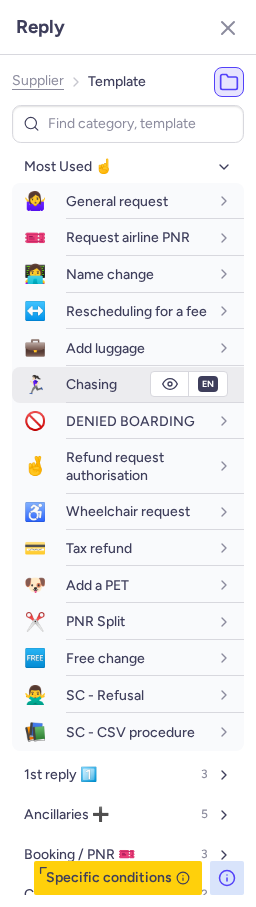 click on "🏃🏻‍♀️ Chasing" at bounding box center (128, 385) 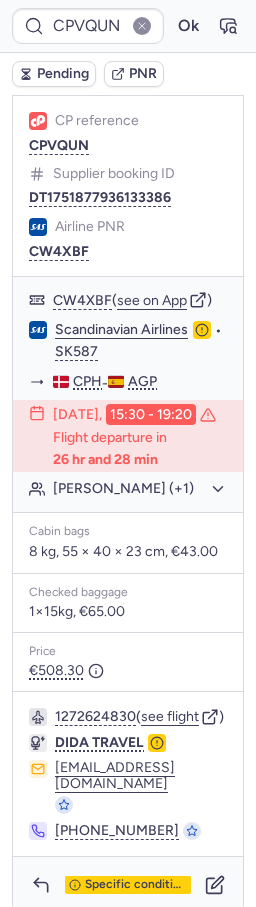 scroll, scrollTop: 466, scrollLeft: 0, axis: vertical 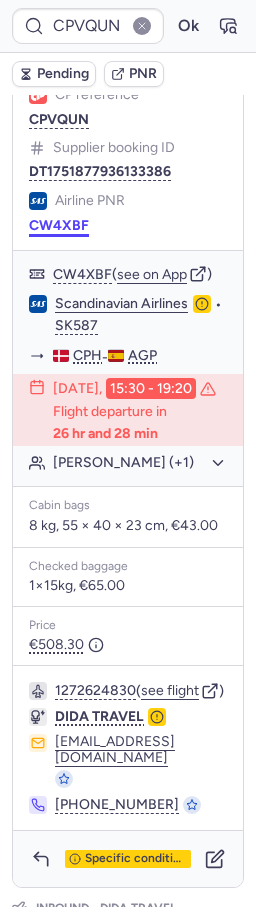 click on "CW4XBF" at bounding box center (59, 226) 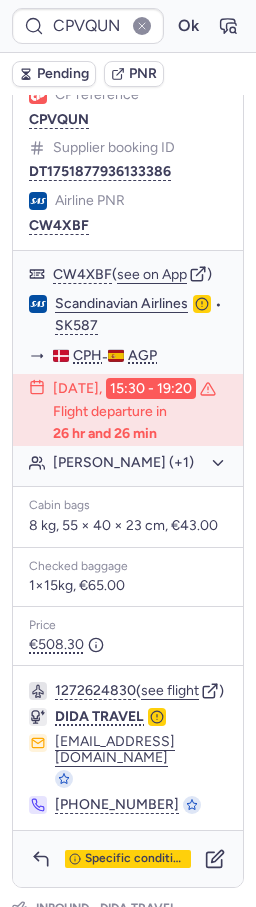 type on "CPGOYT" 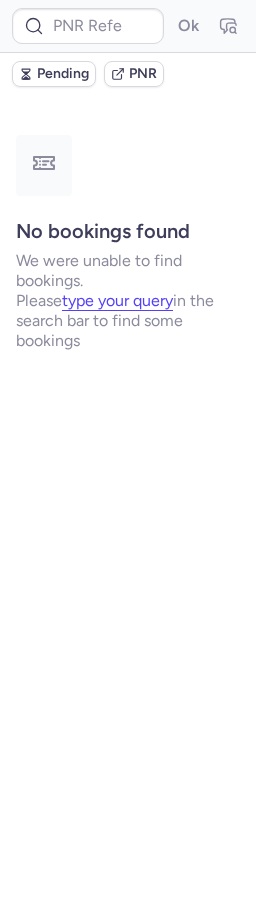 scroll, scrollTop: 0, scrollLeft: 0, axis: both 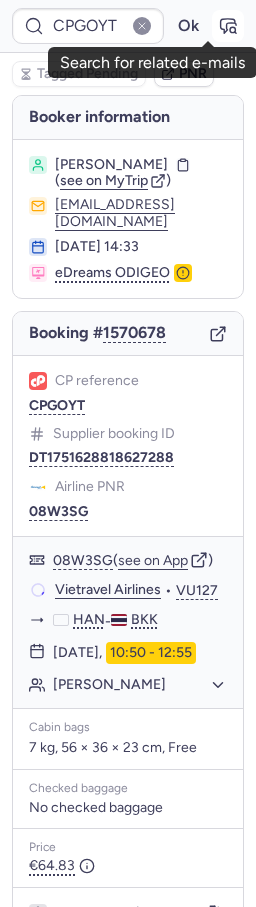 click 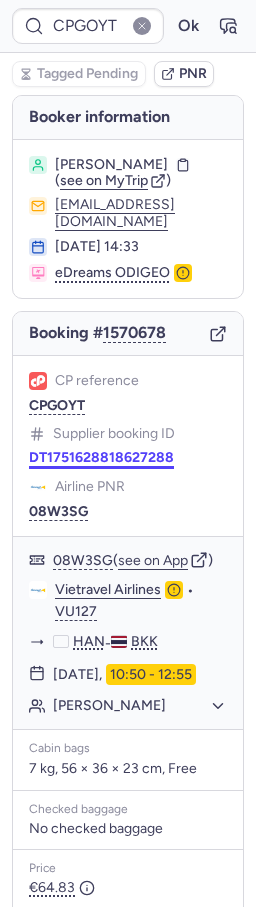 click on "DT1751628818627288" at bounding box center [101, 458] 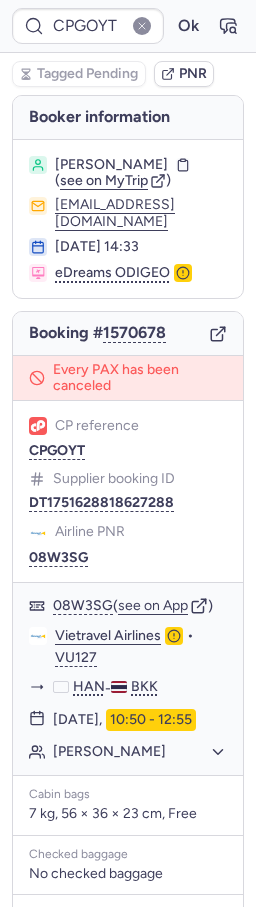 type on "CPJTJ3" 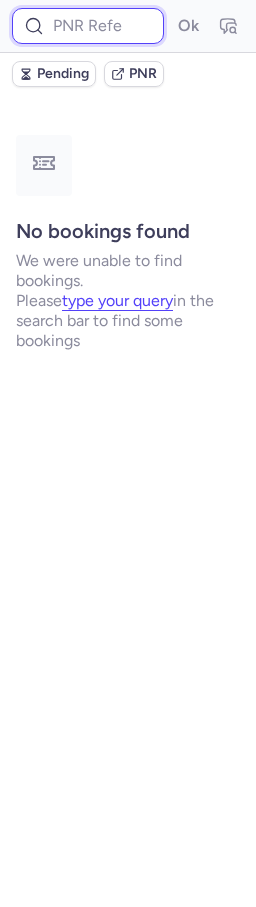 click at bounding box center [88, 26] 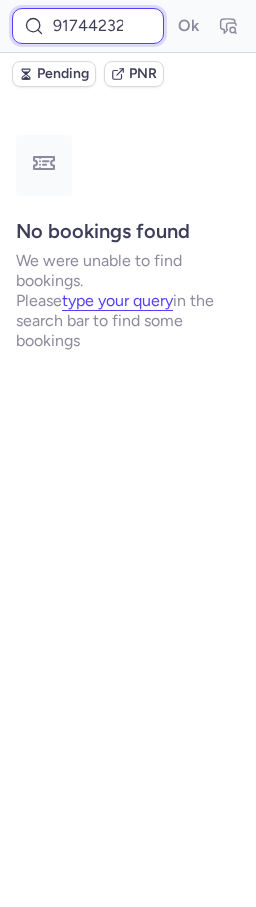 scroll, scrollTop: 0, scrollLeft: 88, axis: horizontal 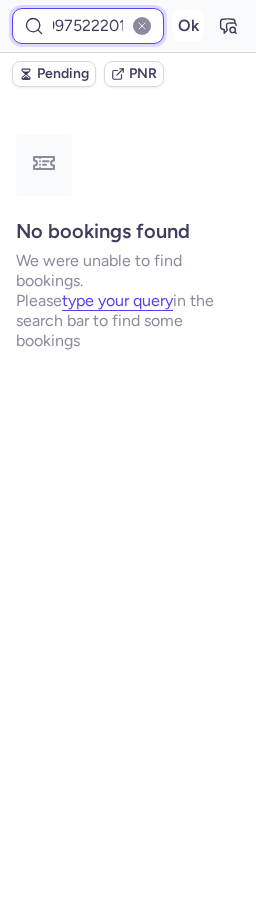 type on "917442329997522201" 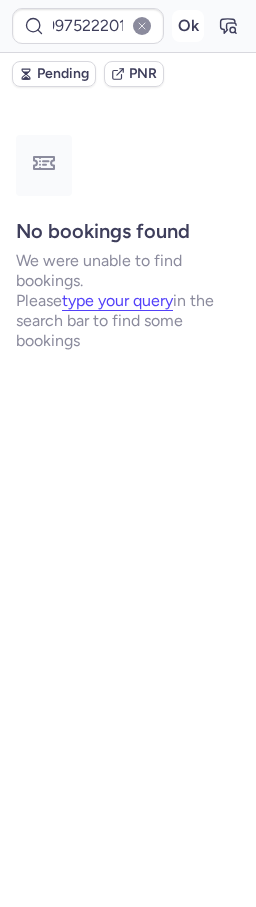 scroll, scrollTop: 0, scrollLeft: 0, axis: both 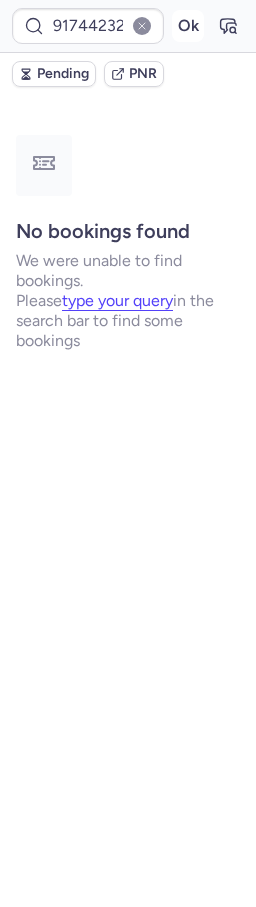 click on "Ok" at bounding box center (188, 26) 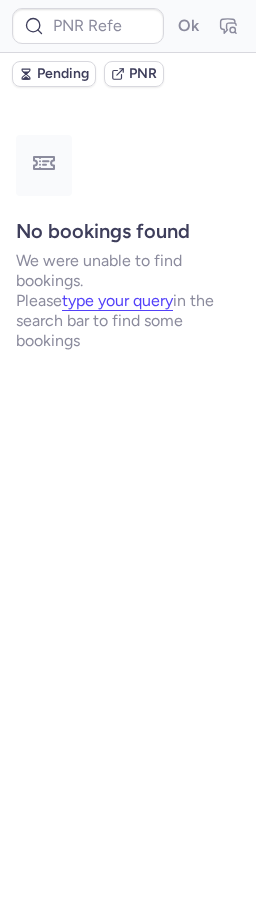type on "CPJTJ3" 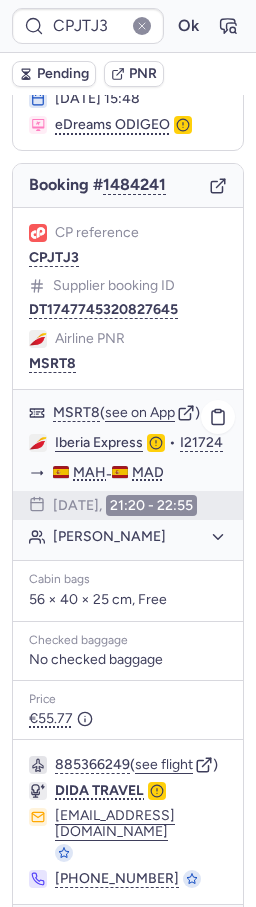 scroll, scrollTop: 220, scrollLeft: 0, axis: vertical 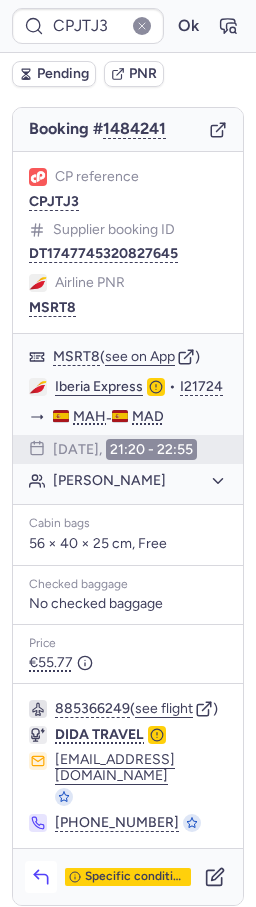 click 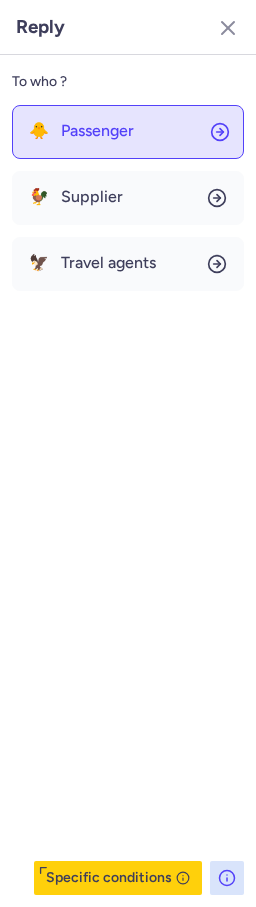 click on "🐥 Passenger" 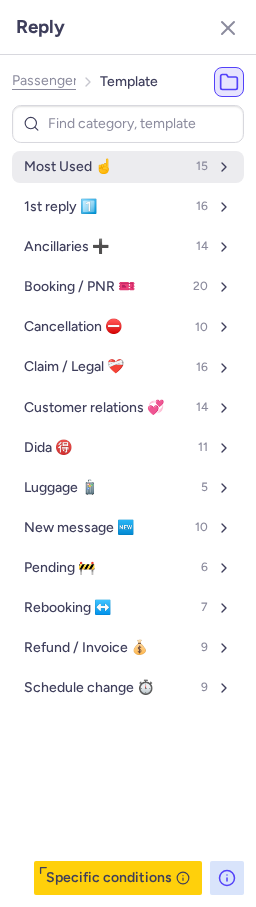 click on "Most Used ☝️" at bounding box center [68, 167] 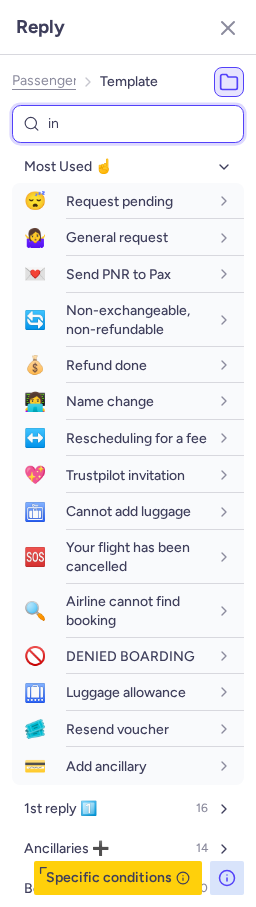 type on "inv" 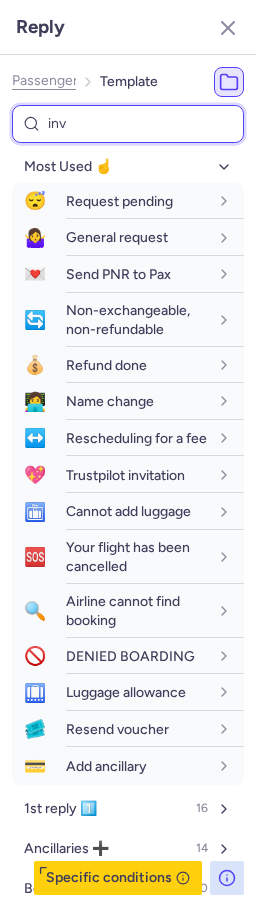 select on "en" 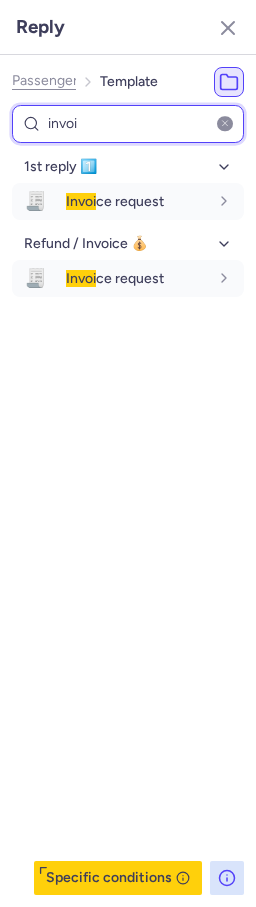 type on "invoi" 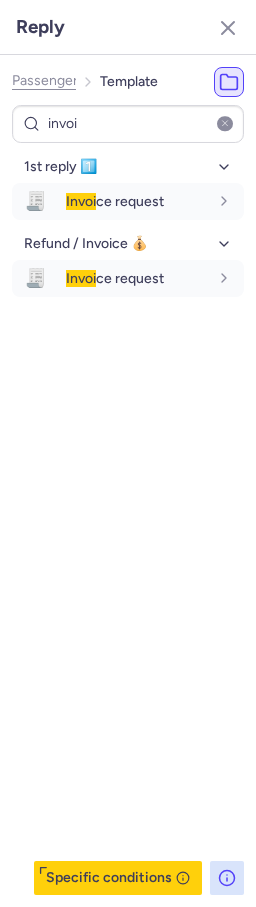 click on "1st reply 1️⃣ 🧾 Invoi ce request fr en de nl pt es it ru en Refund / Invoice 💰 🧾 Invoi ce request fr en de nl pt es it ru en" at bounding box center [128, 523] 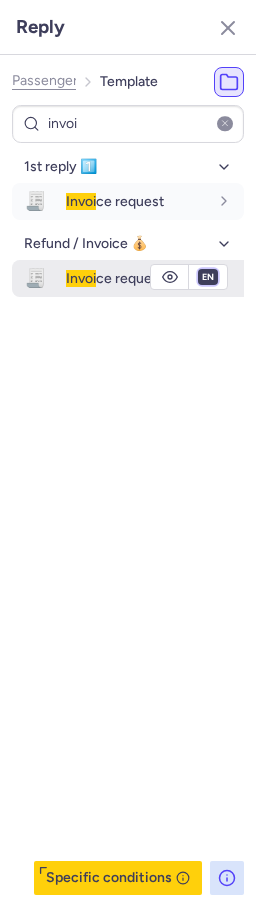 click on "fr en de nl pt es it ru" at bounding box center (208, 277) 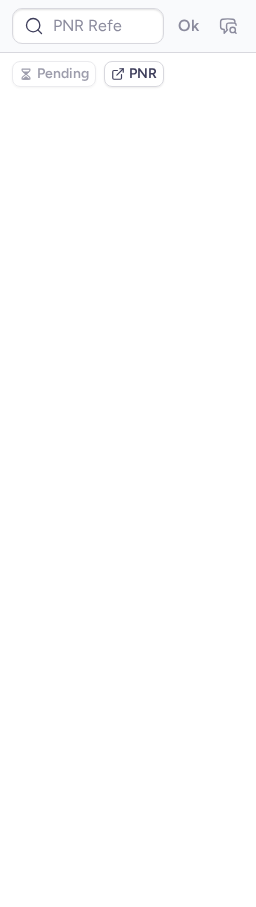 scroll, scrollTop: 0, scrollLeft: 0, axis: both 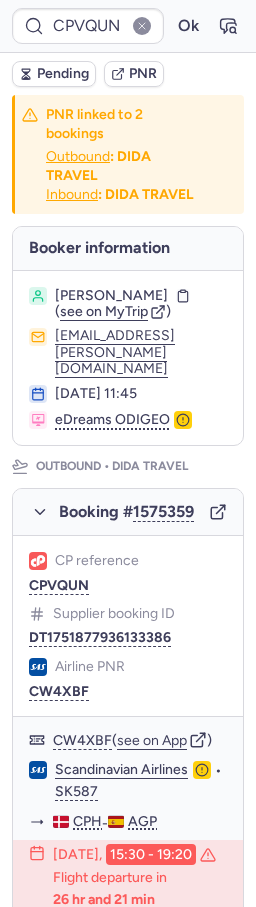 type 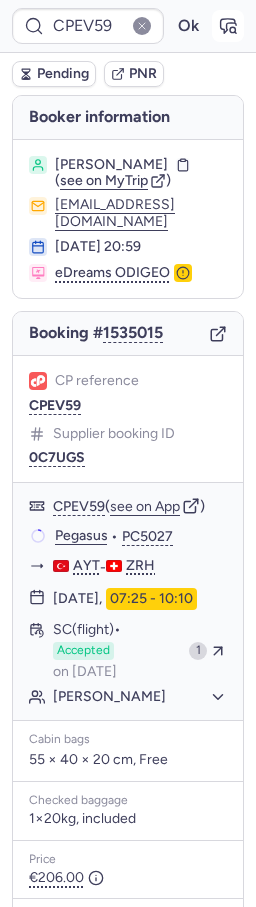 click 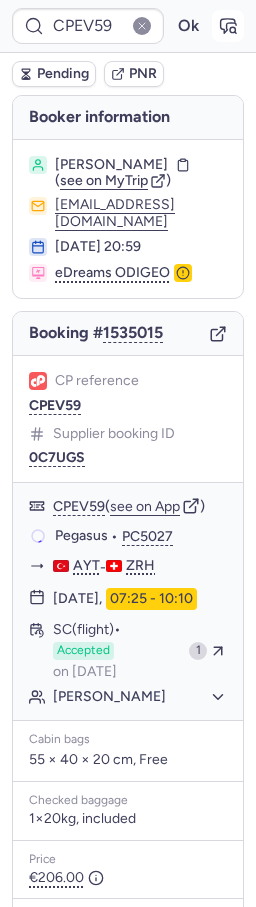 click at bounding box center [228, 26] 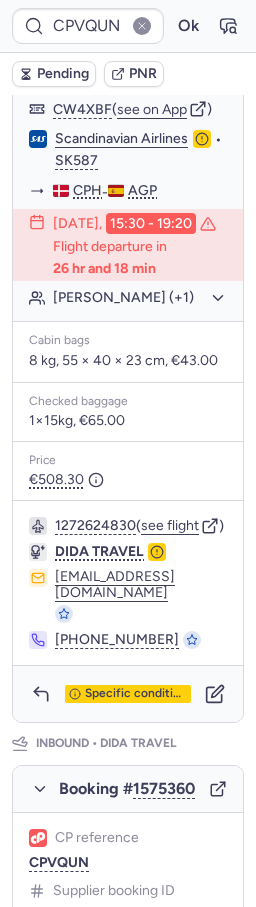 scroll, scrollTop: 632, scrollLeft: 0, axis: vertical 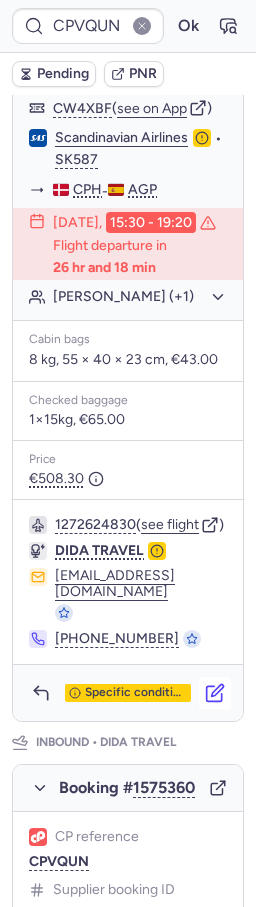 click 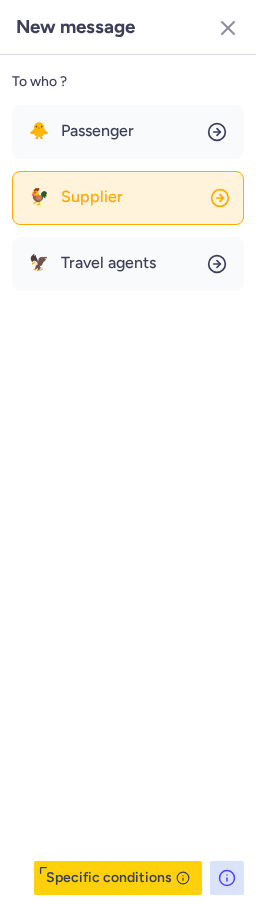 click on "🐓 Supplier" 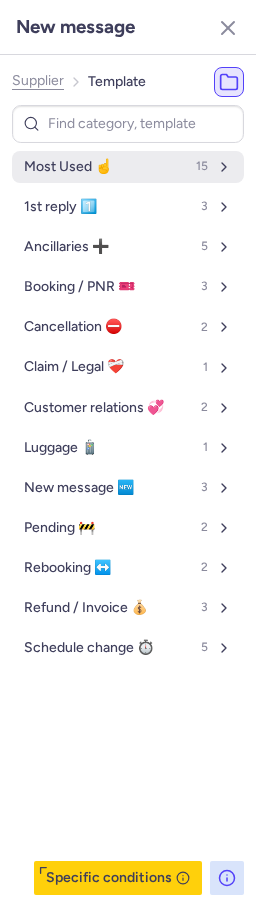 click on "Most Used ☝️ 15" at bounding box center (128, 167) 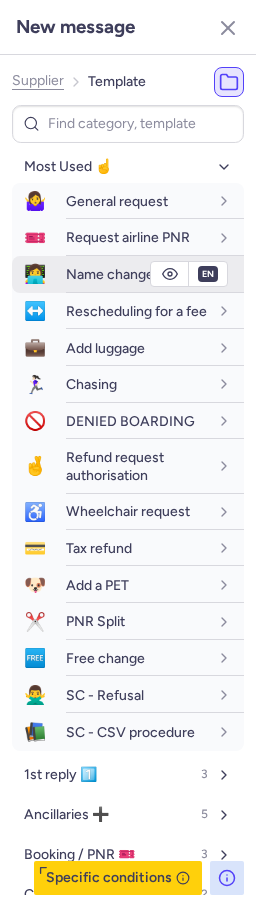 click on "Name change" at bounding box center [110, 274] 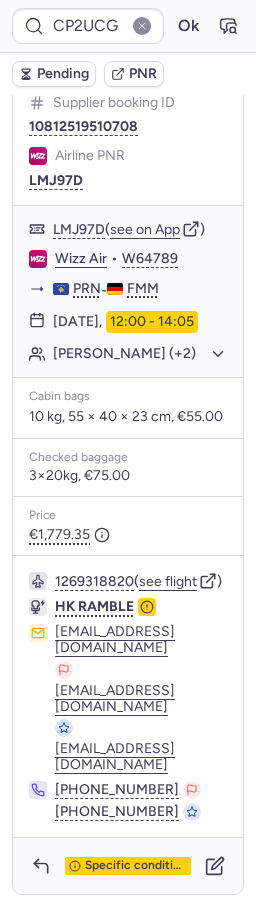 scroll, scrollTop: 1424, scrollLeft: 0, axis: vertical 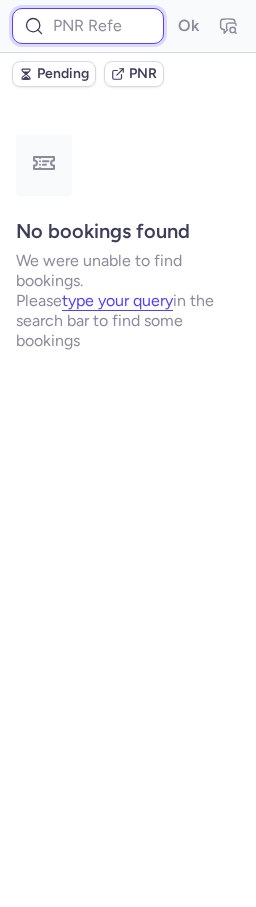 click at bounding box center [88, 26] 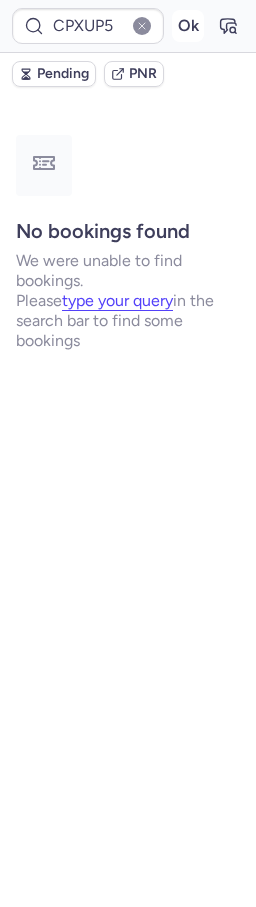 click on "CPXUP5  Ok" at bounding box center (128, 26) 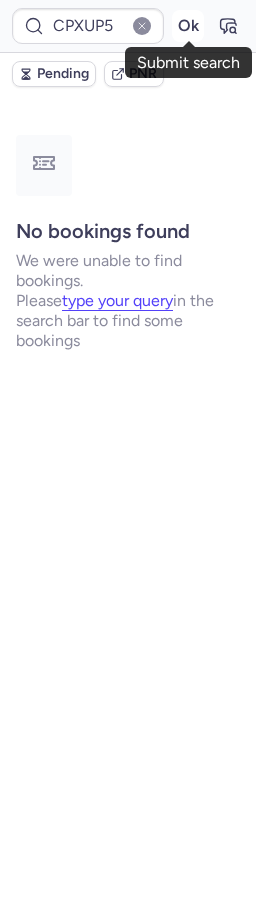click on "Ok" at bounding box center (188, 26) 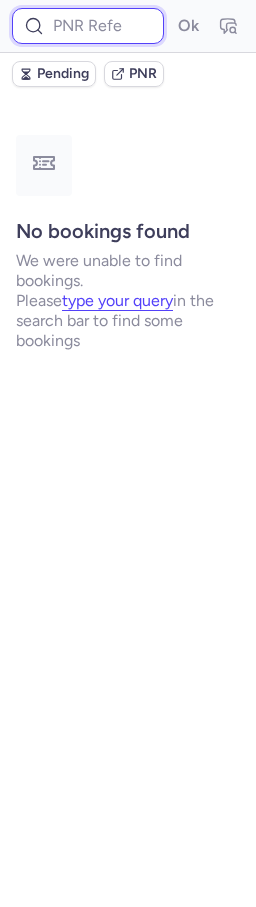 click at bounding box center [88, 26] 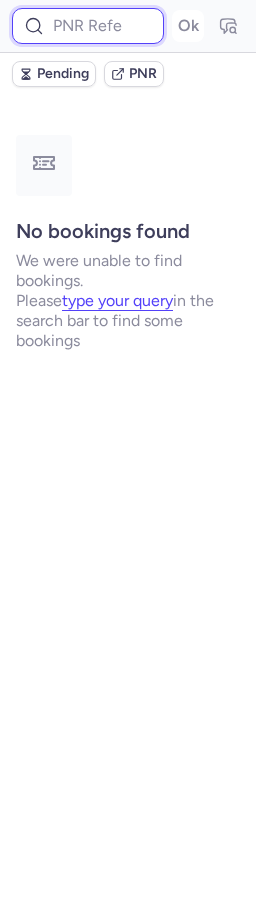 paste on "CPXUP5" 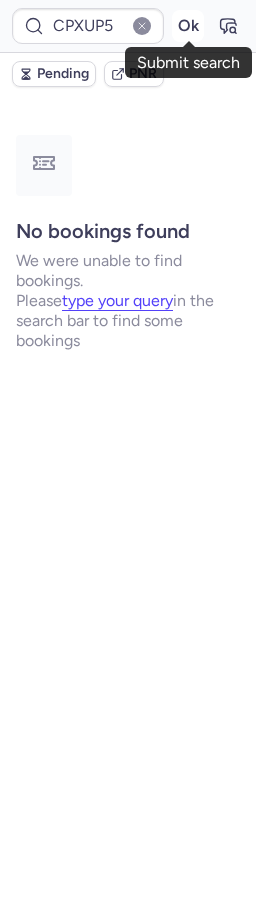click on "Ok" at bounding box center (188, 26) 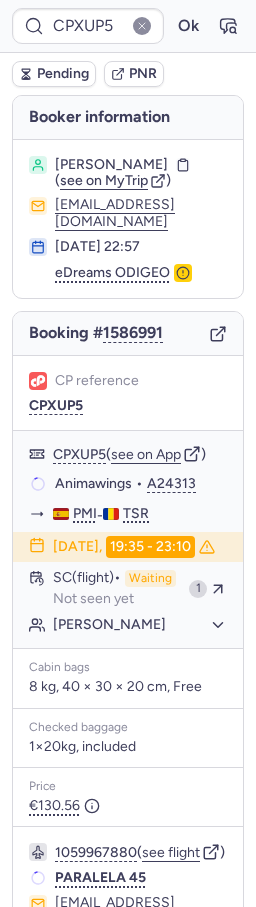 click on "PNR" at bounding box center (134, 74) 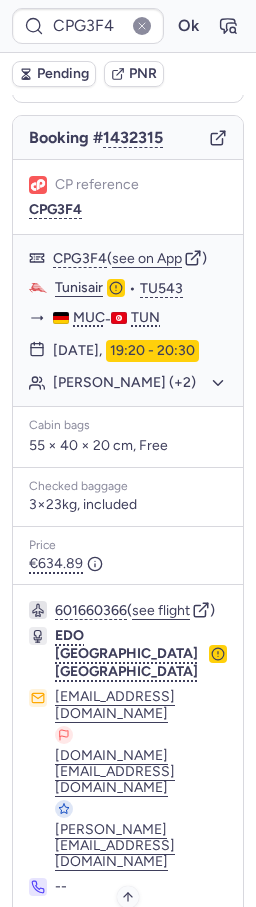 scroll, scrollTop: 230, scrollLeft: 0, axis: vertical 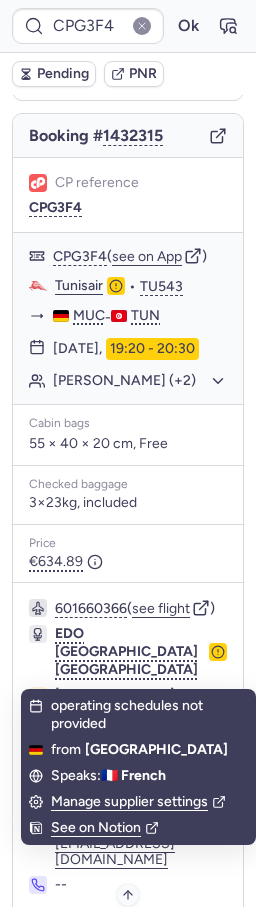 click on "Specific conditions" at bounding box center (136, 939) 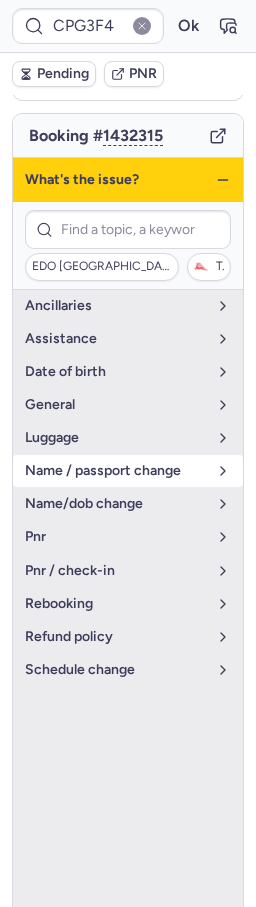 click on "name / passport change" at bounding box center (116, 471) 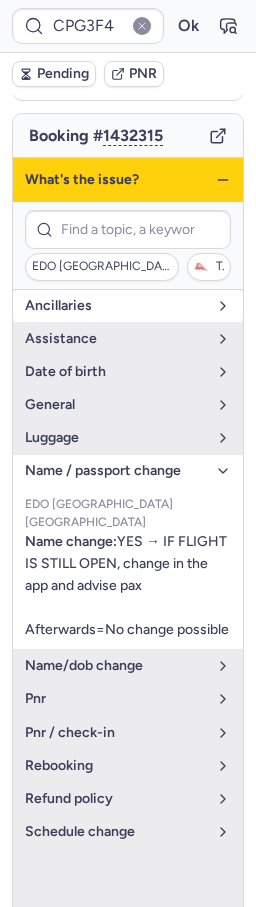 scroll, scrollTop: 0, scrollLeft: 0, axis: both 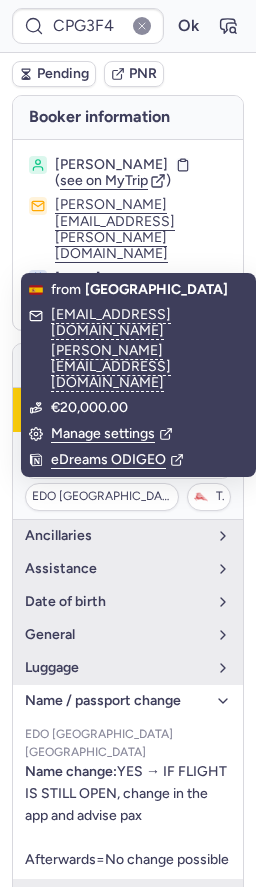 click on "PNR" at bounding box center (143, 74) 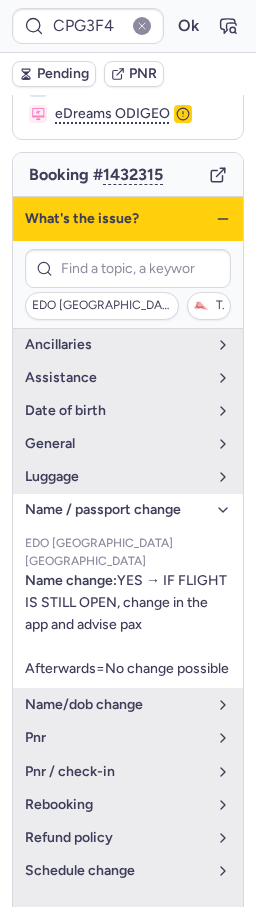 scroll, scrollTop: 230, scrollLeft: 0, axis: vertical 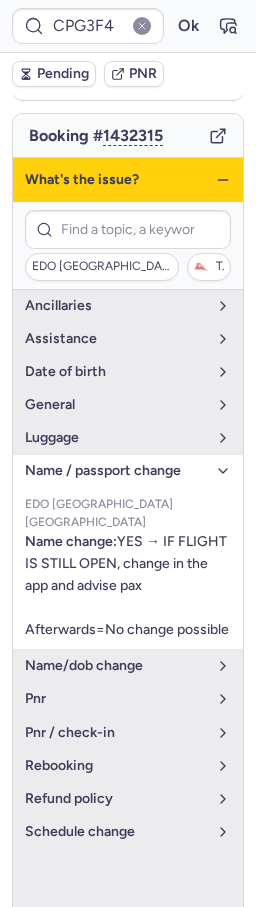 click 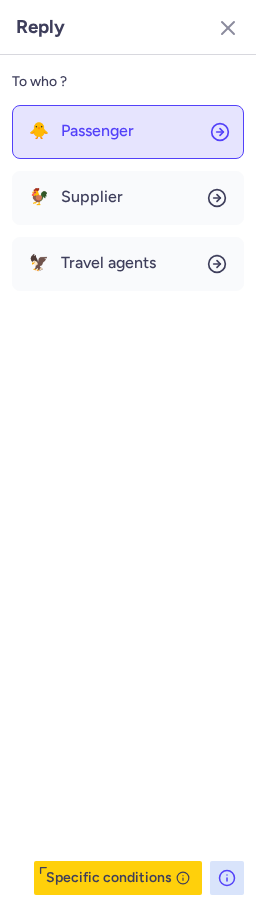 click on "Passenger" at bounding box center [97, 131] 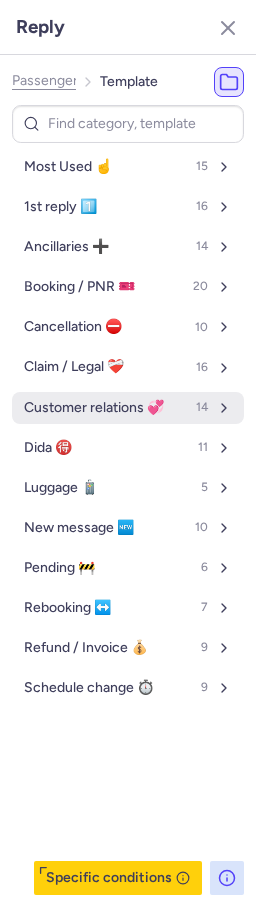 click on "Customer relations 💞" at bounding box center [94, 408] 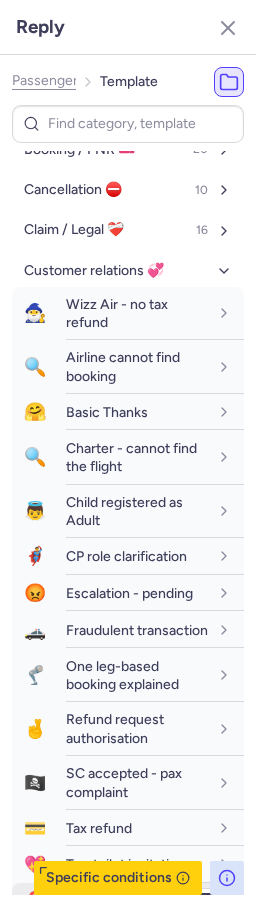 scroll, scrollTop: 281, scrollLeft: 0, axis: vertical 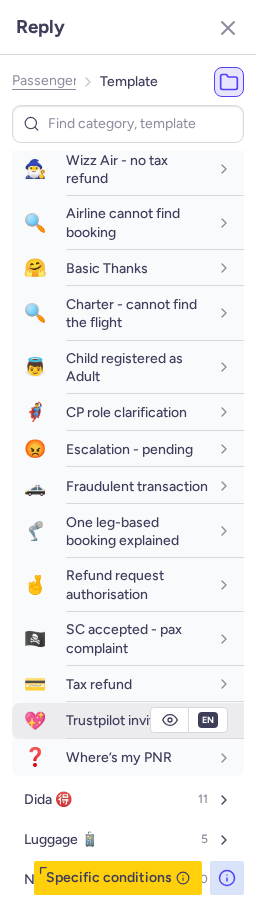 click on "Trustpilot invitation" at bounding box center (155, 720) 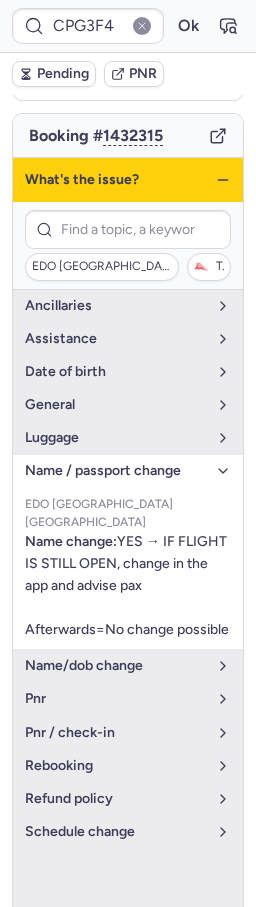 scroll, scrollTop: 0, scrollLeft: 0, axis: both 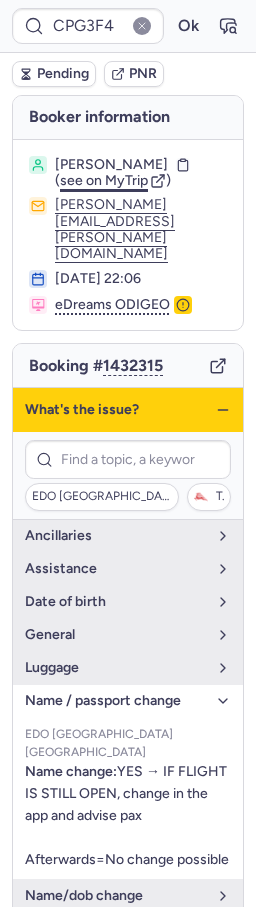 click on "see on MyTrip" at bounding box center [104, 180] 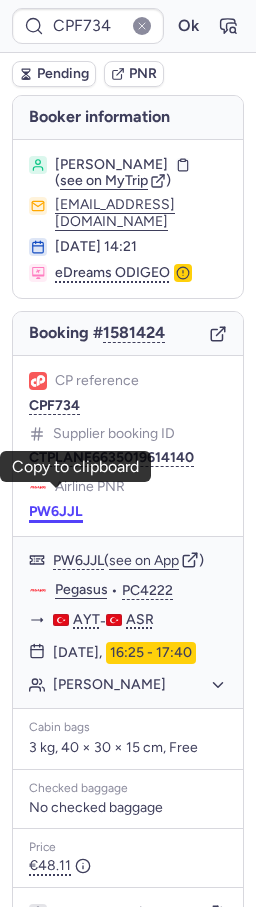 click on "PW6JJL" at bounding box center [56, 512] 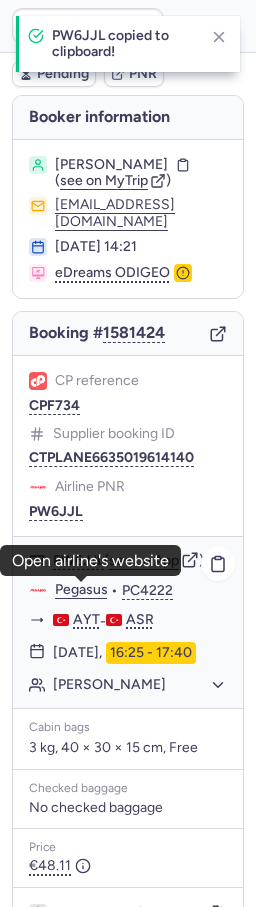 click on "Pegasus" 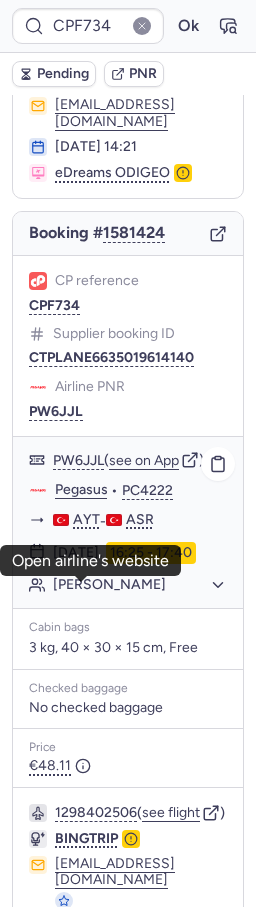 scroll, scrollTop: 216, scrollLeft: 0, axis: vertical 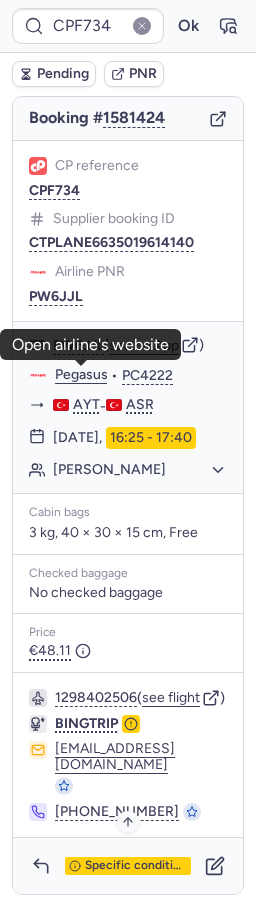 click on "Specific conditions" at bounding box center (136, 866) 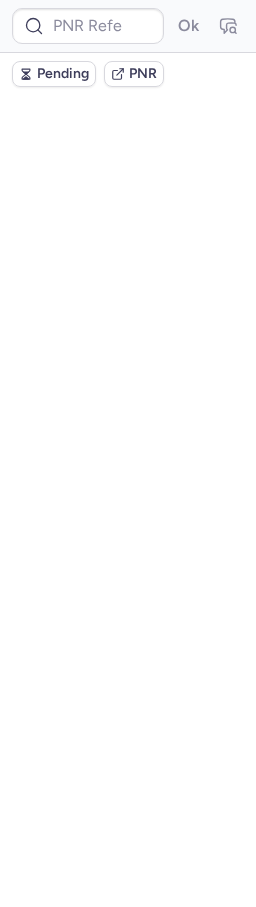 scroll, scrollTop: 0, scrollLeft: 0, axis: both 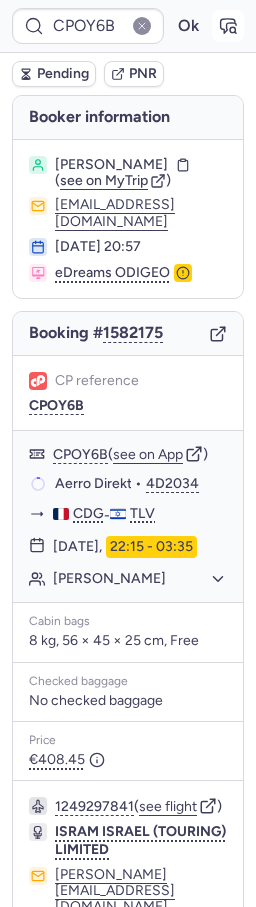 click on "CPOY6B  Ok" at bounding box center [128, 26] 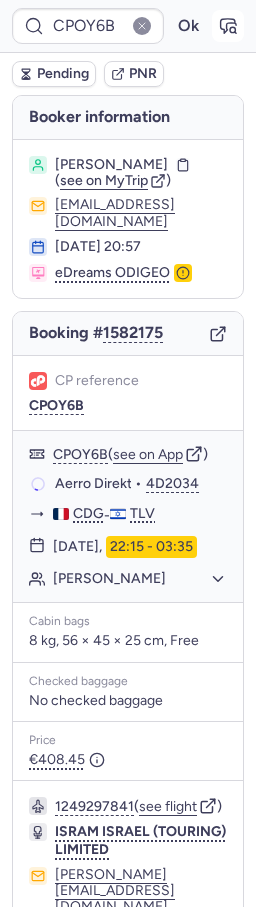 click at bounding box center (228, 26) 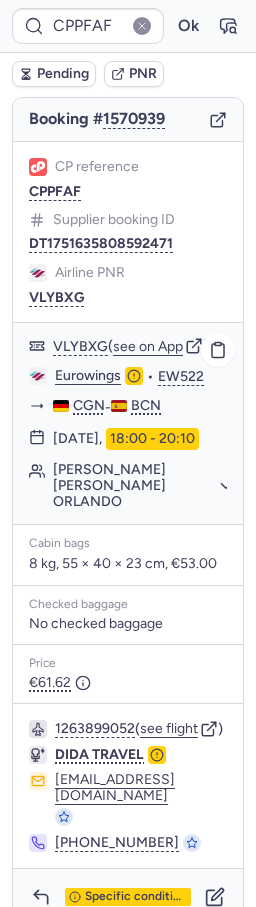 scroll, scrollTop: 324, scrollLeft: 0, axis: vertical 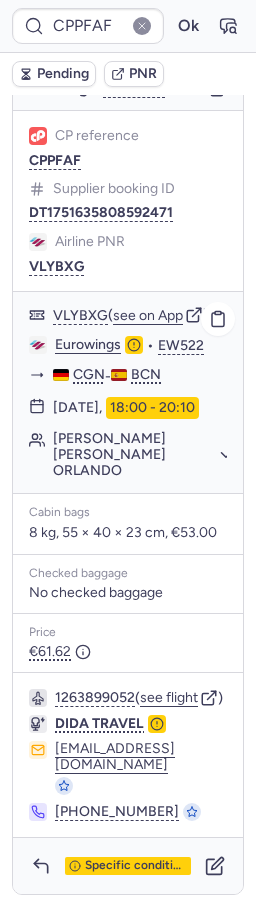 click on "Karla Maria GUERRERO ORLANDO" 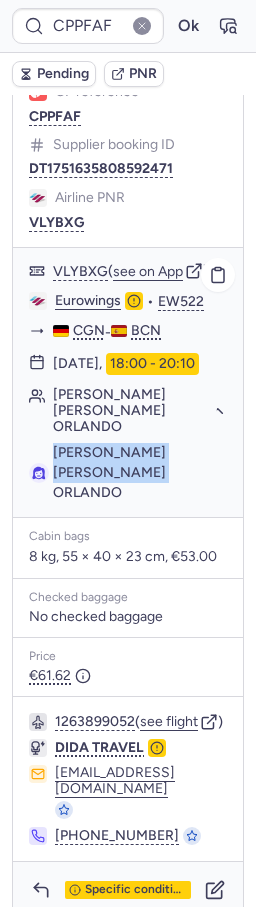 drag, startPoint x: 135, startPoint y: 519, endPoint x: 39, endPoint y: 499, distance: 98.0612 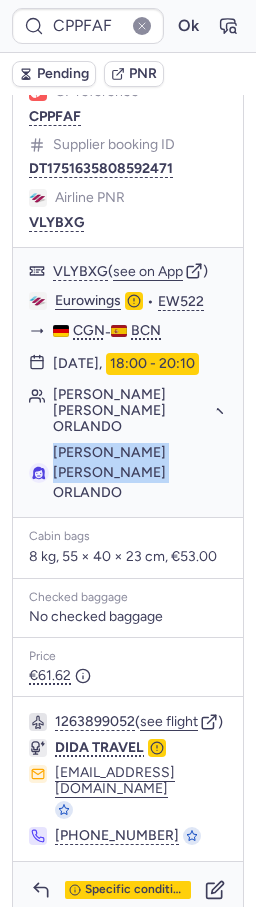 copy on "Karla Maria GUERRERO ORLANDO" 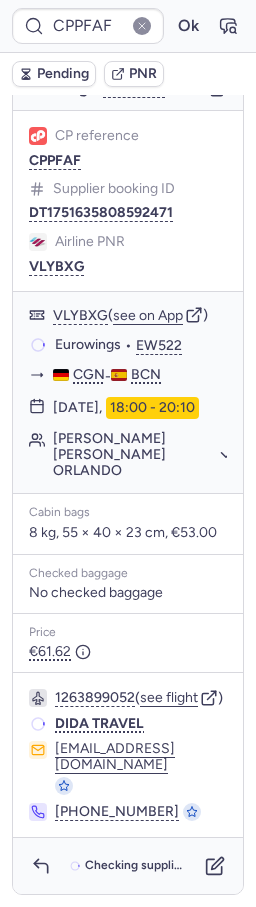 scroll, scrollTop: 324, scrollLeft: 0, axis: vertical 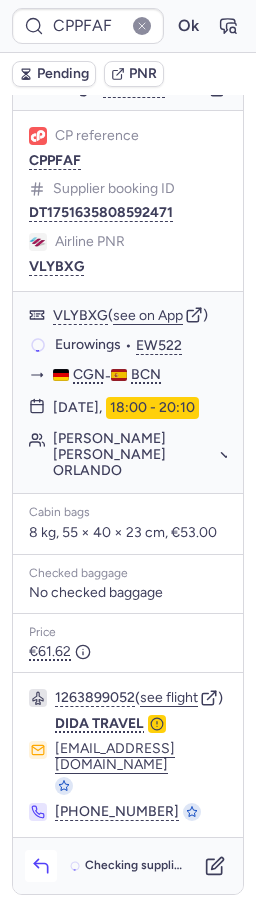 click 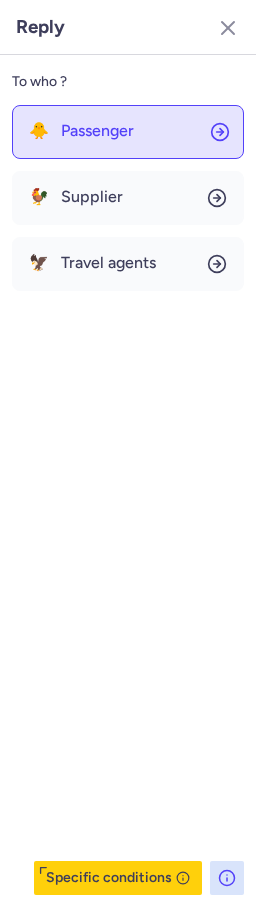 click on "🐥 Passenger" 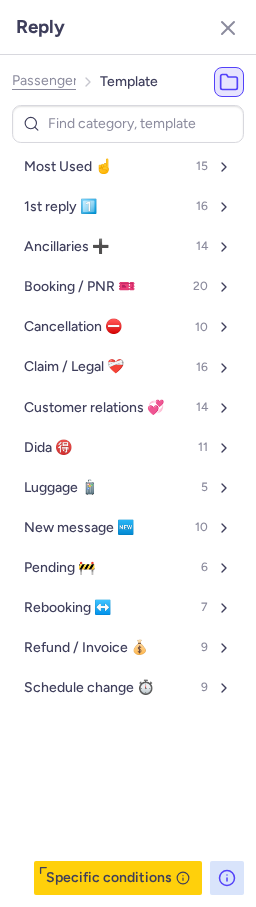click on "Most Used ☝️ 15" at bounding box center (128, 167) 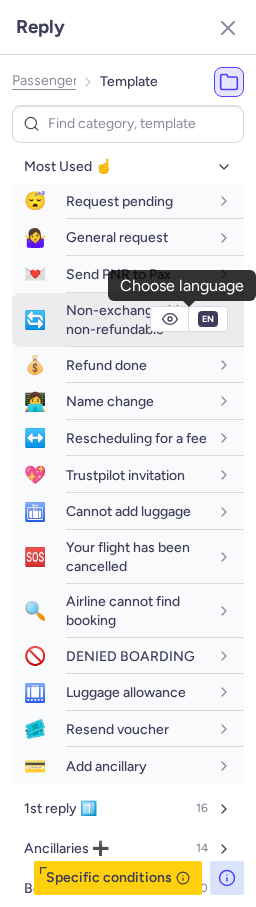 click on "fr en de nl pt es it ru en" at bounding box center (208, 319) 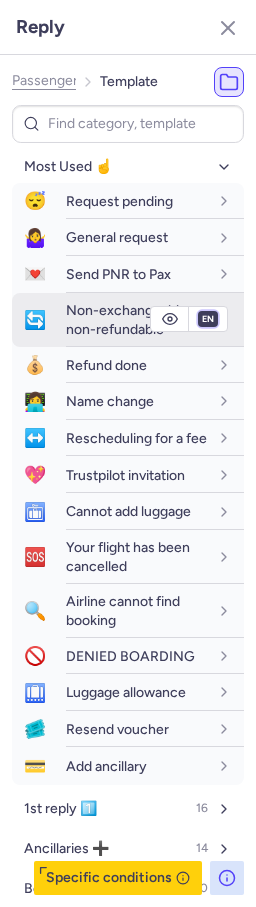 click on "fr en de nl pt es it ru" at bounding box center [208, 319] 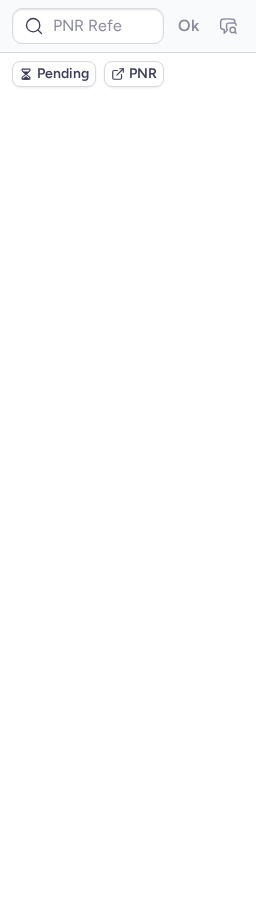scroll, scrollTop: 0, scrollLeft: 0, axis: both 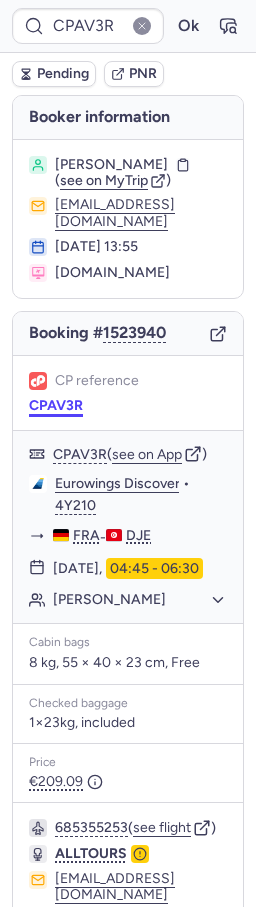 click on "CPAV3R" at bounding box center (56, 406) 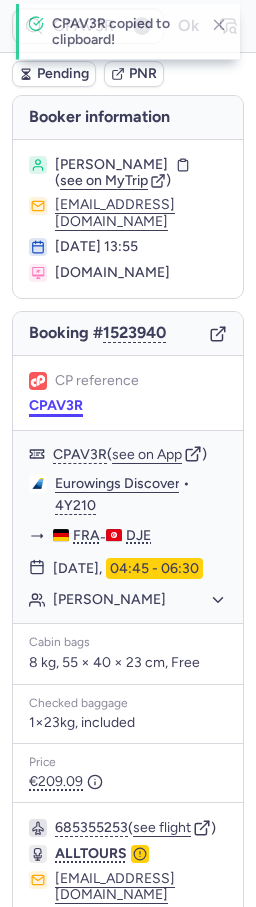 click on "CPAV3R" at bounding box center [56, 406] 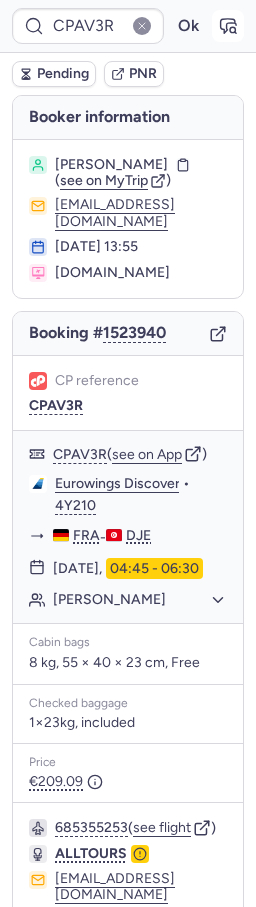 click 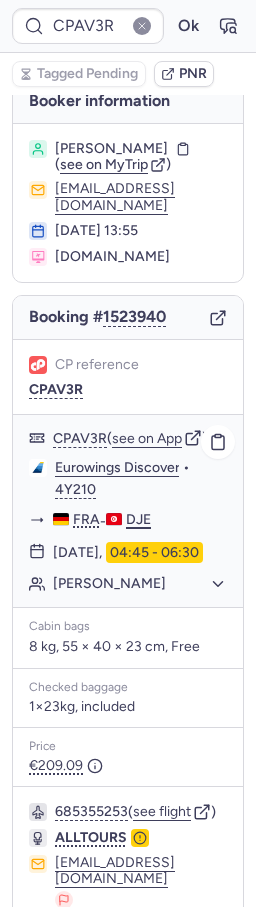 scroll, scrollTop: 266, scrollLeft: 0, axis: vertical 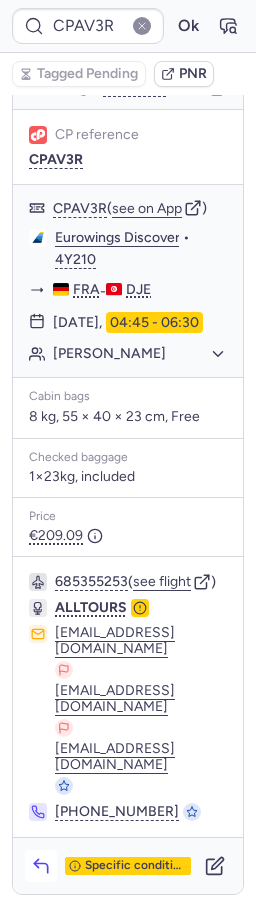 click 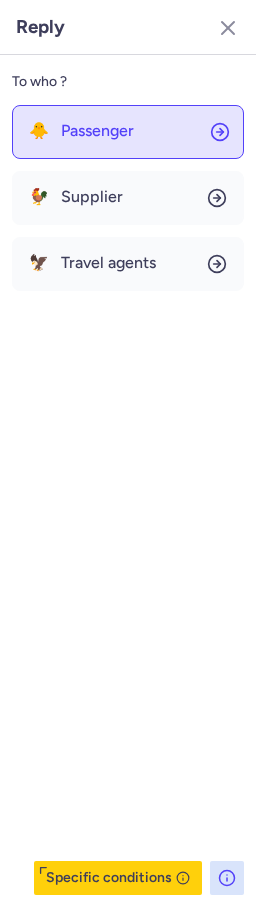 click on "Passenger" at bounding box center (97, 131) 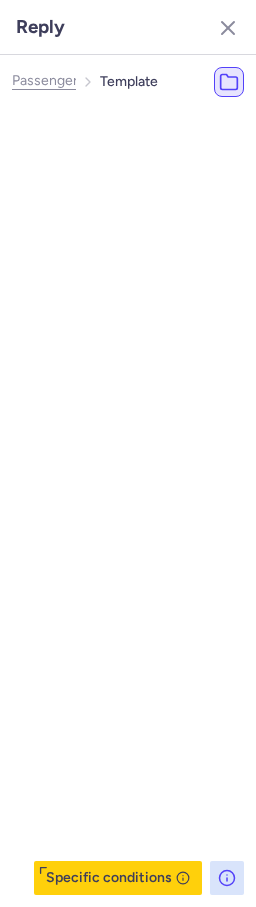 click on "Most Used ☝️ 15" at bounding box center [154, 167] 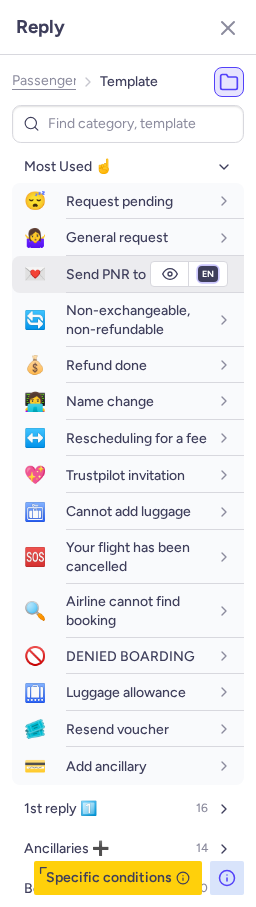 click on "fr en de nl pt es it ru" at bounding box center (208, 274) 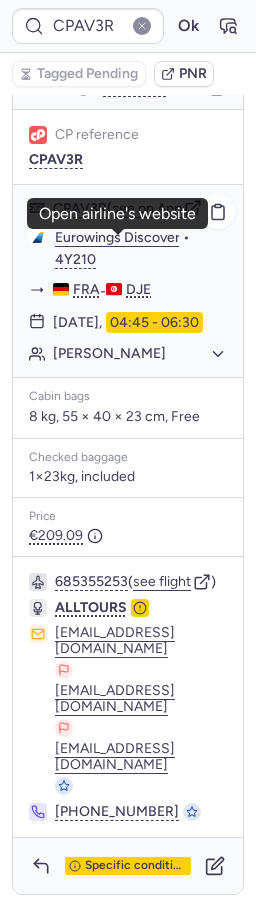 click on "Eurowings Discover" 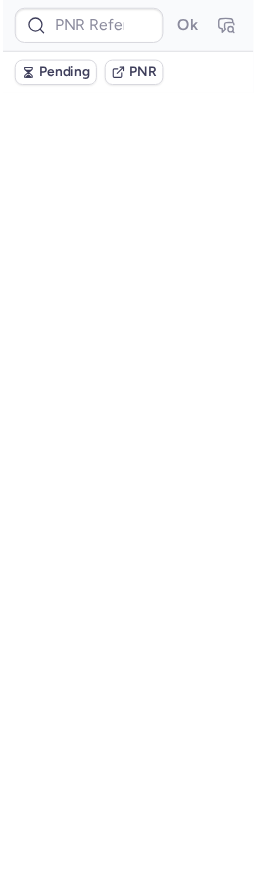 scroll, scrollTop: 0, scrollLeft: 0, axis: both 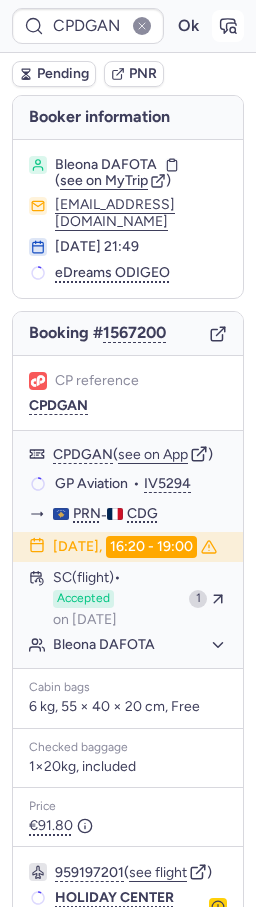 click 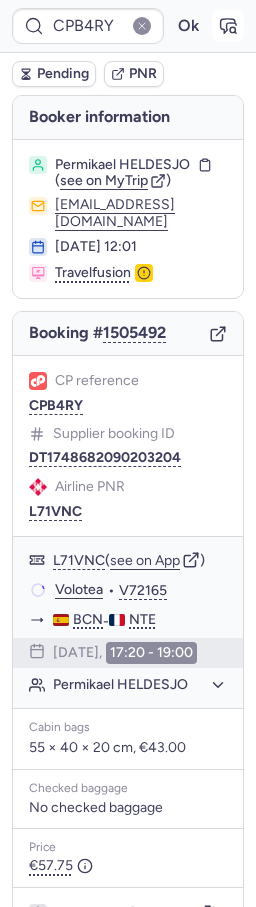 click 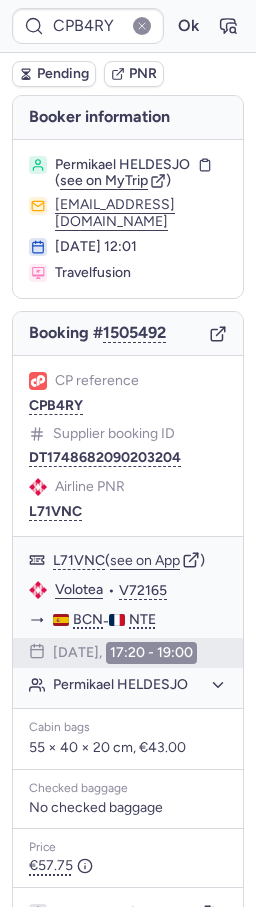 click on "Pending" at bounding box center [63, 74] 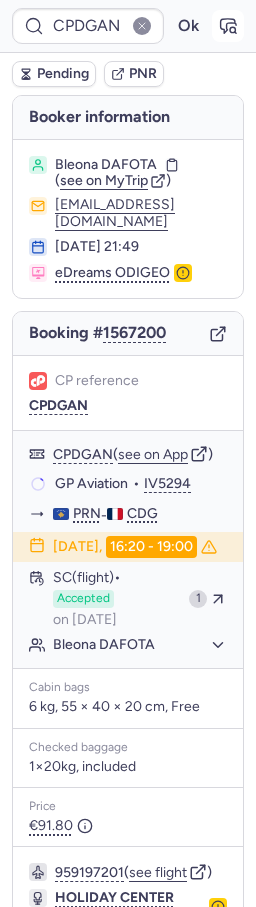 click 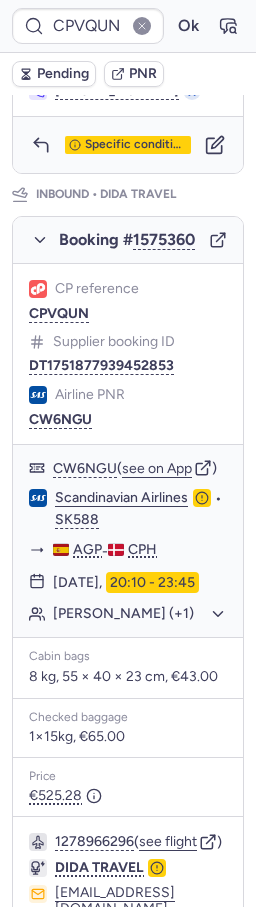 scroll, scrollTop: 964, scrollLeft: 0, axis: vertical 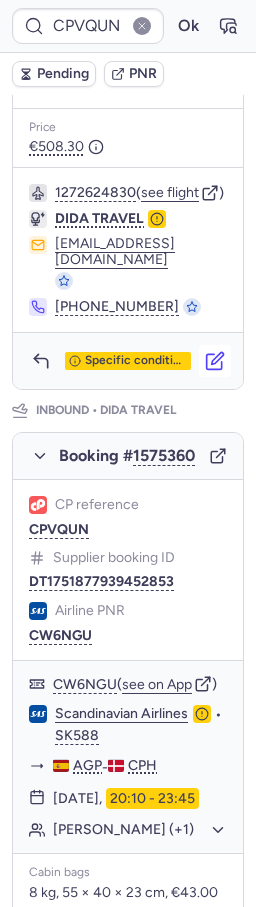 click at bounding box center (215, 361) 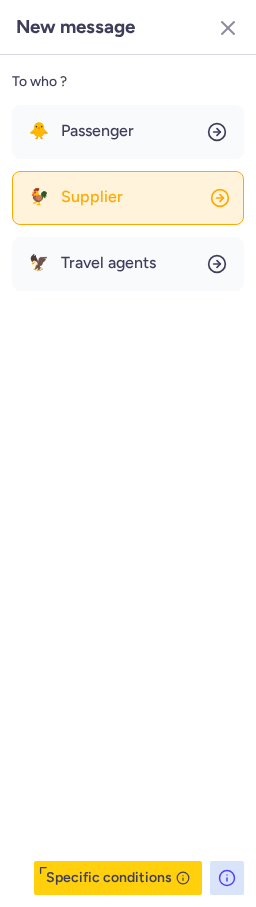 click on "Supplier" at bounding box center [92, 197] 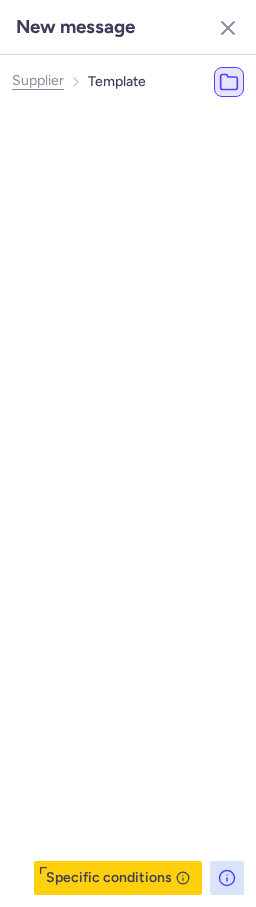 click on "Most Used ☝️ 15" at bounding box center [154, 167] 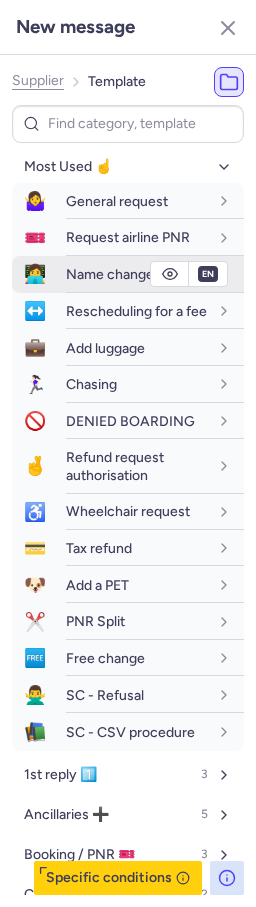 click on "Name change" at bounding box center [137, 274] 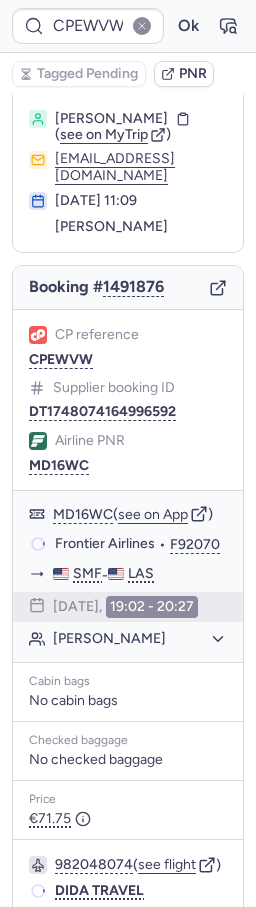 scroll, scrollTop: 44, scrollLeft: 0, axis: vertical 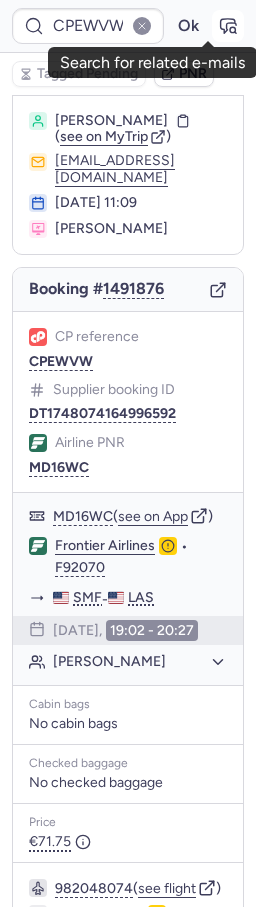 click at bounding box center (228, 26) 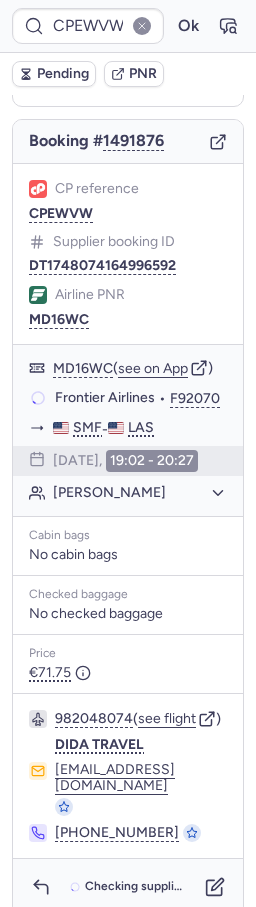 scroll, scrollTop: 260, scrollLeft: 0, axis: vertical 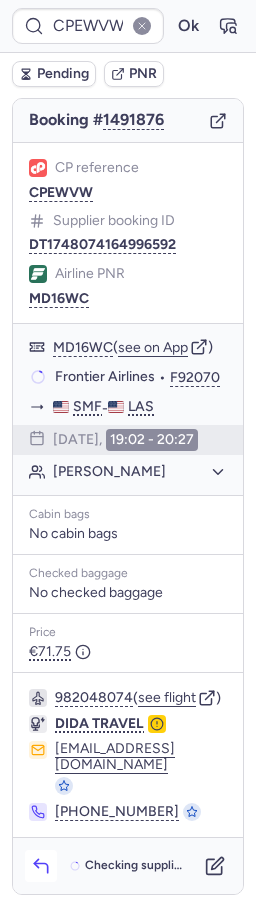 click 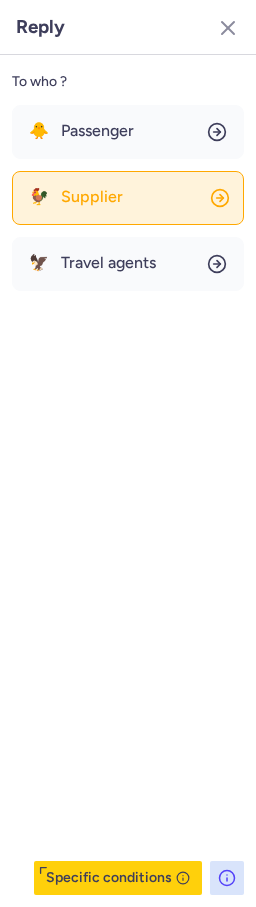 click on "Supplier" at bounding box center [92, 197] 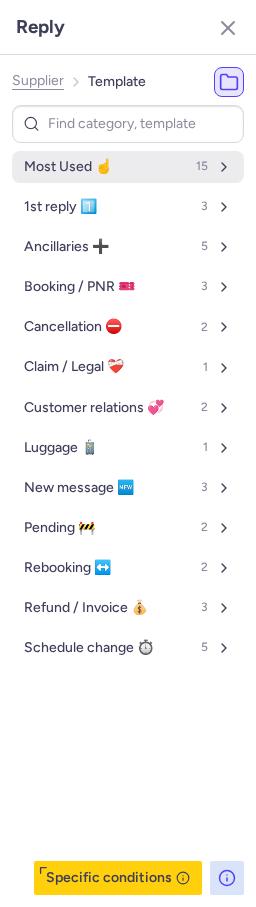 click on "Most Used ☝️" at bounding box center (68, 167) 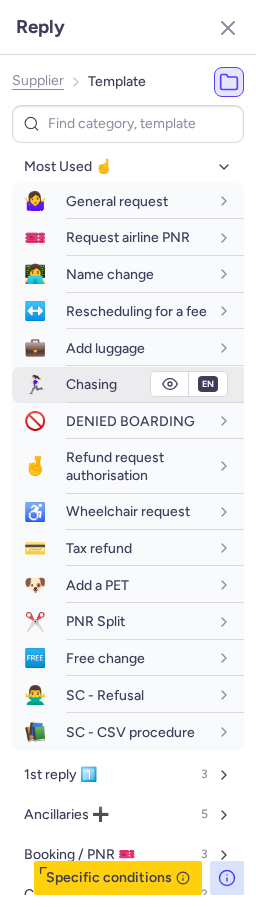 click on "Chasing" at bounding box center (91, 384) 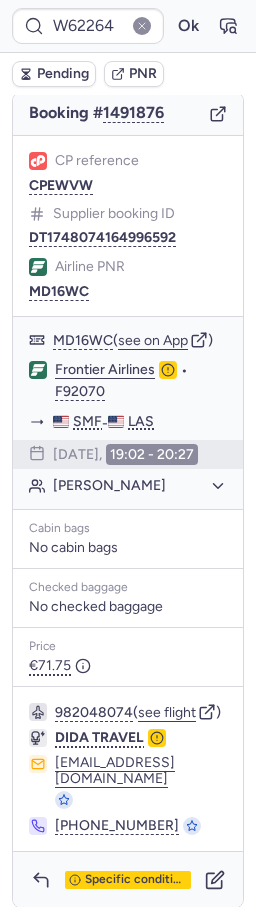 scroll, scrollTop: 0, scrollLeft: 0, axis: both 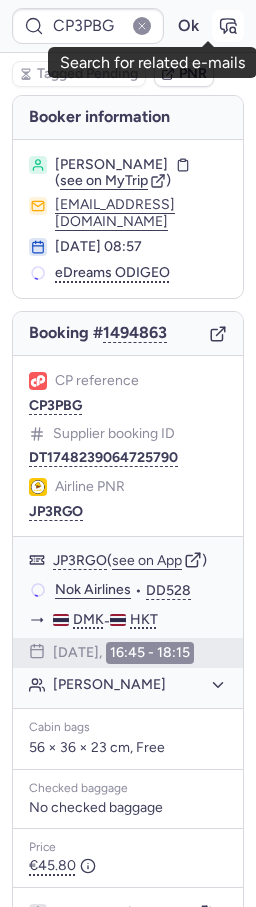 click 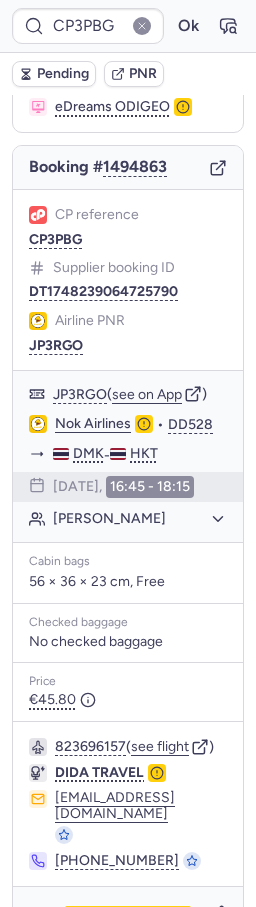 scroll, scrollTop: 237, scrollLeft: 0, axis: vertical 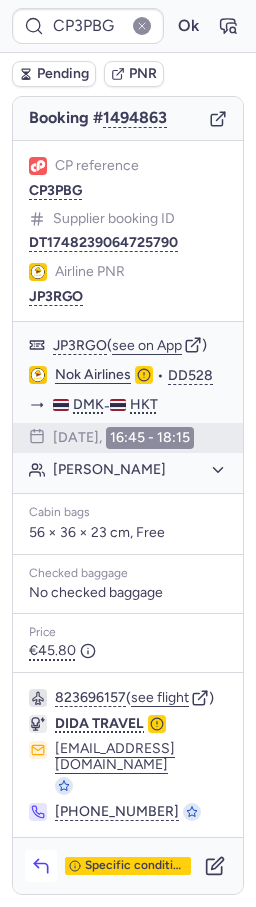 click 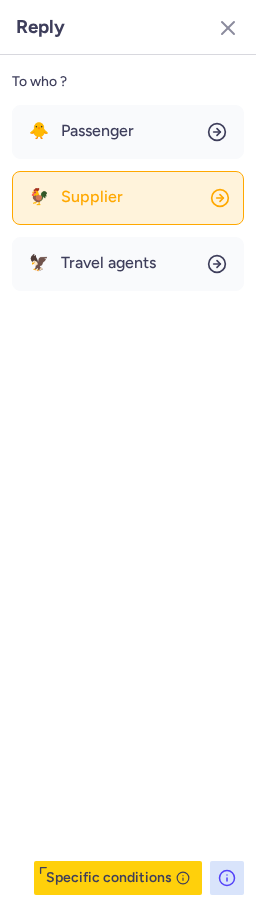 click on "🐓 Supplier" 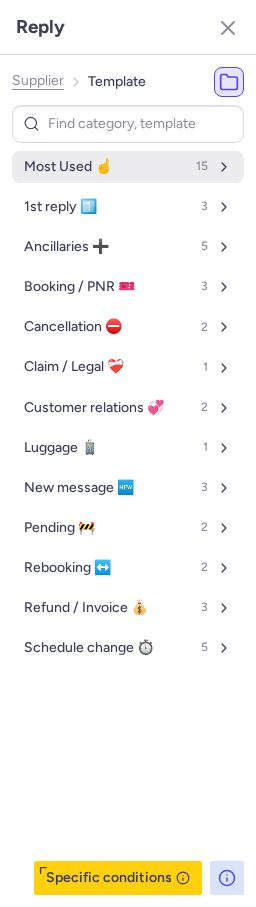 click on "Most Used ☝️ 15" at bounding box center (128, 167) 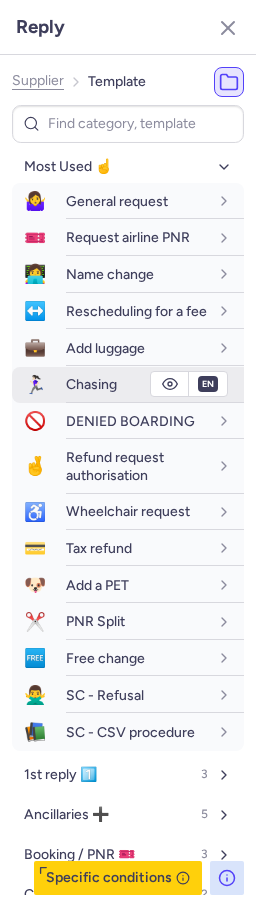 click on "Chasing" at bounding box center (137, 384) 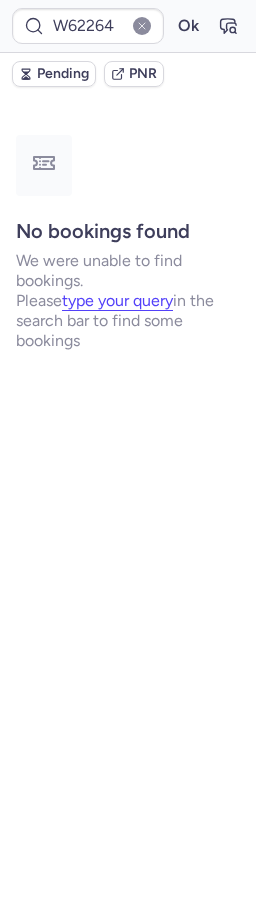 scroll, scrollTop: 0, scrollLeft: 0, axis: both 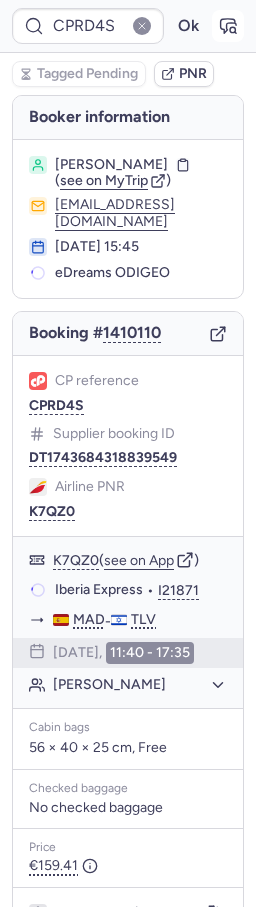 click 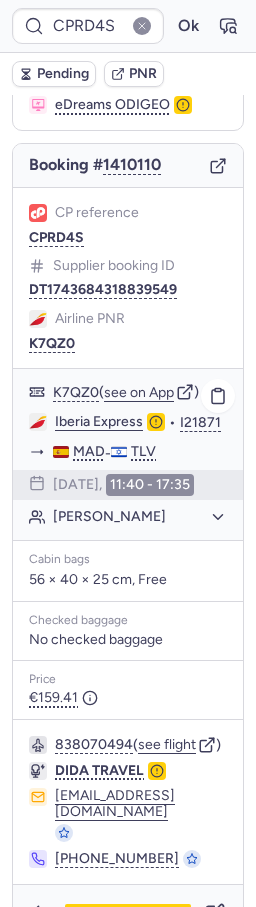 scroll, scrollTop: 220, scrollLeft: 0, axis: vertical 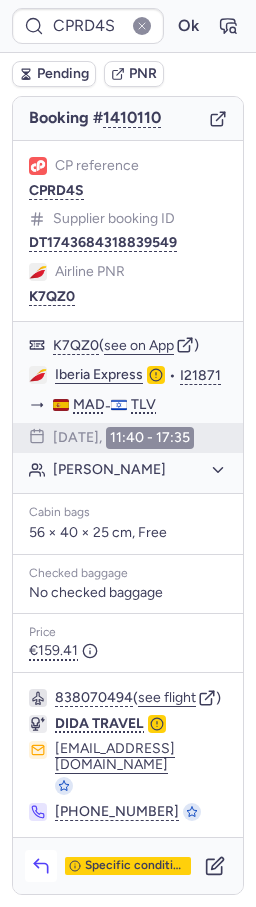 click 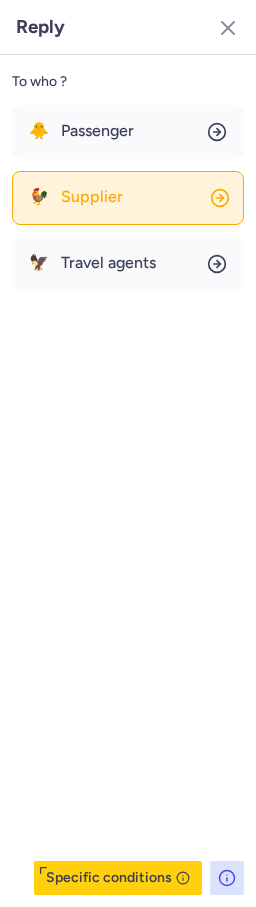 click on "Supplier" at bounding box center [92, 197] 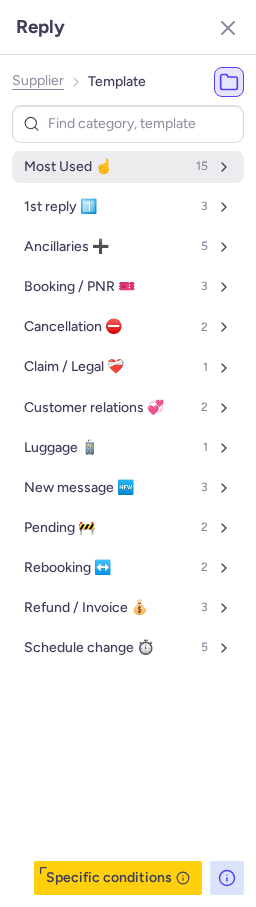 click on "Most Used ☝️ 15" at bounding box center [128, 167] 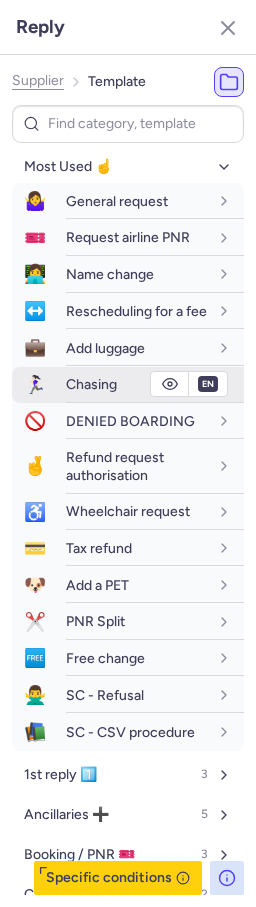 click on "Chasing" at bounding box center [91, 384] 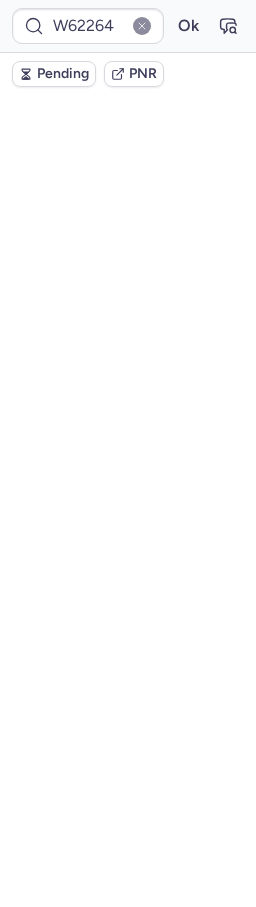 scroll, scrollTop: 0, scrollLeft: 0, axis: both 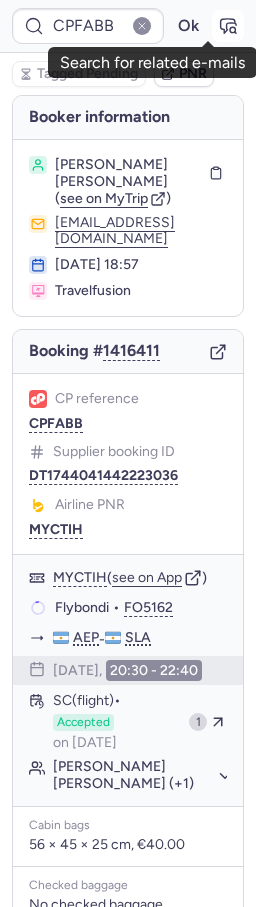 click 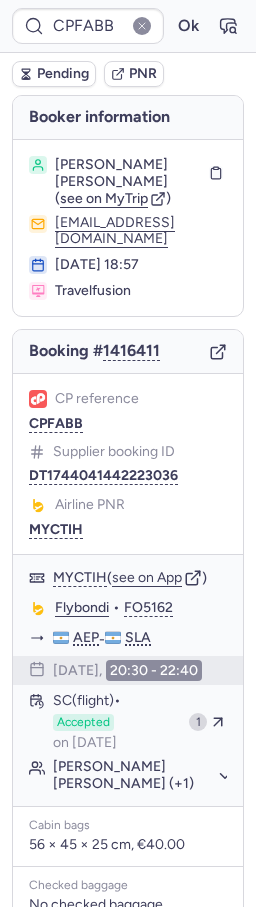 scroll, scrollTop: 372, scrollLeft: 0, axis: vertical 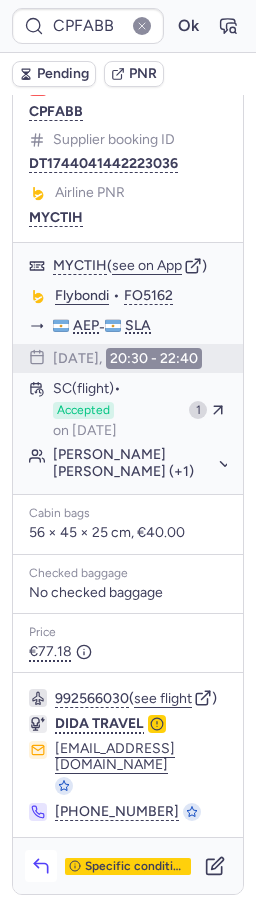 click 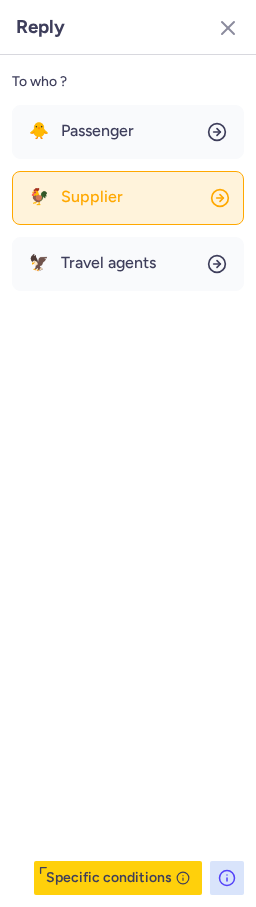 click on "Supplier" at bounding box center (92, 197) 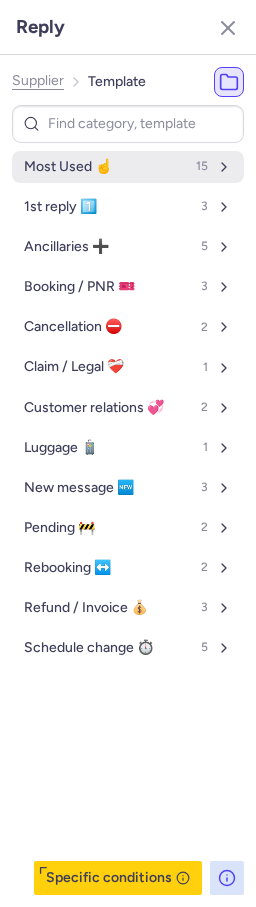 click on "Most Used ☝️ 15" at bounding box center [128, 167] 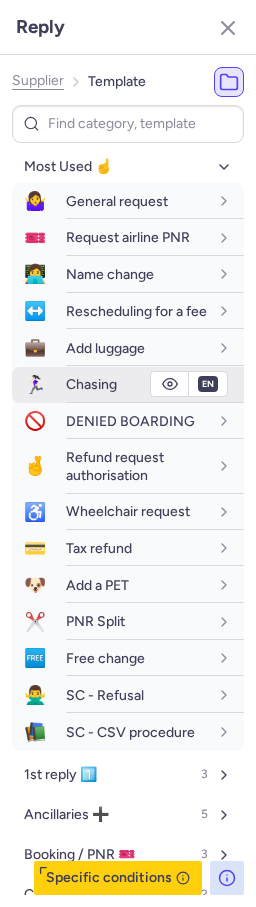 click on "Chasing" at bounding box center [91, 384] 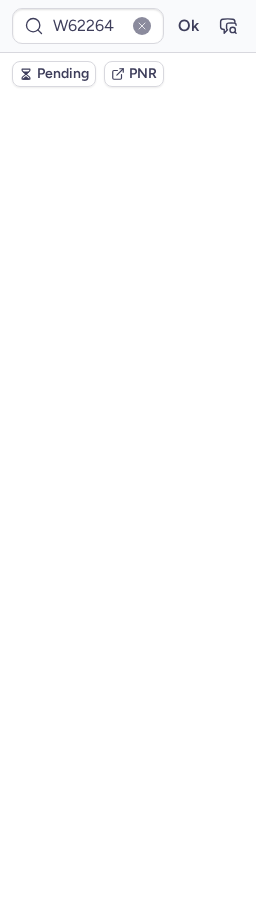 scroll, scrollTop: 0, scrollLeft: 0, axis: both 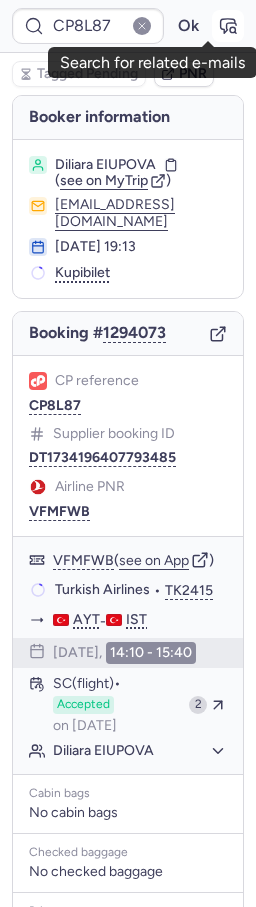 click 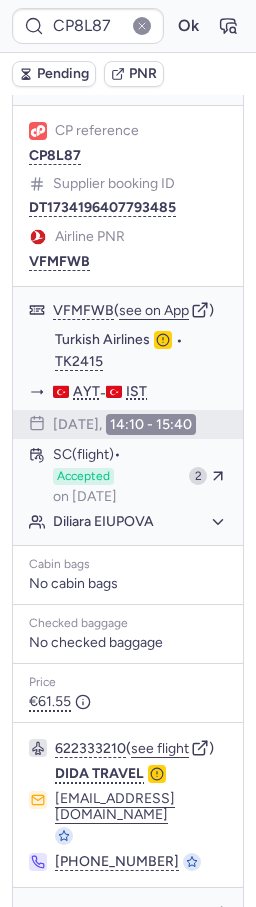 scroll, scrollTop: 301, scrollLeft: 0, axis: vertical 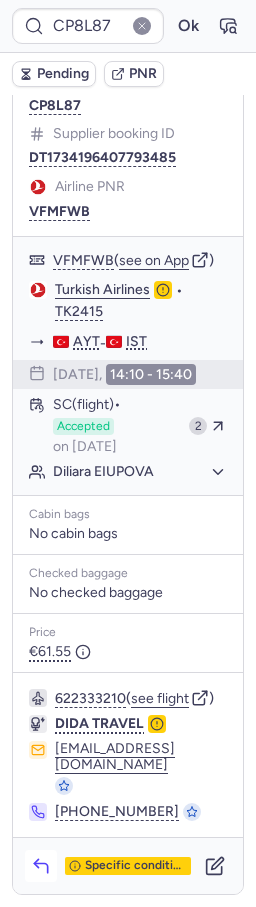 click at bounding box center (41, 866) 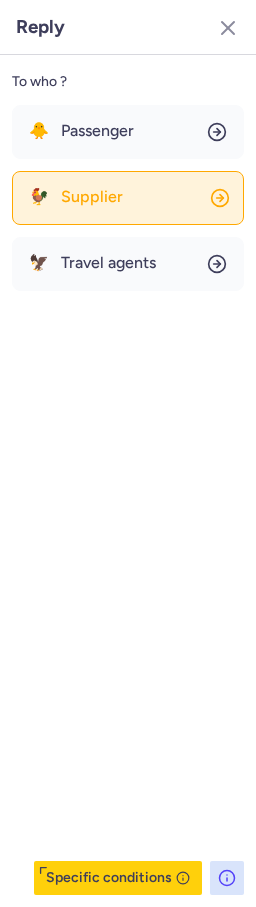 click on "Supplier" at bounding box center (92, 197) 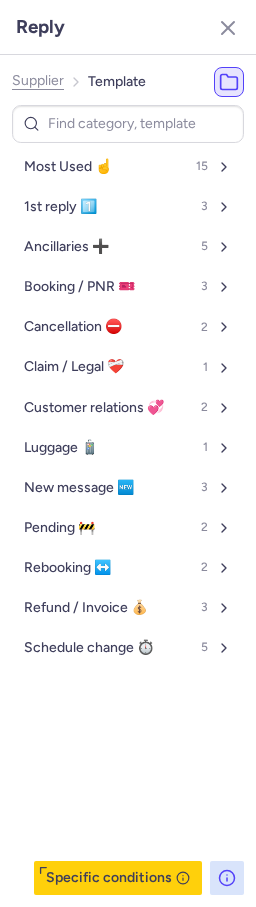 click on "Most Used ☝️" at bounding box center (68, 167) 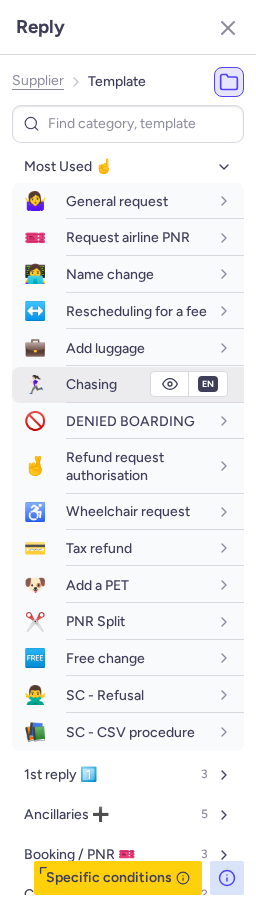 click on "Chasing" at bounding box center [91, 384] 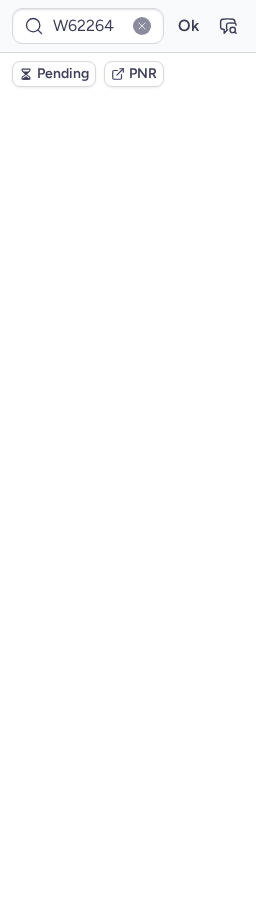 scroll, scrollTop: 0, scrollLeft: 0, axis: both 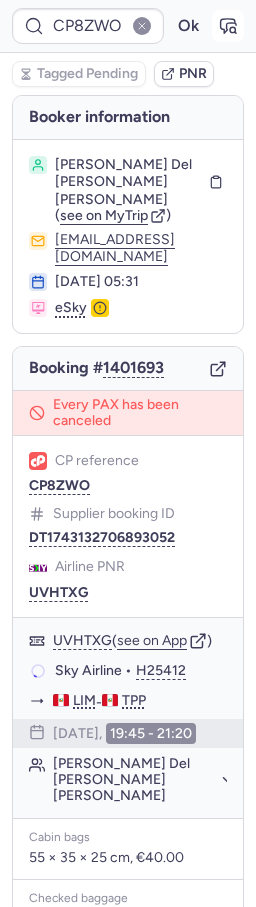 click 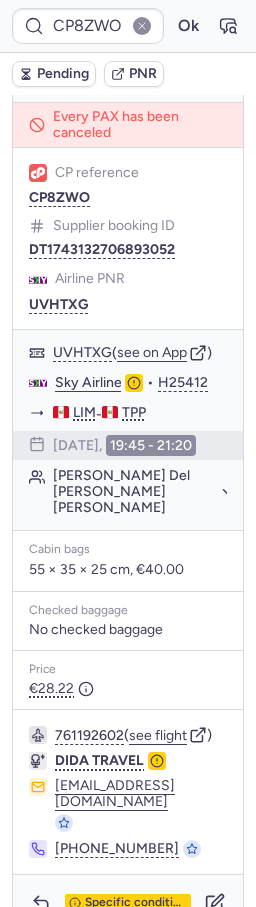 scroll, scrollTop: 318, scrollLeft: 0, axis: vertical 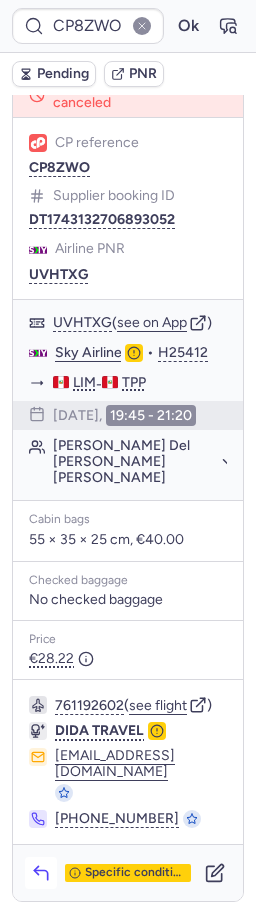 click at bounding box center (41, 873) 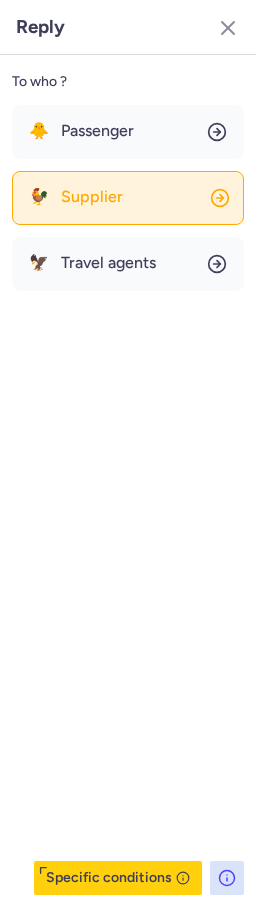 click on "Supplier" at bounding box center [92, 197] 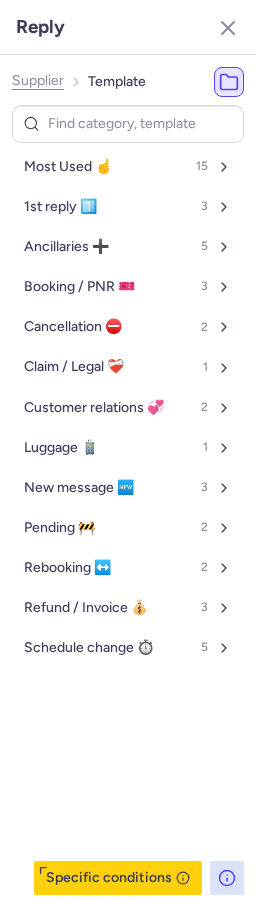click on "Most Used ☝️ 15" at bounding box center [128, 167] 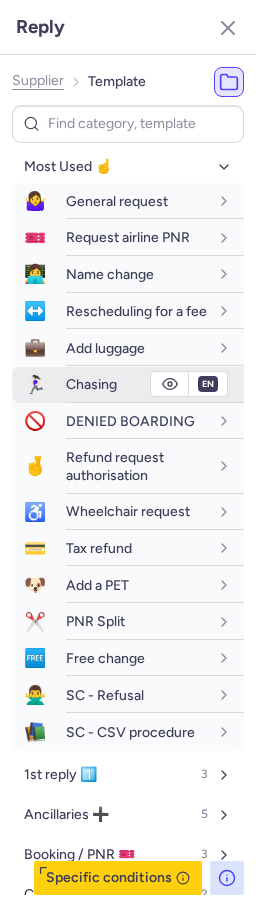 click on "Chasing" at bounding box center [91, 384] 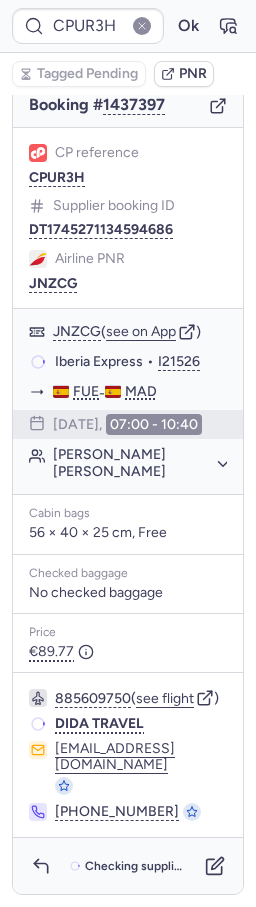 scroll, scrollTop: 273, scrollLeft: 0, axis: vertical 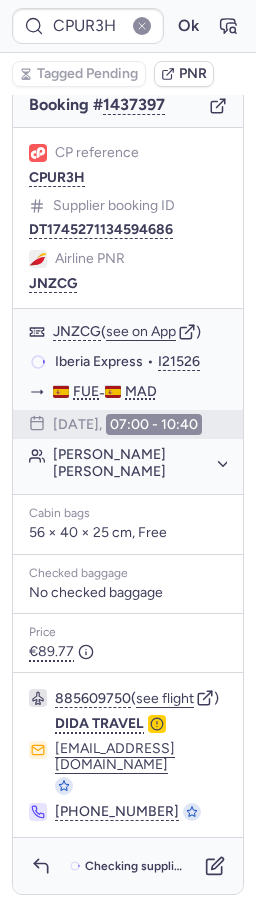 click 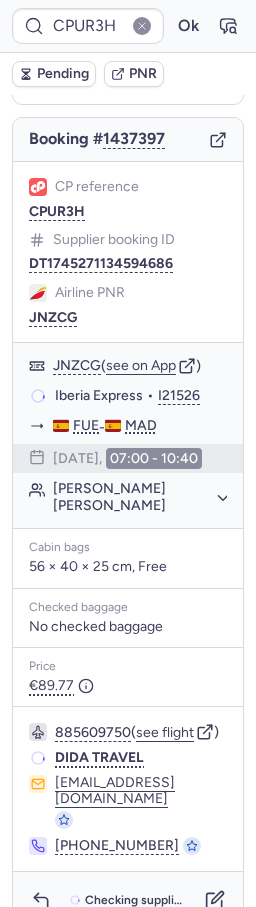 scroll, scrollTop: 273, scrollLeft: 0, axis: vertical 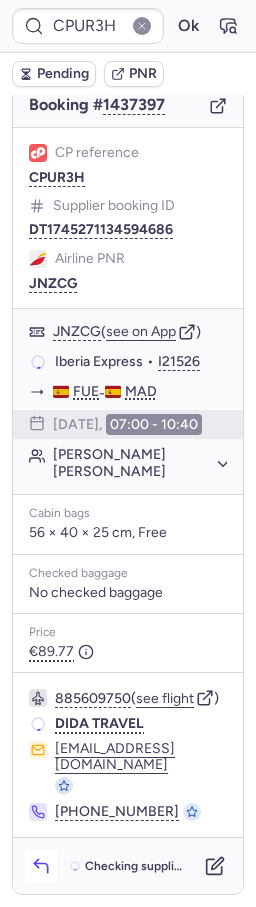 click 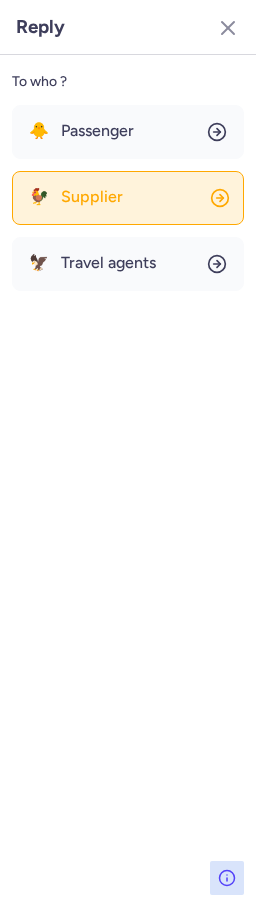 click on "Supplier" at bounding box center (92, 197) 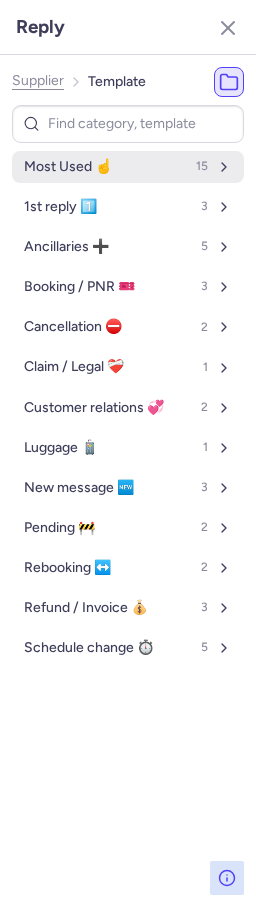click on "Most Used ☝️ 15" at bounding box center (128, 167) 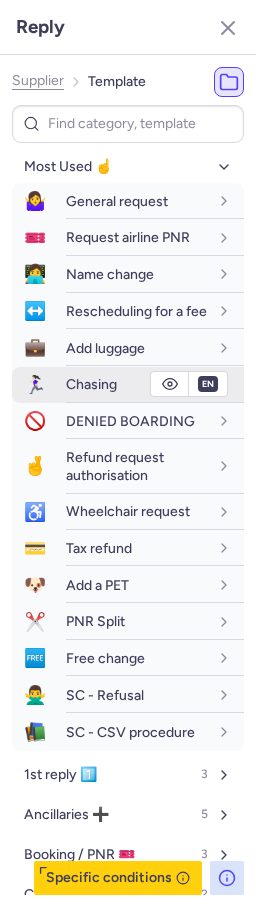 click on "🏃🏻‍♀️" at bounding box center [35, 385] 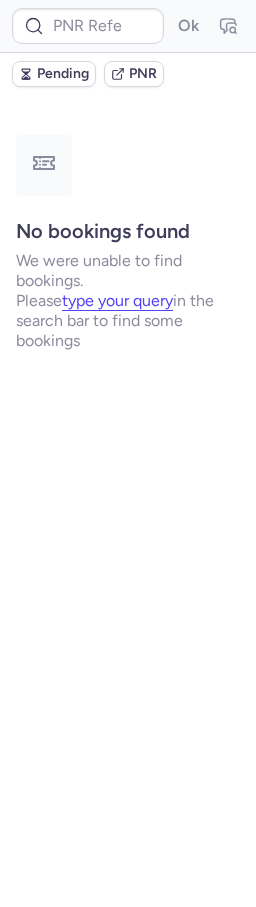 scroll, scrollTop: 0, scrollLeft: 0, axis: both 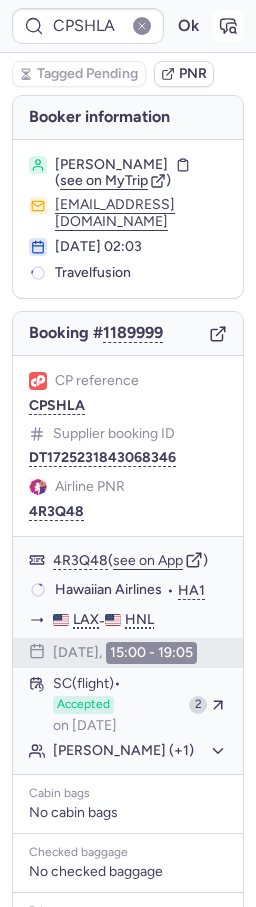 click 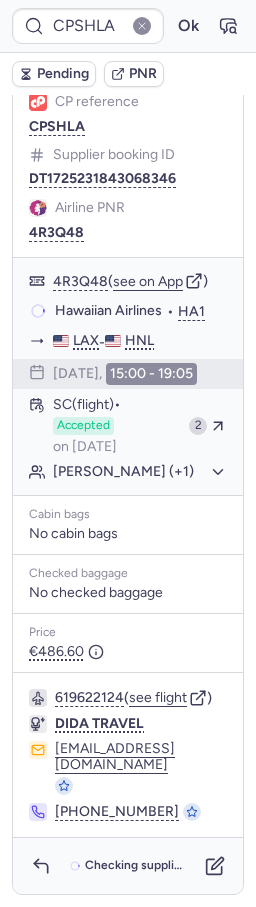 scroll, scrollTop: 319, scrollLeft: 0, axis: vertical 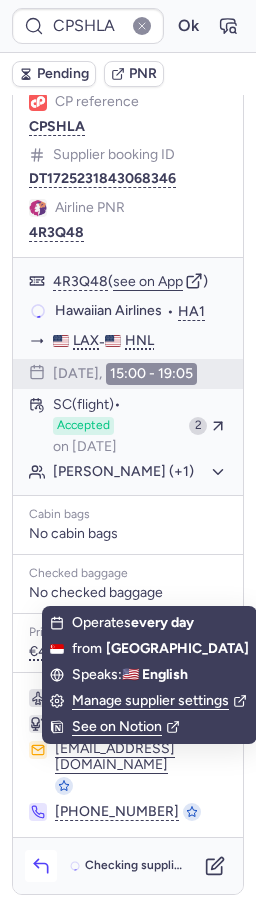 click 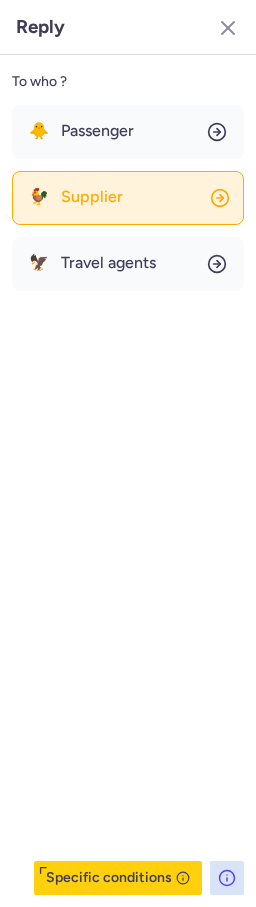 click on "🐓 Supplier" 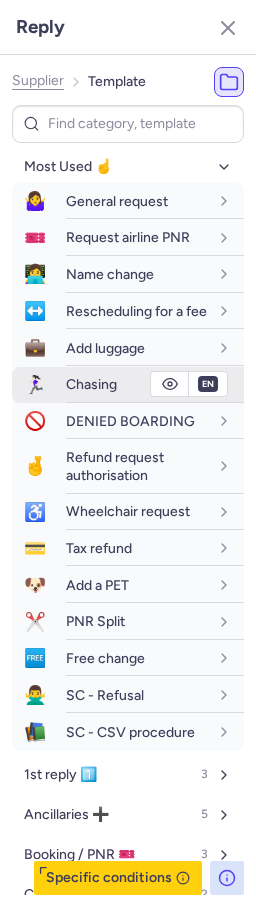 click on "Chasing" at bounding box center [91, 384] 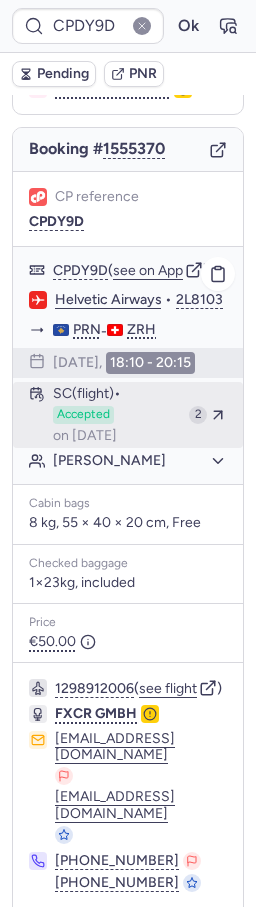 scroll, scrollTop: 144, scrollLeft: 0, axis: vertical 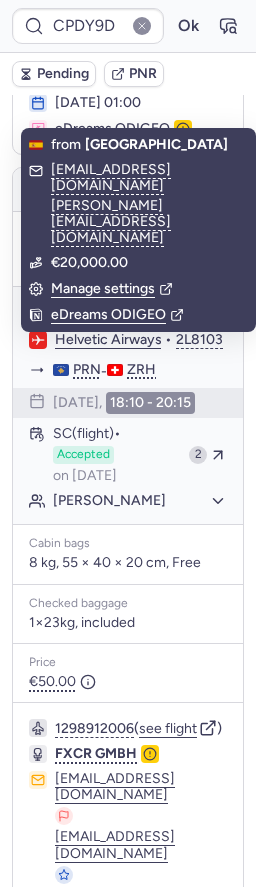 click on "PNR" at bounding box center [134, 74] 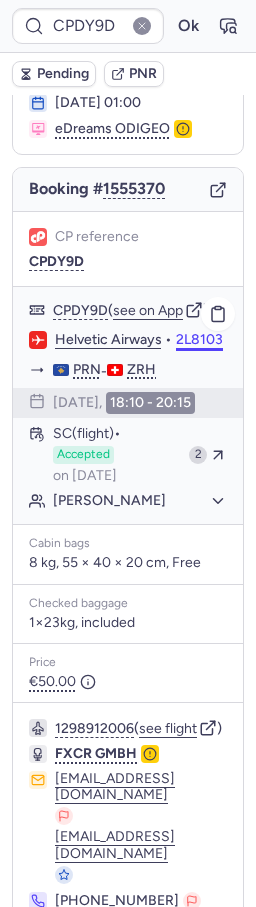 click on "2L8103" at bounding box center [199, 340] 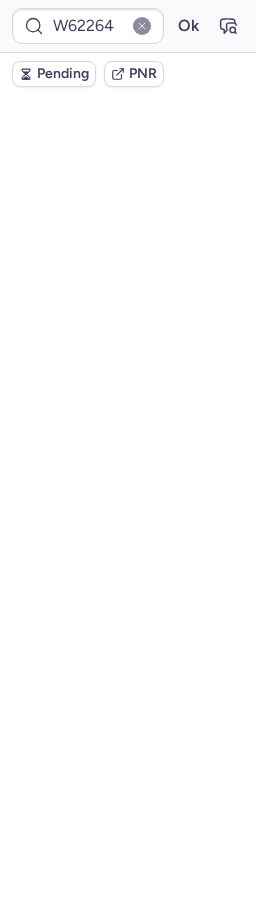 scroll, scrollTop: 0, scrollLeft: 0, axis: both 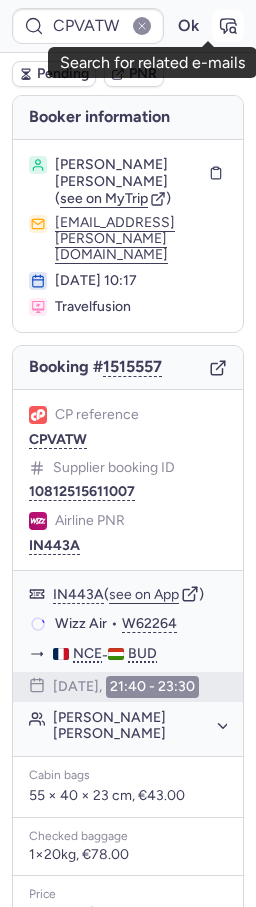 click 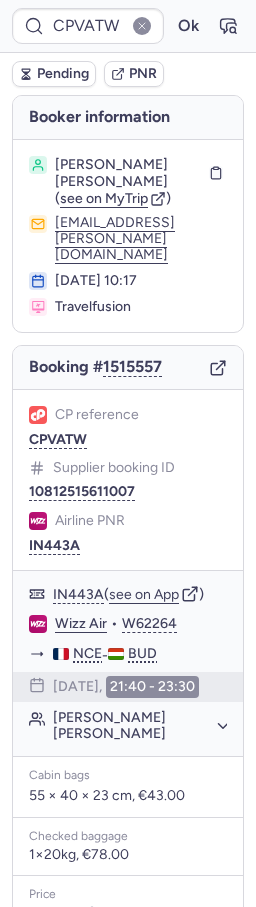 click on "Pending" at bounding box center (54, 74) 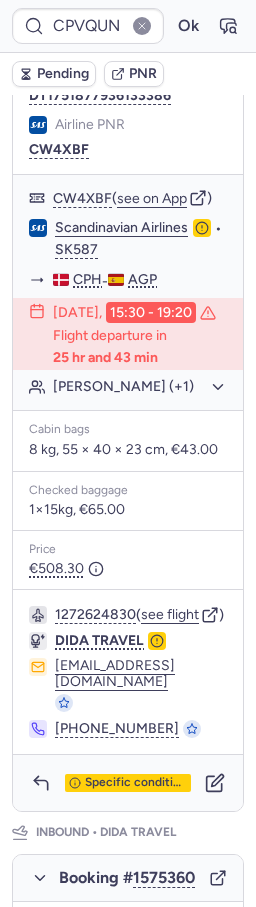 scroll, scrollTop: 1411, scrollLeft: 0, axis: vertical 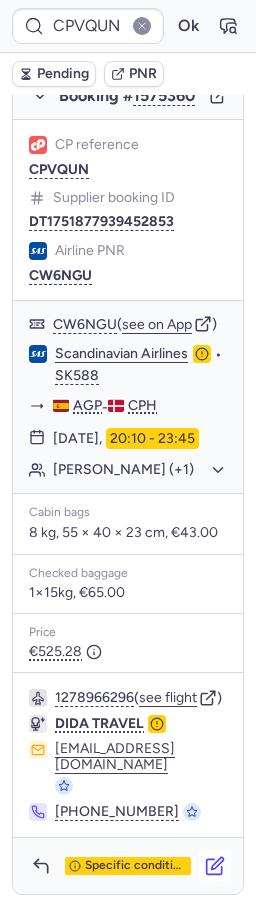 click 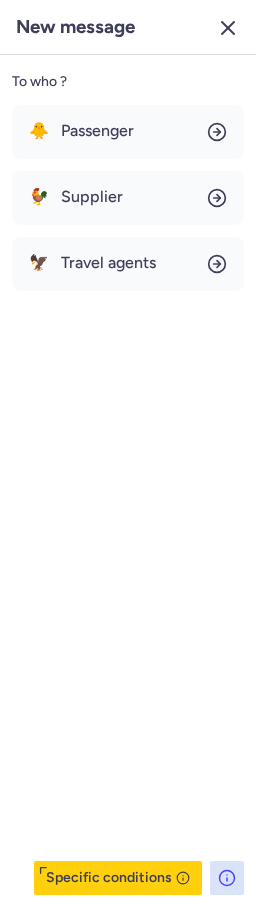 click 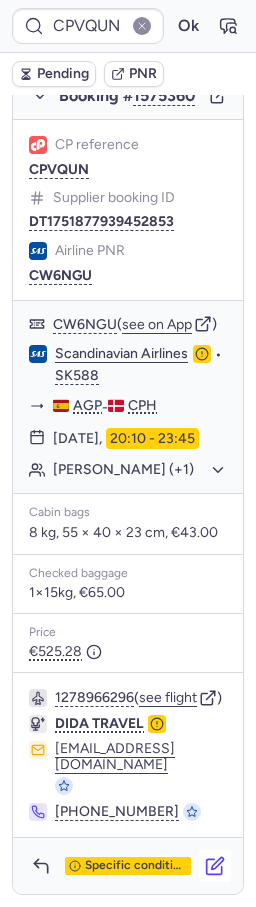 click 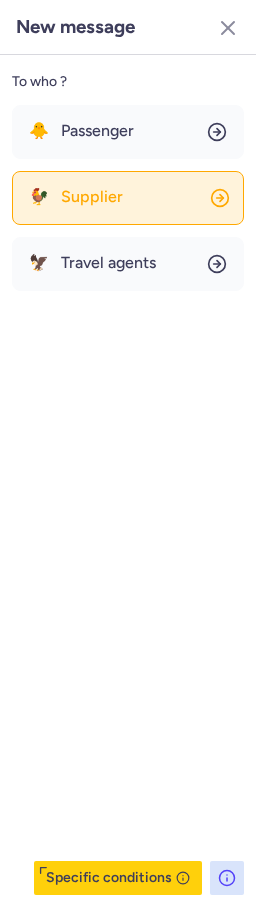 click on "Supplier" at bounding box center [92, 197] 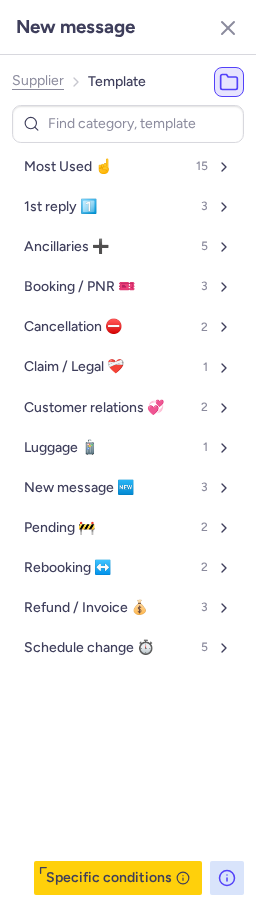 click on "Most Used ☝️ 15" at bounding box center [128, 167] 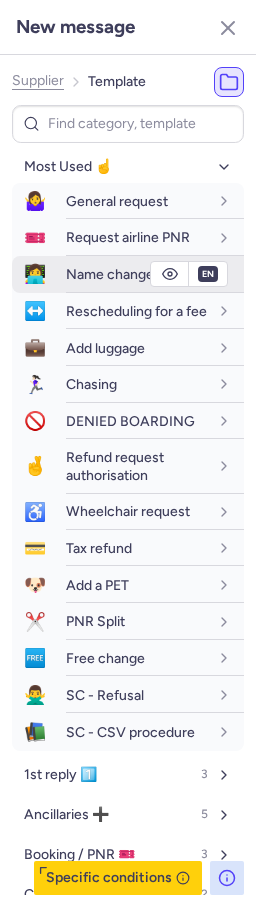 click on "Name change" at bounding box center [110, 274] 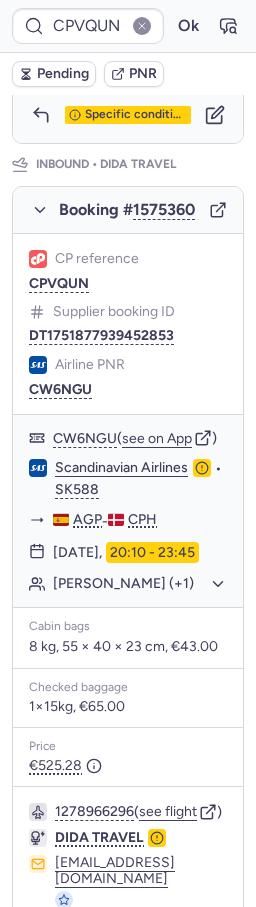 scroll, scrollTop: 959, scrollLeft: 0, axis: vertical 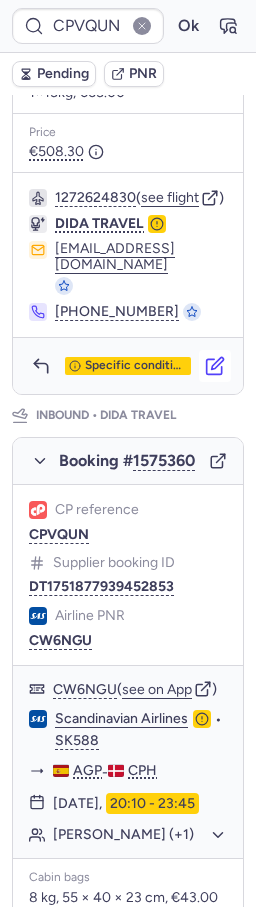 click 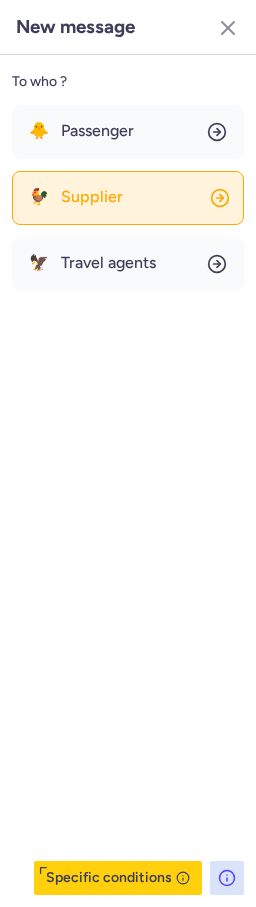 click on "🐓 Supplier" 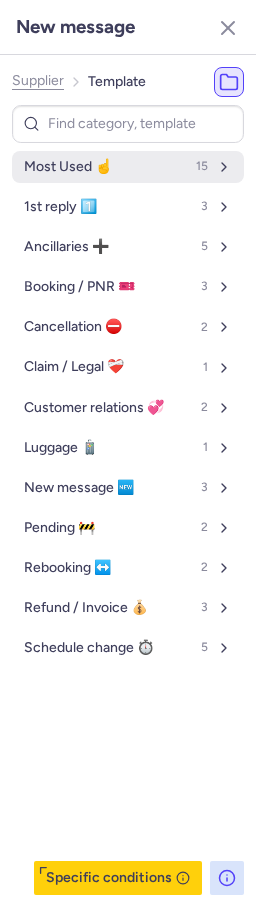 click on "Most Used ☝️ 15" at bounding box center [128, 167] 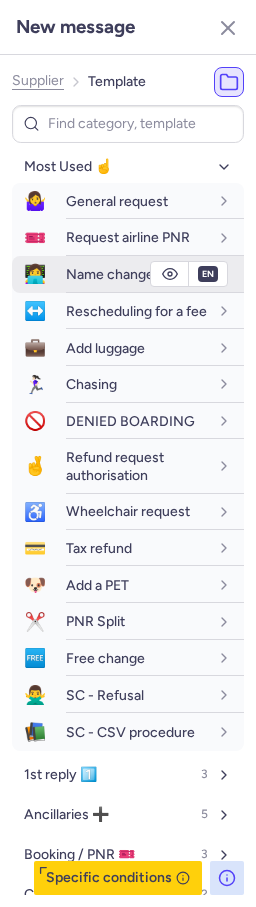 click on "Name change" at bounding box center (110, 274) 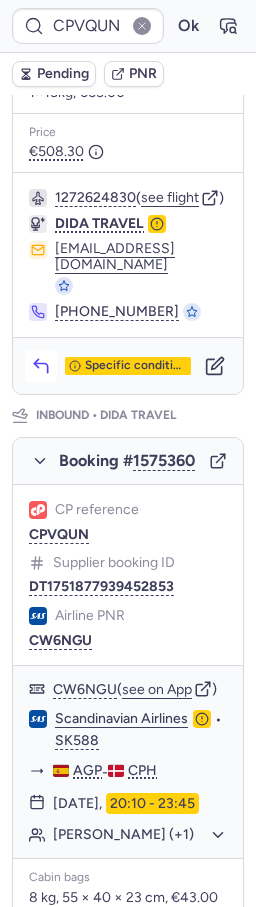 click 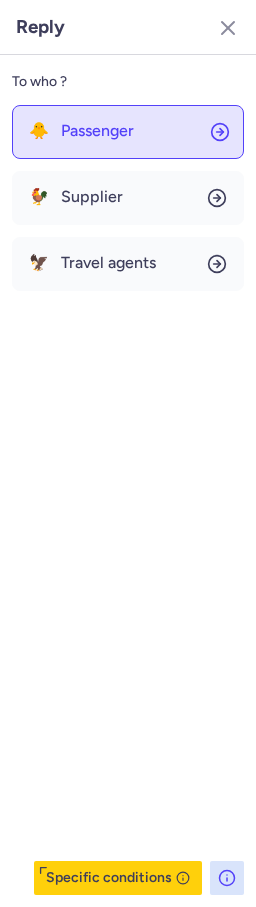 click on "Passenger" at bounding box center (97, 131) 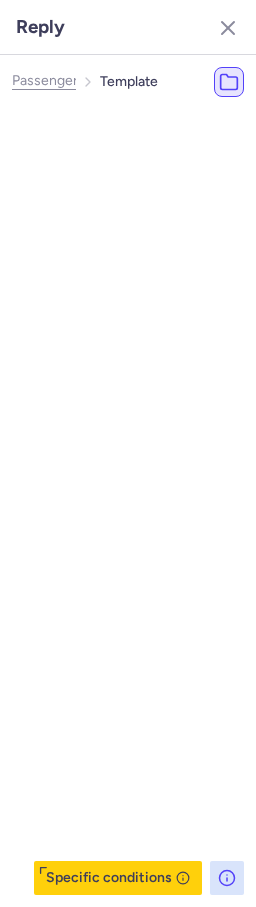 click on "Most Used ☝️" at bounding box center (94, 167) 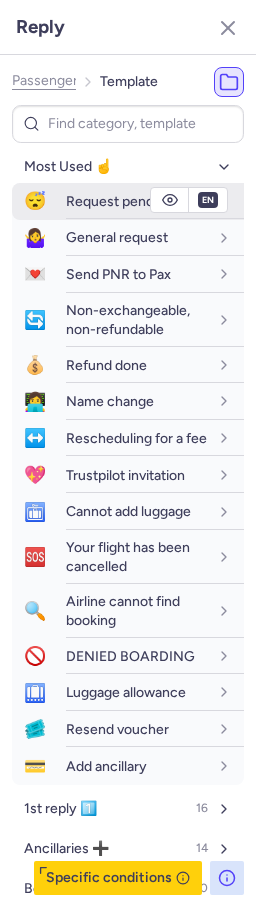 click on "Request pending" at bounding box center [119, 201] 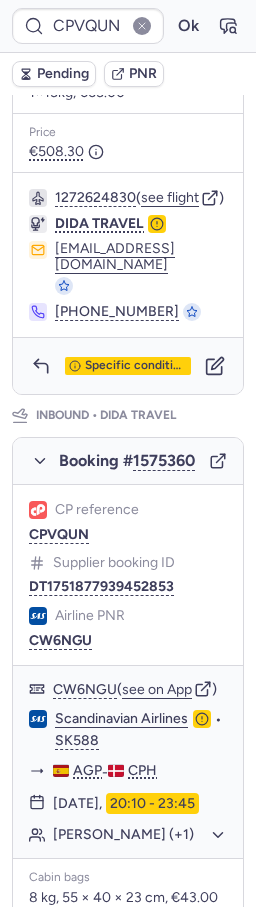 click on "Pending" at bounding box center (63, 74) 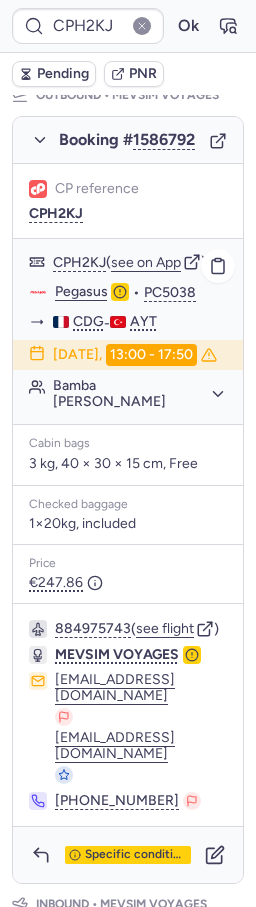 scroll, scrollTop: 512, scrollLeft: 0, axis: vertical 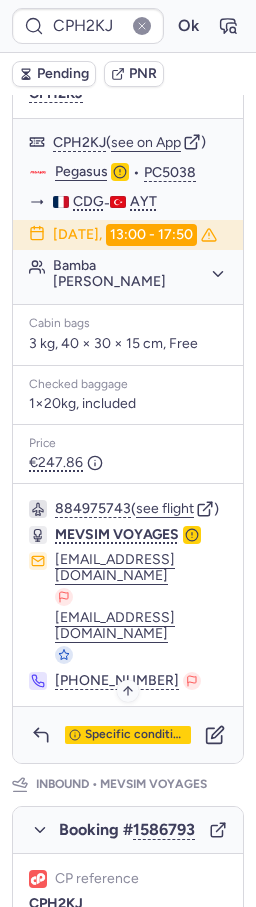 click on "Specific conditions" at bounding box center (136, 735) 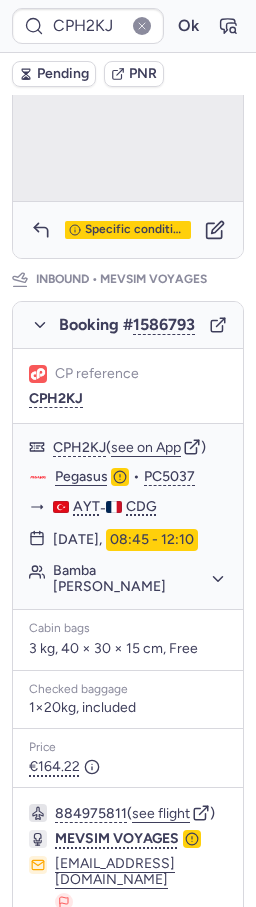 scroll, scrollTop: 1159, scrollLeft: 0, axis: vertical 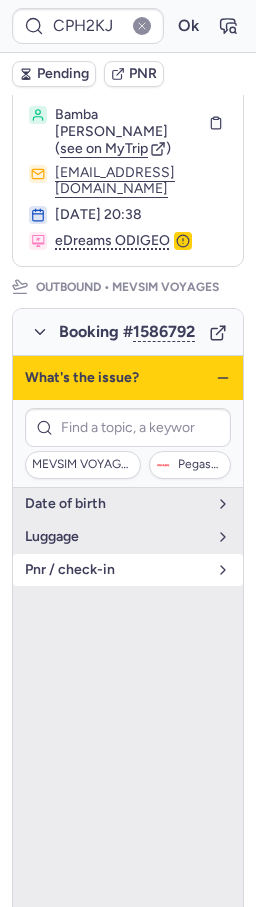 click on "pnr / check-in" at bounding box center (116, 570) 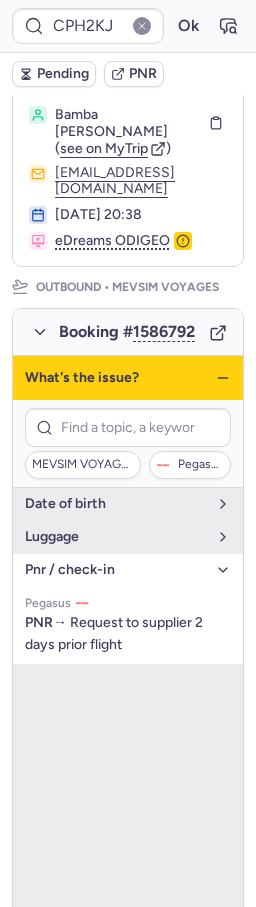 click on "pnr / check-in" at bounding box center (116, 570) 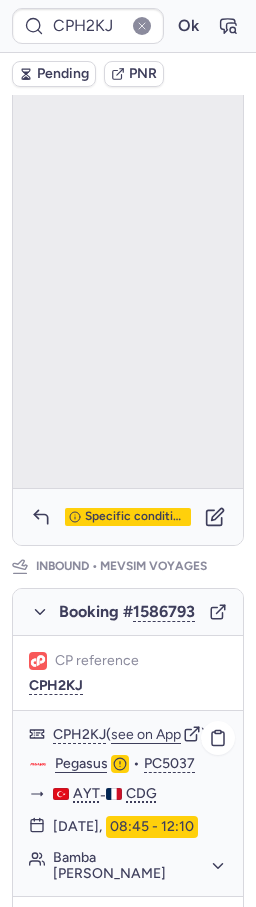 scroll, scrollTop: 876, scrollLeft: 0, axis: vertical 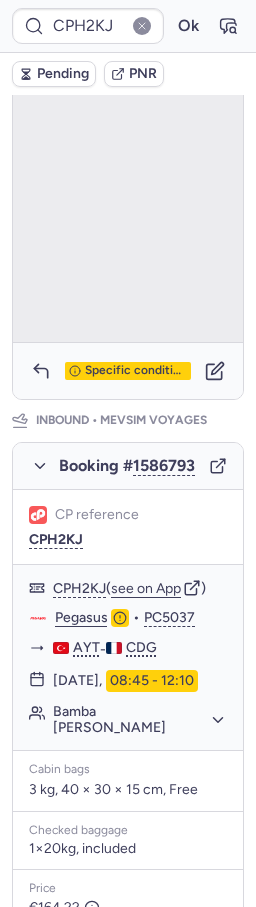 click on "Specific conditions" at bounding box center [136, 371] 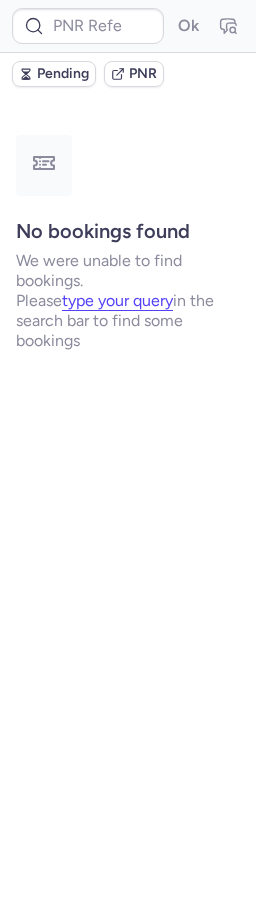 scroll, scrollTop: 0, scrollLeft: 0, axis: both 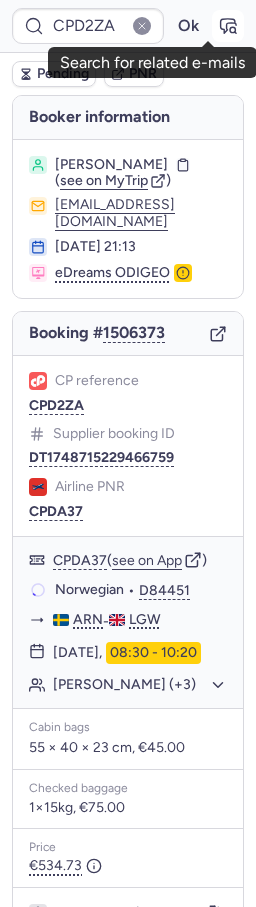 click 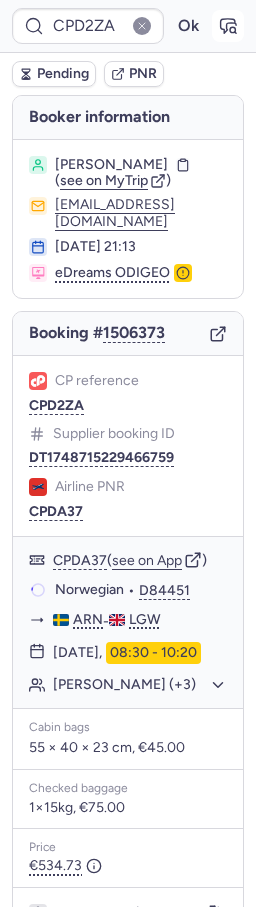 click 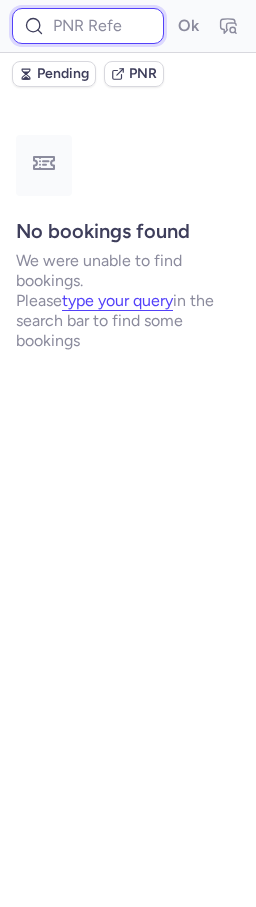 click at bounding box center (88, 26) 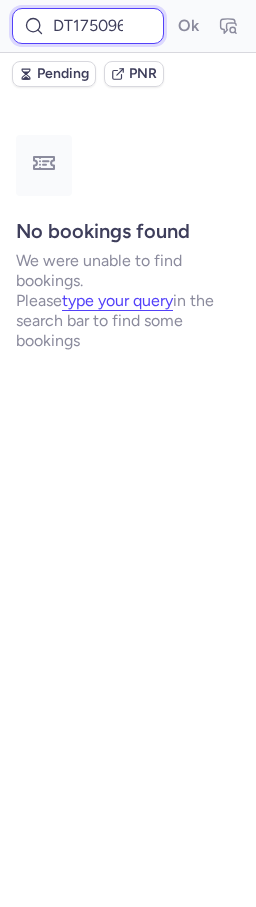 scroll, scrollTop: 0, scrollLeft: 97, axis: horizontal 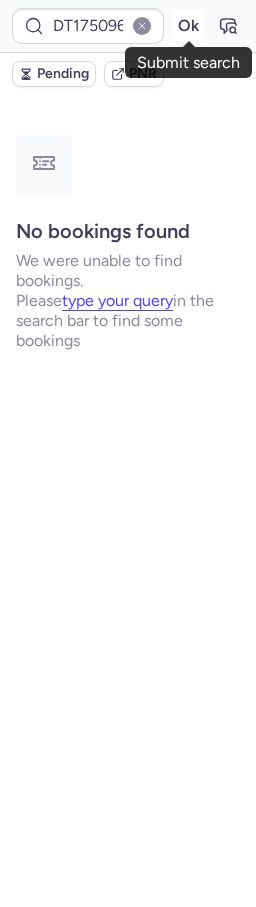 click on "Ok" at bounding box center (188, 26) 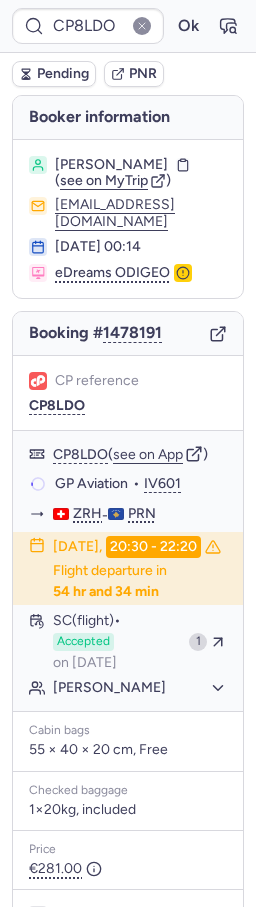 click on "PNR" at bounding box center (143, 74) 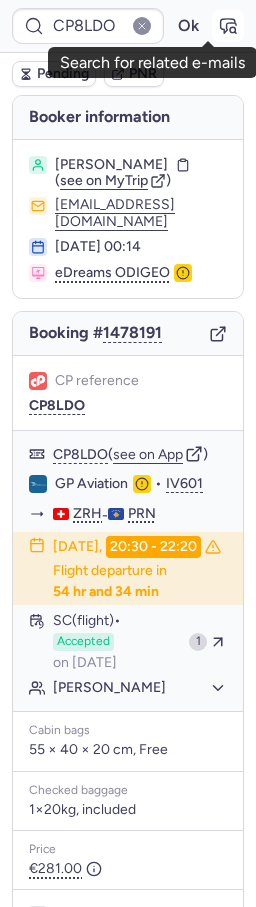 click 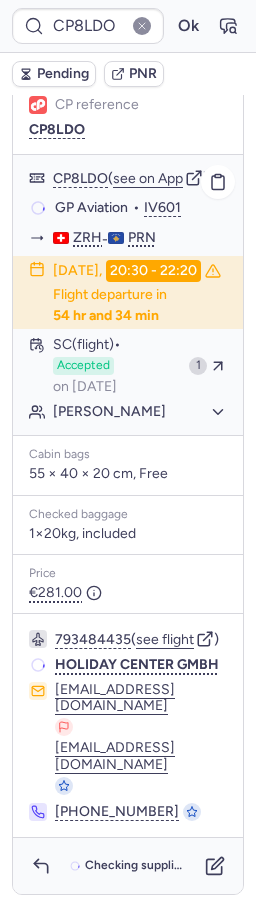 scroll, scrollTop: 330, scrollLeft: 0, axis: vertical 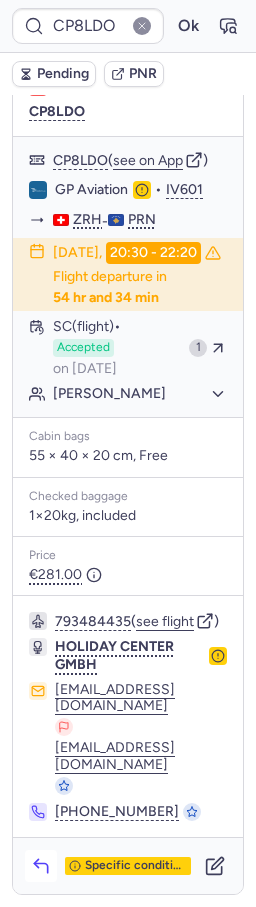click at bounding box center (41, 866) 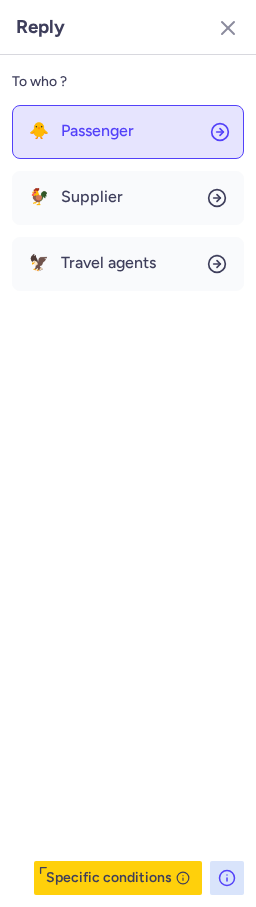 click on "🐥 Passenger" 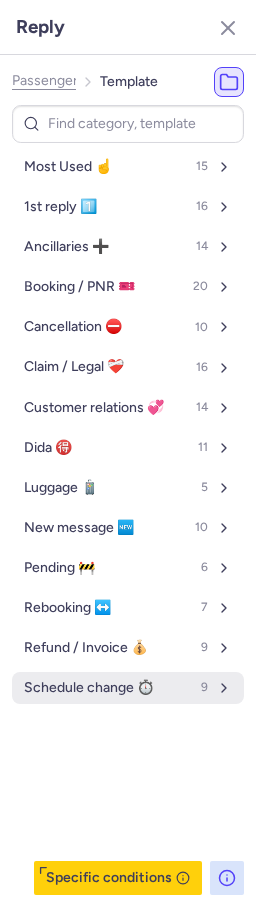 click on "Schedule change ⏱️" at bounding box center (89, 688) 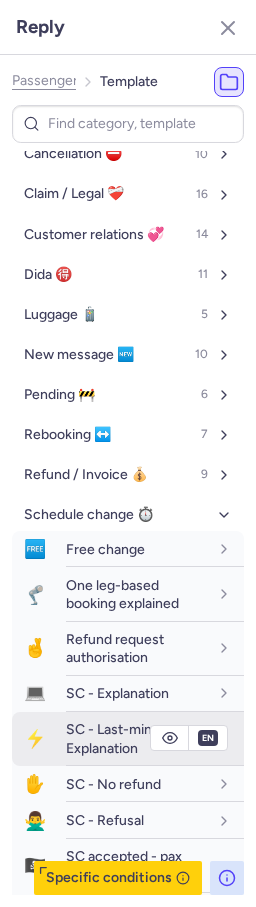 scroll, scrollTop: 264, scrollLeft: 0, axis: vertical 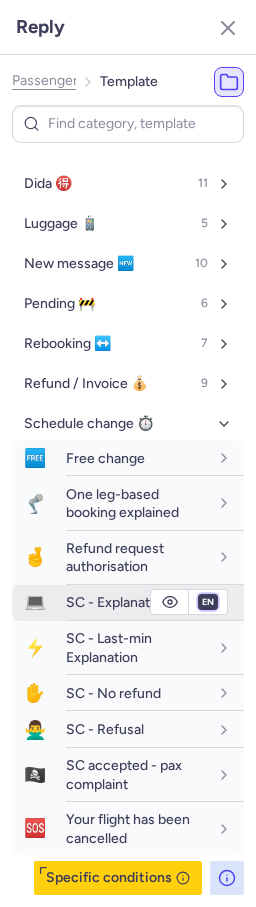 click on "fr en de nl pt es it ru" at bounding box center [208, 602] 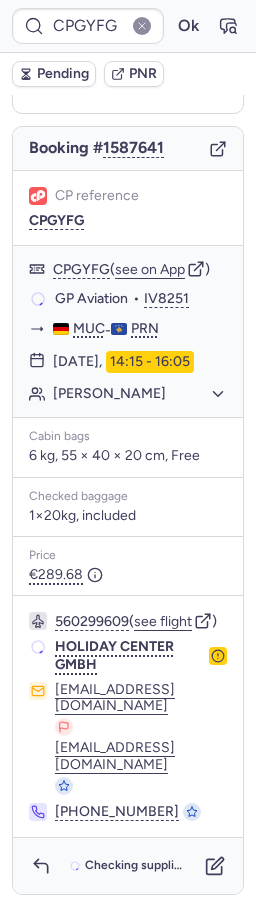 scroll, scrollTop: 196, scrollLeft: 0, axis: vertical 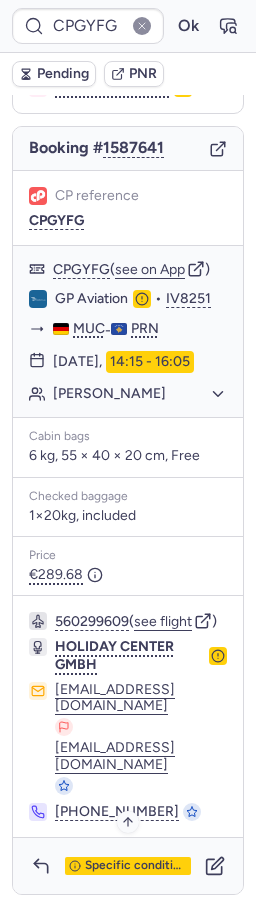 click on "Specific conditions" at bounding box center [128, 866] 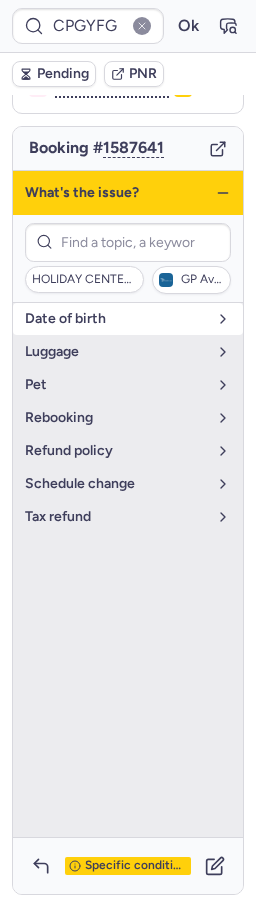 click on "date of birth" at bounding box center (128, 319) 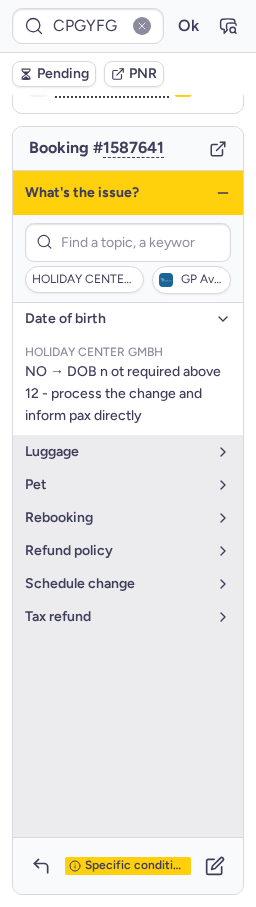 click on "Specific conditions" at bounding box center (136, 866) 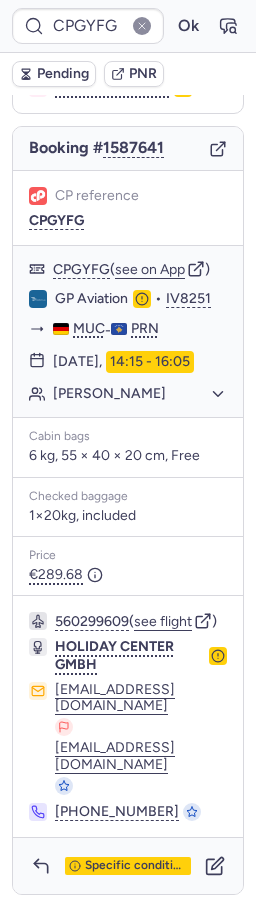 click 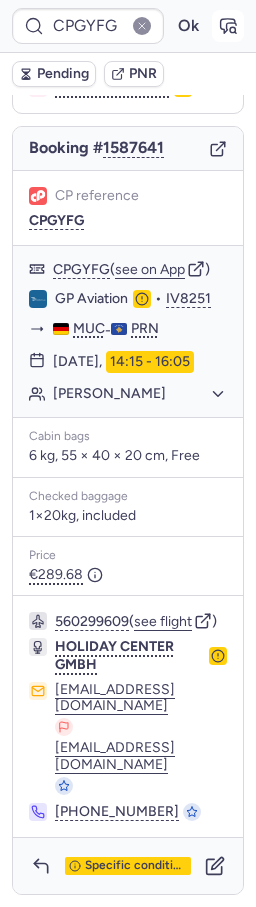 click 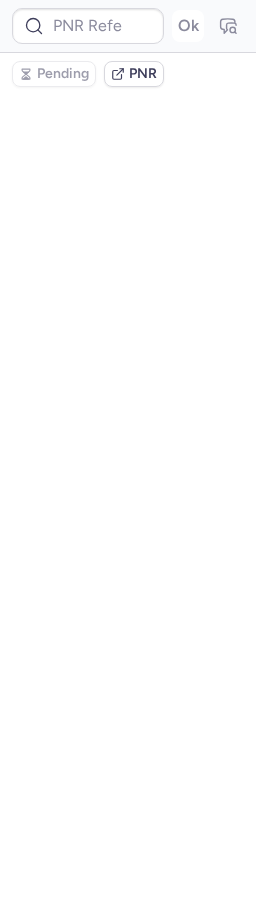 scroll, scrollTop: 0, scrollLeft: 0, axis: both 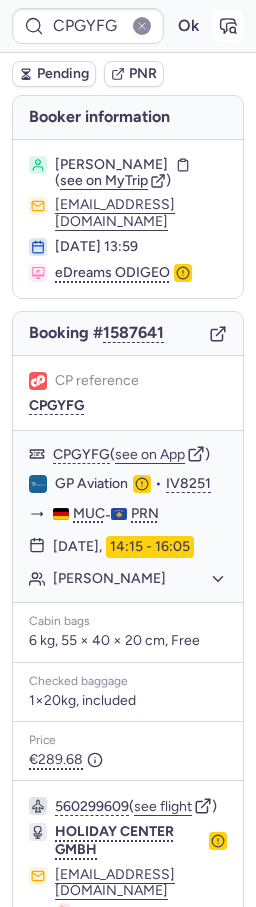 click 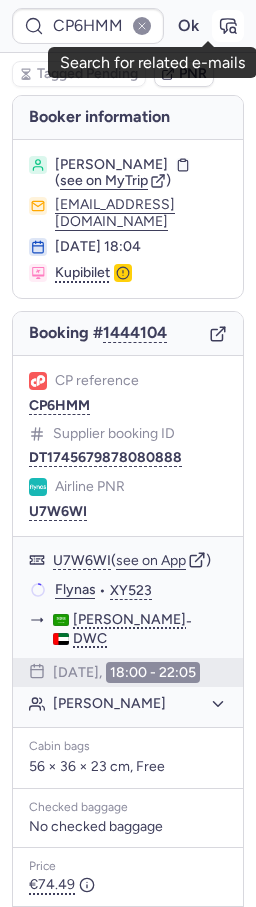 click 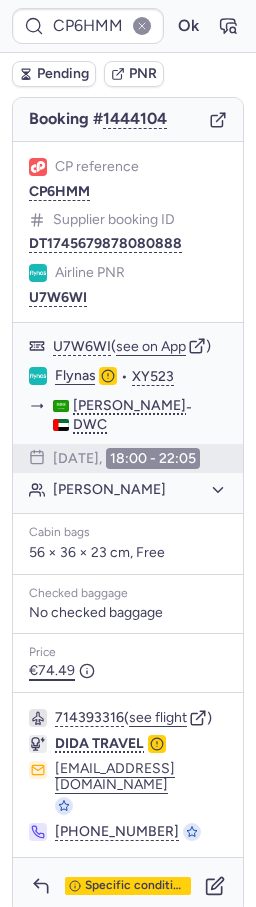 scroll, scrollTop: 216, scrollLeft: 0, axis: vertical 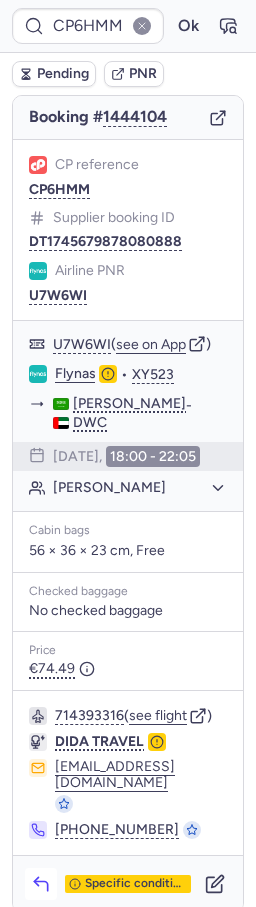 click 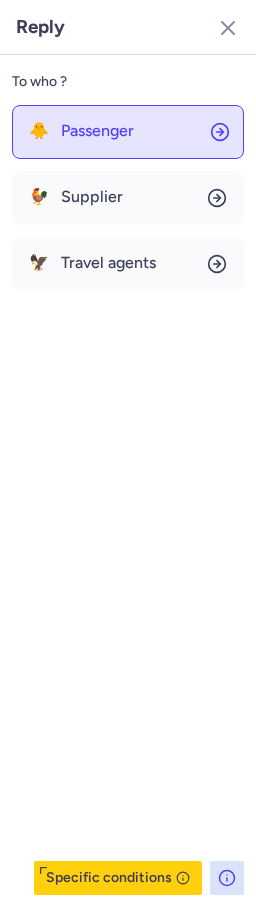 click on "Passenger" at bounding box center [97, 131] 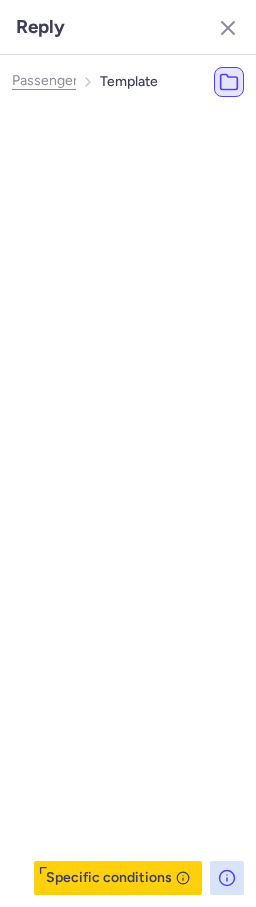 click on "Most Used ☝️" at bounding box center [94, 167] 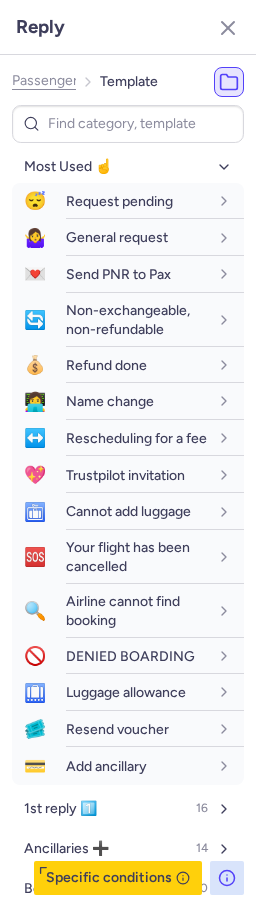click on "Passenger" 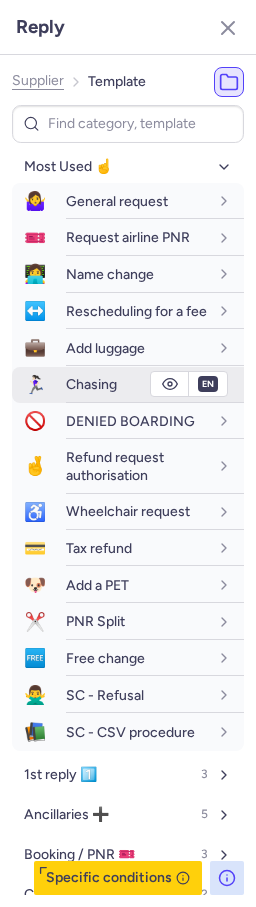 click on "🏃🏻‍♀️" at bounding box center [35, 385] 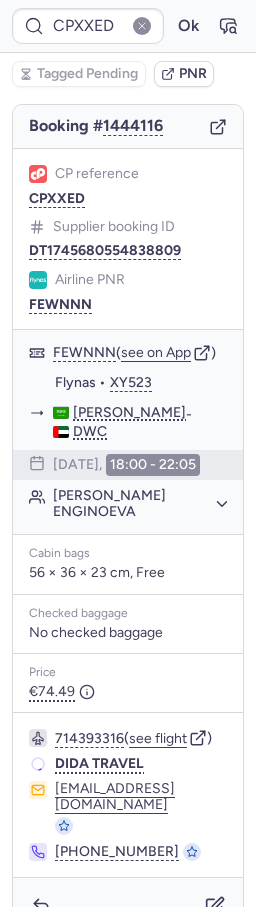 scroll, scrollTop: 216, scrollLeft: 0, axis: vertical 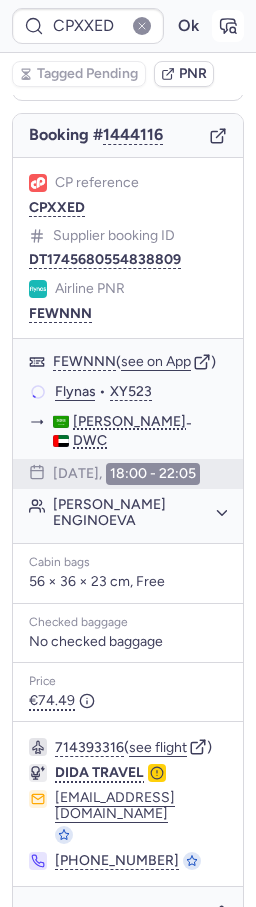 click 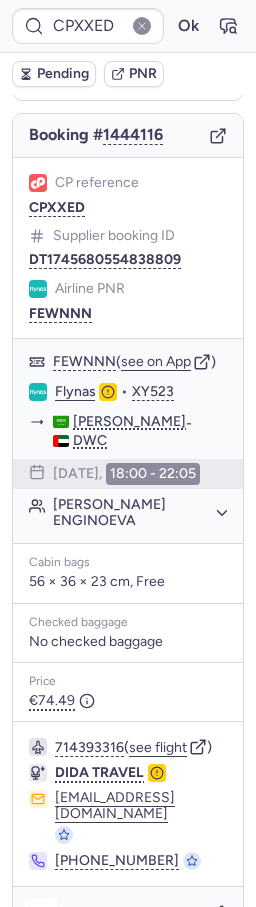 click 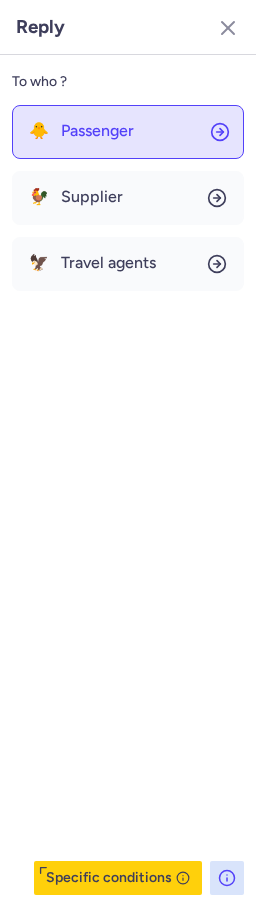 click on "🐥 Passenger" 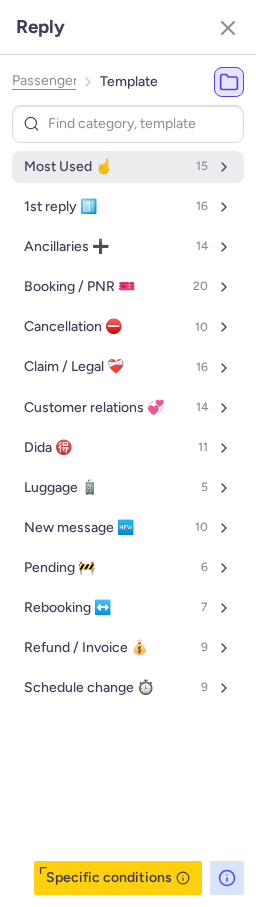click on "Most Used ☝️ 15" at bounding box center (128, 167) 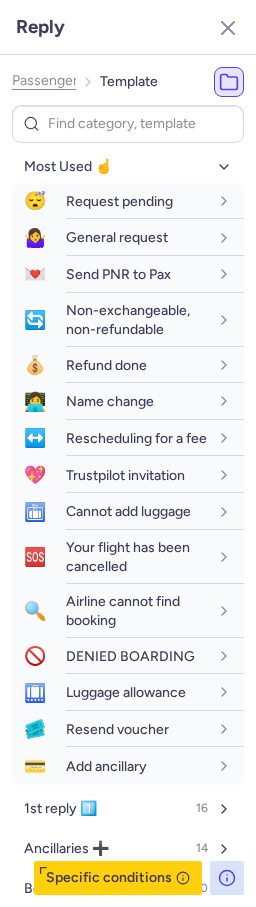 click on "Passenger" 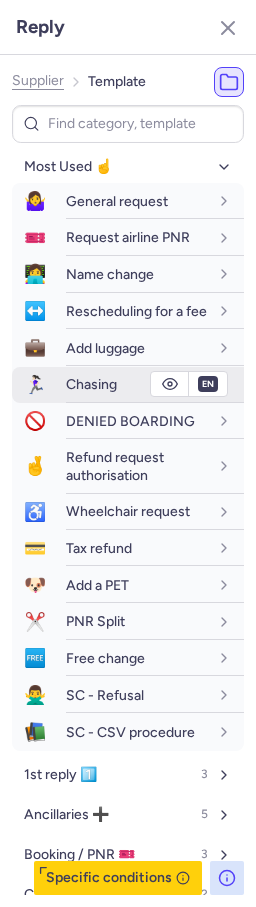 click on "🏃🏻‍♀️ Chasing" at bounding box center (128, 385) 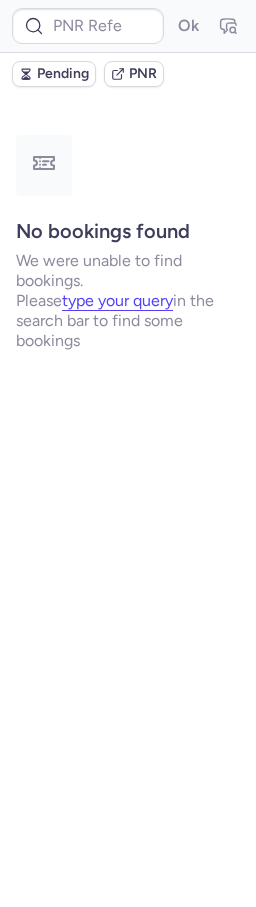 scroll, scrollTop: 0, scrollLeft: 0, axis: both 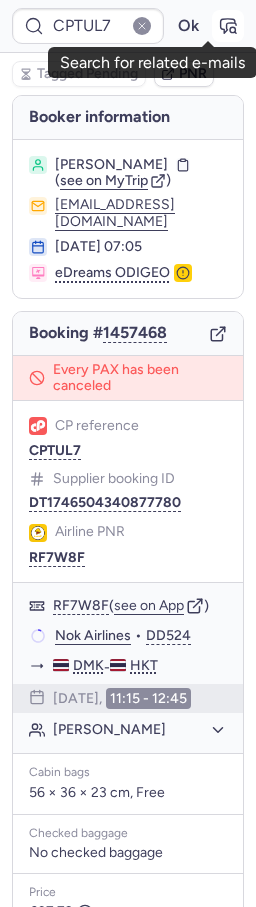 click at bounding box center (228, 26) 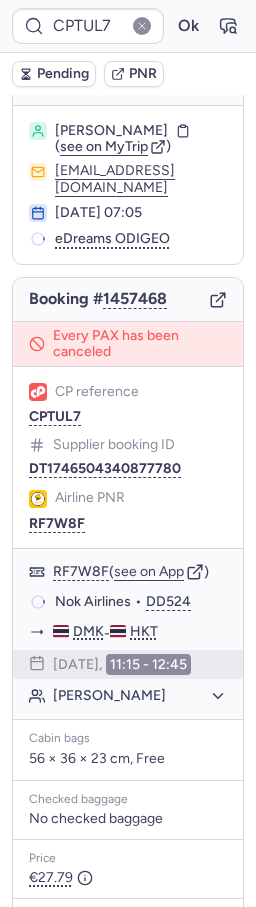 scroll, scrollTop: 318, scrollLeft: 0, axis: vertical 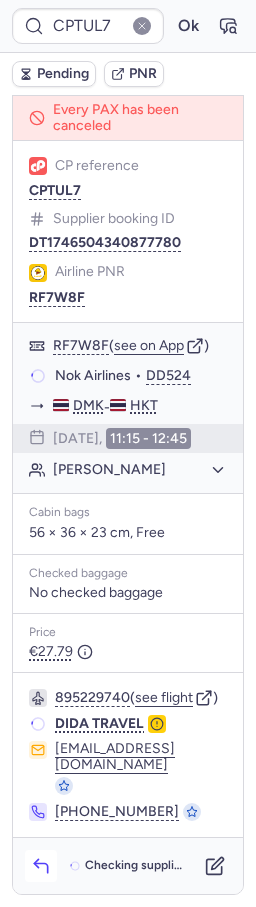 click at bounding box center [41, 866] 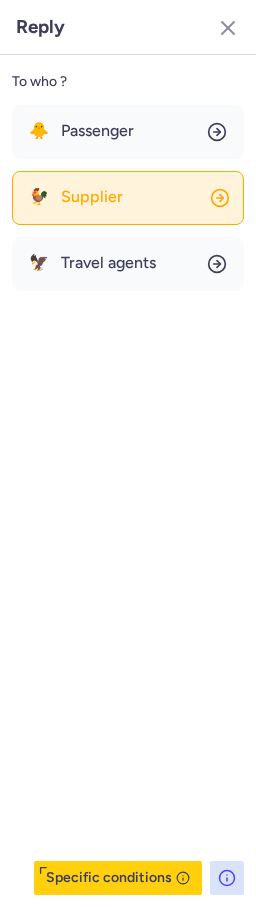 click on "🐓 Supplier" 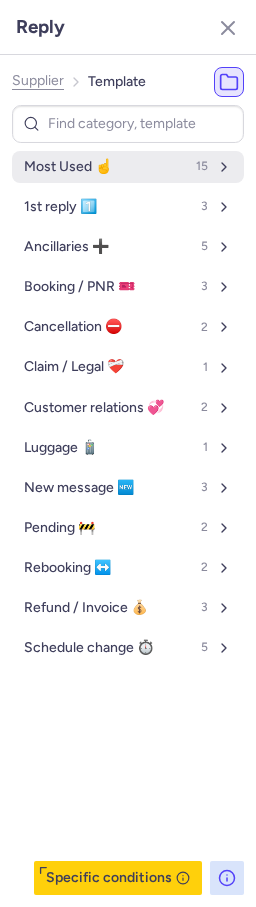 click on "Most Used ☝️ 15" at bounding box center (128, 167) 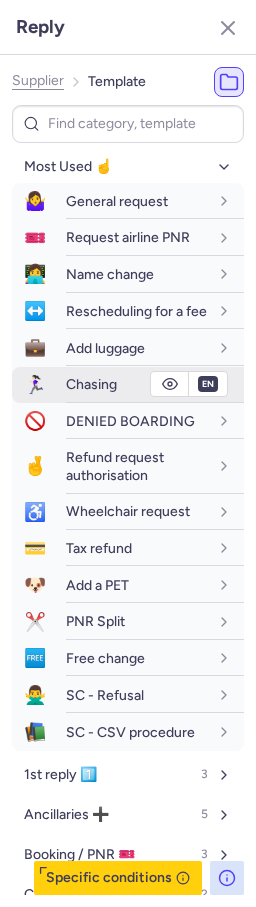 click on "🏃🏻‍♀️ Chasing" at bounding box center [128, 385] 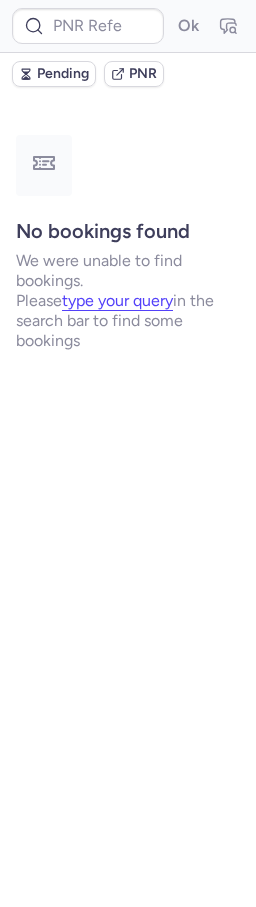 scroll, scrollTop: 0, scrollLeft: 0, axis: both 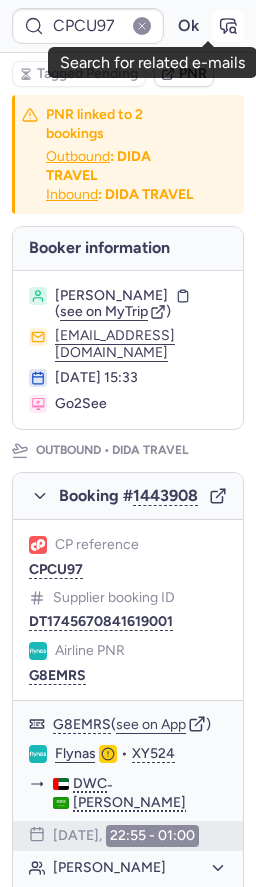 click 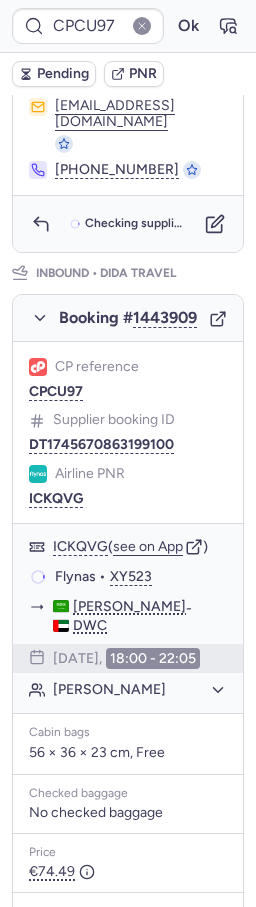 scroll, scrollTop: 1288, scrollLeft: 0, axis: vertical 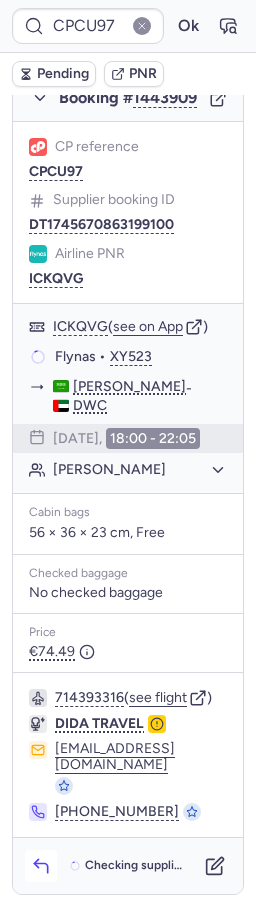 click 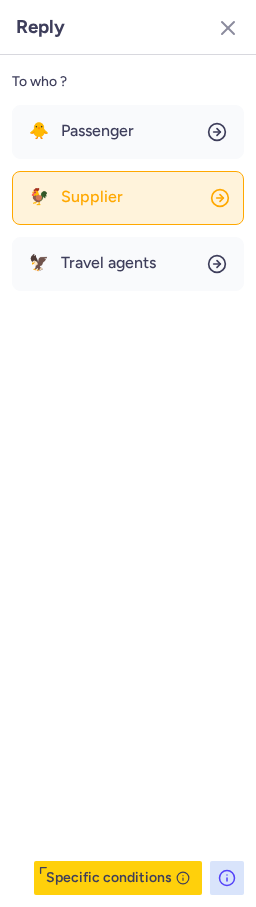 click on "🐓 Supplier" 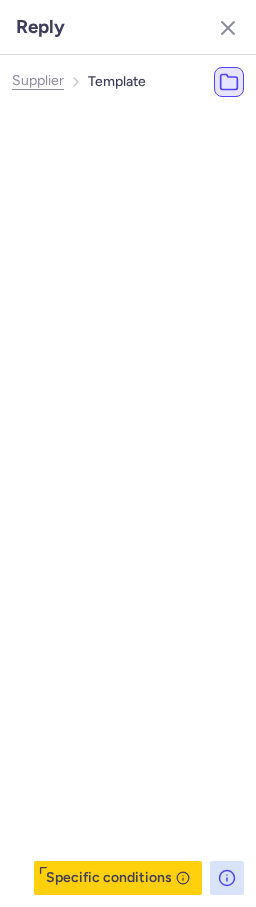 click on "Most Used ☝️ 15" at bounding box center [154, 167] 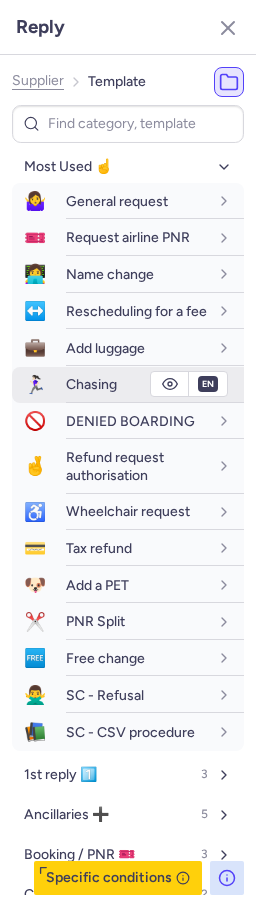 click on "🏃🏻‍♀️ Chasing" at bounding box center [128, 385] 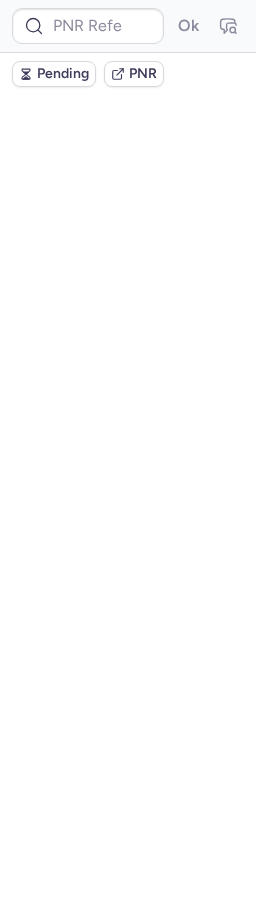 scroll, scrollTop: 0, scrollLeft: 0, axis: both 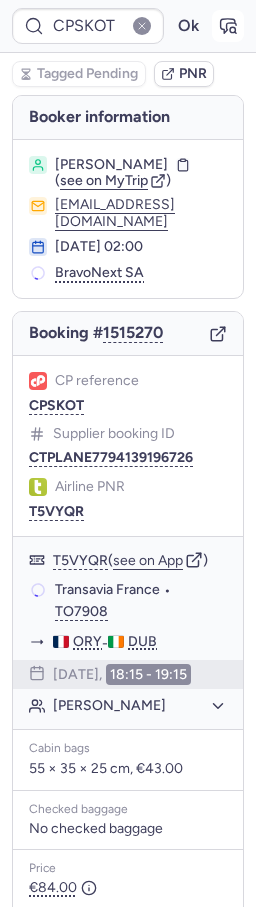 click at bounding box center [228, 26] 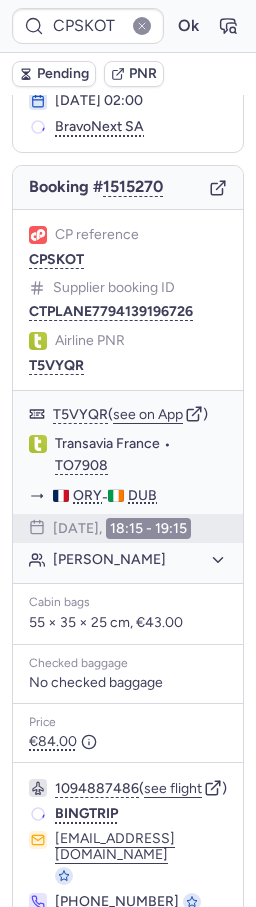 scroll, scrollTop: 262, scrollLeft: 0, axis: vertical 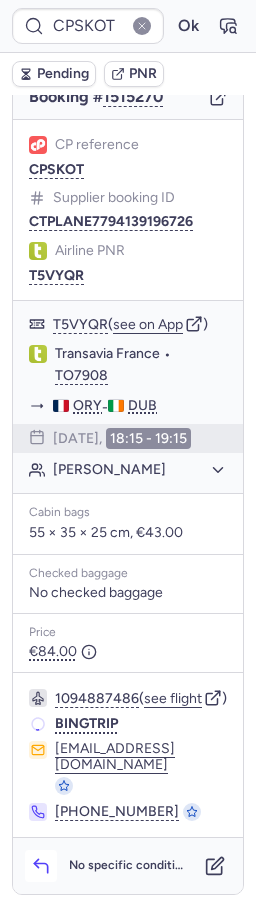 click 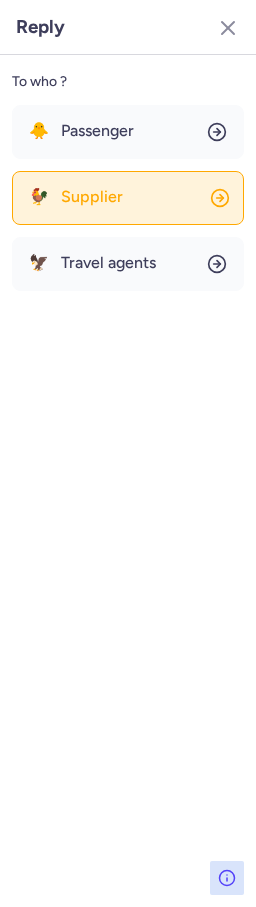 click on "🐓 Supplier" 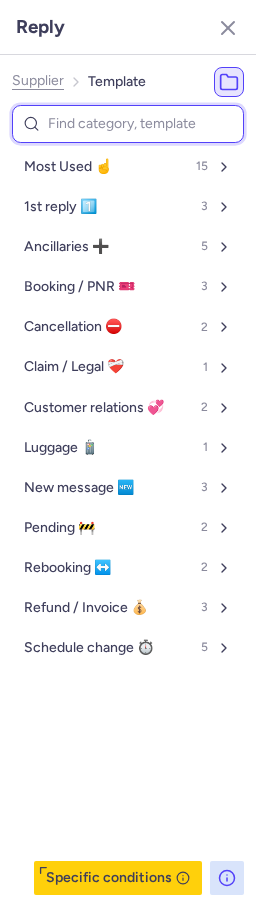 click at bounding box center (128, 124) 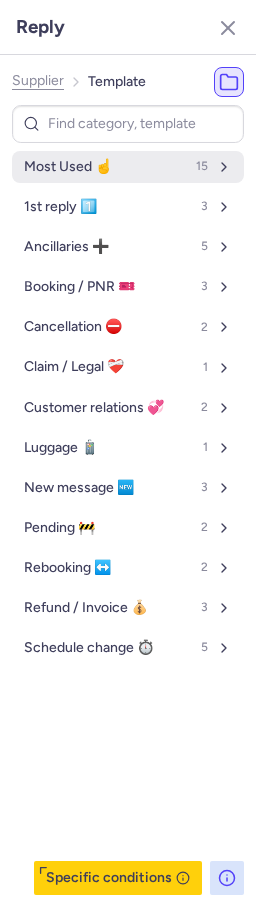 click on "Most Used ☝️ 15" at bounding box center [128, 167] 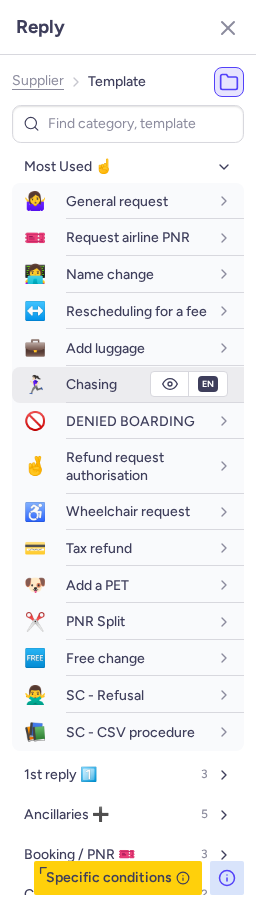 click on "Chasing" at bounding box center (137, 384) 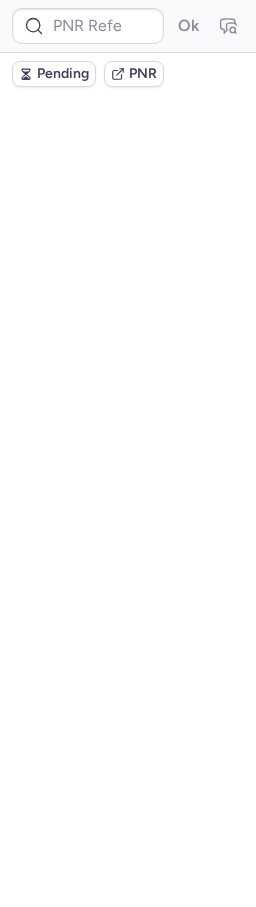 scroll, scrollTop: 0, scrollLeft: 0, axis: both 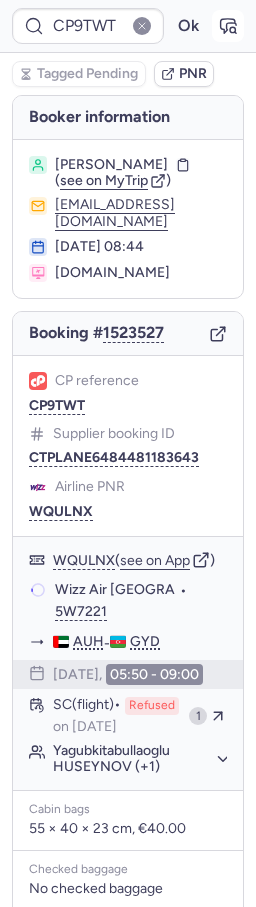 click 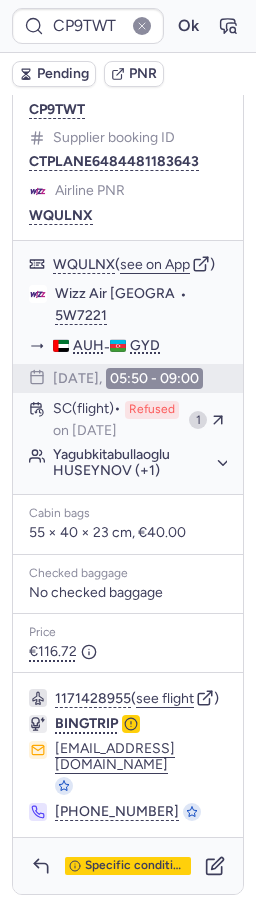 scroll, scrollTop: 343, scrollLeft: 0, axis: vertical 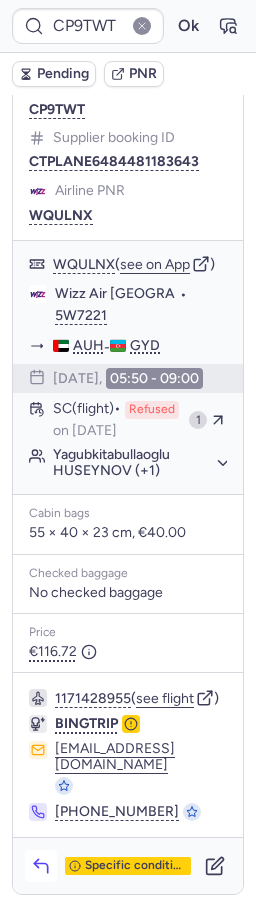 click 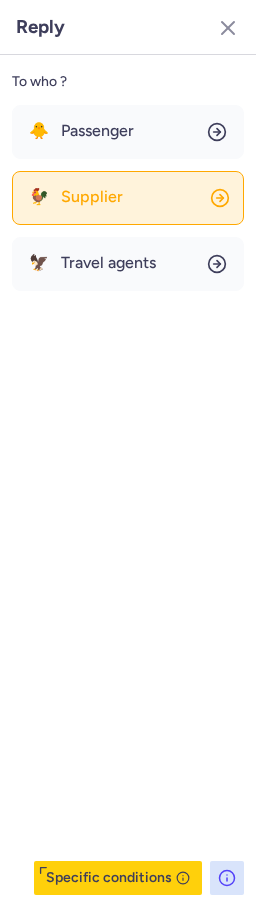 click on "🐓 Supplier" 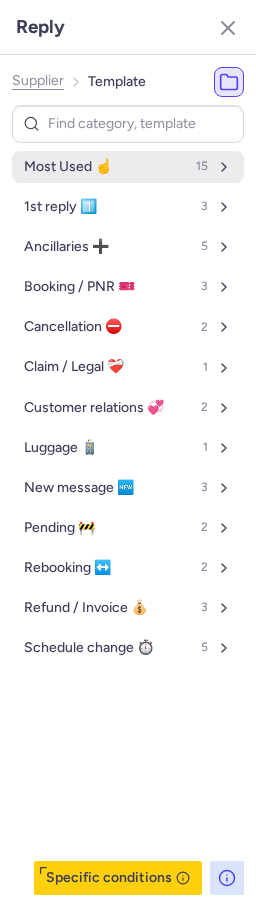 click on "Most Used ☝️ 15" at bounding box center (128, 167) 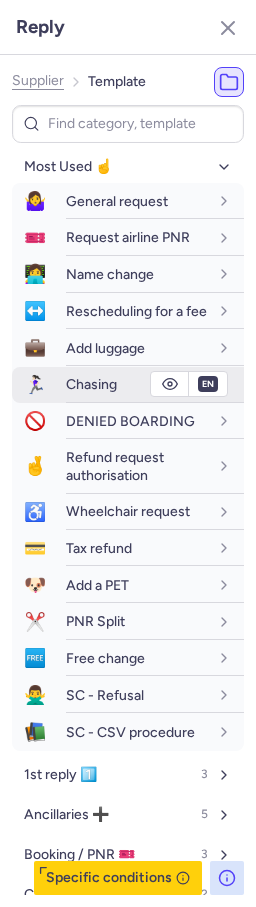 click on "🏃🏻‍♀️ Chasing" at bounding box center (128, 385) 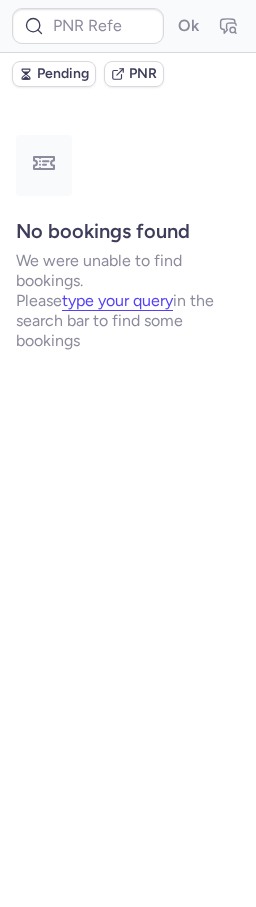 scroll, scrollTop: 0, scrollLeft: 0, axis: both 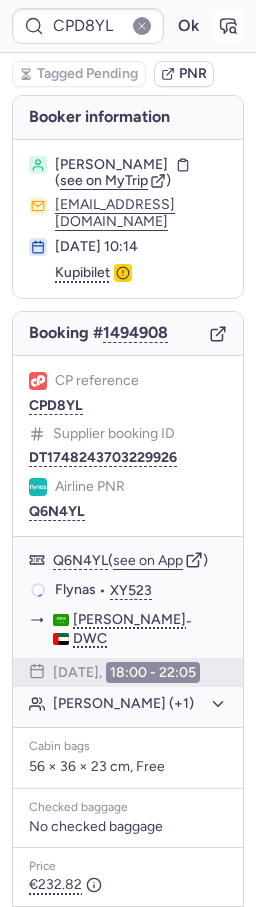 click 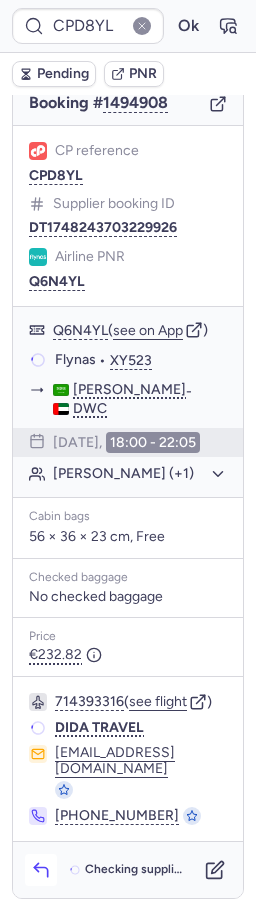 click on "Booking # 1494908 CP reference CPD8YL Supplier booking ID DT1748243703229926 Airline PNR Q6N4YL Q6N4YL  ( see on App )  Flynas  •  XY523 JED  -  DWC 17 Jun 2025,  18:00 - 22:05 Tamusa BELTOEVA (+1)  Cabin bags  56 × 36 × 23 cm, Free Checked baggage No checked baggage Price €232.82  714393316  ( see flight )  DIDA TRAVEL flightcs@dida.com +86 755 2232 7682 Checking supplier's conditions..." 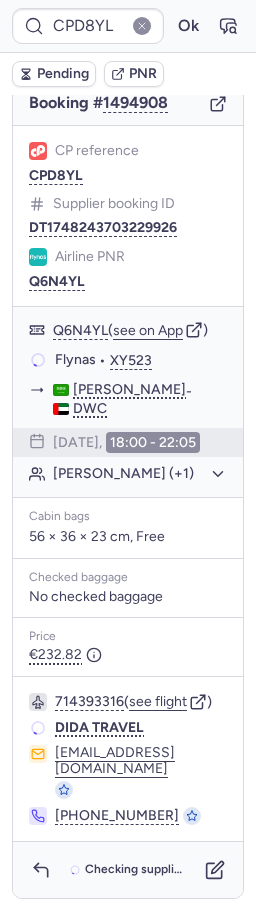 scroll, scrollTop: 230, scrollLeft: 0, axis: vertical 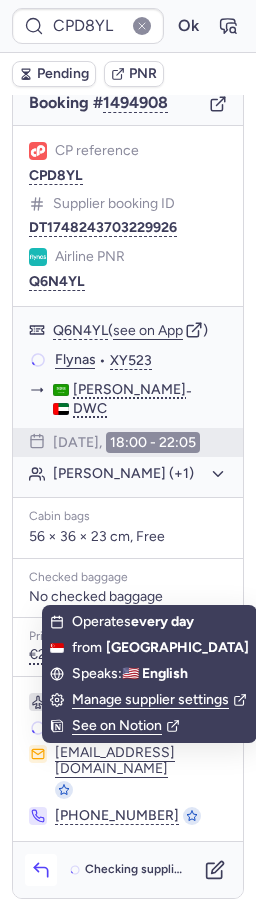 click 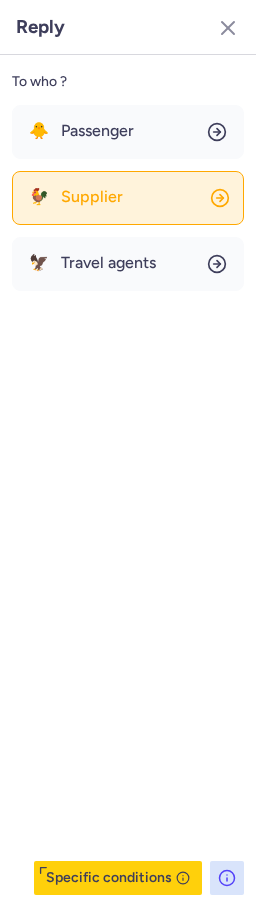 click on "🐓 Supplier" 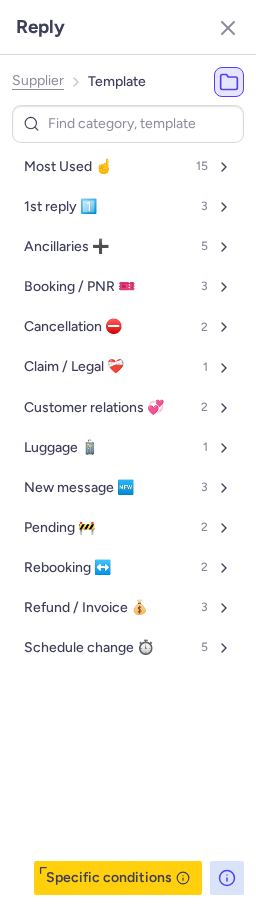 click on "Most Used ☝️ 15" at bounding box center [128, 167] 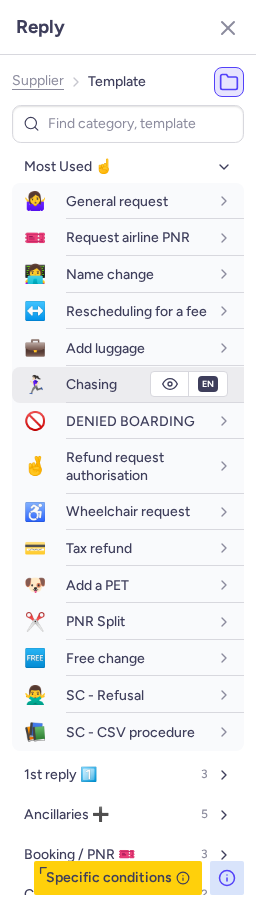 click on "Chasing" at bounding box center (91, 384) 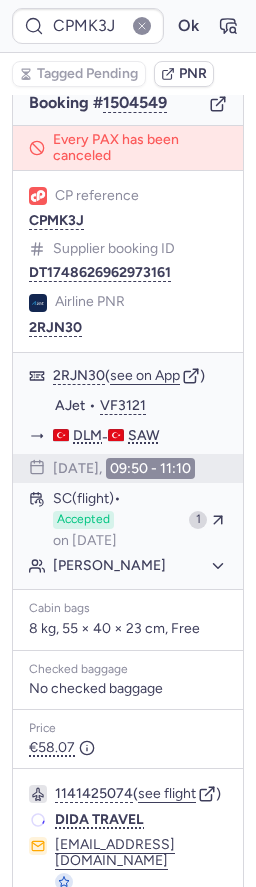 scroll, scrollTop: 230, scrollLeft: 0, axis: vertical 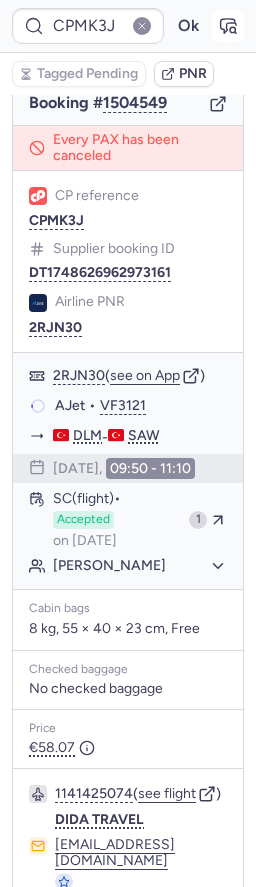 click 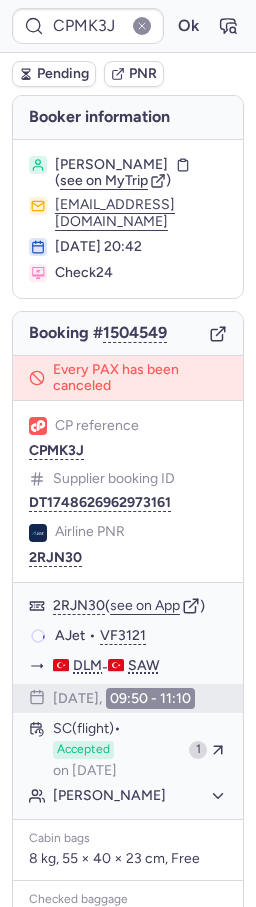 scroll, scrollTop: 326, scrollLeft: 0, axis: vertical 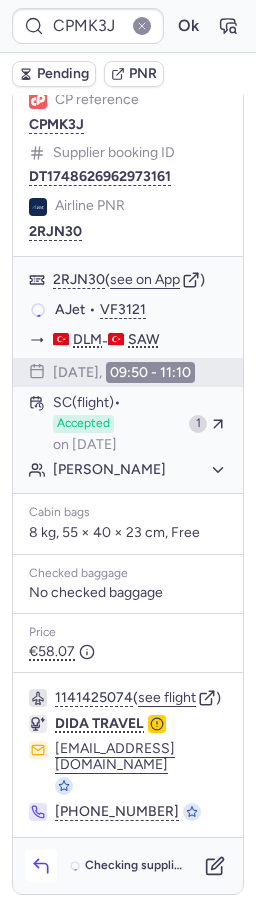 click at bounding box center [41, 866] 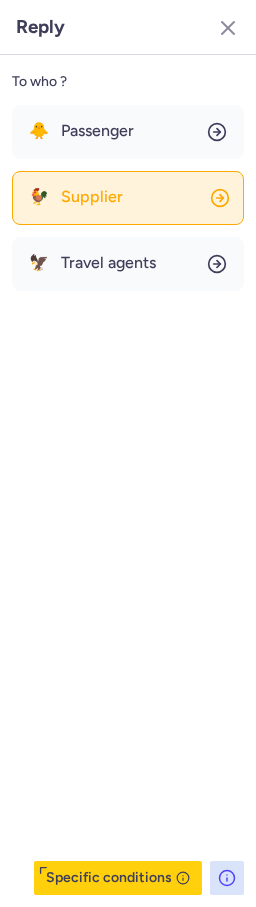 drag, startPoint x: 100, startPoint y: 163, endPoint x: 105, endPoint y: 176, distance: 13.928389 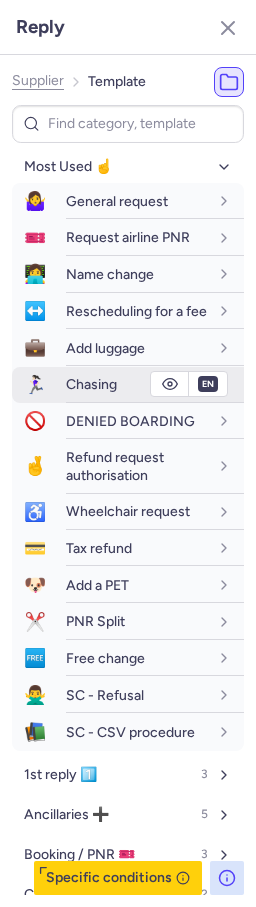 click on "Chasing" at bounding box center (91, 384) 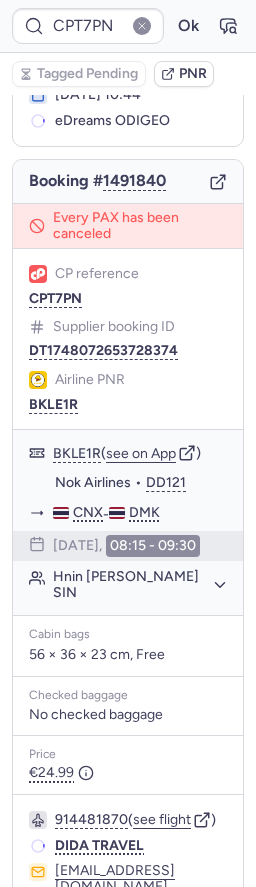 scroll, scrollTop: 176, scrollLeft: 0, axis: vertical 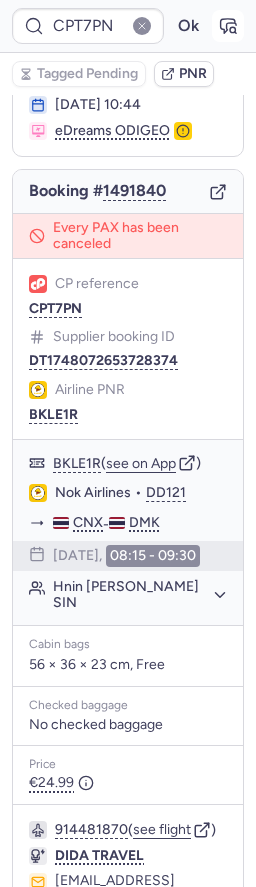 click at bounding box center [228, 26] 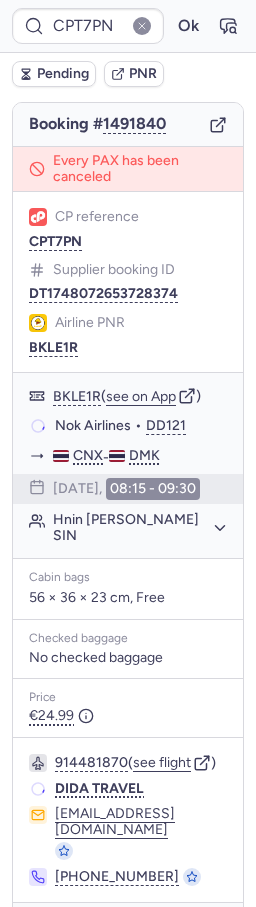 scroll, scrollTop: 243, scrollLeft: 0, axis: vertical 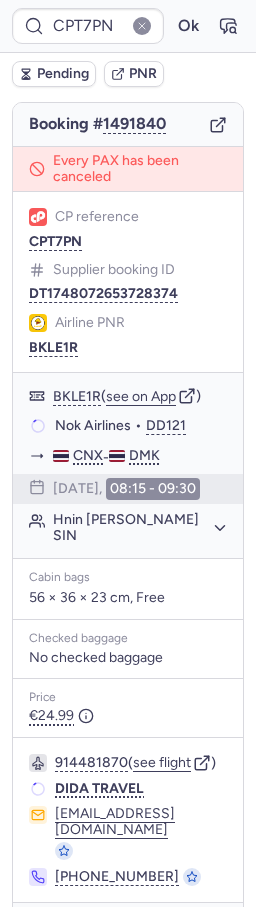 click 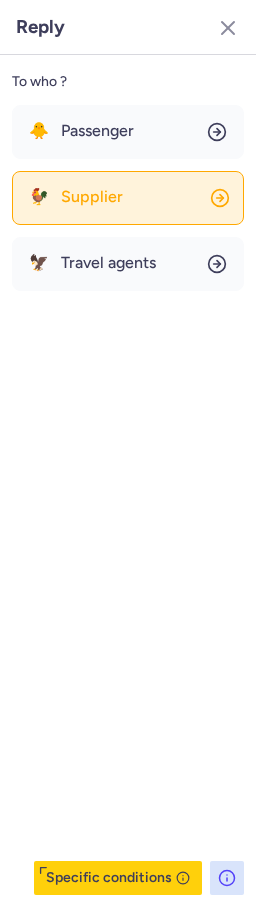 click on "🐓 Supplier" 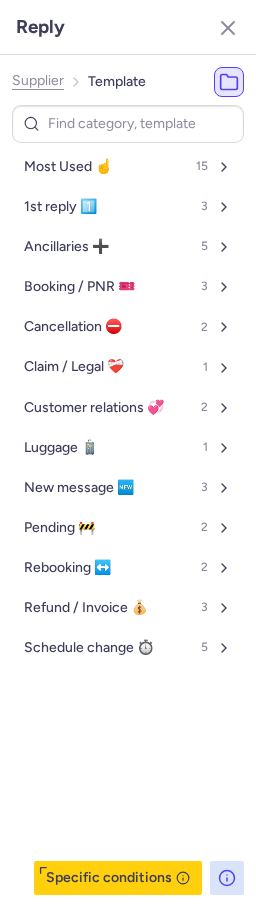 click on "Most Used ☝️" at bounding box center (68, 167) 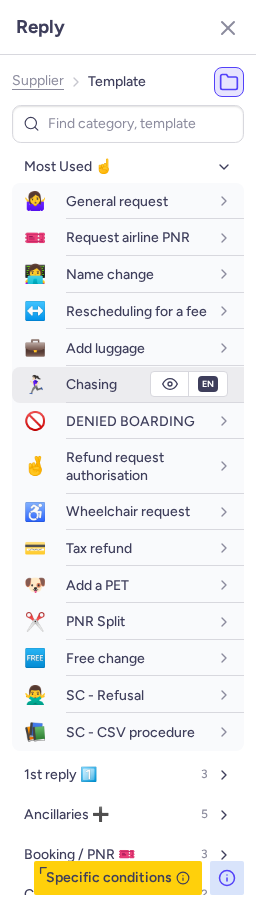 click on "🏃🏻‍♀️ Chasing" at bounding box center (128, 385) 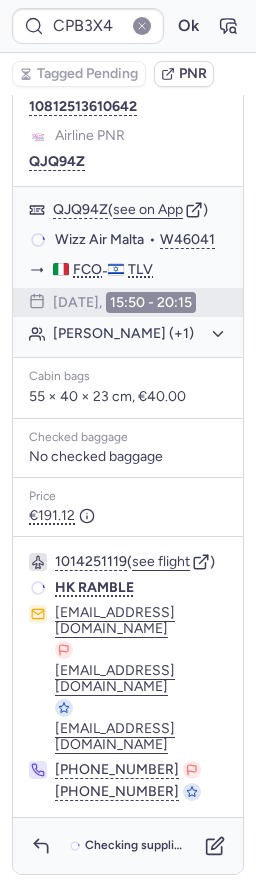 scroll, scrollTop: 268, scrollLeft: 0, axis: vertical 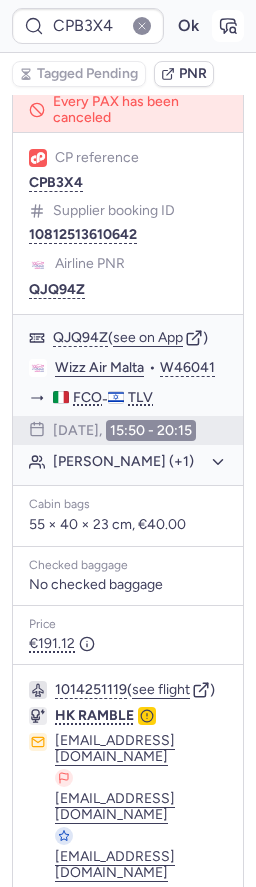 click 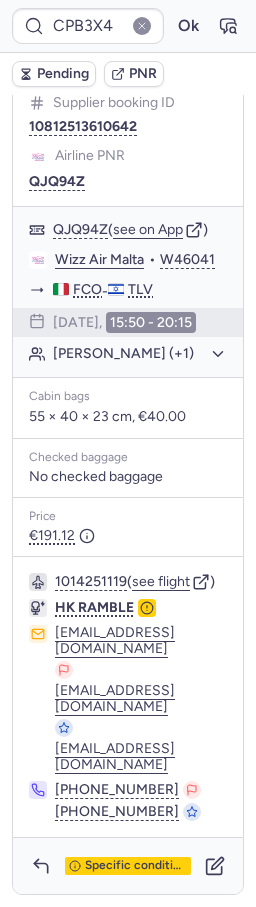 scroll, scrollTop: 438, scrollLeft: 0, axis: vertical 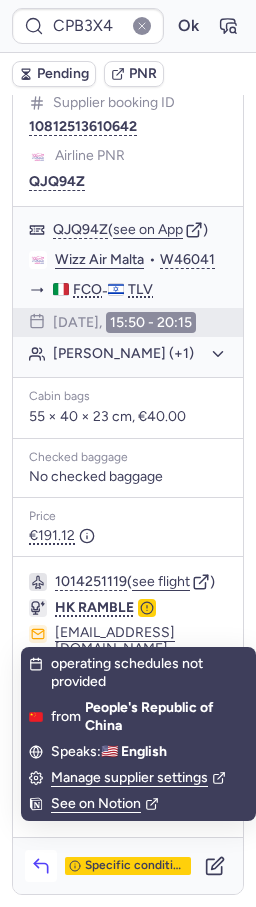 click 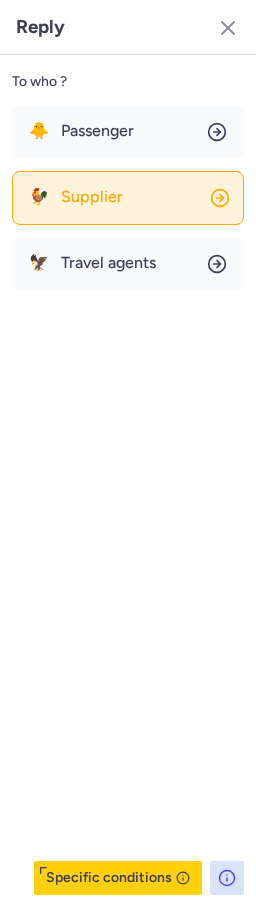 click on "🐓 Supplier" 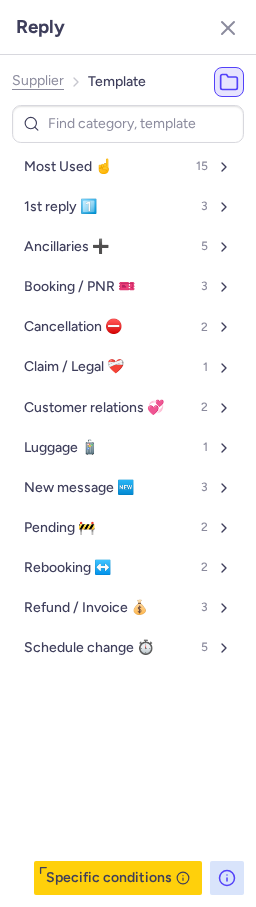 click on "Most Used ☝️ 15" at bounding box center (128, 167) 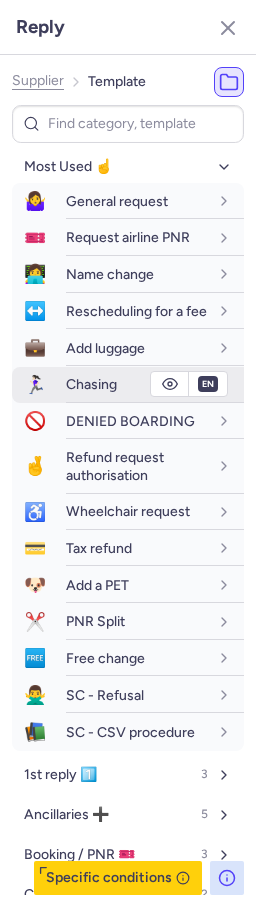 click on "Chasing" at bounding box center [137, 384] 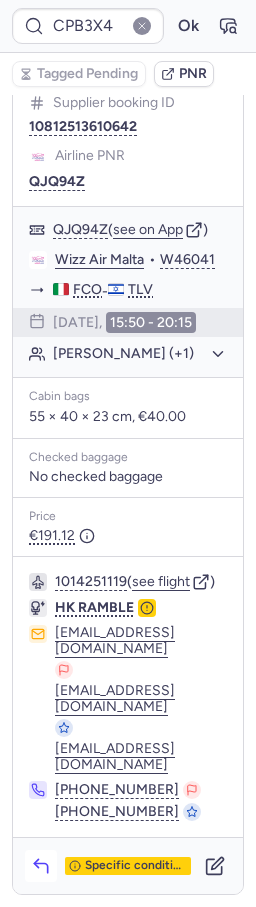 click 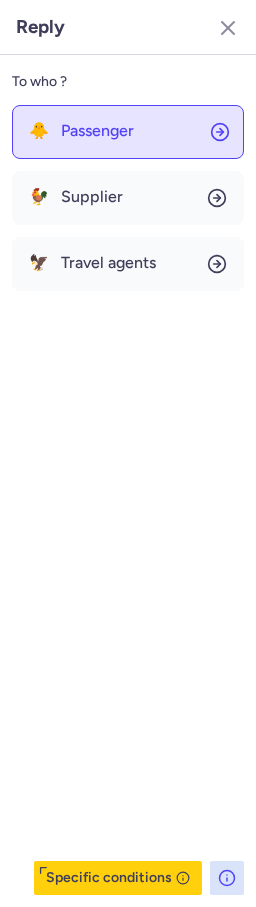 click on "🐥 Passenger" 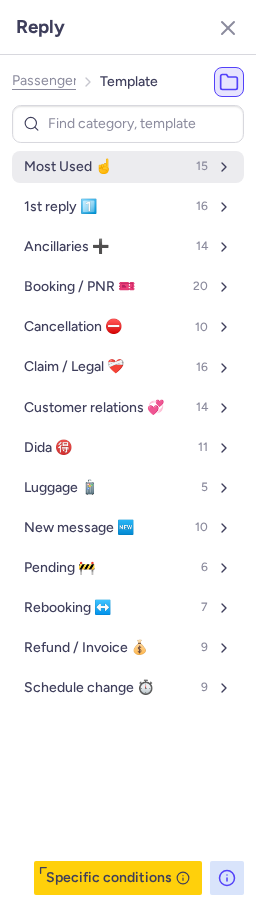 click on "Most Used ☝️" at bounding box center (68, 167) 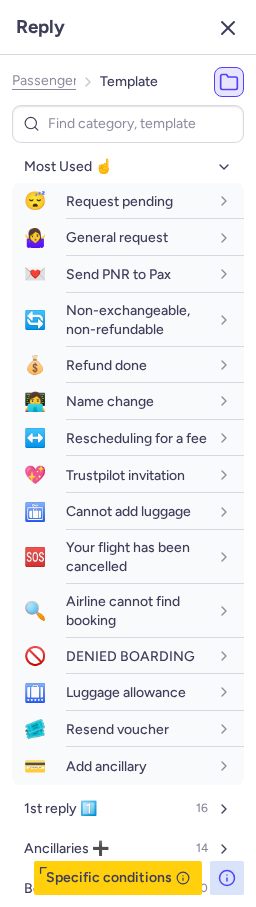 click 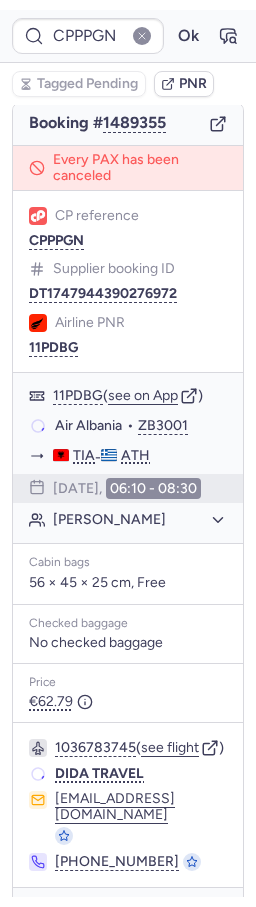 scroll, scrollTop: 196, scrollLeft: 0, axis: vertical 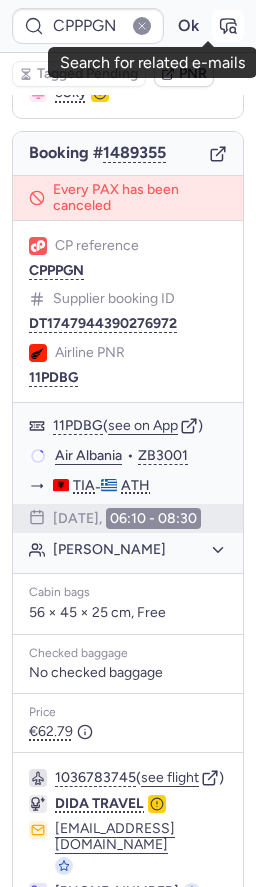 click 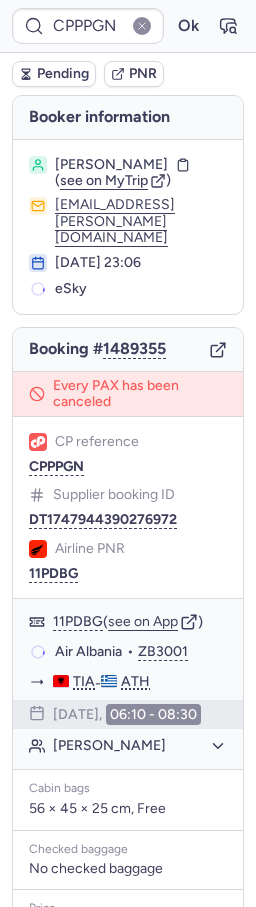 scroll, scrollTop: 243, scrollLeft: 0, axis: vertical 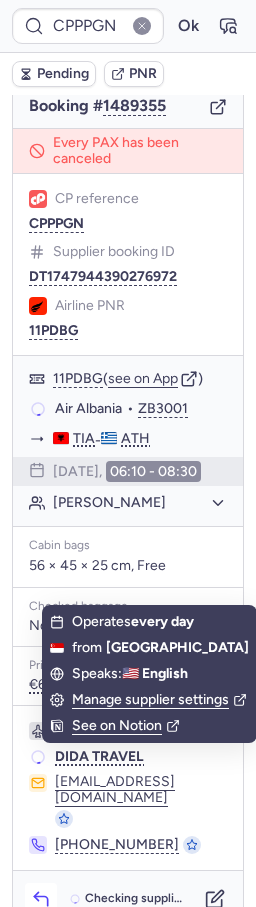 click 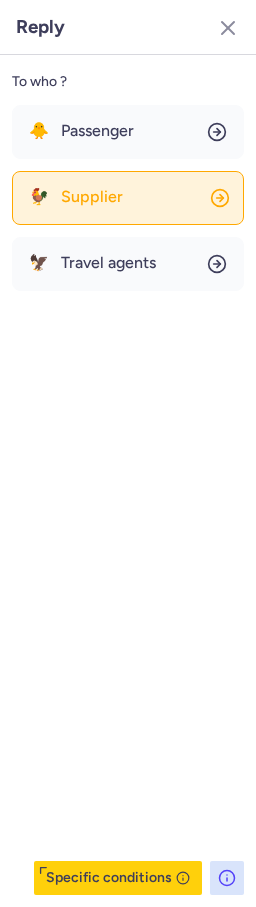 click on "🐓 Supplier" 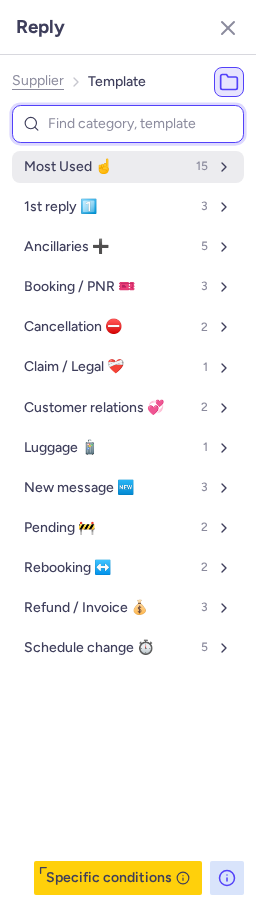 drag, startPoint x: 97, startPoint y: 152, endPoint x: 101, endPoint y: 165, distance: 13.601471 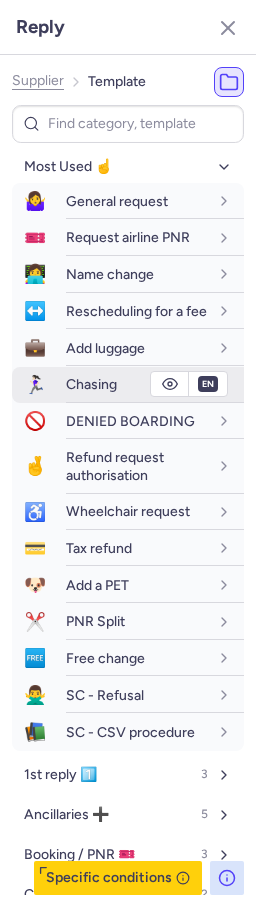 click on "🏃🏻‍♀️" at bounding box center (35, 385) 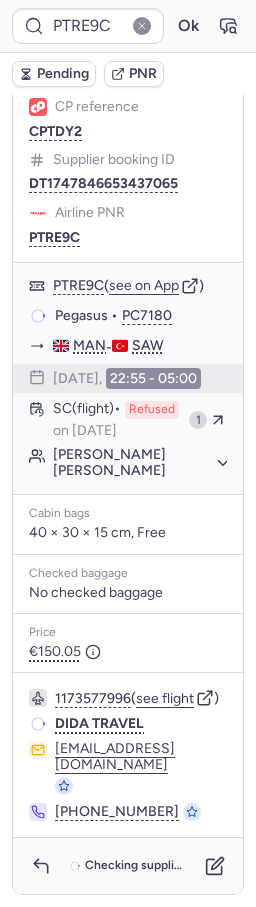 scroll, scrollTop: 299, scrollLeft: 0, axis: vertical 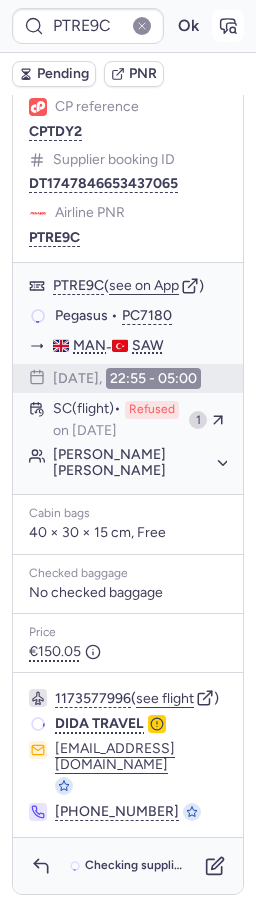 click 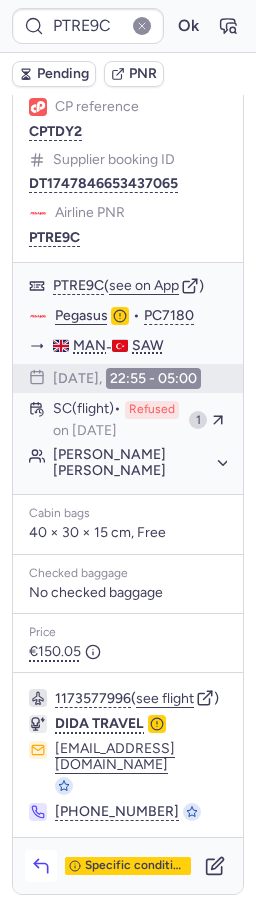 click 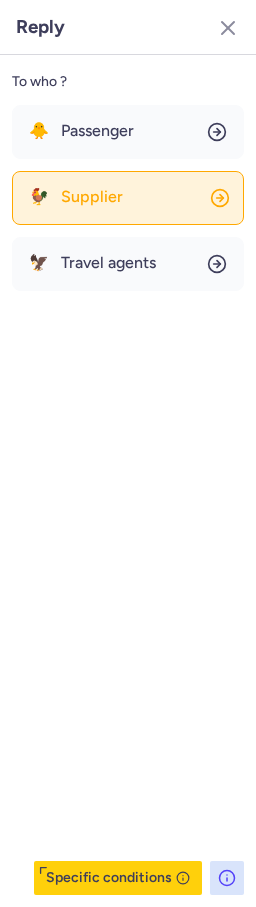click on "Supplier" at bounding box center [92, 197] 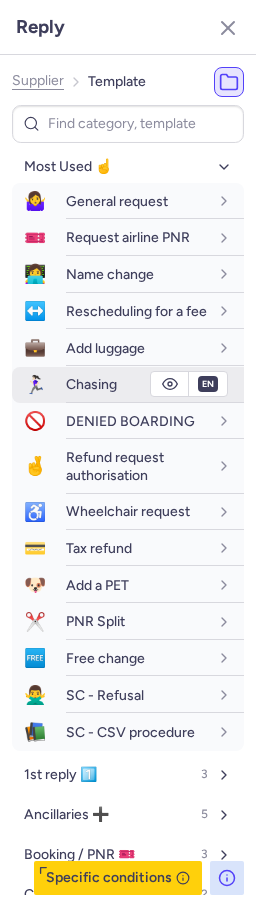 click on "Chasing" at bounding box center (91, 384) 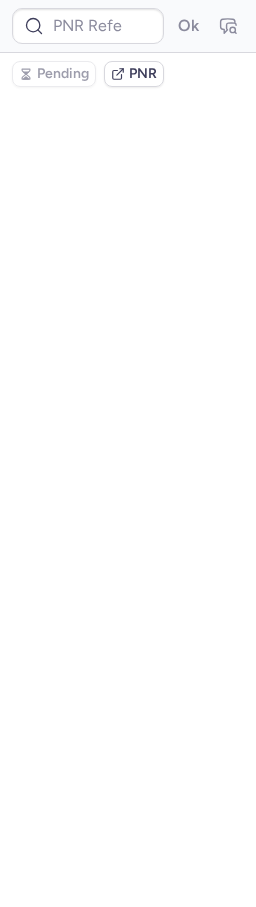 scroll, scrollTop: 0, scrollLeft: 0, axis: both 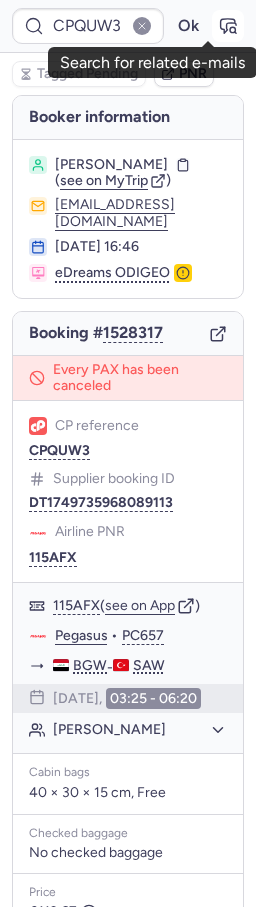 click 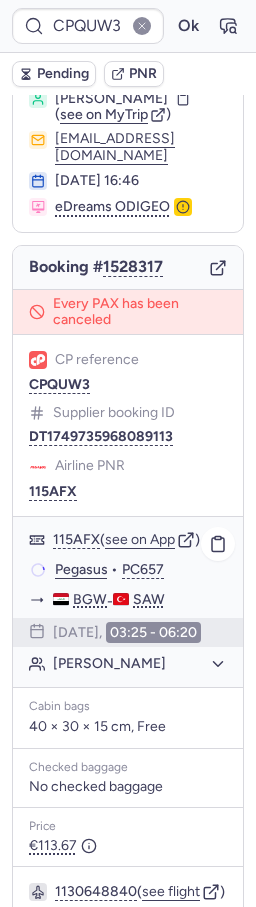 scroll, scrollTop: 243, scrollLeft: 0, axis: vertical 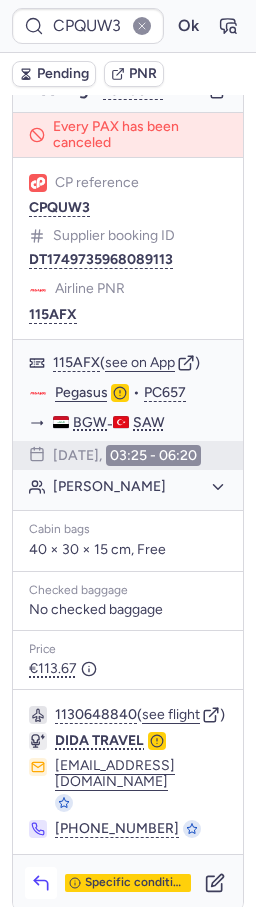 click at bounding box center [41, 883] 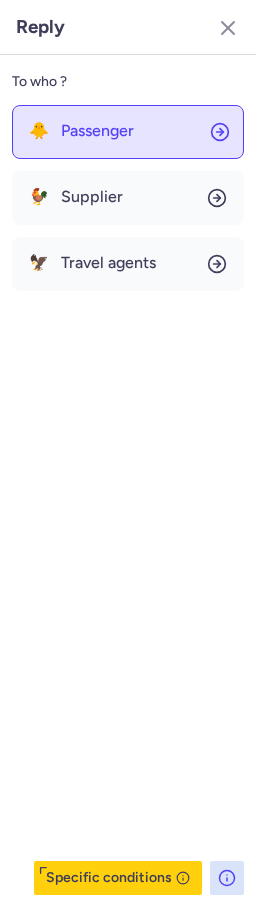 click on "🐥 Passenger" 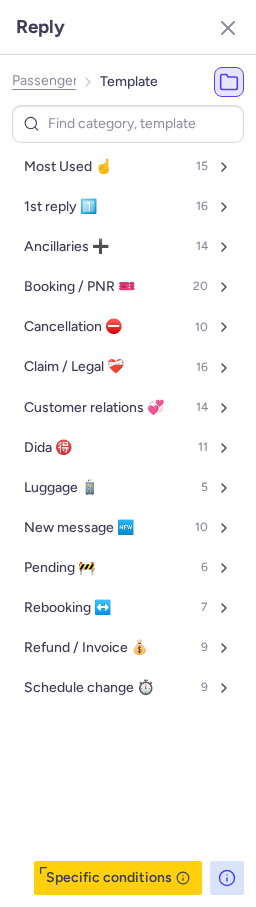 click on "Passenger" 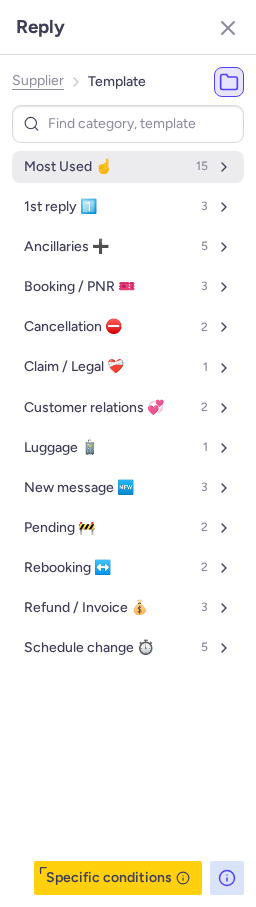click on "Most Used ☝️" at bounding box center [68, 167] 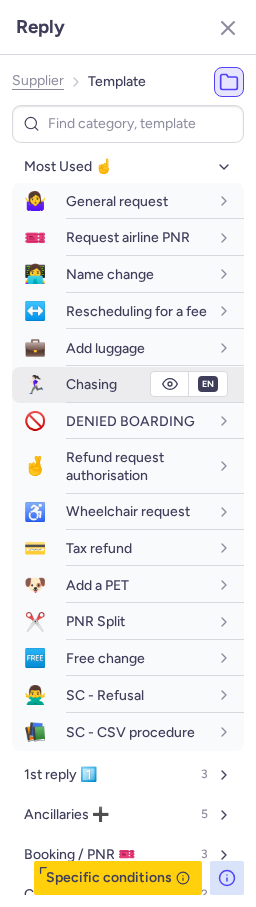 click on "Chasing" at bounding box center (91, 384) 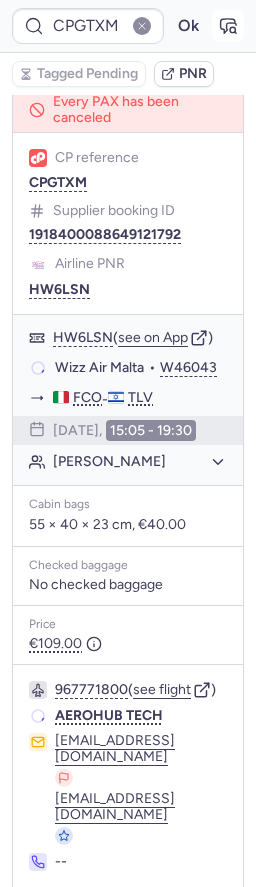scroll, scrollTop: 255, scrollLeft: 0, axis: vertical 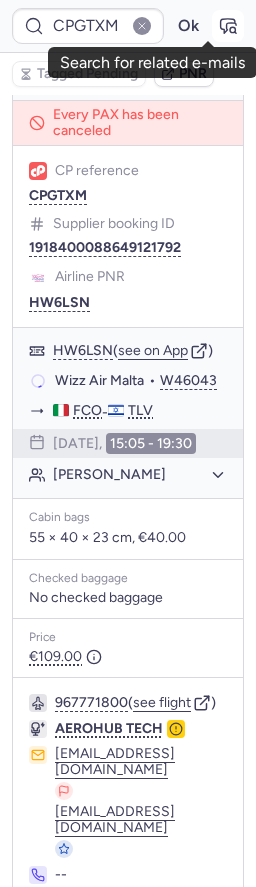 click 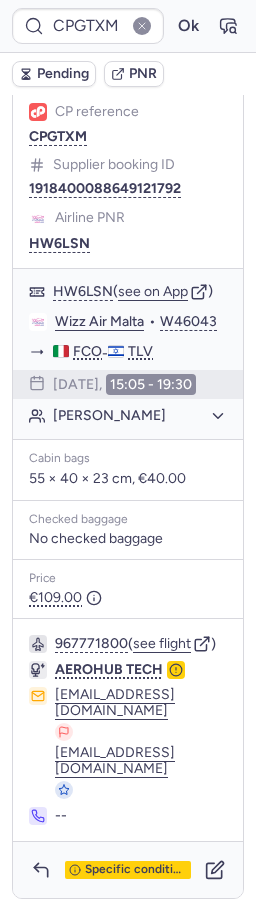 scroll, scrollTop: 370, scrollLeft: 0, axis: vertical 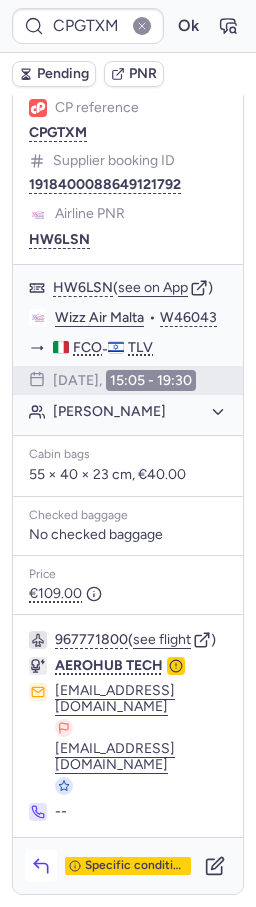 click 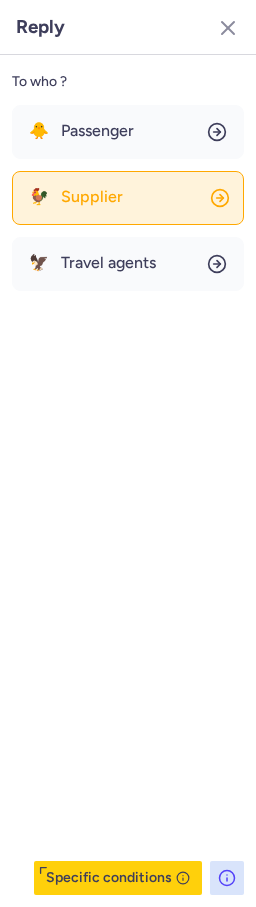 click on "Supplier" at bounding box center [92, 197] 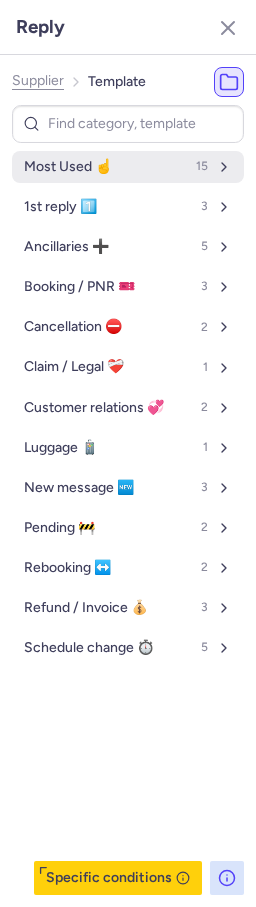 click on "Most Used ☝️" at bounding box center [68, 167] 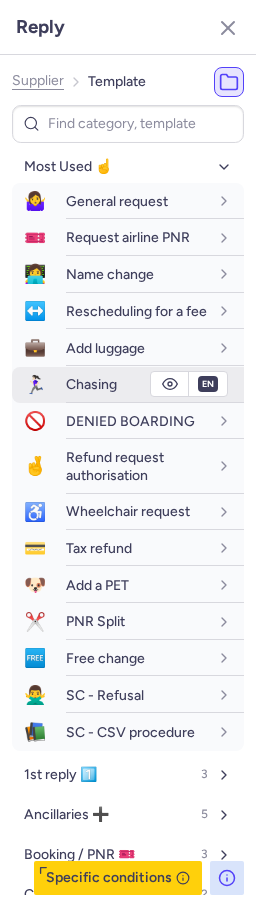 click on "Chasing" at bounding box center [91, 384] 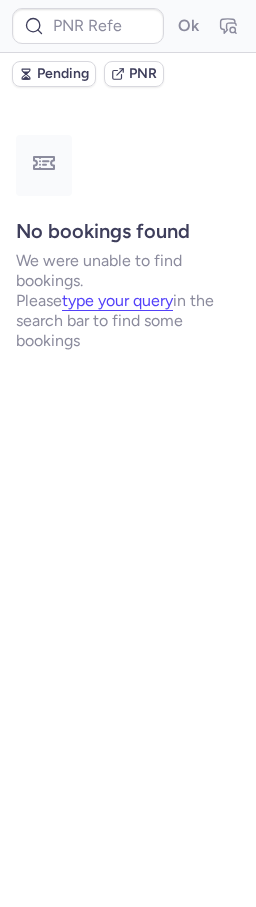 scroll, scrollTop: 0, scrollLeft: 0, axis: both 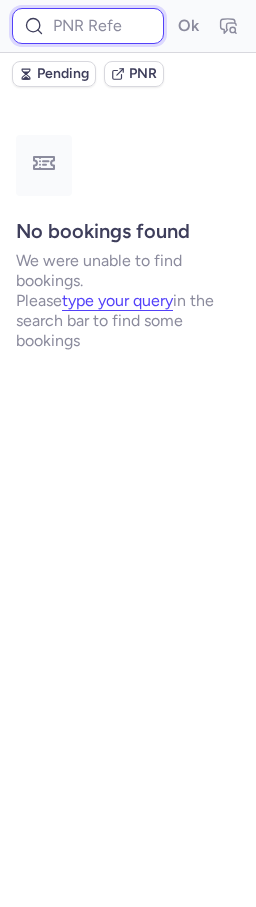 click at bounding box center [88, 26] 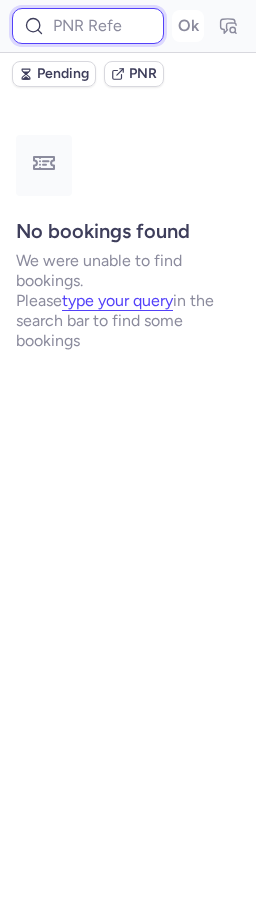 paste on "3748396" 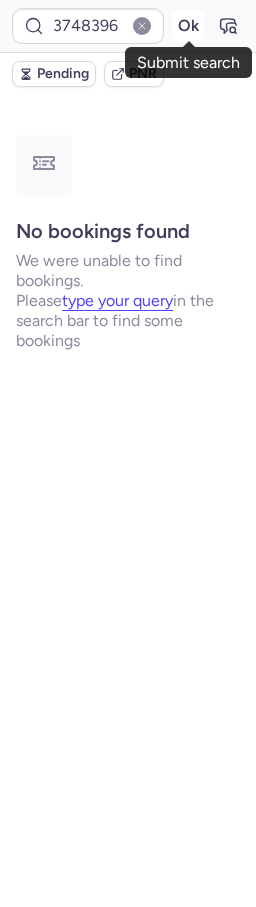 click on "Ok" at bounding box center [188, 26] 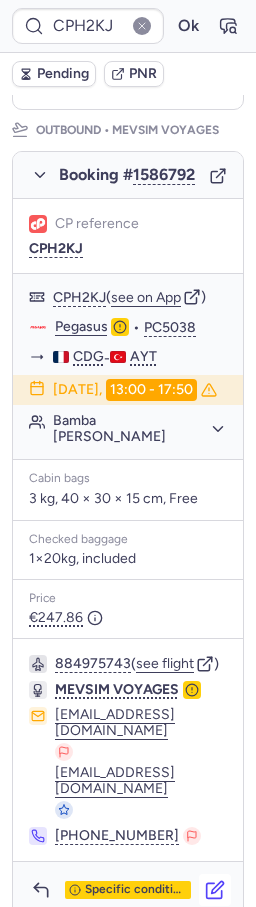 scroll, scrollTop: 449, scrollLeft: 0, axis: vertical 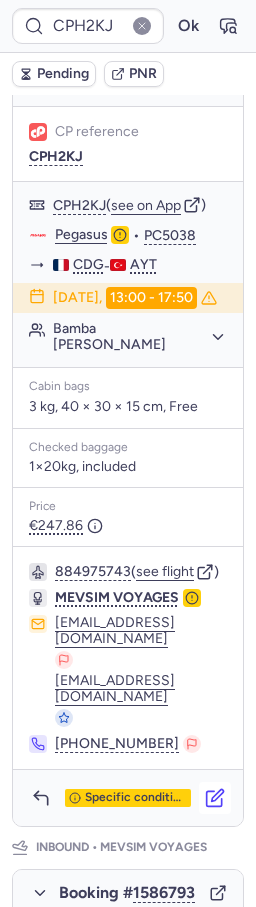 click 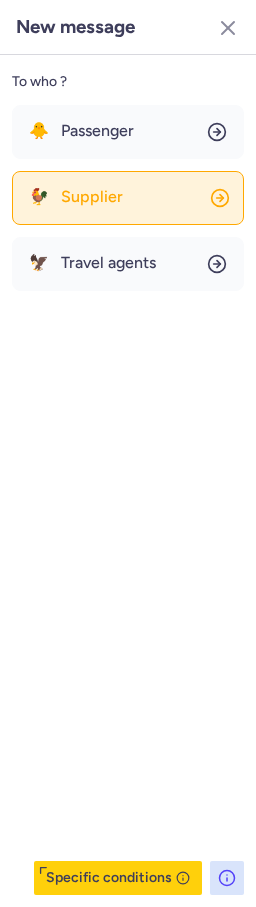 click on "🐓 Supplier" 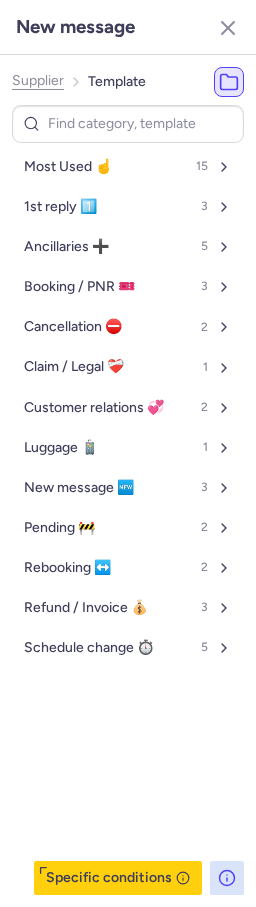 click on "Most Used ☝️ 15 1st reply 1️⃣ 3 Ancillaries ➕ 5 Booking / PNR 🎫 3 Cancellation ⛔️ 2 Claim / Legal ❤️‍🩹 1 Customer relations 💞 2 Luggage 🧳 1 New message 🆕 3 Pending 🚧 2 Rebooking ↔️ 2 Refund / Invoice 💰 3 Schedule change ⏱️ 5" at bounding box center [128, 407] 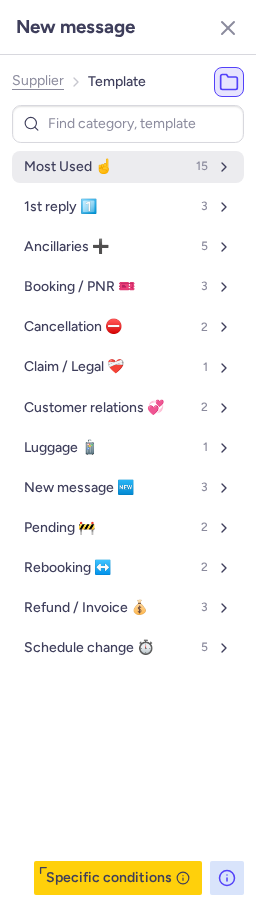 click on "Most Used ☝️" at bounding box center (68, 167) 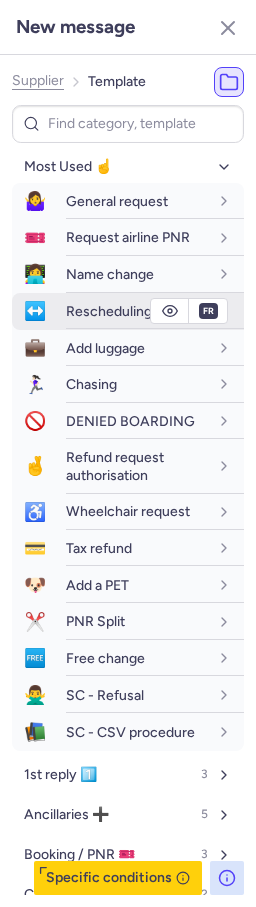 click on "Rescheduling for a fee" at bounding box center [137, 311] 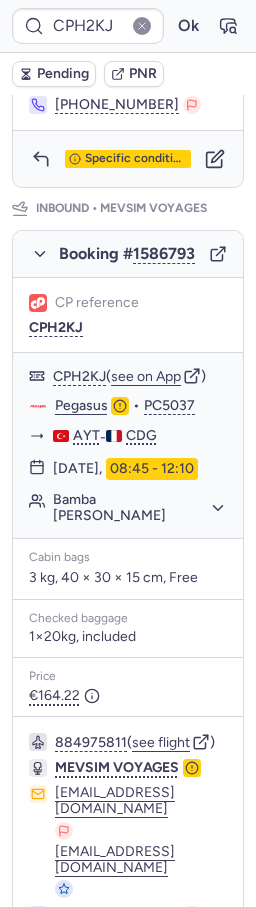 scroll, scrollTop: 1159, scrollLeft: 0, axis: vertical 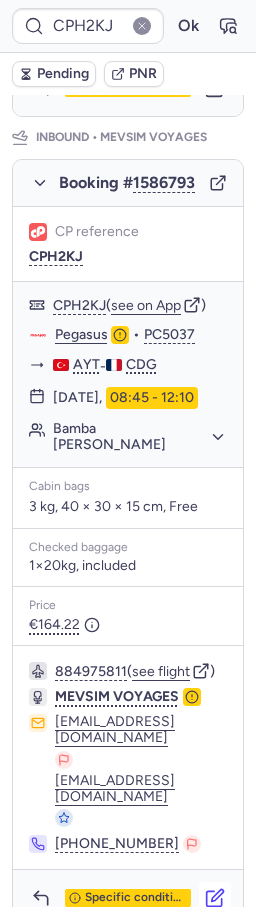 click 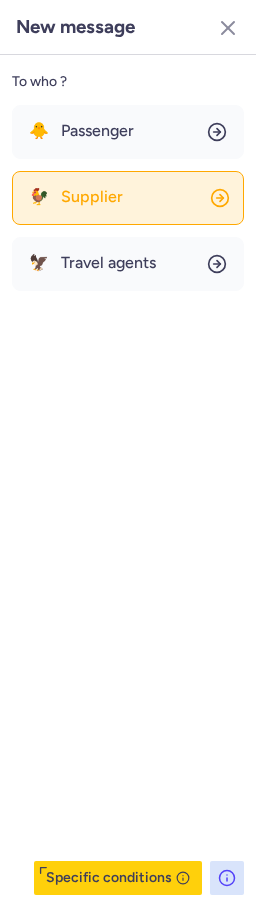 click on "Supplier" at bounding box center (92, 197) 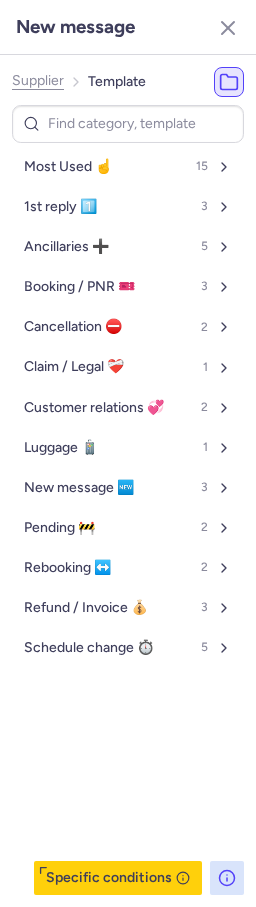 click on "Most Used ☝️ 15 1st reply 1️⃣ 3 Ancillaries ➕ 5 Booking / PNR 🎫 3 Cancellation ⛔️ 2 Claim / Legal ❤️‍🩹 1 Customer relations 💞 2 Luggage 🧳 1 New message 🆕 3 Pending 🚧 2 Rebooking ↔️ 2 Refund / Invoice 💰 3 Schedule change ⏱️ 5" at bounding box center (128, 407) 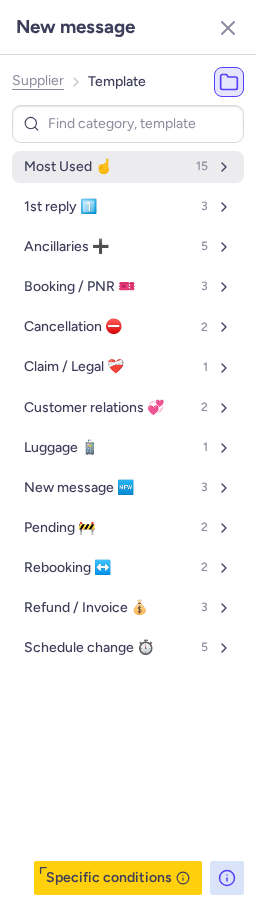 click on "Most Used ☝️" at bounding box center [68, 167] 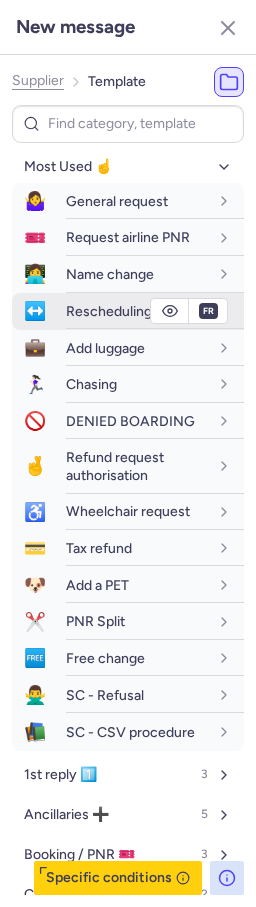 click on "Rescheduling for a fee" at bounding box center (136, 311) 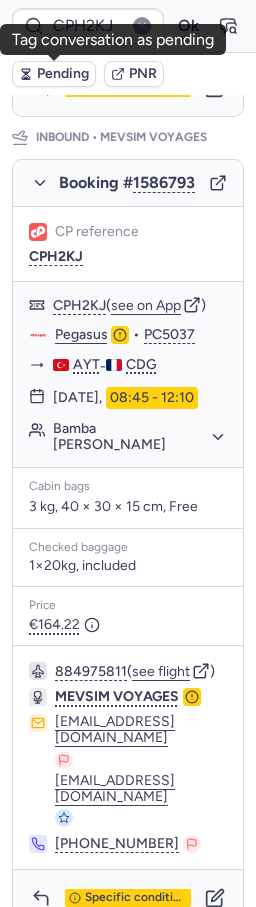 click on "Pending" at bounding box center [63, 74] 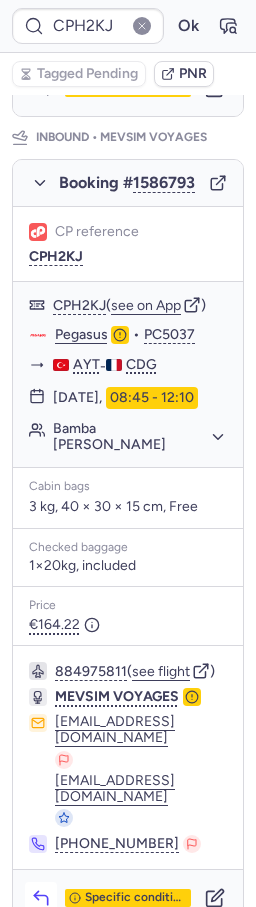 click 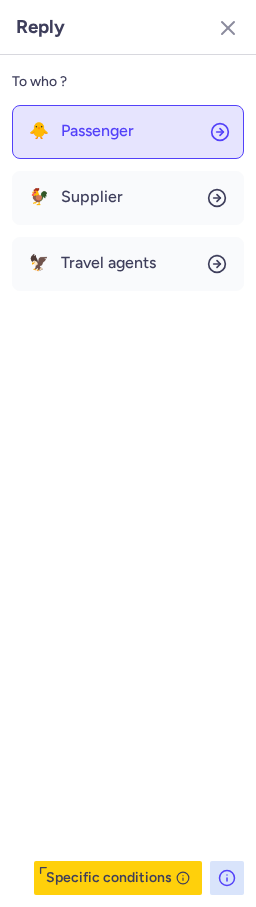 click on "🐥 Passenger" 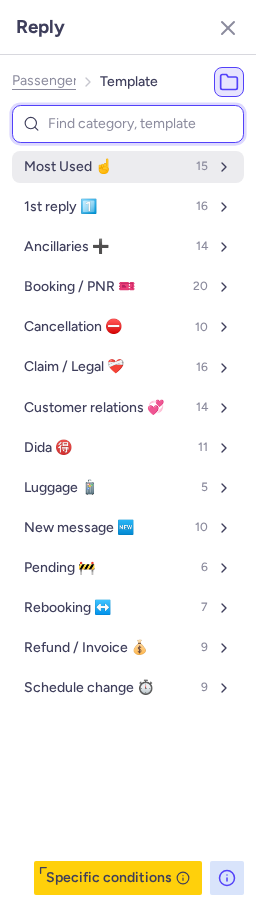 click on "Most Used ☝️ 15" at bounding box center (128, 167) 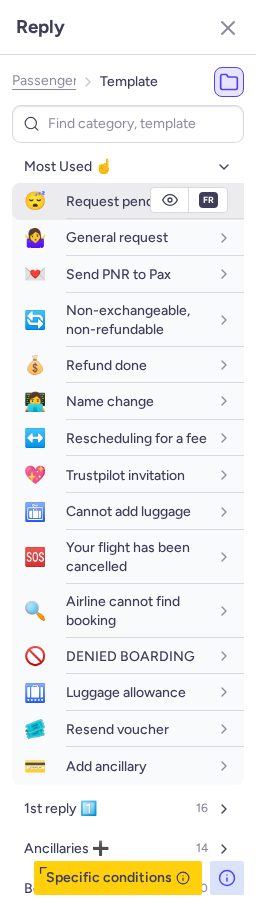 click on "Request pending" at bounding box center [119, 201] 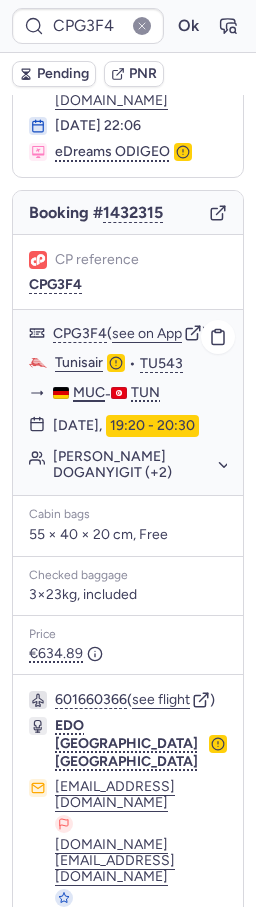 scroll, scrollTop: 0, scrollLeft: 0, axis: both 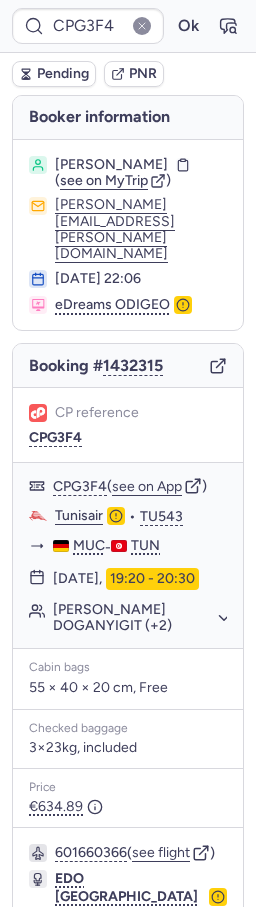 click on "PNR" at bounding box center [143, 74] 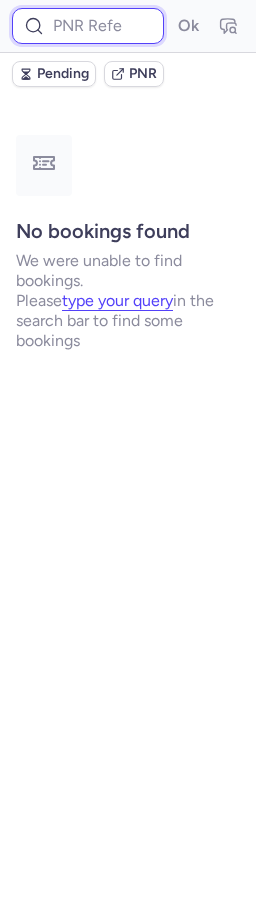 drag, startPoint x: 102, startPoint y: 17, endPoint x: 131, endPoint y: 25, distance: 30.083218 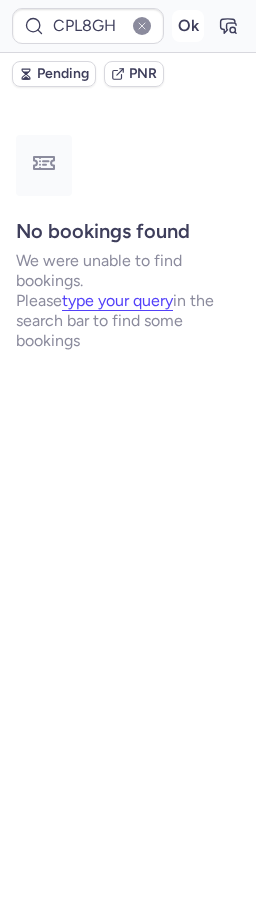 click on "Ok" at bounding box center [188, 26] 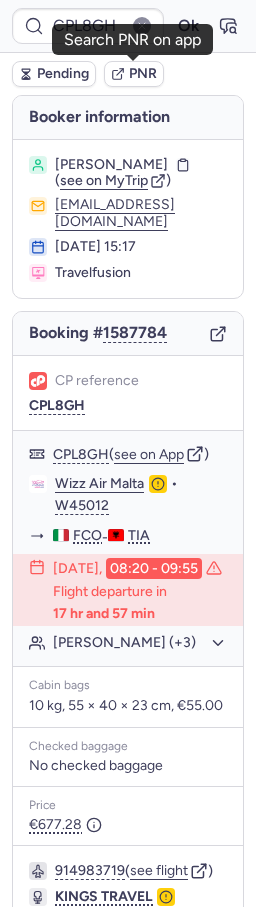 click on "PNR" at bounding box center [134, 74] 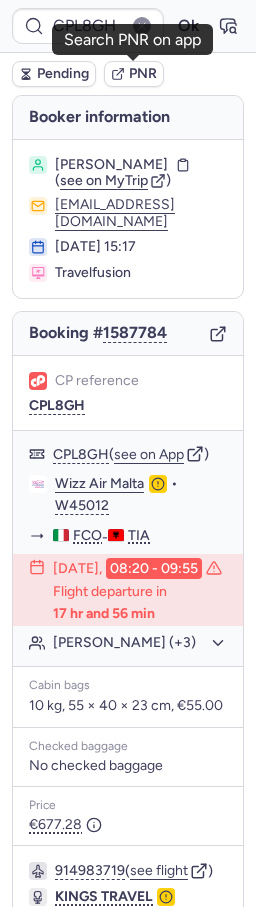 click 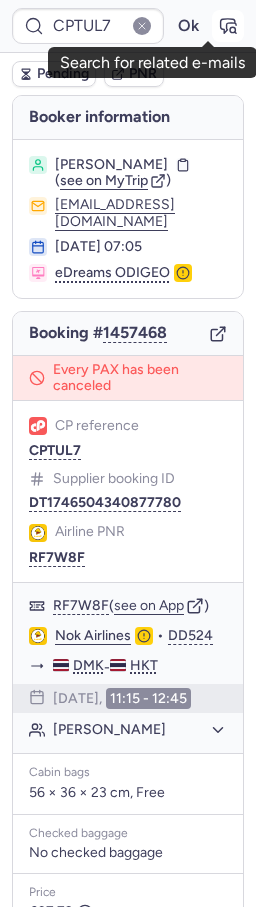 click 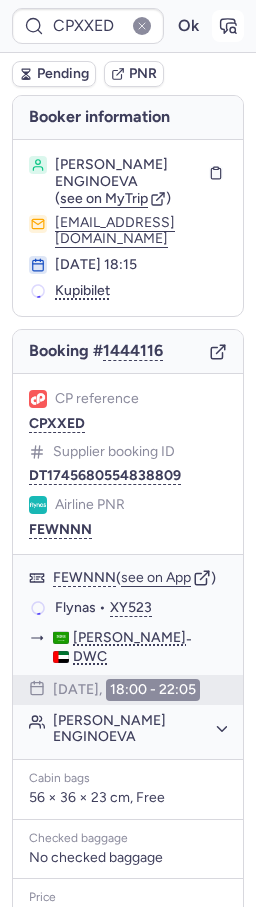 click 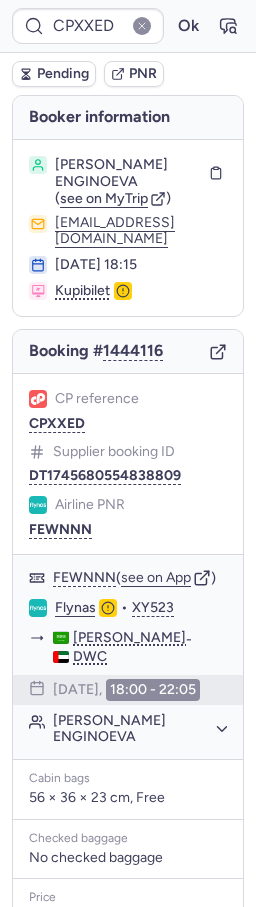 click 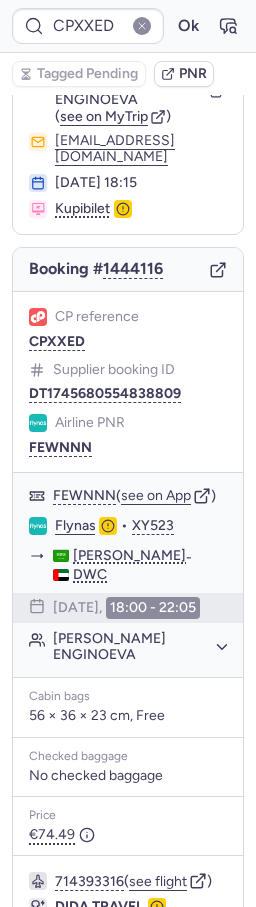 scroll, scrollTop: 216, scrollLeft: 0, axis: vertical 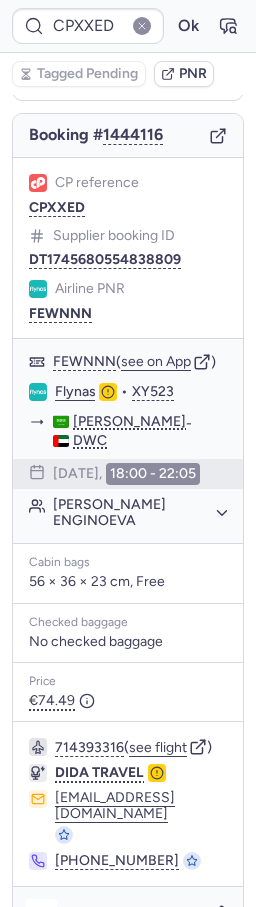 click at bounding box center (41, 915) 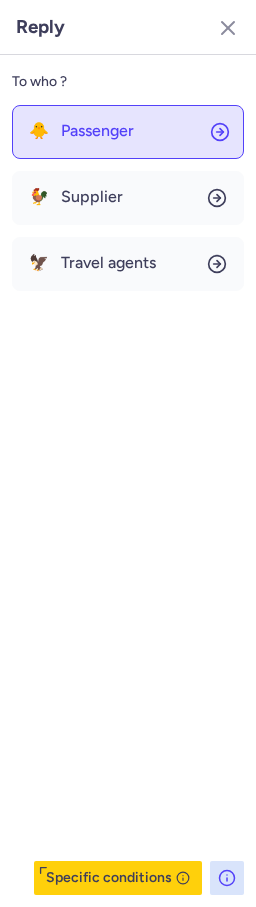 click on "🐥 Passenger" 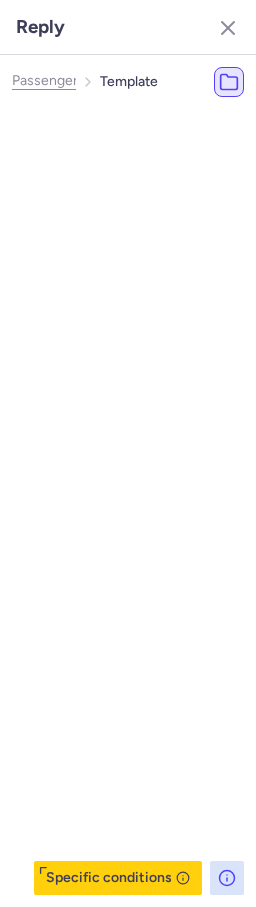 click on "Most Used ☝️ 15" at bounding box center [154, 167] 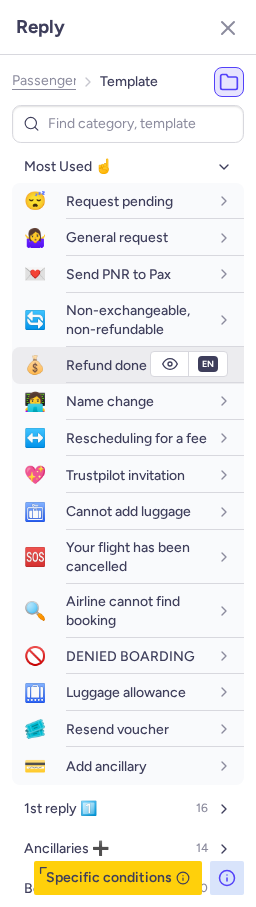click on "Refund done" at bounding box center (106, 365) 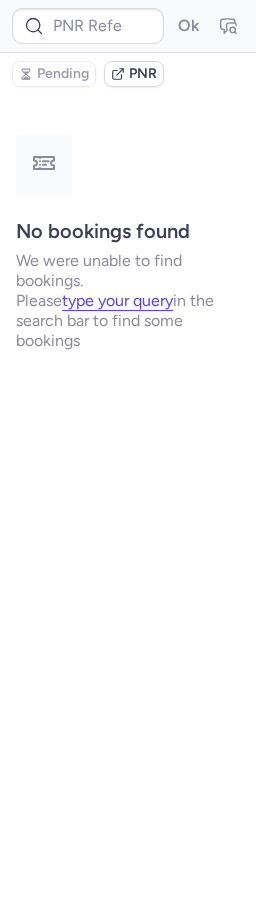 scroll, scrollTop: 0, scrollLeft: 0, axis: both 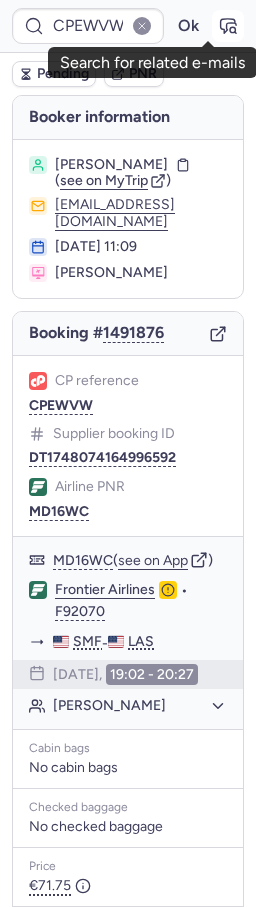 click 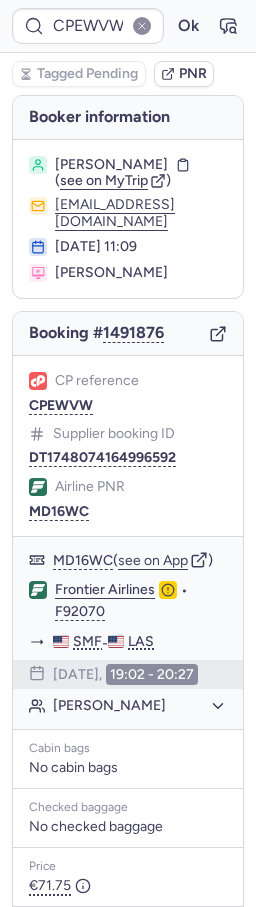 click on "PNR" at bounding box center (193, 74) 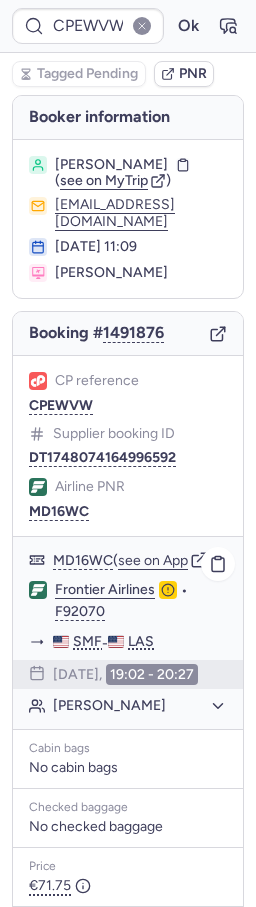 scroll, scrollTop: 260, scrollLeft: 0, axis: vertical 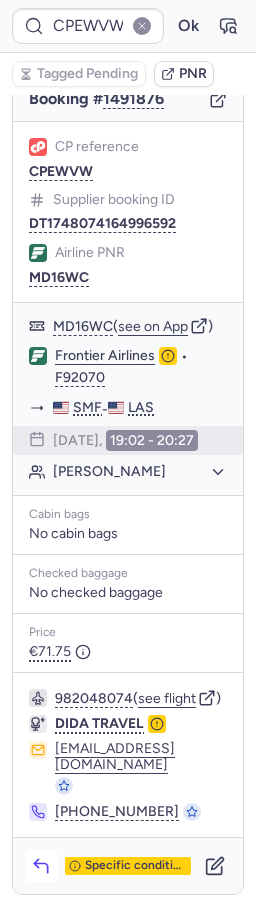 click at bounding box center (41, 866) 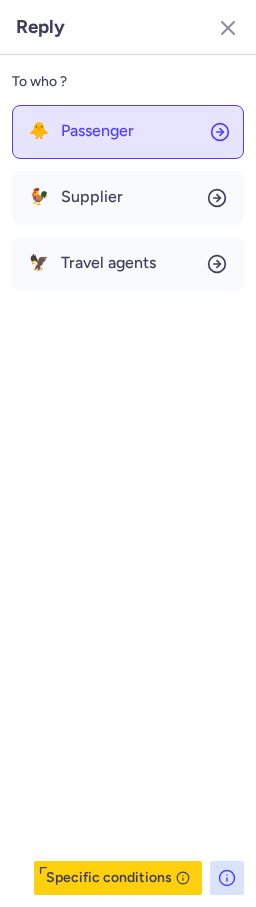 click on "🐥 Passenger" 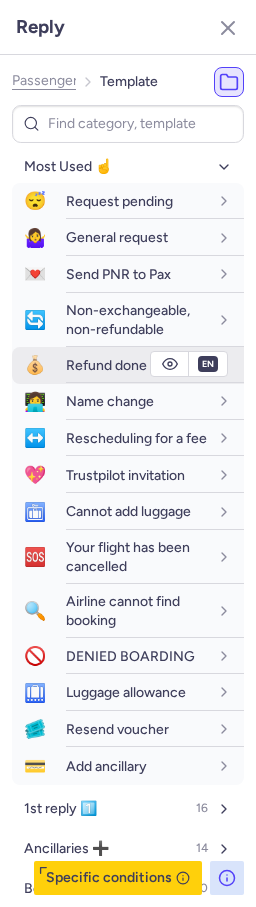 click on "Refund done" at bounding box center (155, 365) 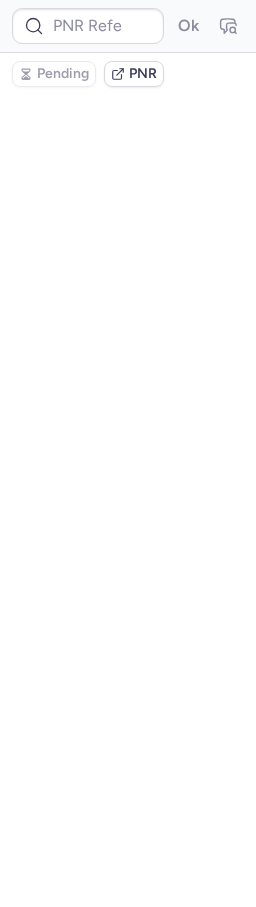 scroll, scrollTop: 0, scrollLeft: 0, axis: both 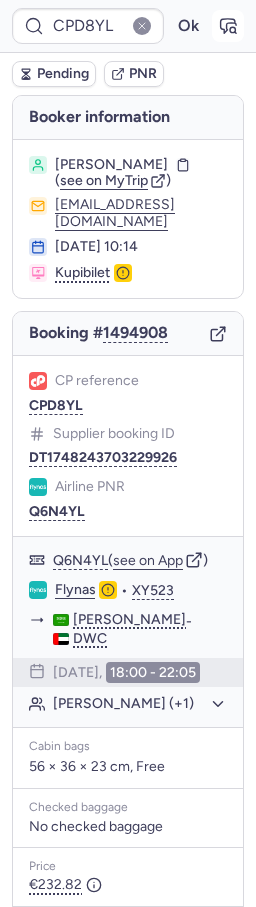 click on "CPD8YL  Ok" at bounding box center (128, 26) 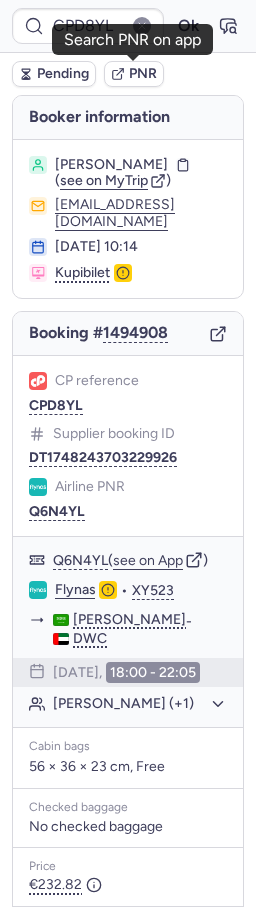 click on "PNR" at bounding box center [143, 74] 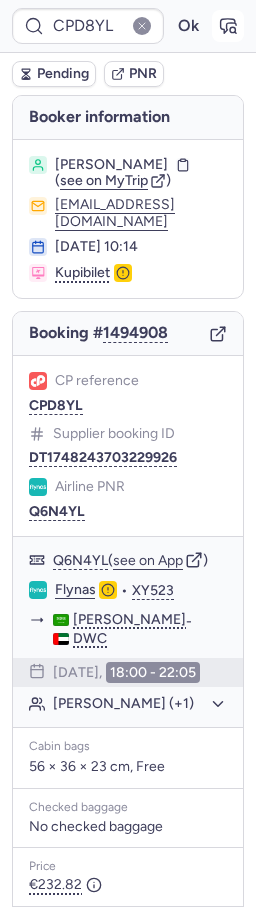 click 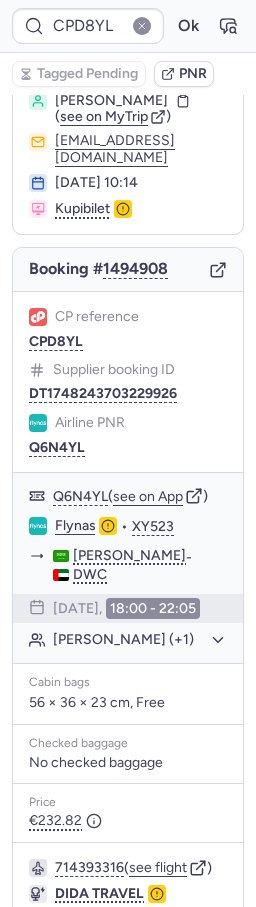 scroll, scrollTop: 230, scrollLeft: 0, axis: vertical 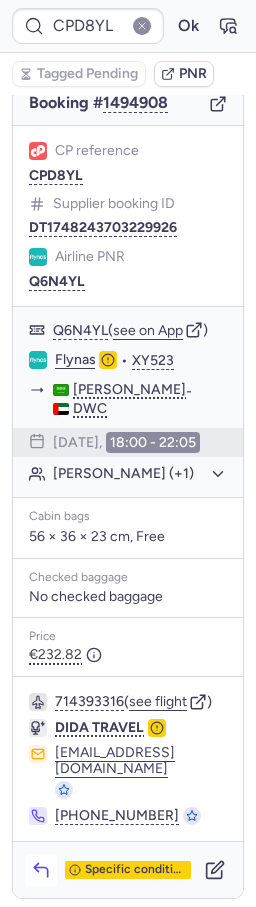 click at bounding box center [41, 870] 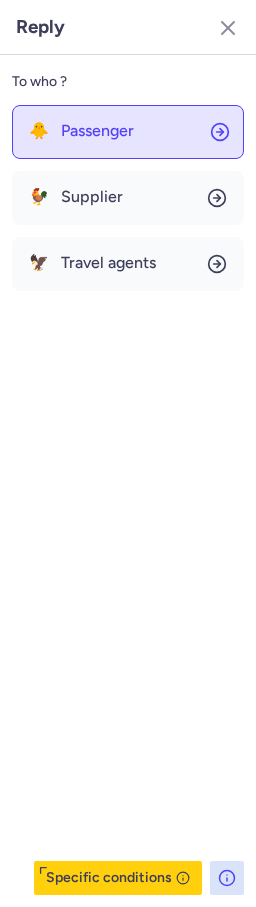 click on "Passenger" at bounding box center (97, 131) 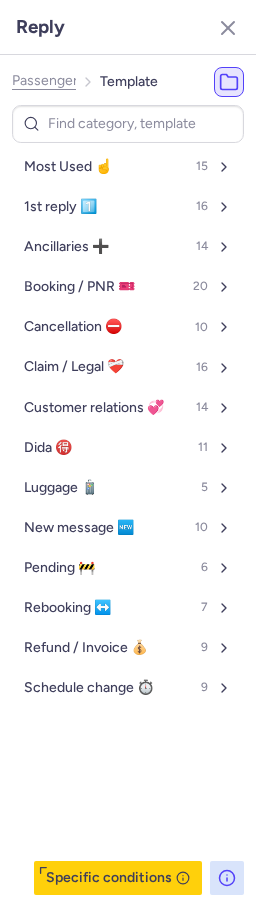 click on "Most Used ☝️" at bounding box center [68, 167] 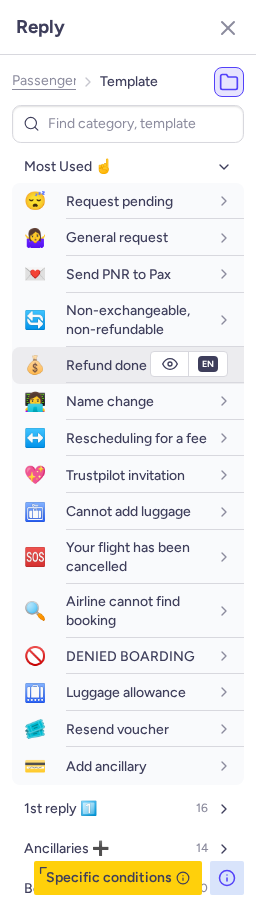 click on "Refund done" at bounding box center (106, 365) 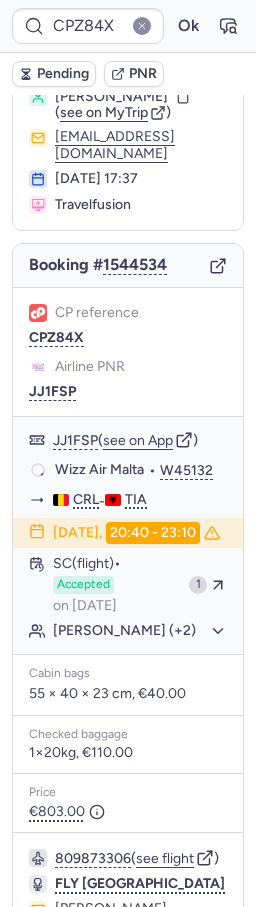 scroll, scrollTop: 0, scrollLeft: 0, axis: both 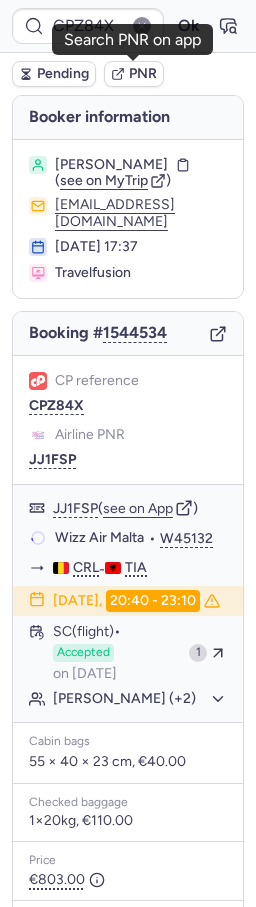 click on "PNR" at bounding box center (134, 74) 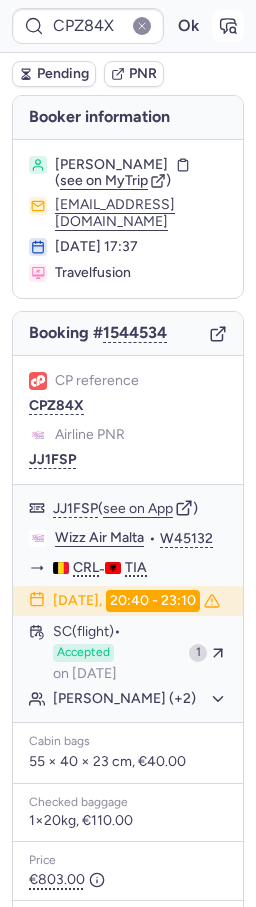 click 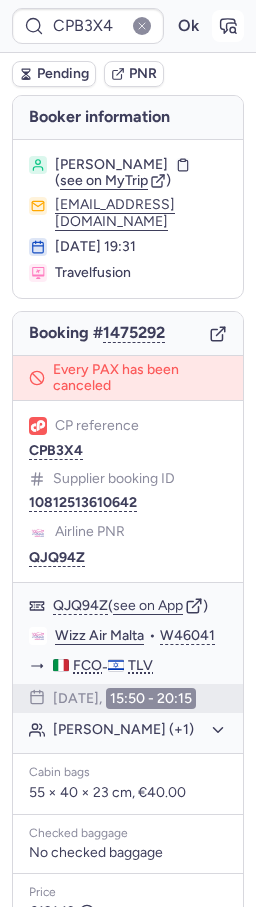 click 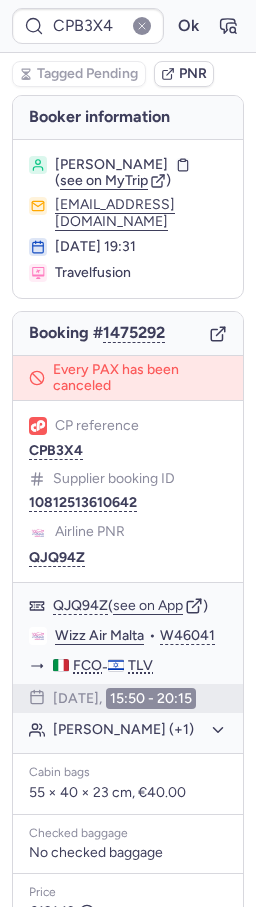 click on "PNR" at bounding box center (184, 74) 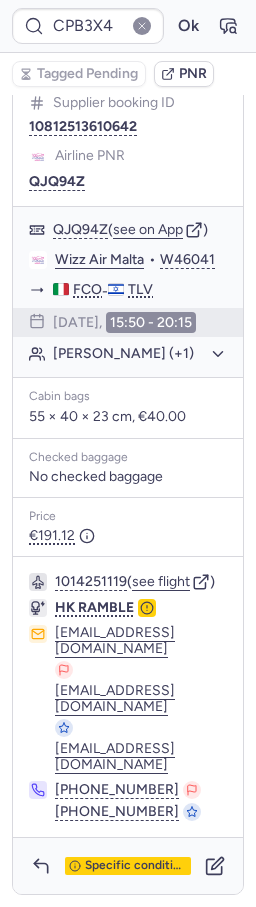 scroll, scrollTop: 438, scrollLeft: 0, axis: vertical 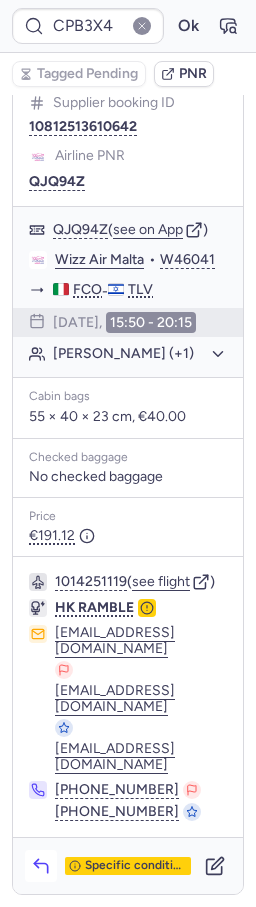 click at bounding box center [41, 866] 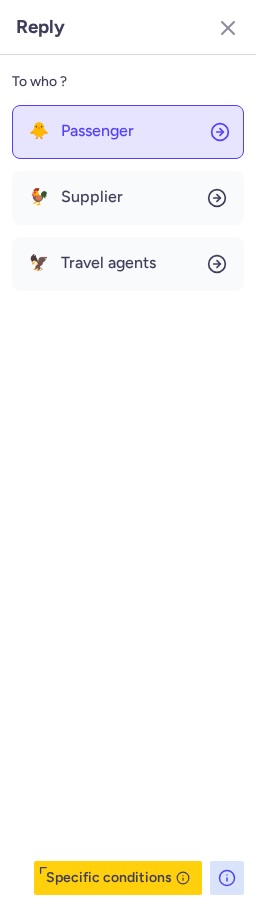 click on "Passenger" at bounding box center (97, 131) 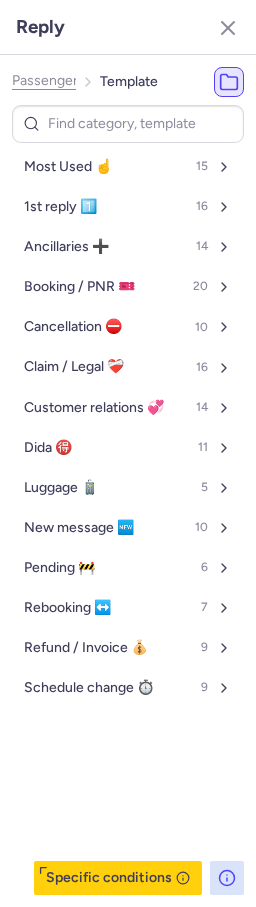 click on "Most Used ☝️" at bounding box center [68, 167] 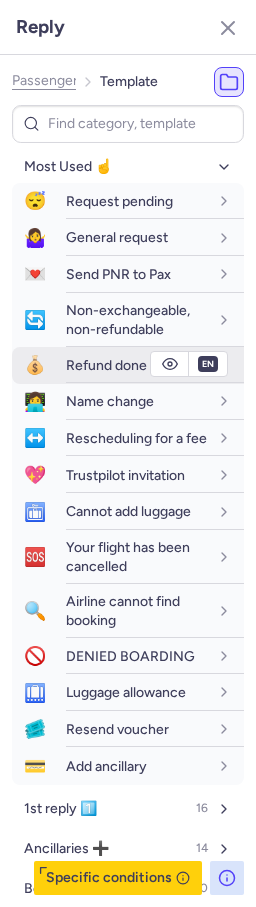 click on "💰 Refund done" at bounding box center [128, 365] 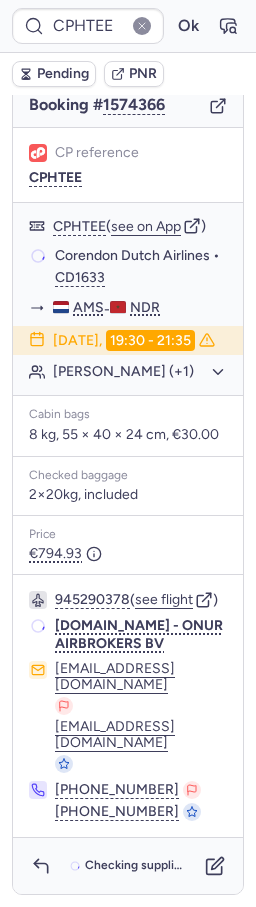 scroll, scrollTop: 237, scrollLeft: 0, axis: vertical 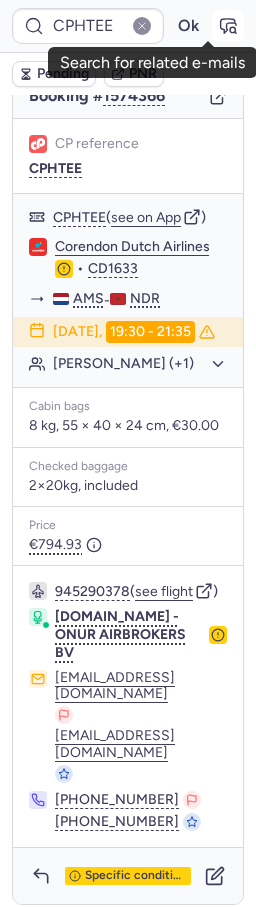 click 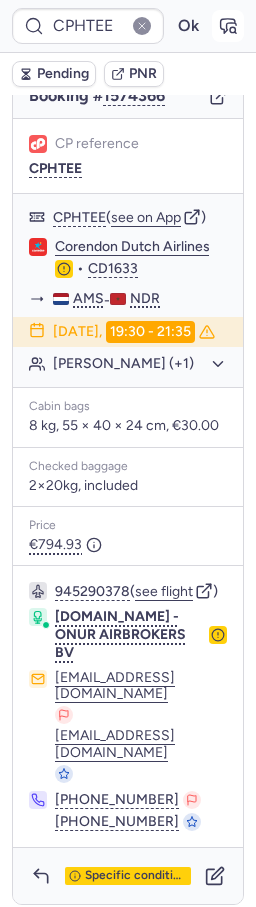 click 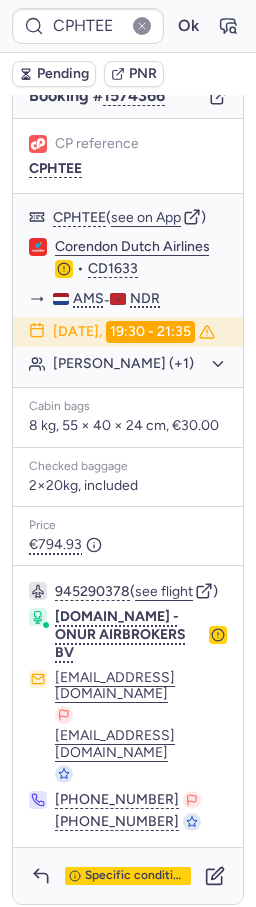 click on "PNR" at bounding box center (143, 74) 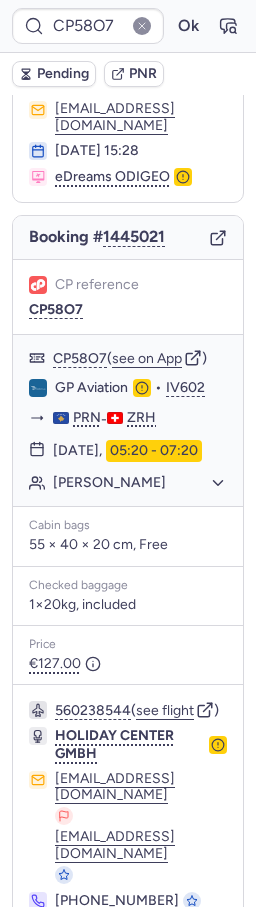 scroll, scrollTop: 196, scrollLeft: 0, axis: vertical 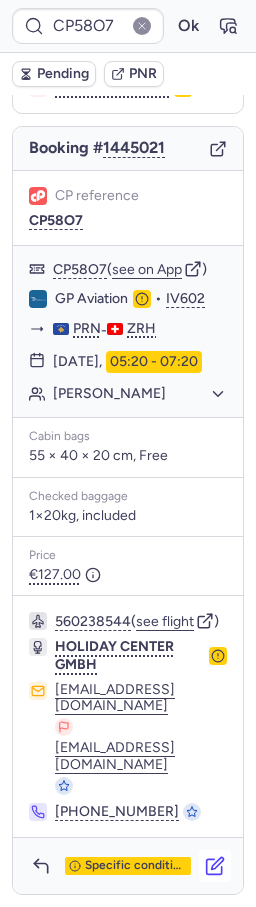 click 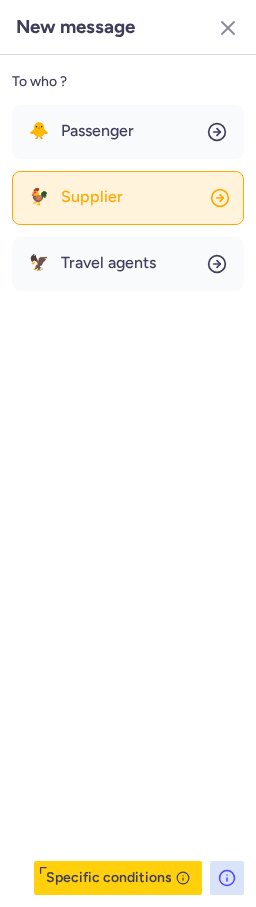 click on "🐓 Supplier" 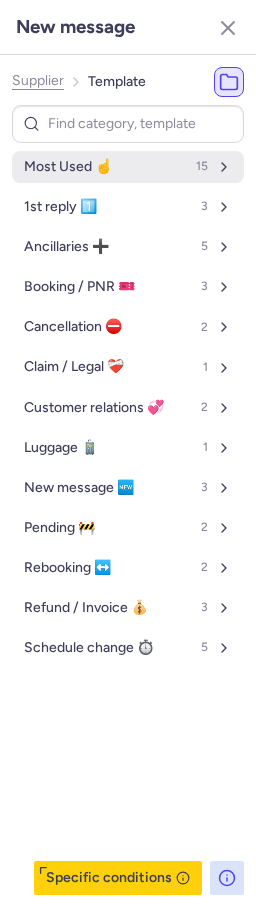 click on "Most Used ☝️ 15" at bounding box center (128, 167) 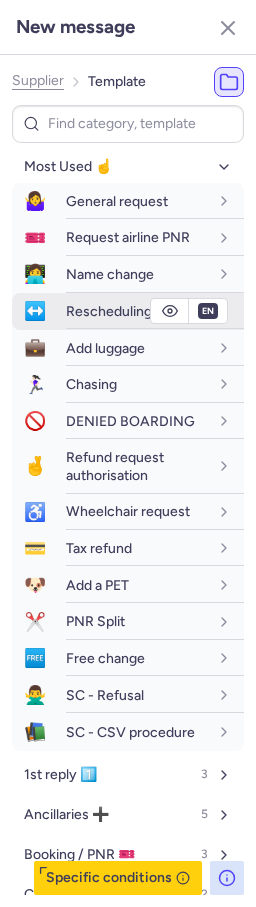 click on "Rescheduling for a fee" at bounding box center (136, 311) 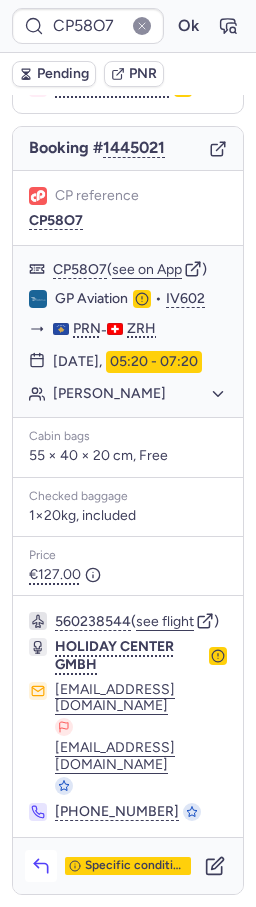 click 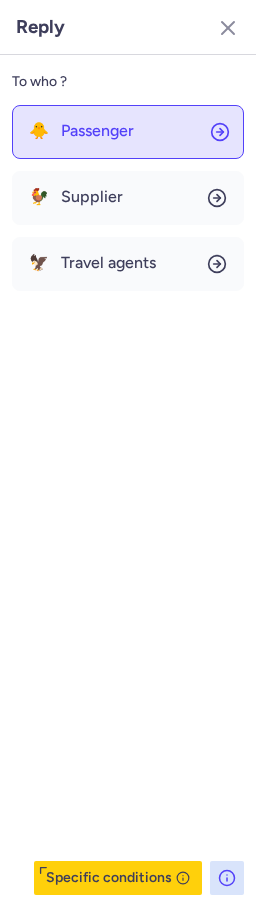 click on "Passenger" at bounding box center (97, 131) 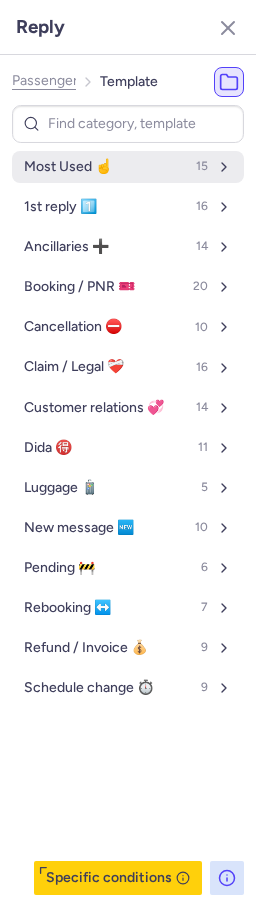 click on "Most Used ☝️" at bounding box center (68, 167) 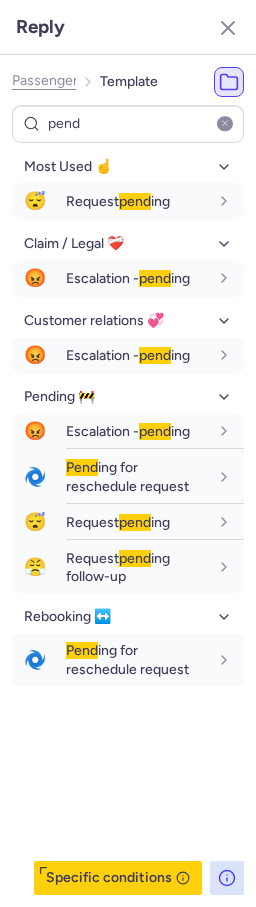 click on "Most Used ☝️ 😴 Request  pend ing fr en de nl pt es it ru en Claim / Legal ❤️‍🩹 😡 Escalation -  pend ing fr en de nl pt es it ru en Customer relations 💞 😡 Escalation -  pend ing fr en de nl pt es it ru en Pending 🚧 😡 Escalation -  pend ing fr en de nl pt es it ru en 🌀 Pend ing for reschedule request fr en de nl pt es it ru en 😴 Request  pend ing fr en de nl pt es it ru en 😤 Request  pend ing  follow-up fr en de nl pt es it ru en Rebooking ↔️ 🌀 Pend ing for reschedule request fr en de nl pt es it ru en" at bounding box center (128, 523) 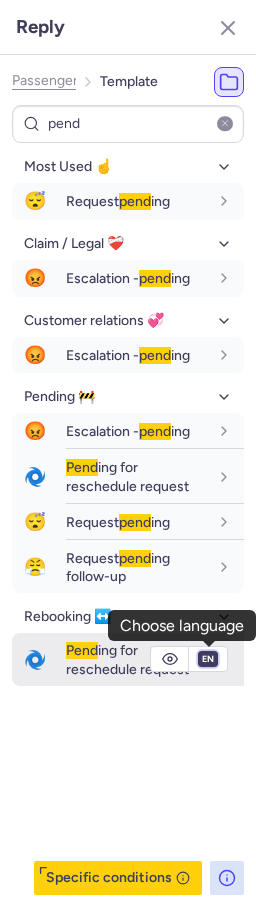 click on "fr en de nl pt es it ru" at bounding box center (208, 659) 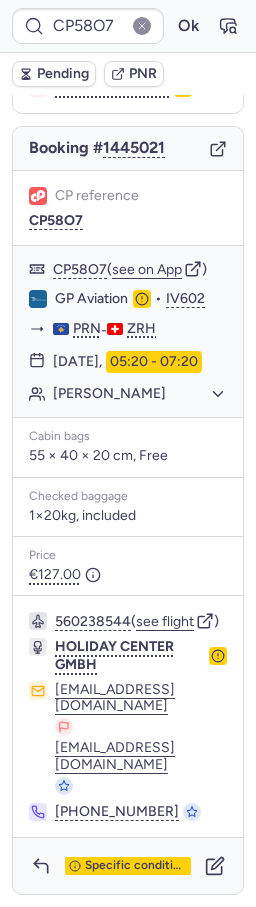 click on "Pending" at bounding box center [63, 74] 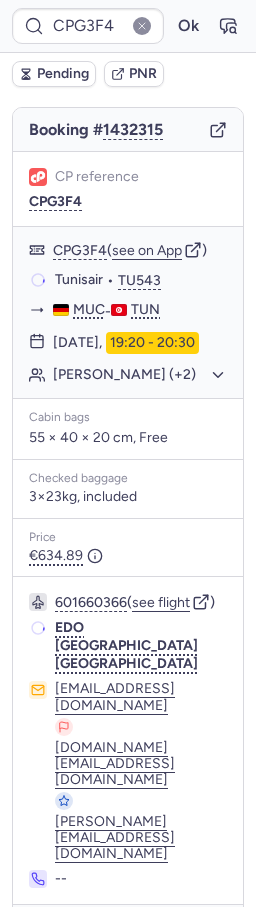 scroll, scrollTop: 230, scrollLeft: 0, axis: vertical 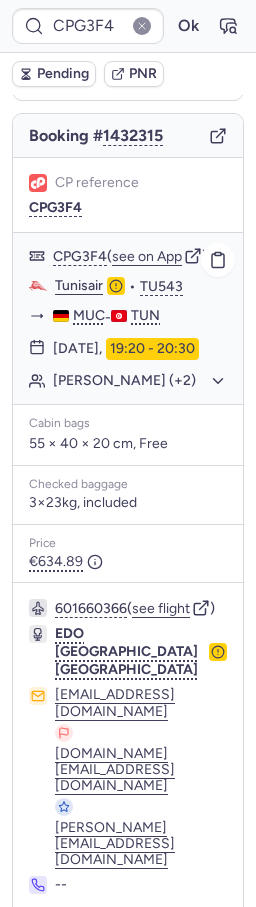 click on "Martin WINSAUER (+2)" 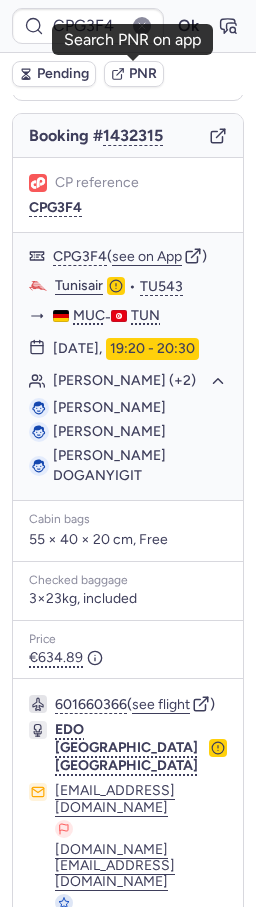click on "PNR" at bounding box center (134, 74) 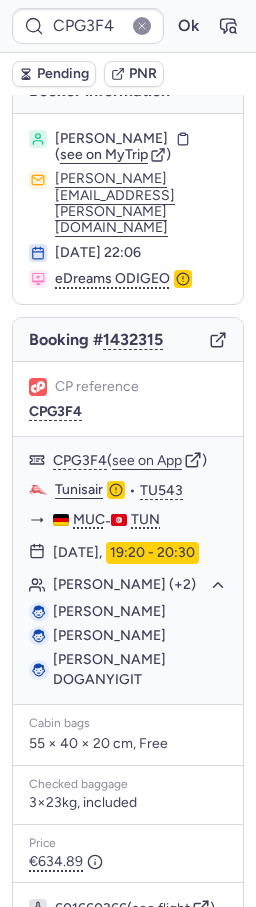 scroll, scrollTop: 0, scrollLeft: 0, axis: both 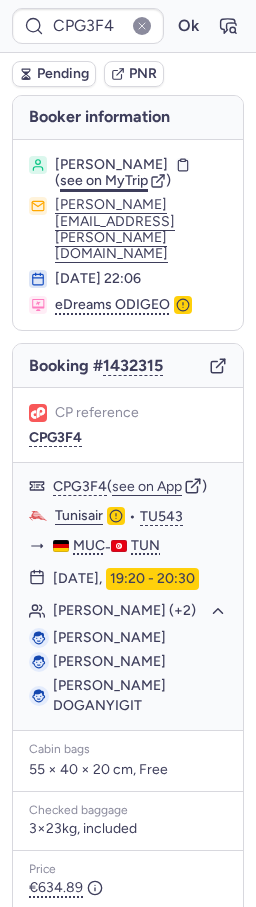 click on "see on MyTrip" at bounding box center (104, 180) 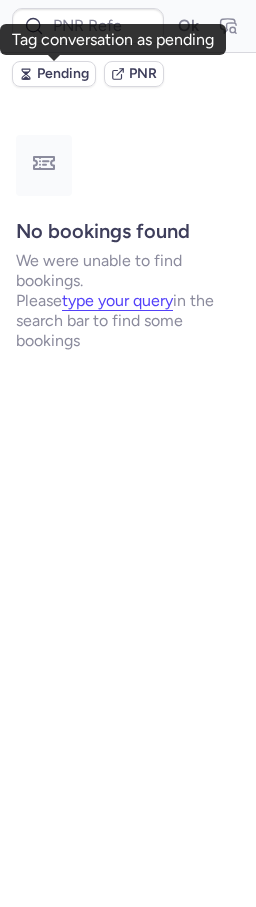 click on "Pending" at bounding box center [63, 74] 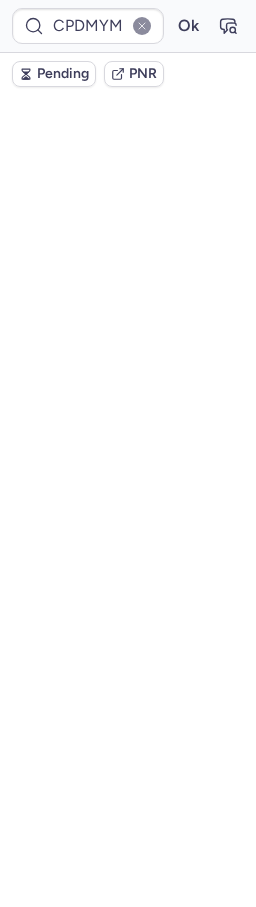 scroll, scrollTop: 0, scrollLeft: 0, axis: both 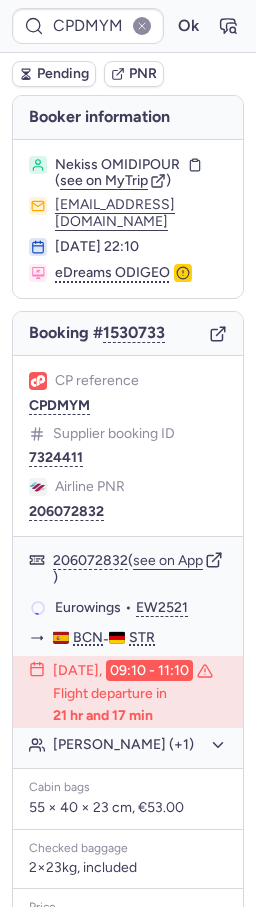 type on "CPGDST" 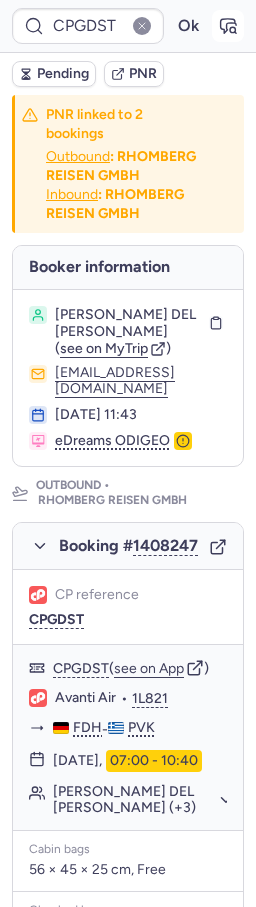 click 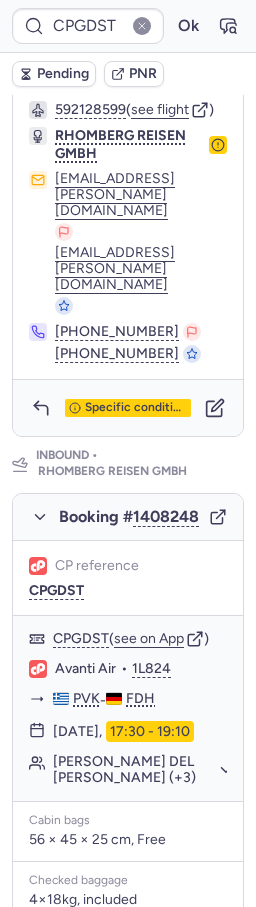 click 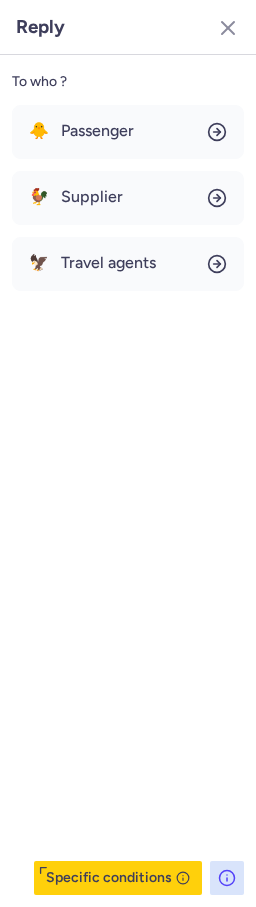scroll, scrollTop: 1410, scrollLeft: 0, axis: vertical 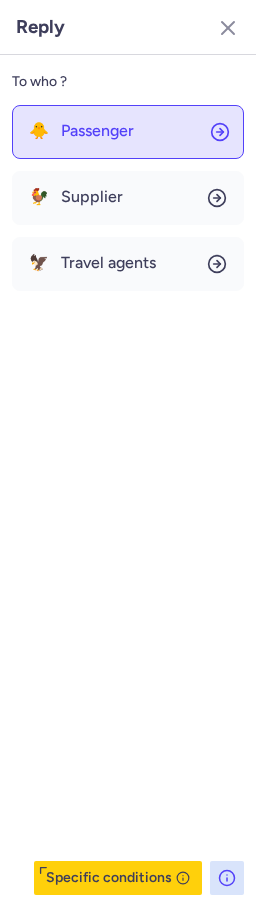 click on "Passenger" at bounding box center (97, 131) 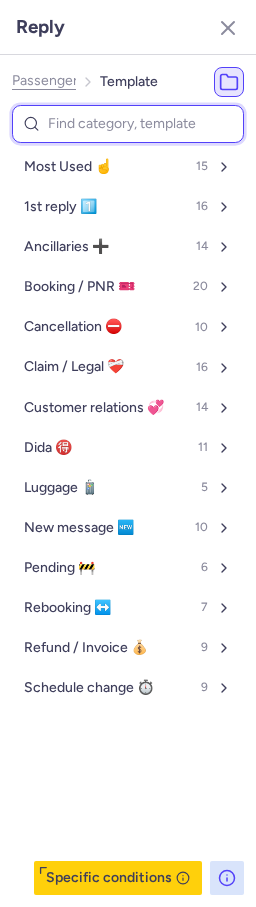 click on "Most Used ☝️" at bounding box center (68, 167) 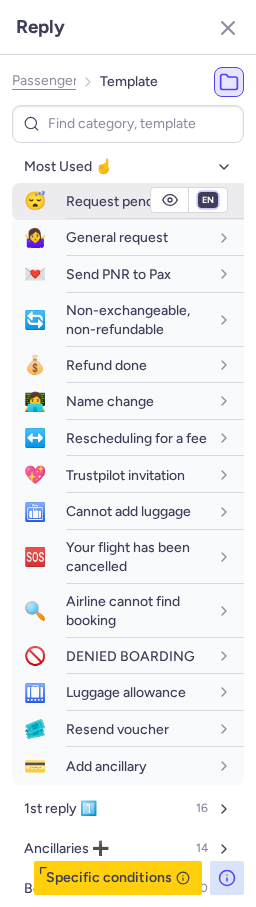 click on "fr en de nl pt es it ru" at bounding box center [208, 200] 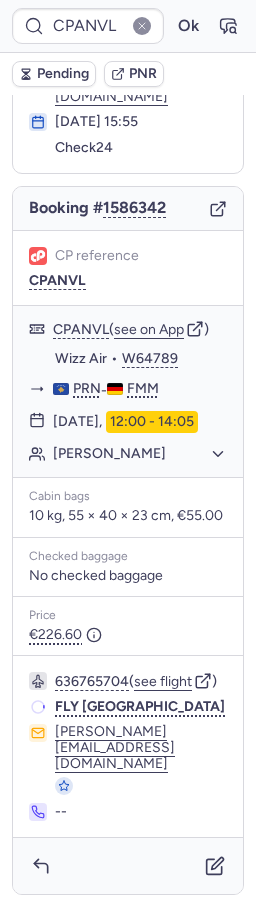 scroll, scrollTop: 148, scrollLeft: 0, axis: vertical 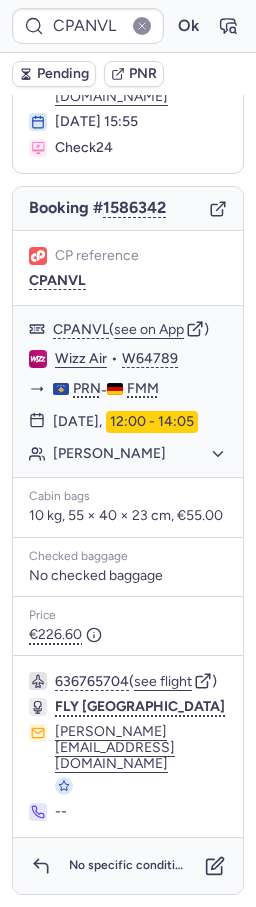 type on "CPPKIK" 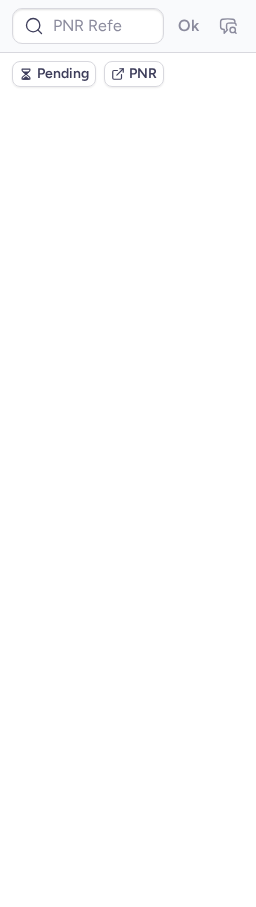 scroll, scrollTop: 0, scrollLeft: 0, axis: both 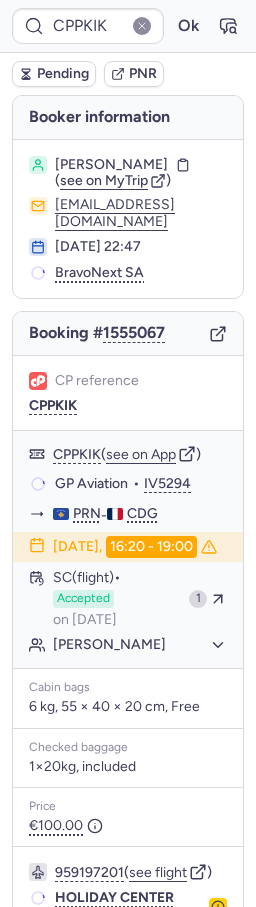 type on "CPANVL" 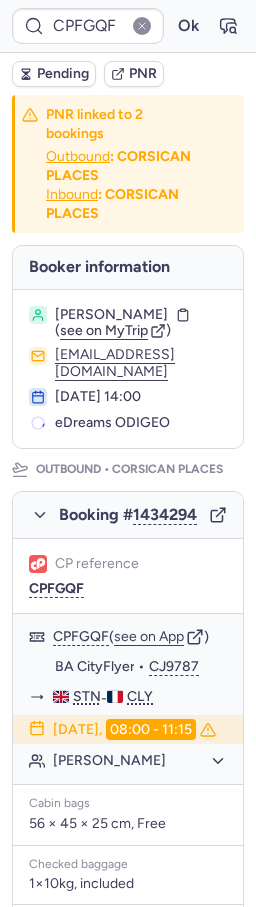 type on "CPGDST" 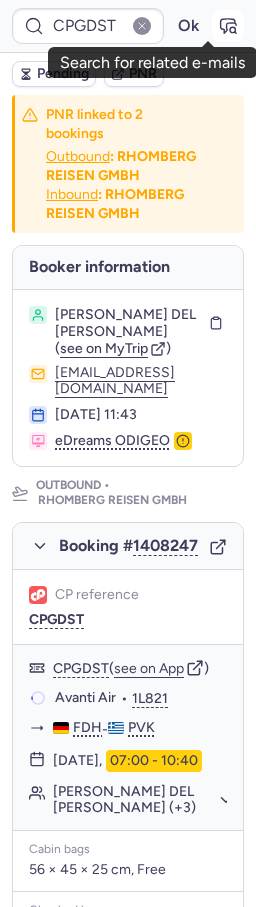 click 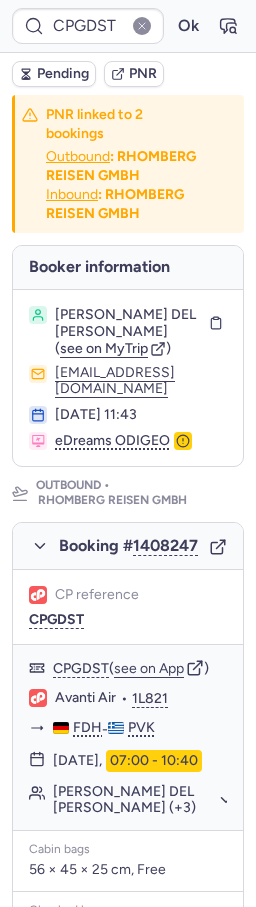 click on "Pending" at bounding box center [63, 74] 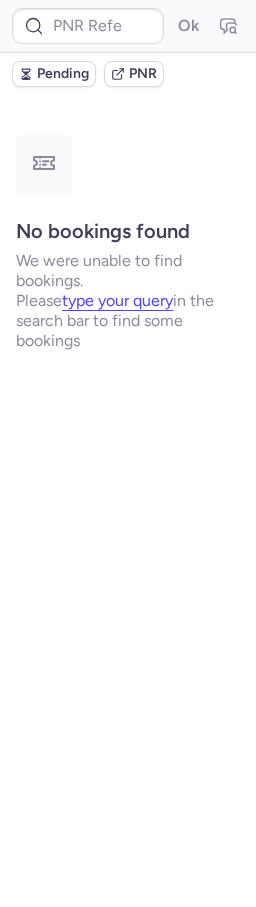 type on "CPFGQF" 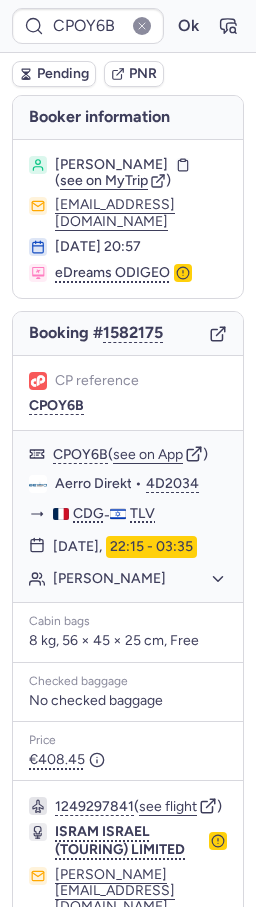 type on "CPEV59" 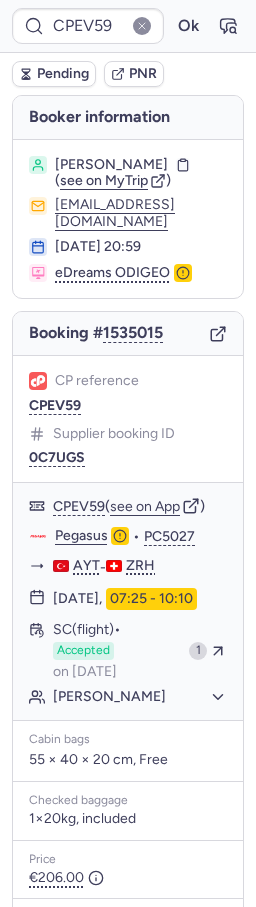 type 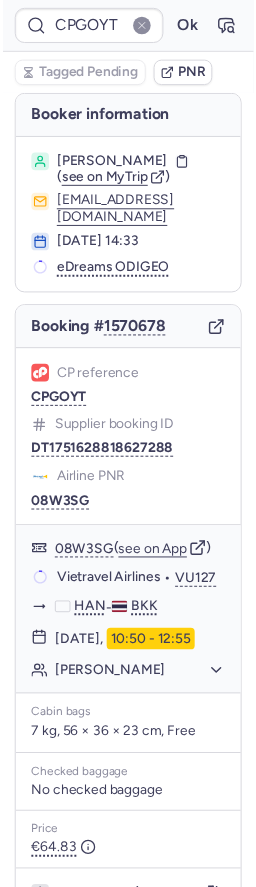 scroll, scrollTop: 0, scrollLeft: 0, axis: both 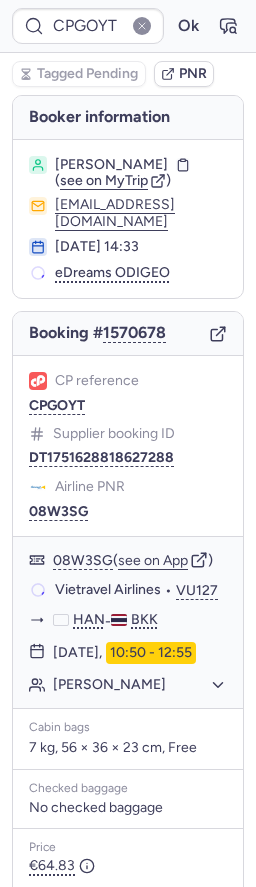 click on "PNR" at bounding box center [184, 74] 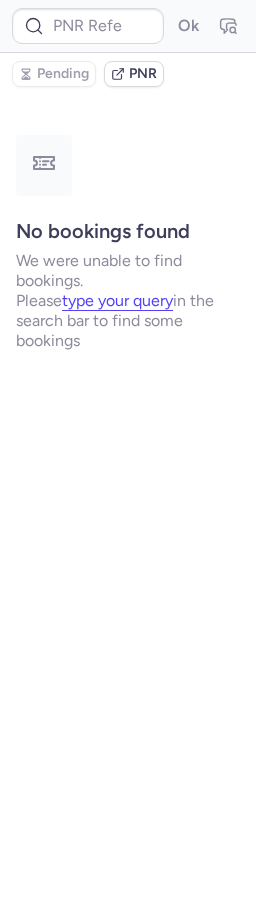 scroll, scrollTop: 0, scrollLeft: 0, axis: both 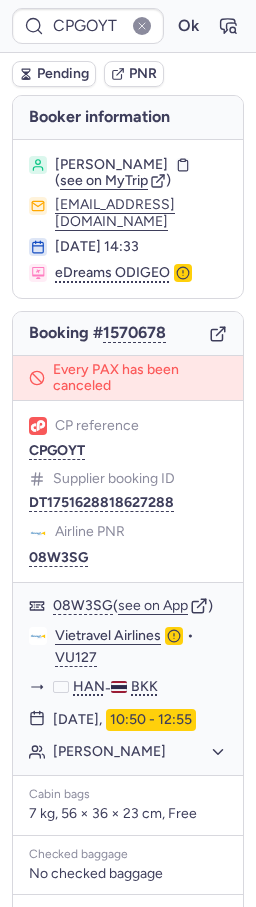 type on "CPGMP4" 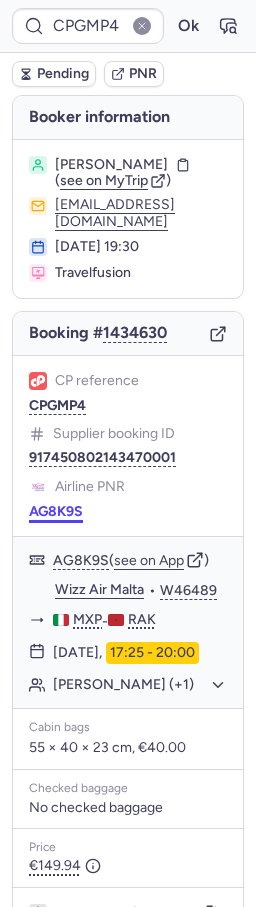 click on "AG8K9S" at bounding box center [56, 512] 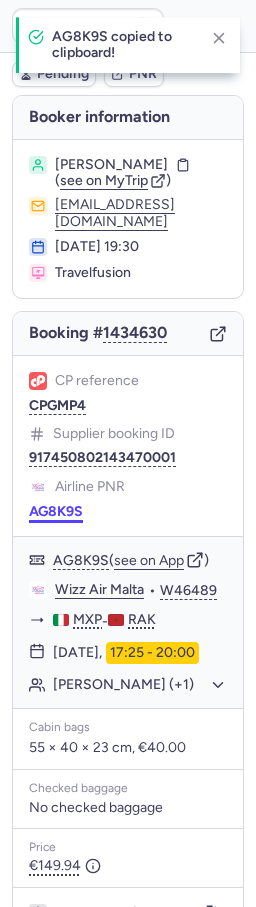 scroll, scrollTop: 226, scrollLeft: 0, axis: vertical 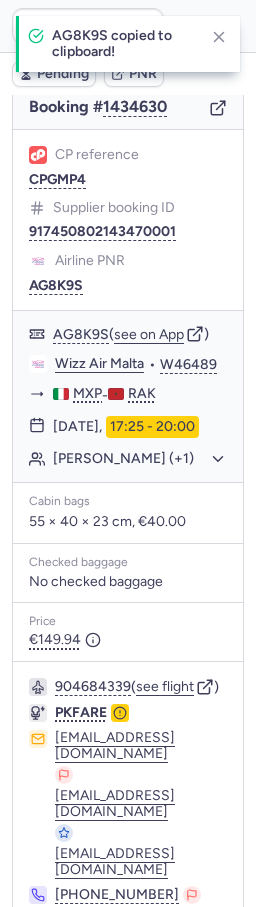 click 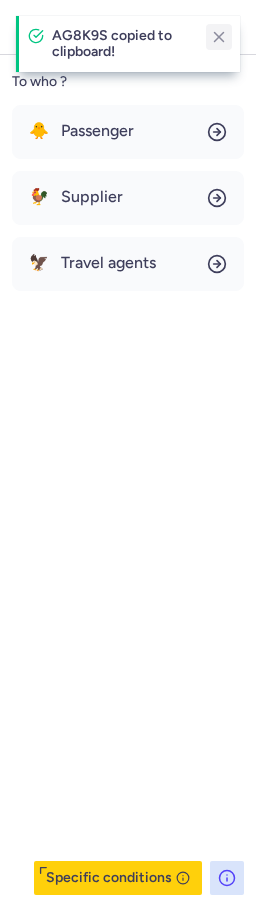 click 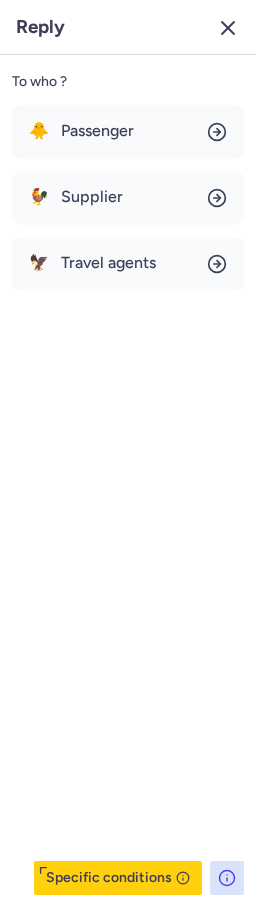 click 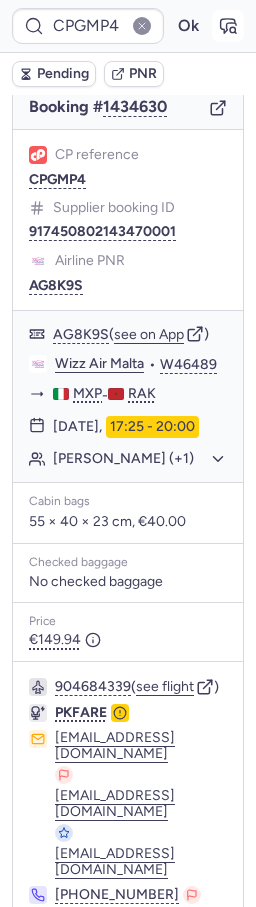 click 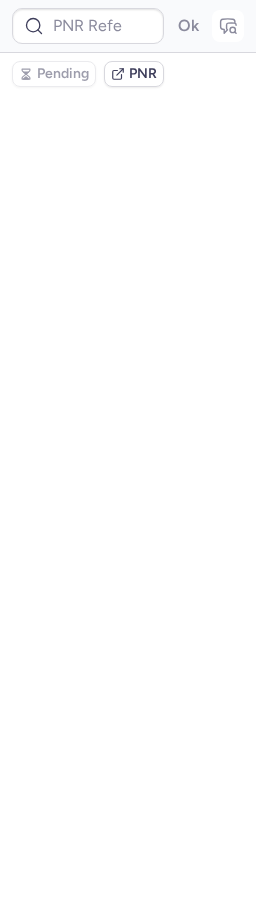scroll, scrollTop: 0, scrollLeft: 0, axis: both 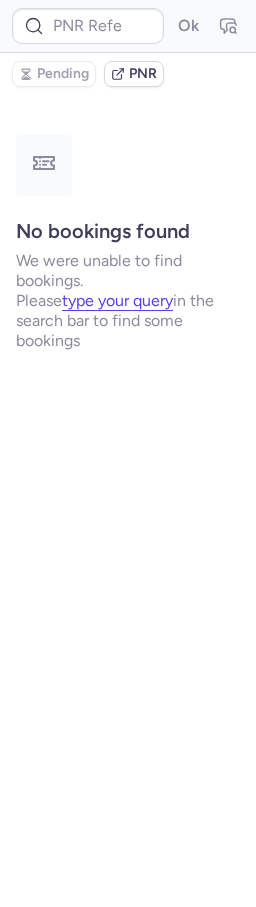 type on "CPGMP4" 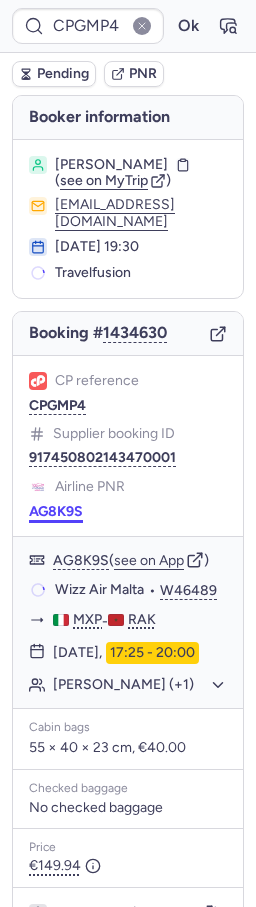 click on "AG8K9S" at bounding box center (56, 512) 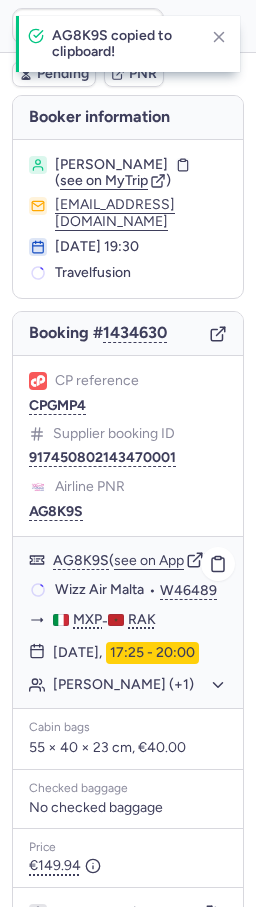 scroll, scrollTop: 226, scrollLeft: 0, axis: vertical 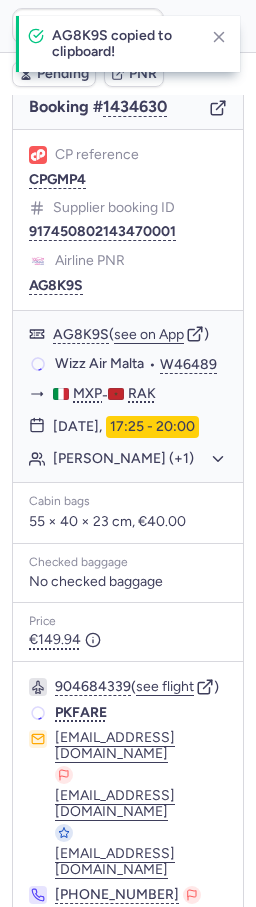 click at bounding box center (41, 949) 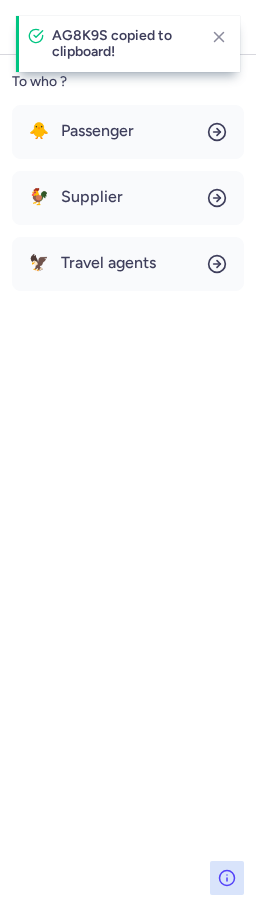 click on "To who ? 🐥 Passenger 🐓 Supplier 🦅 Travel agents" 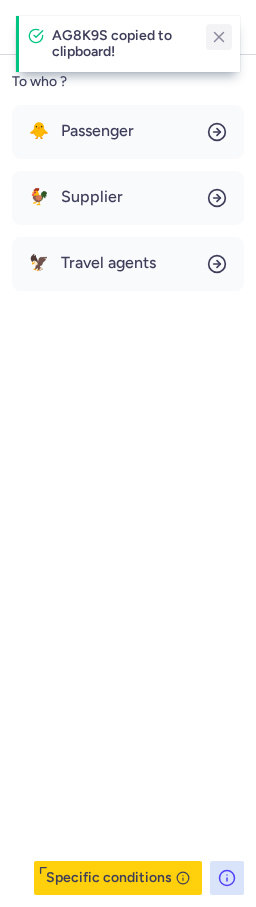 click 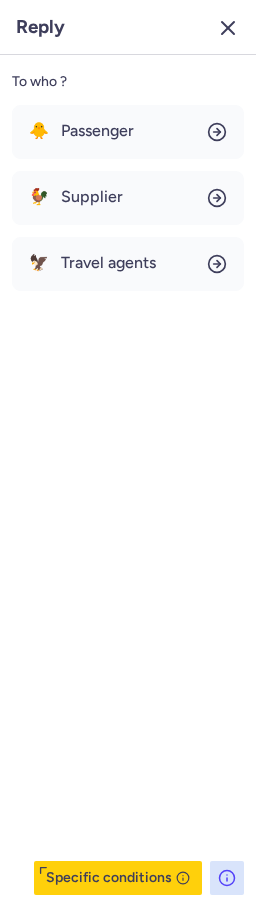 click 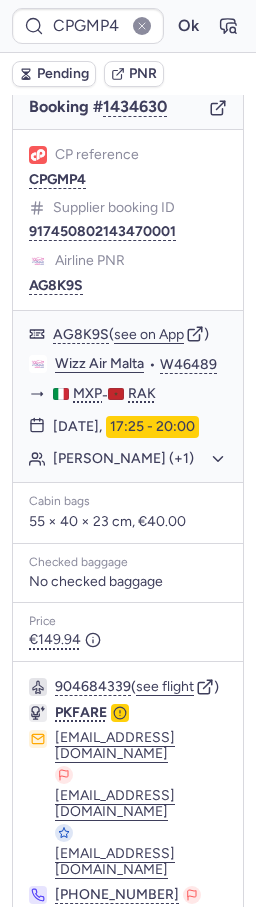 click 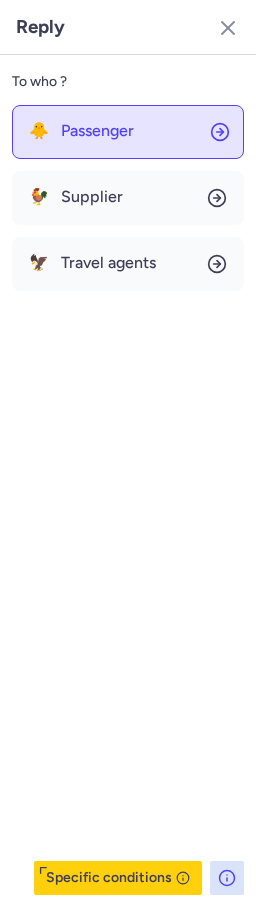 click on "Passenger" at bounding box center (97, 131) 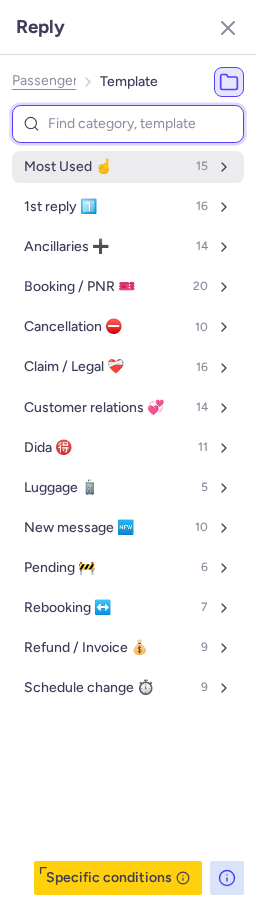 click on "Most Used ☝️" at bounding box center [68, 167] 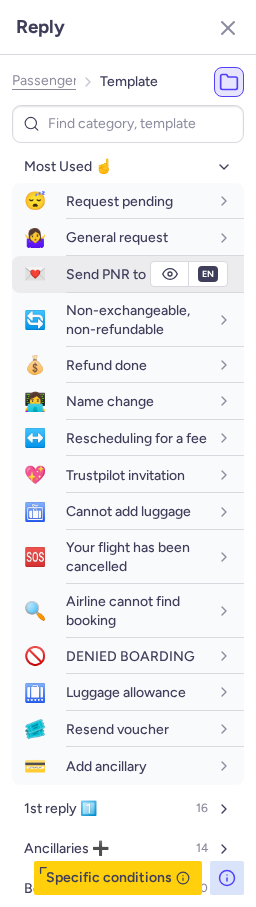 click on "💌 Send PNR to Pax" at bounding box center (128, 274) 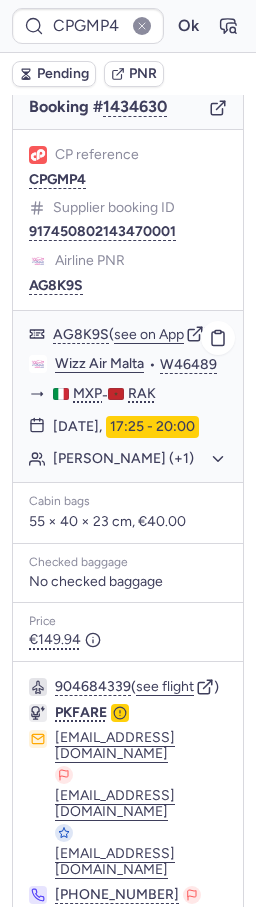 click on "Wizz Air Malta" 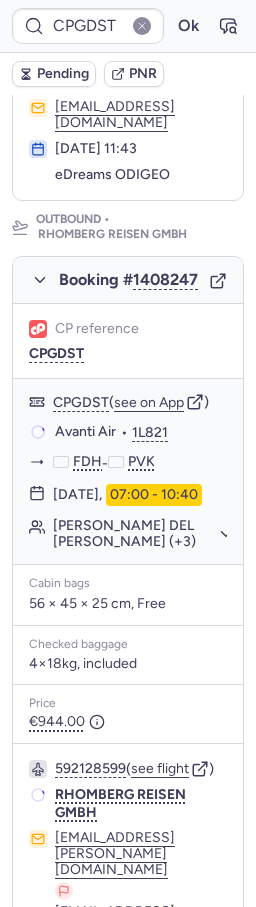 scroll, scrollTop: 350, scrollLeft: 0, axis: vertical 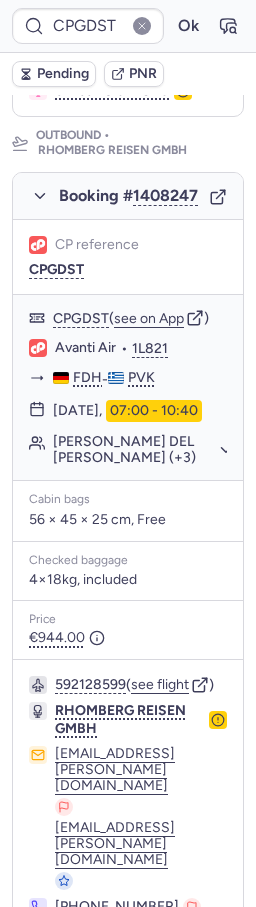 type 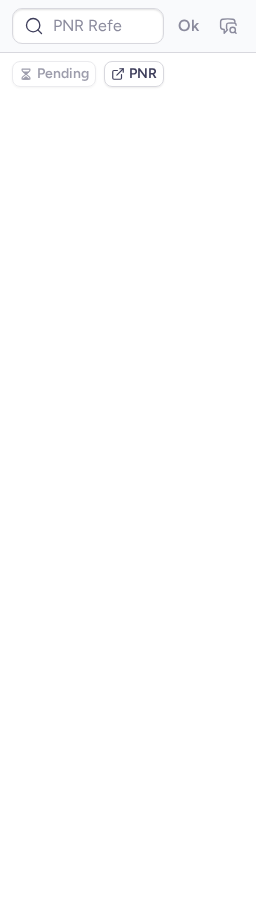 scroll, scrollTop: 0, scrollLeft: 0, axis: both 